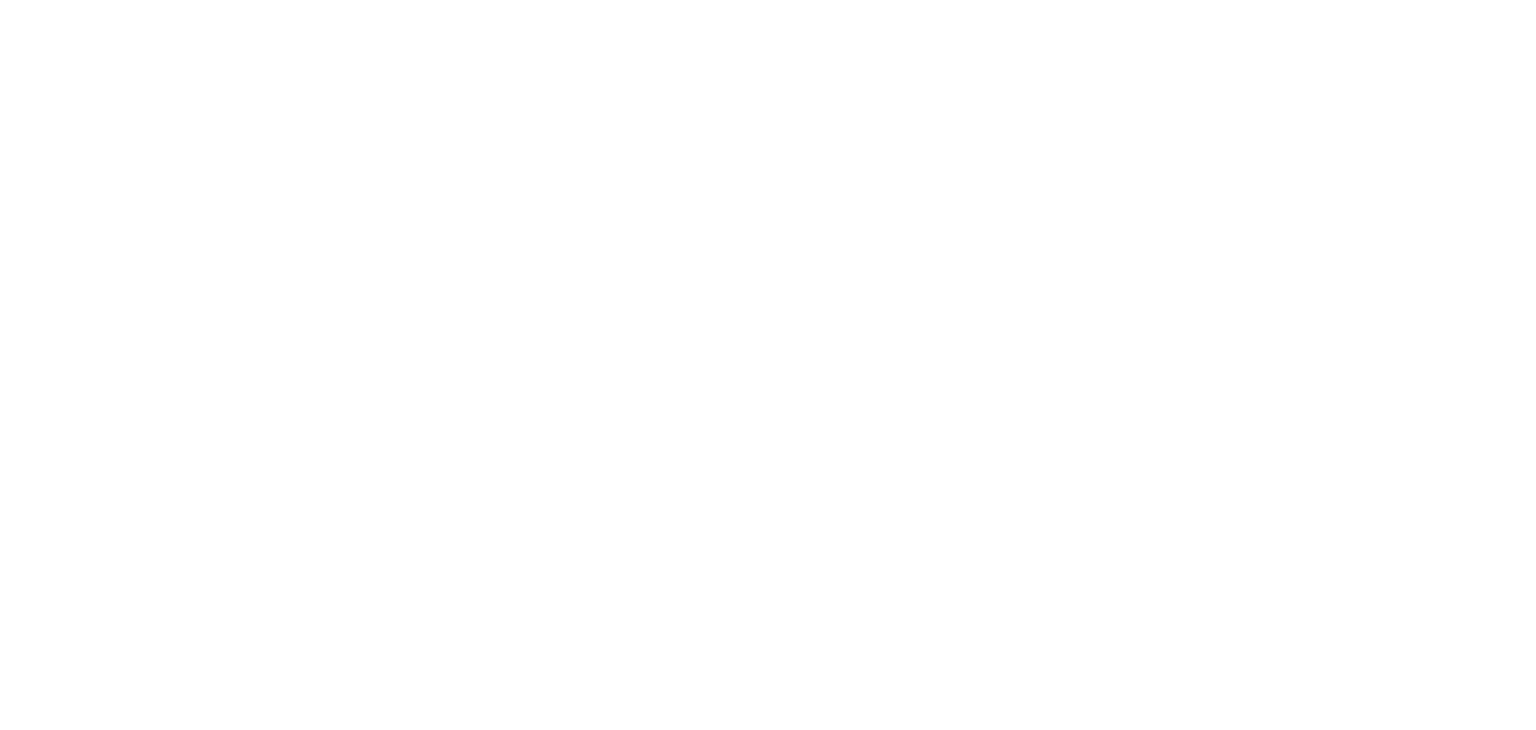 scroll, scrollTop: 0, scrollLeft: 0, axis: both 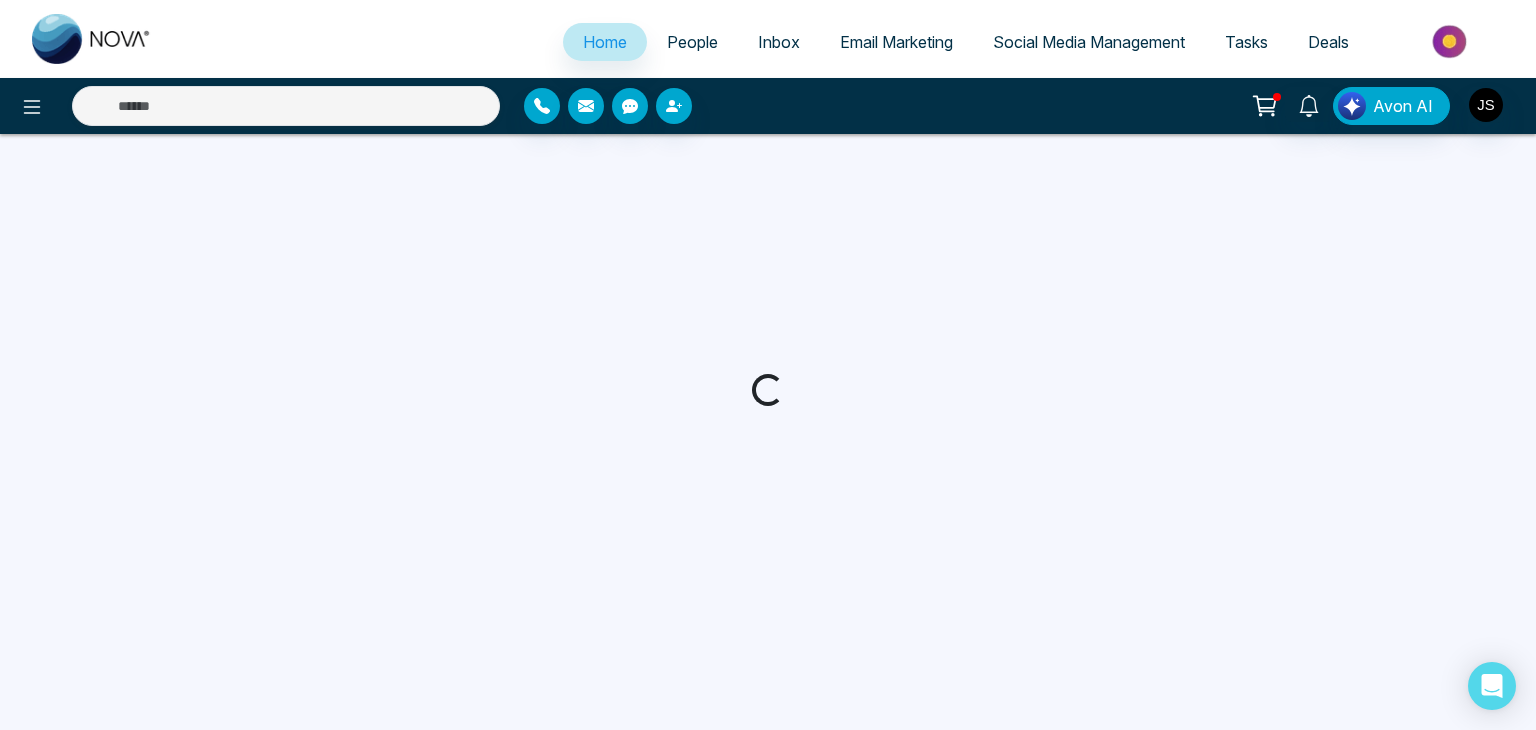 select on "*" 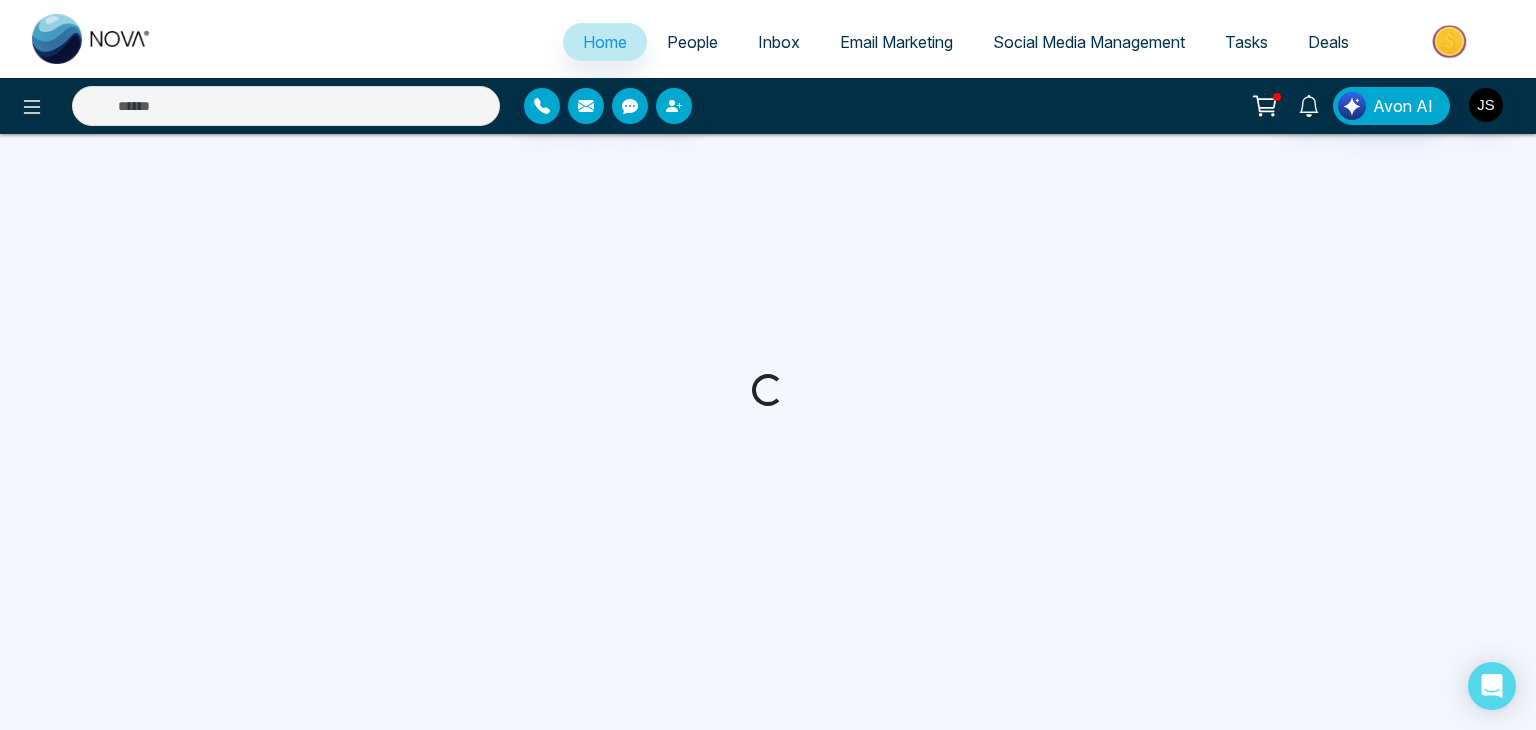 select on "*" 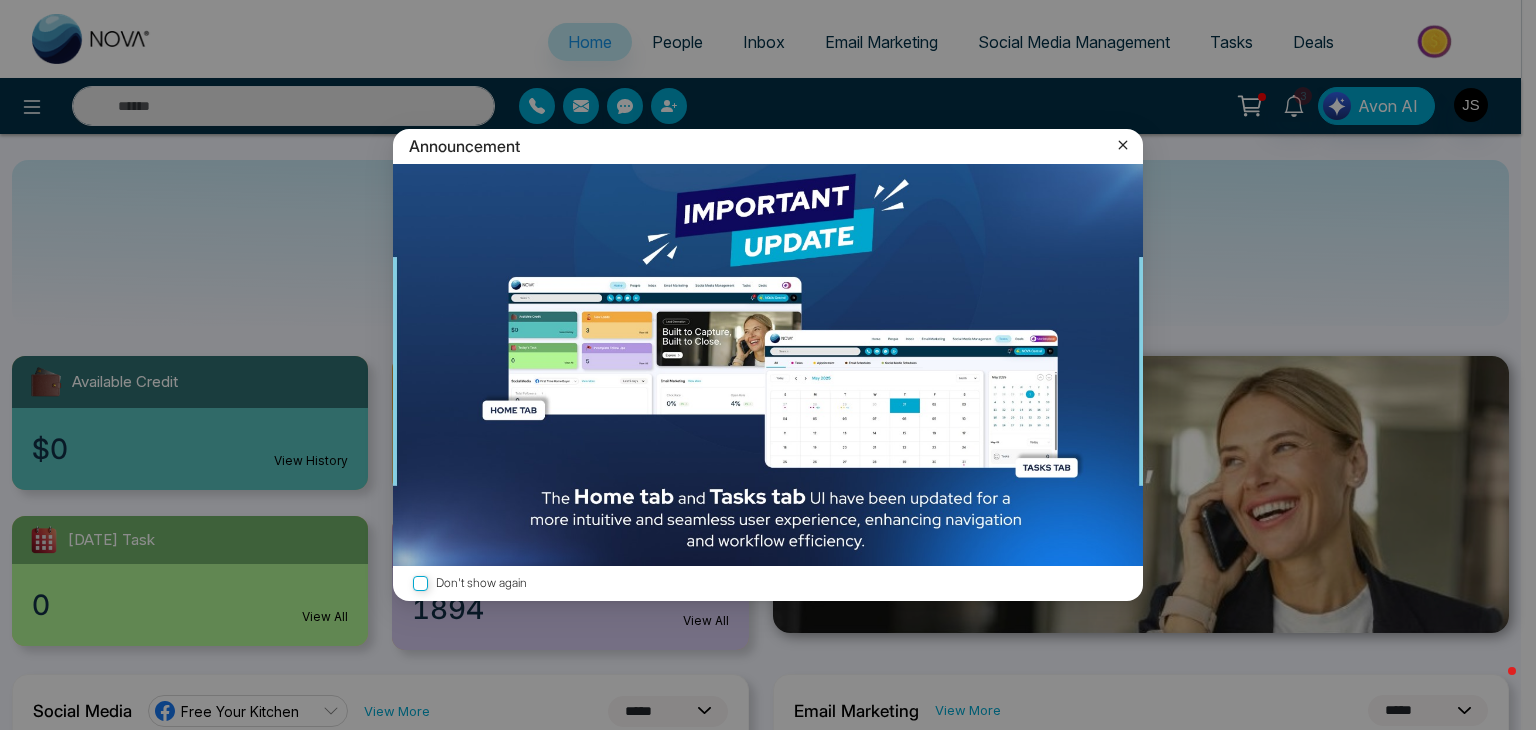 click 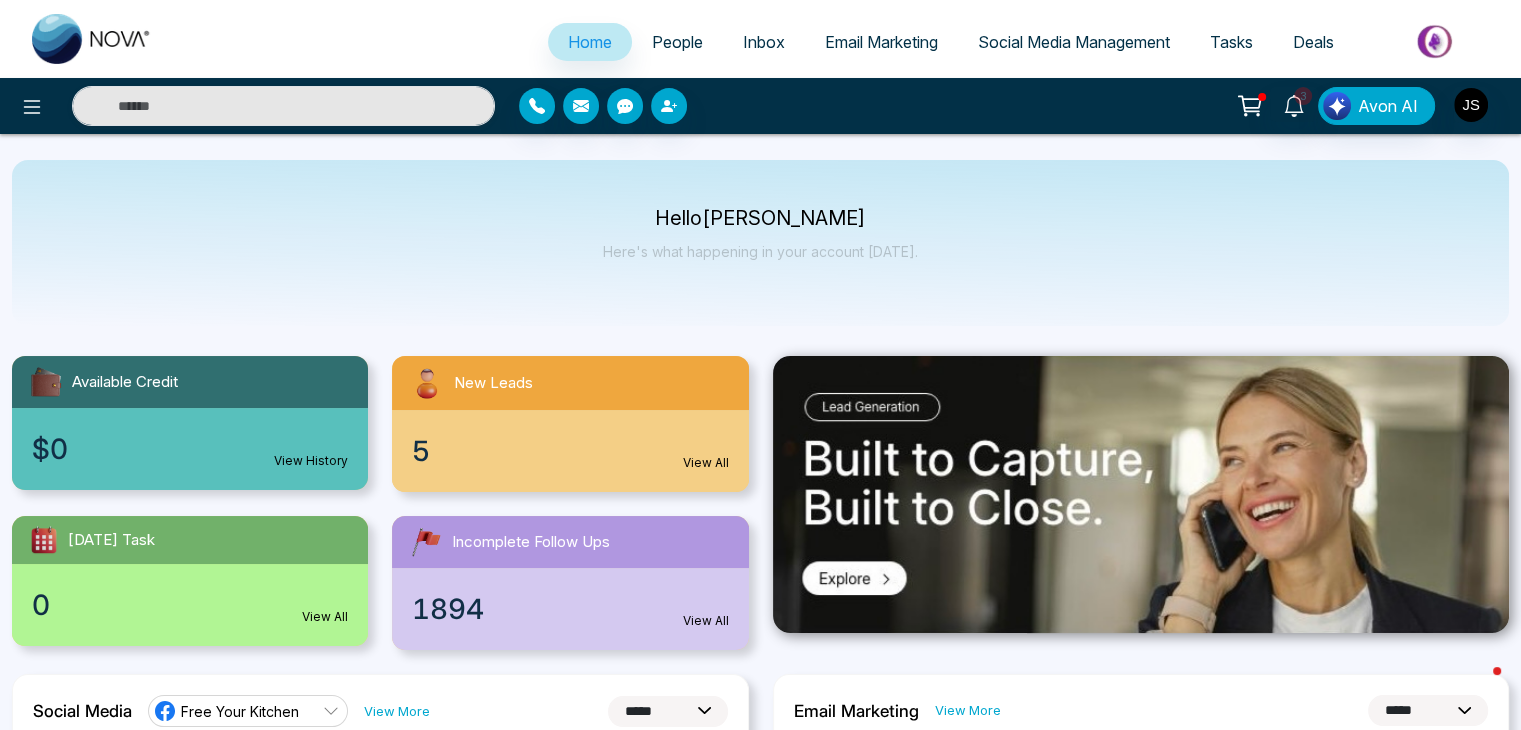 click on "5 View All" at bounding box center [570, 451] 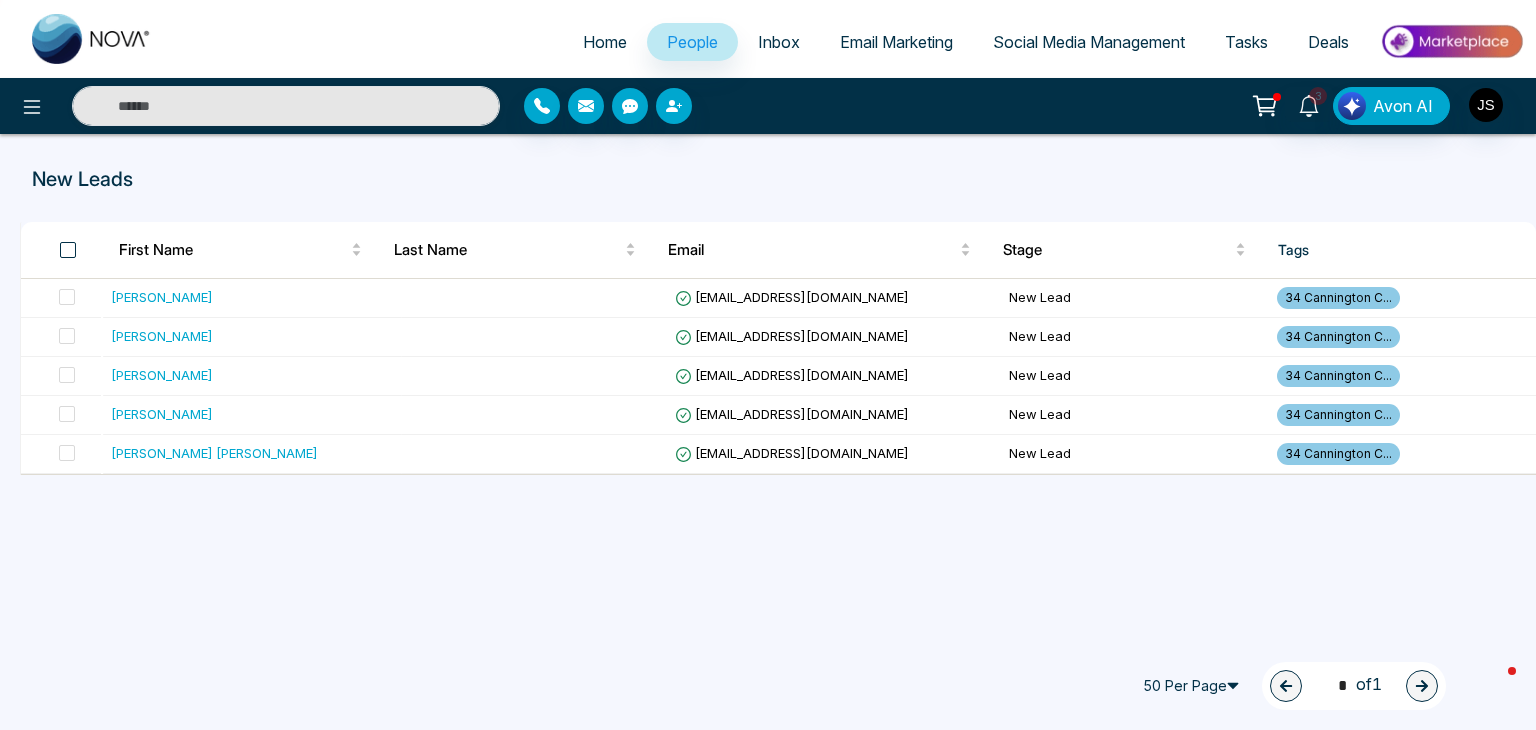 click at bounding box center [68, 250] 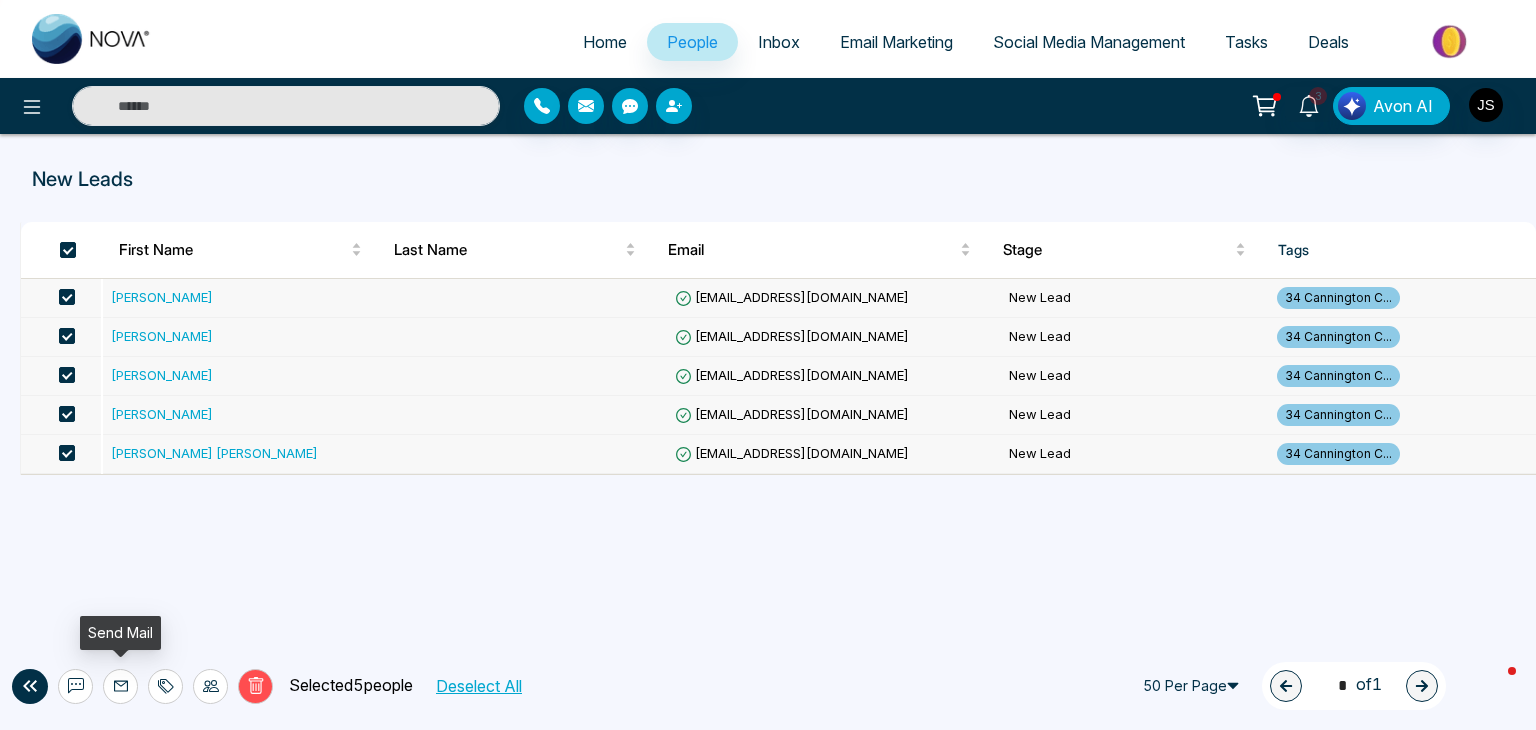 click 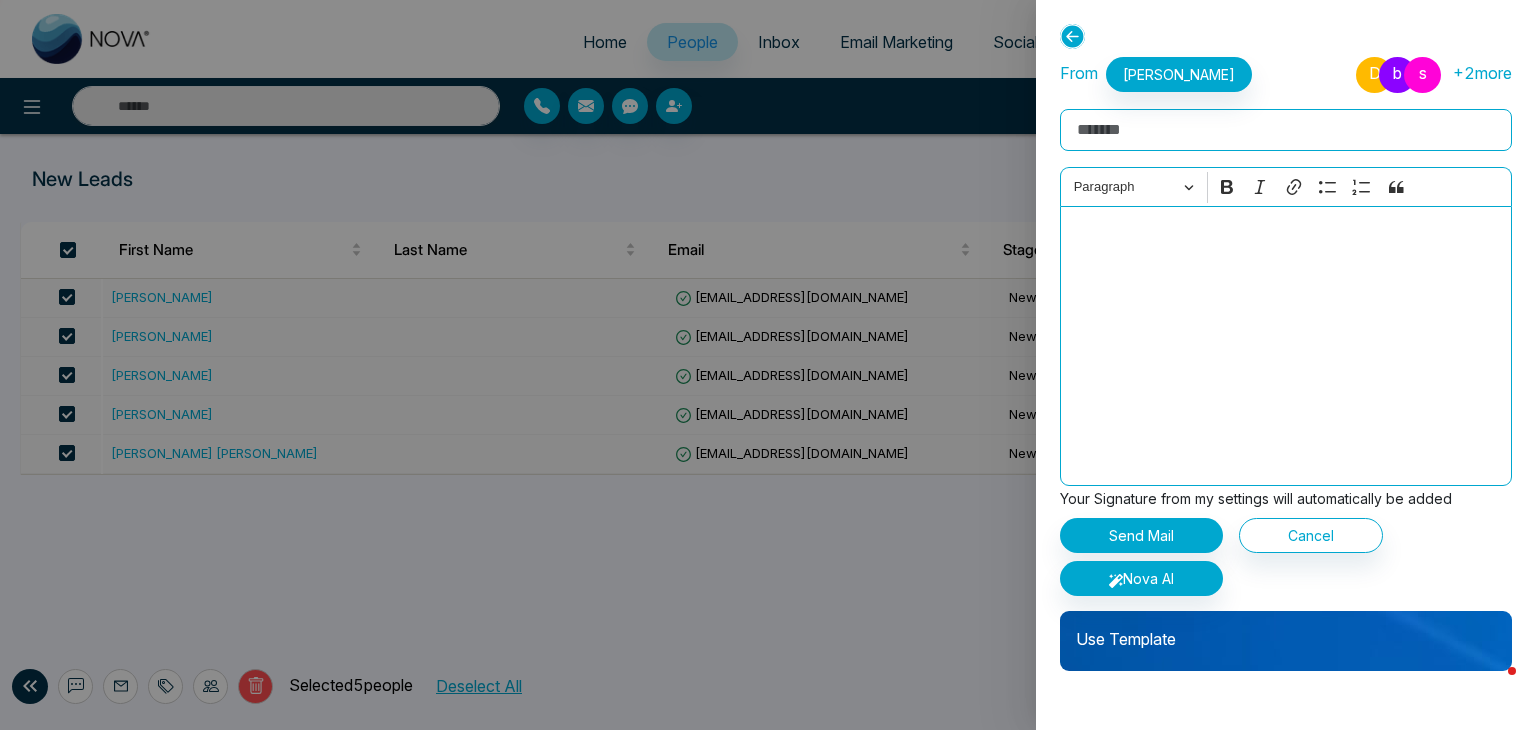 click on "Rich Text Editor" at bounding box center [1286, 130] 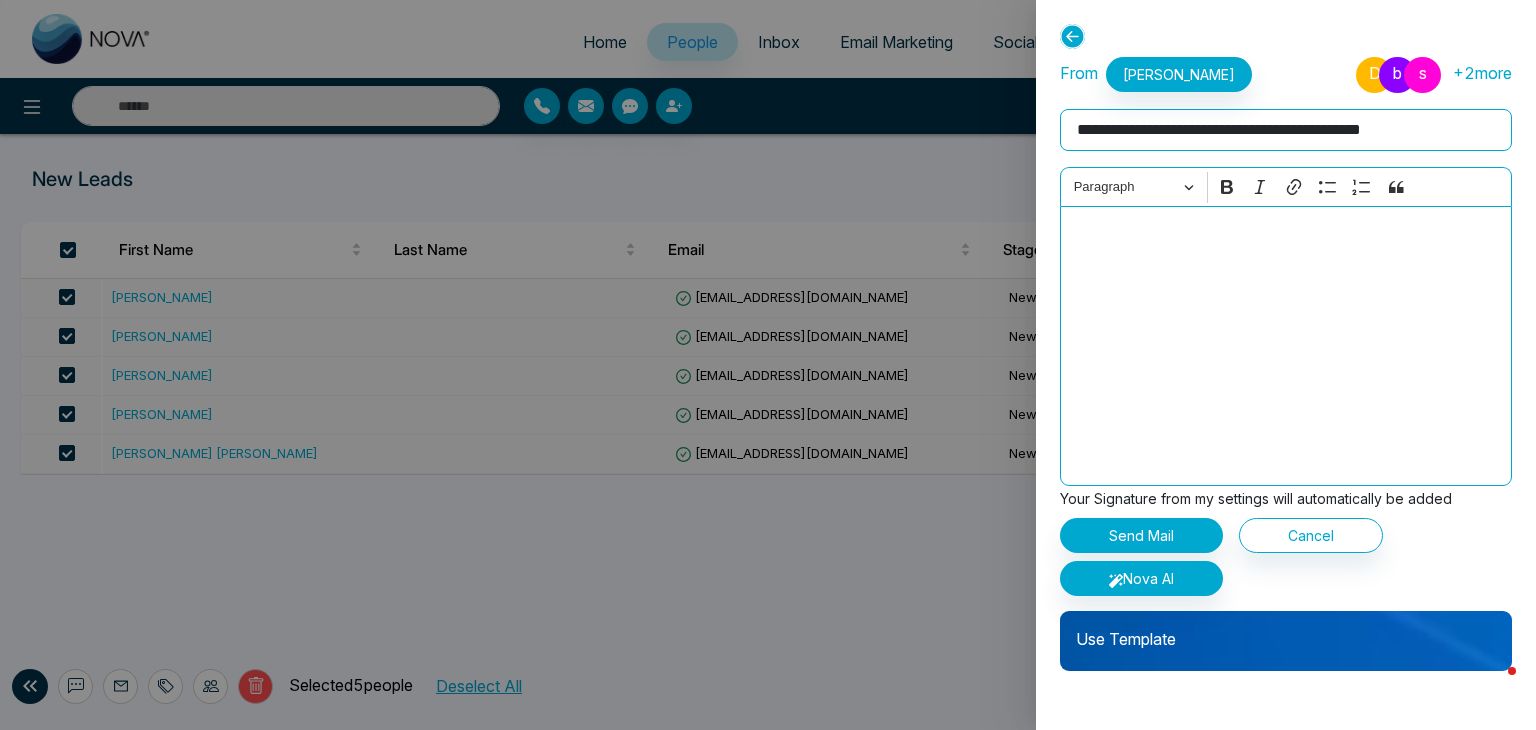 type on "**********" 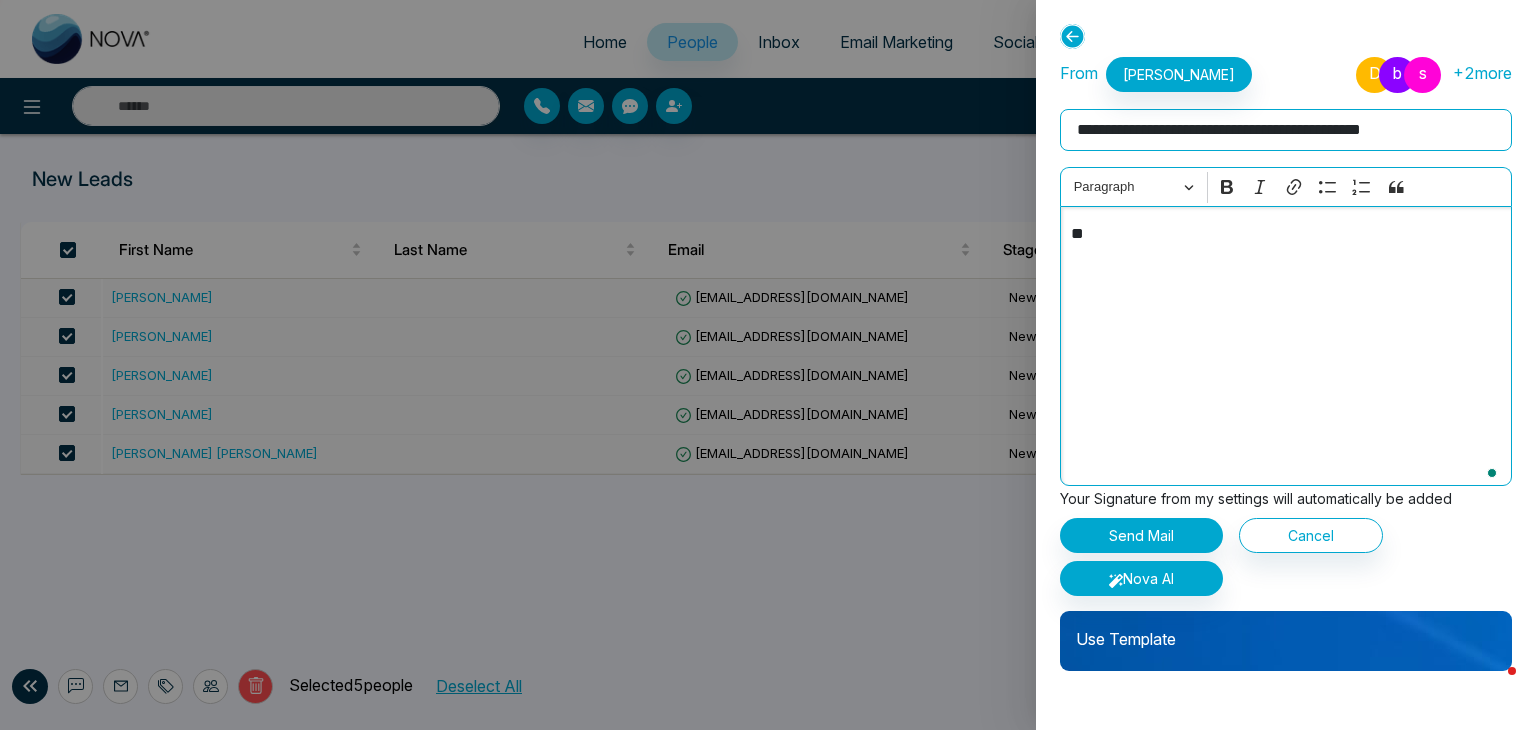type on "*" 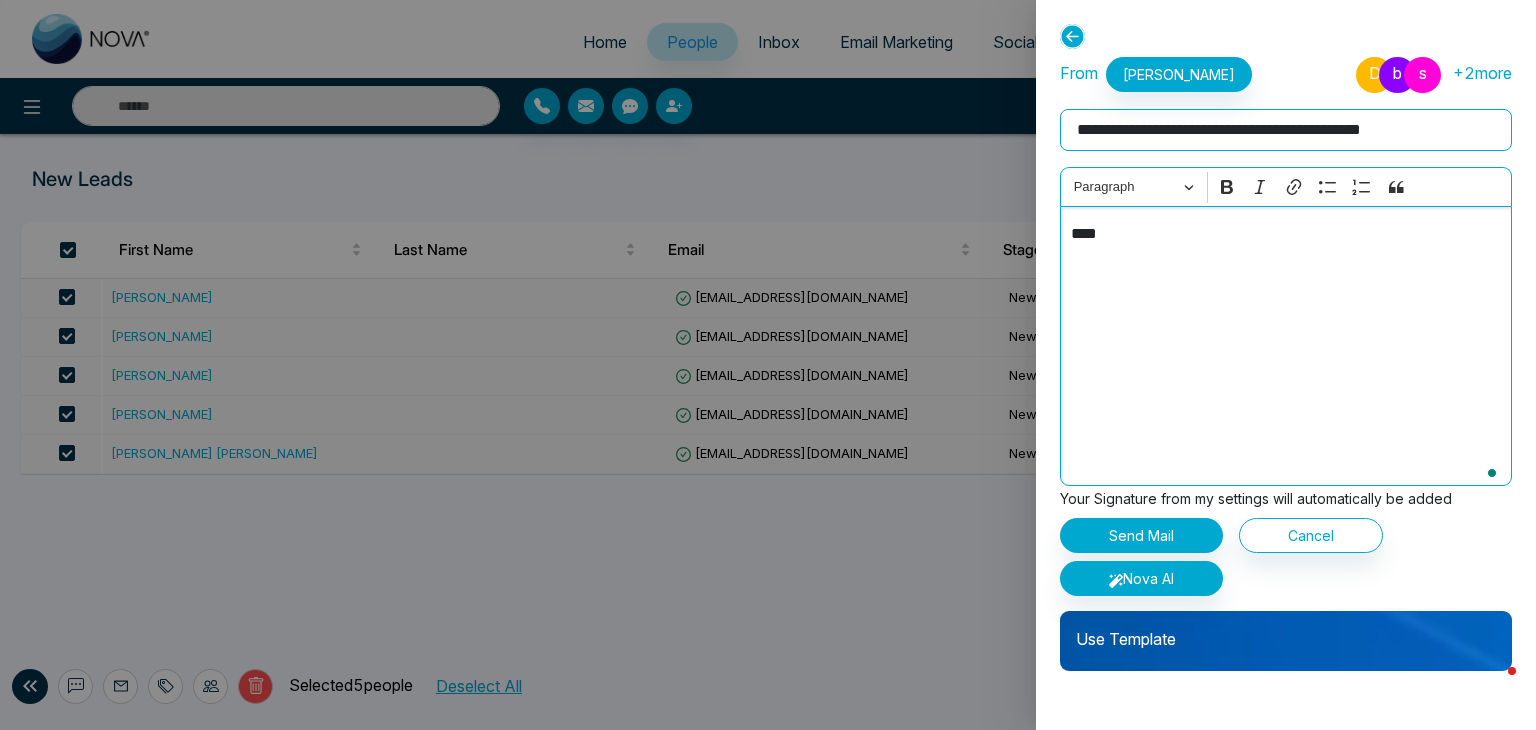 type on "*****" 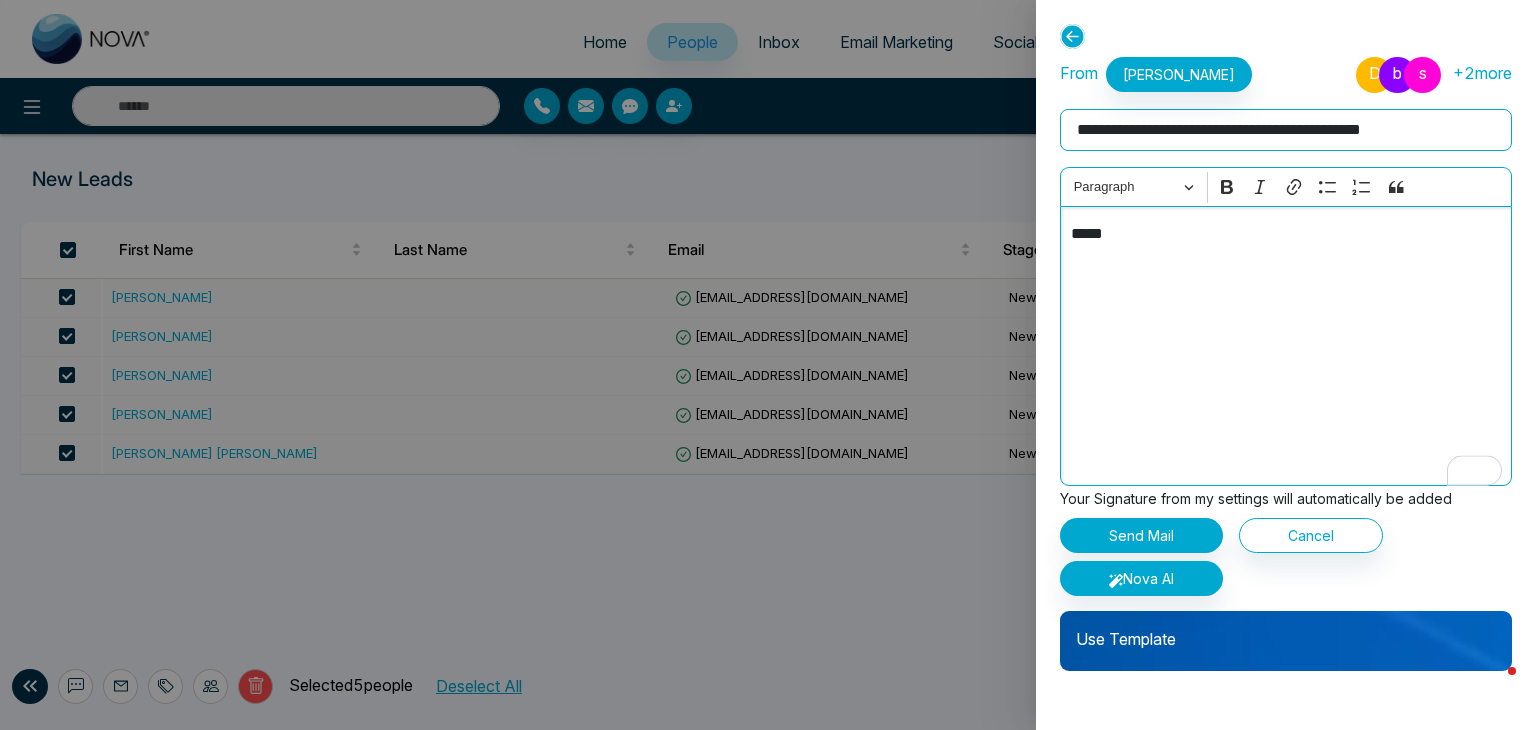 click on "Use Template" at bounding box center [1286, 641] 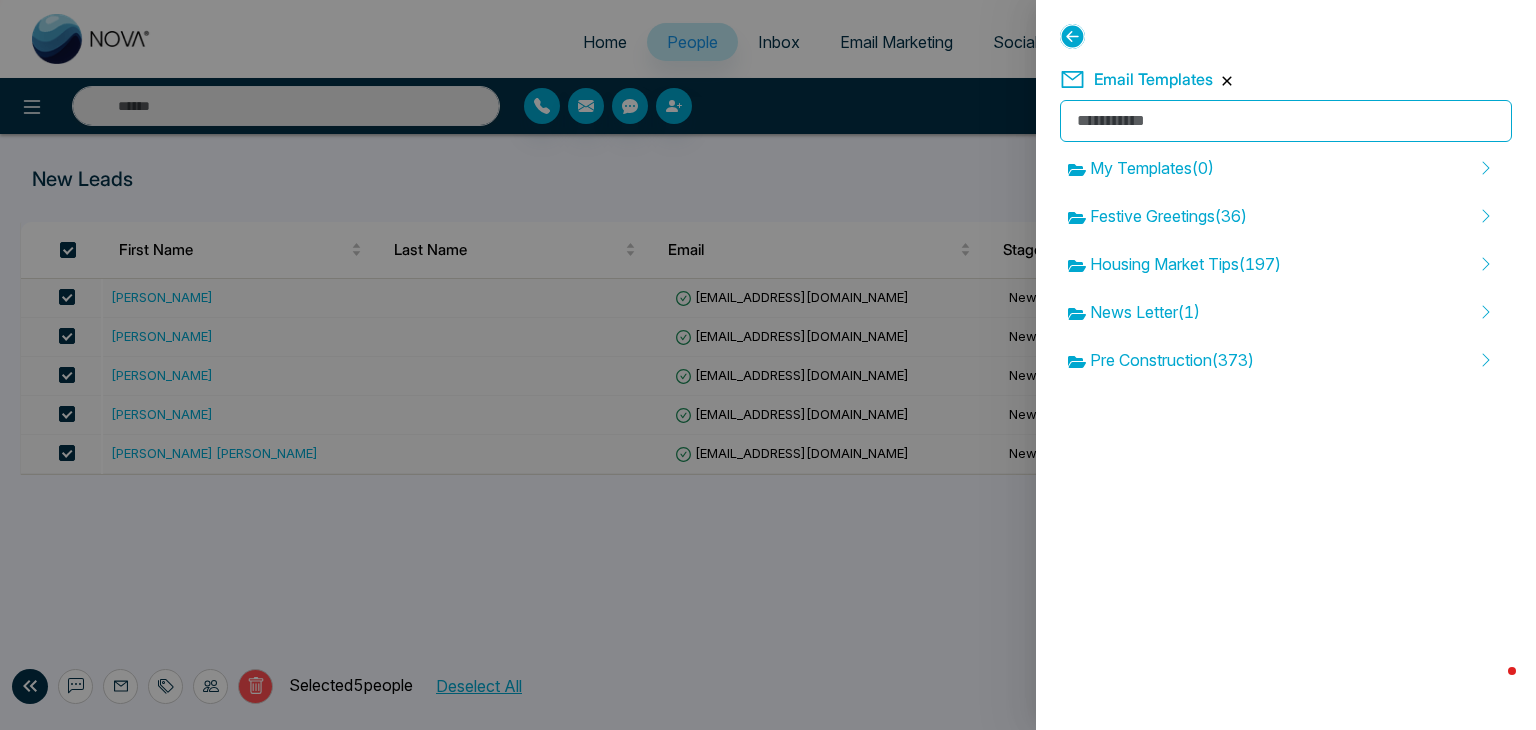 click at bounding box center [1227, 81] 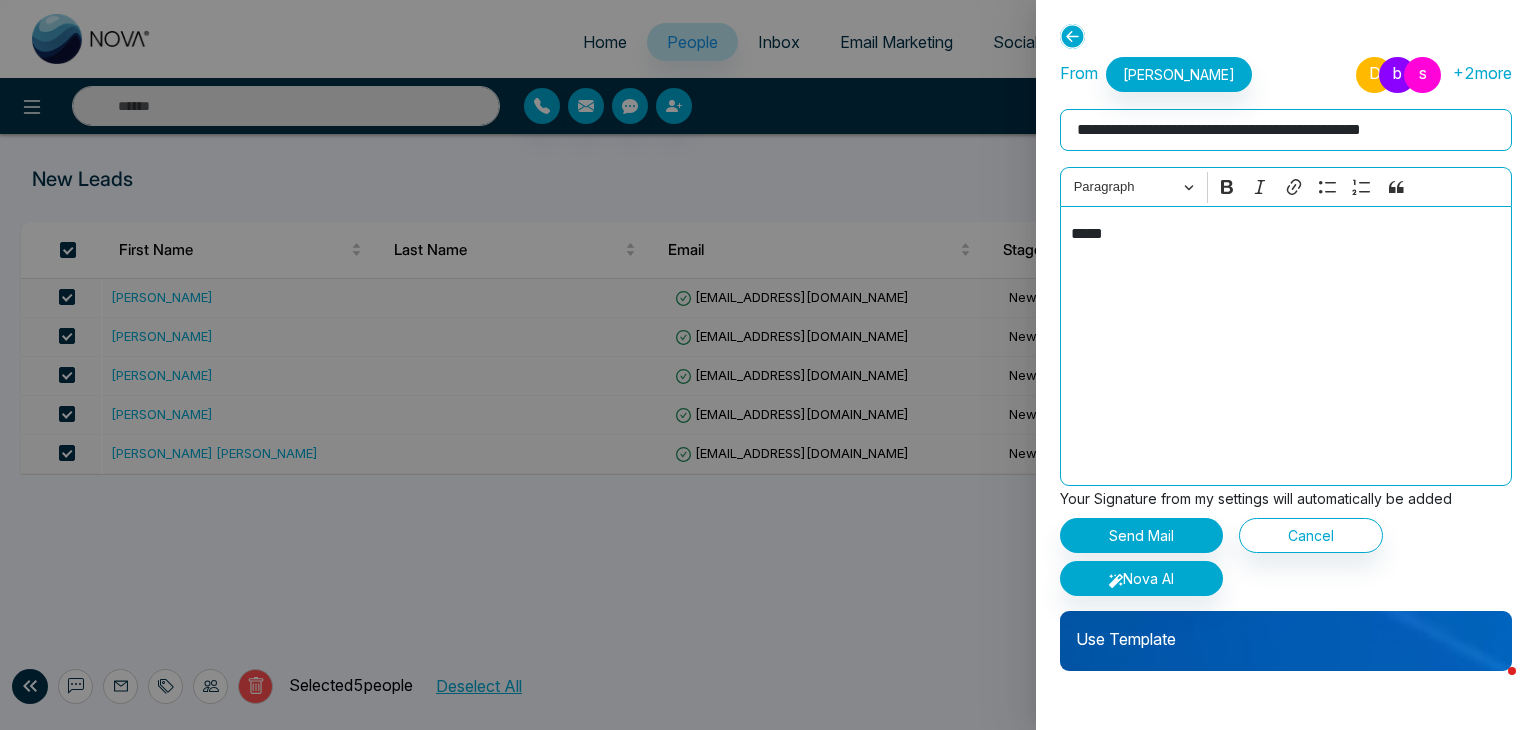 click on "*****" at bounding box center [1286, 234] 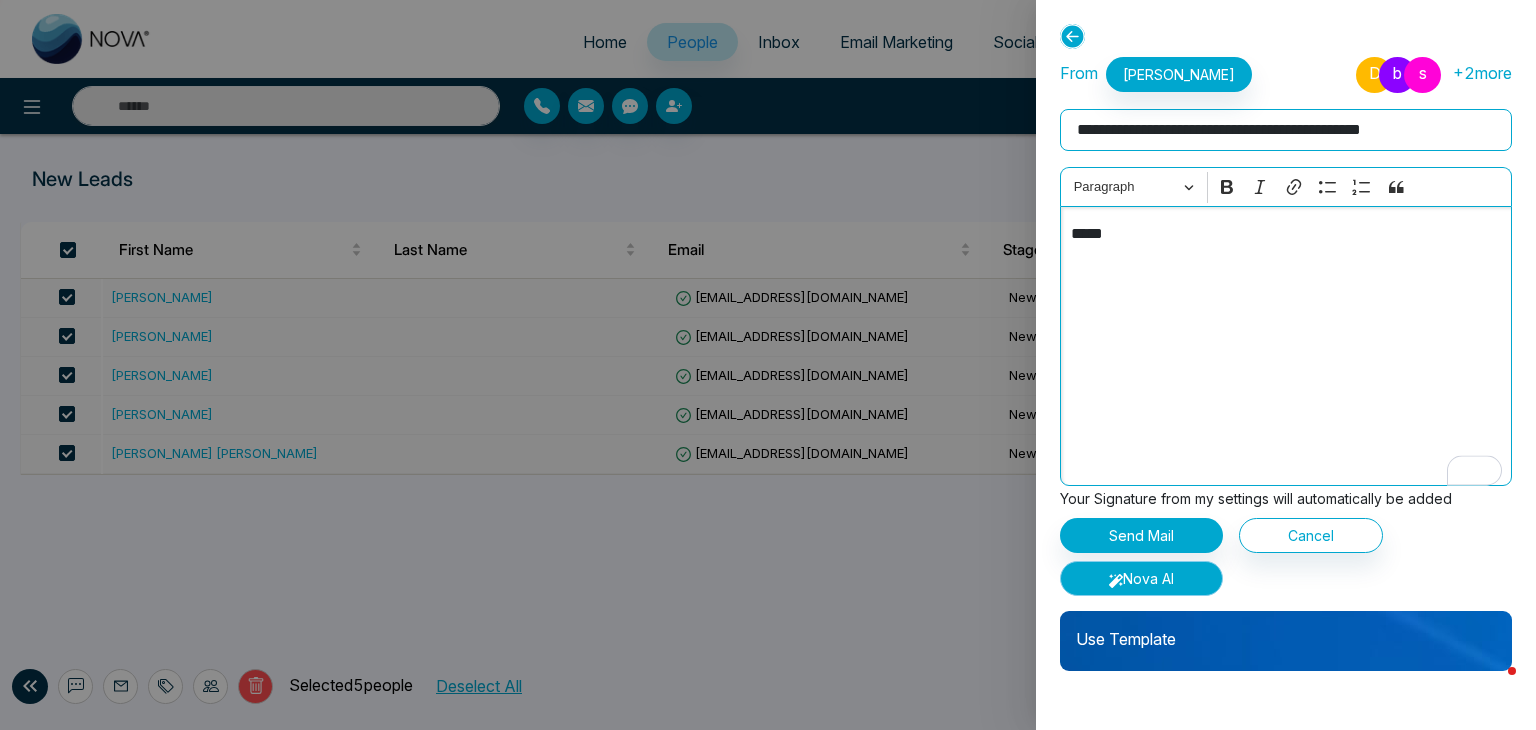 click on "Nova AI" at bounding box center (1141, 578) 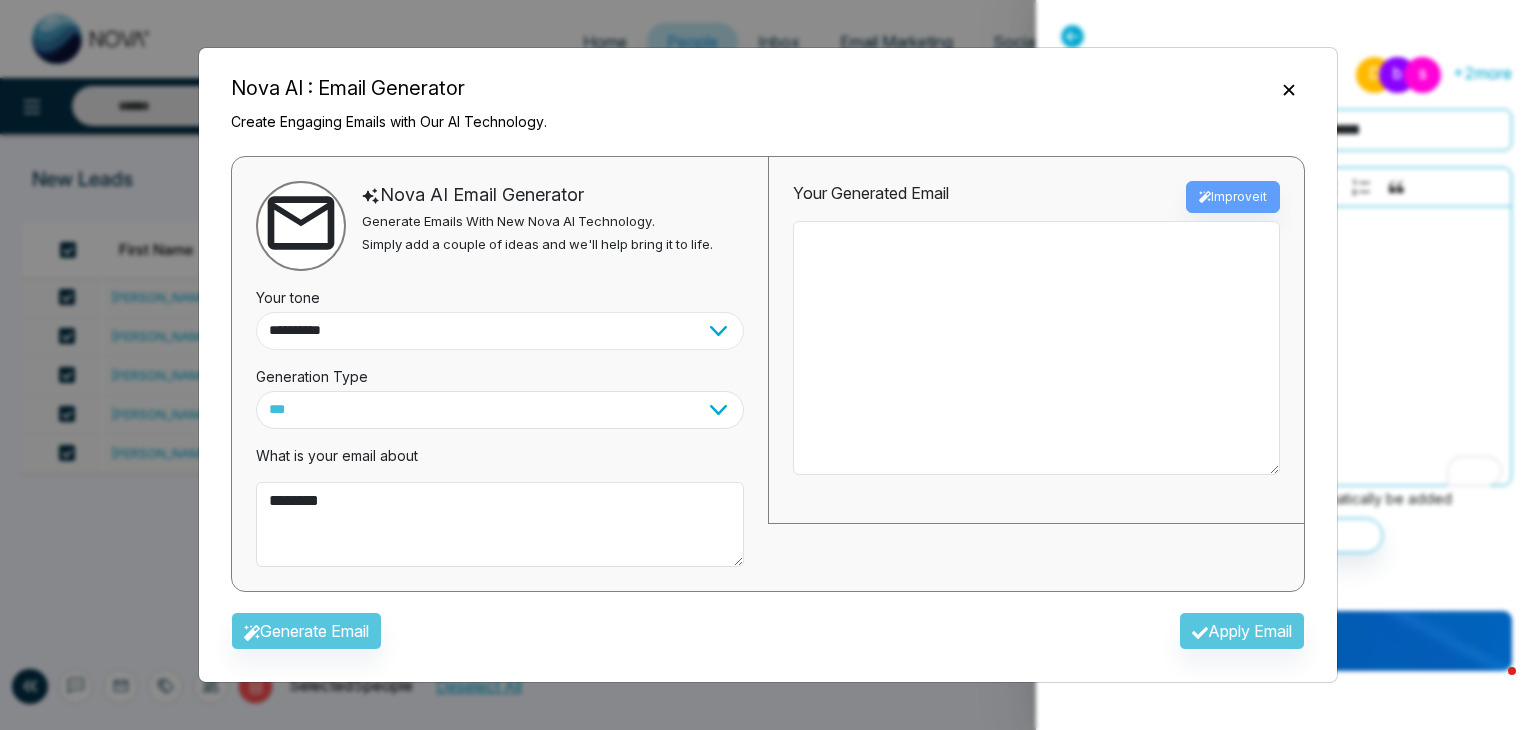 click on "**********" at bounding box center (500, 331) 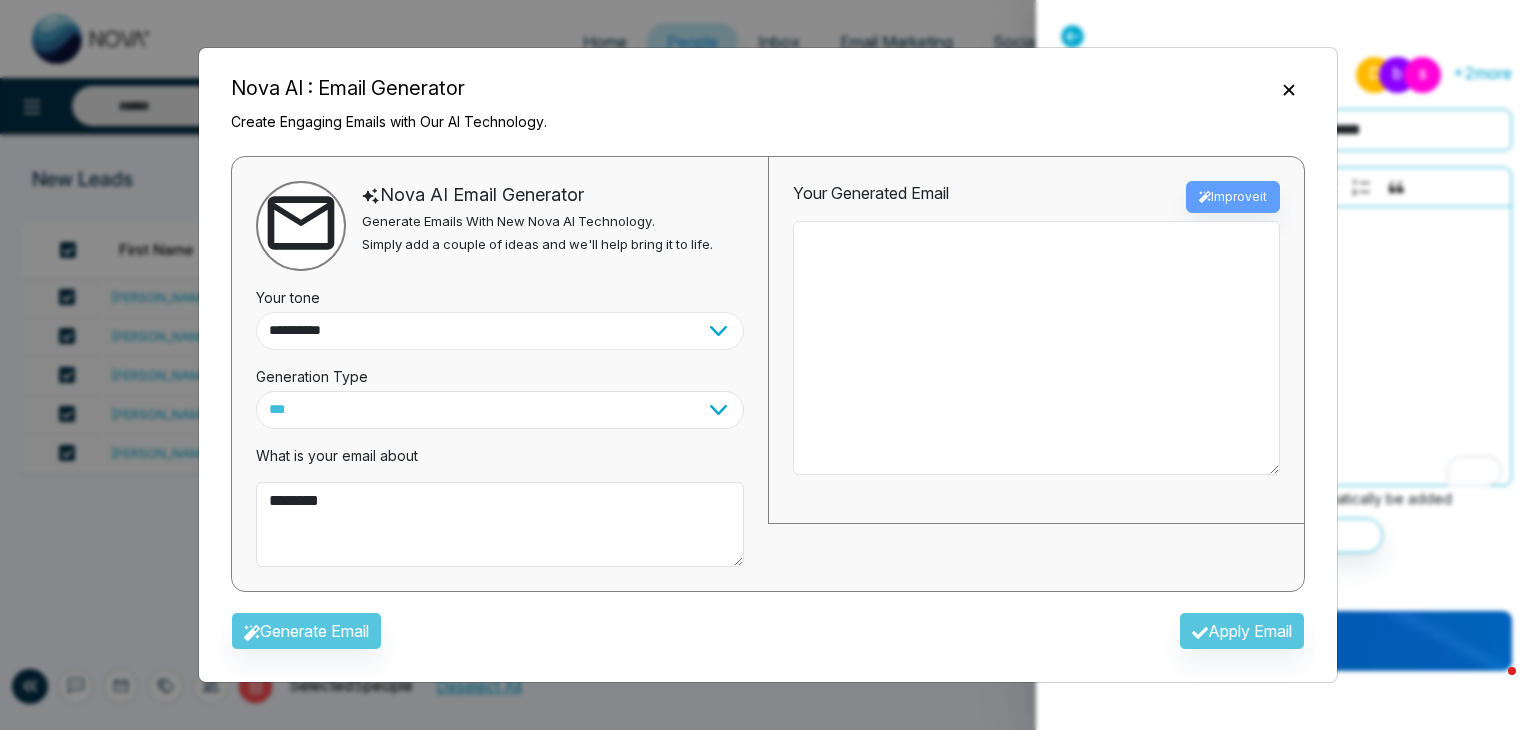 select on "********" 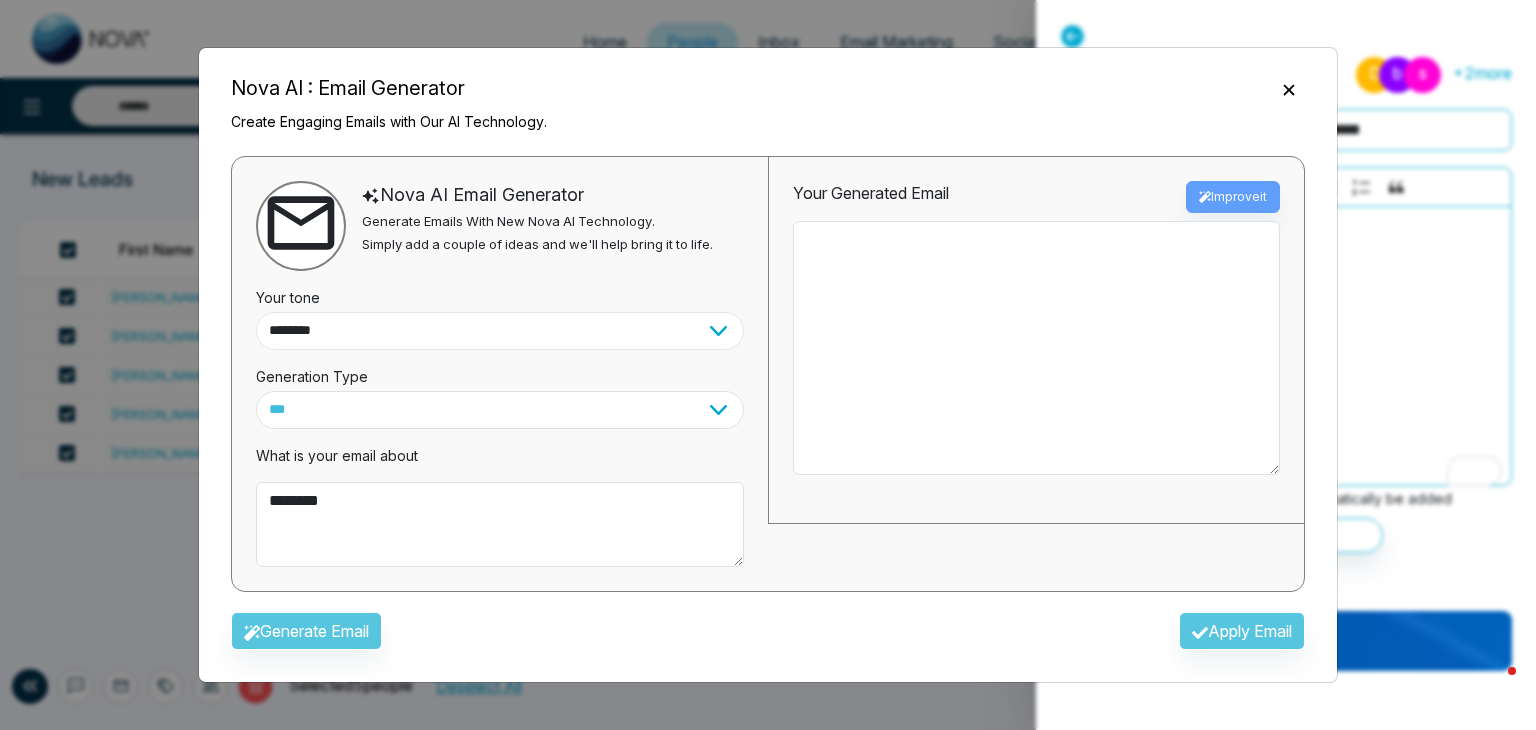 click on "**********" at bounding box center [500, 331] 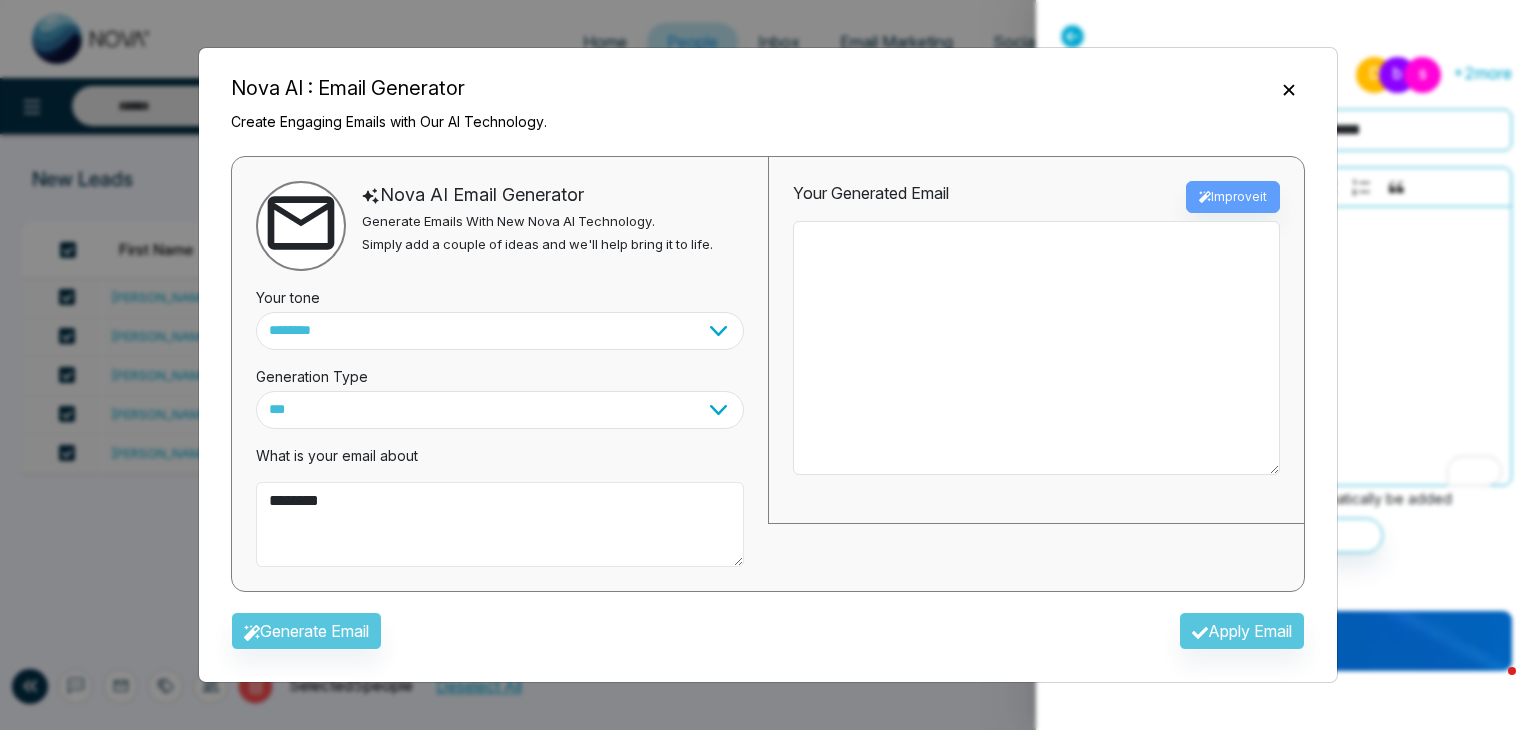 click on "*****" at bounding box center (500, 525) 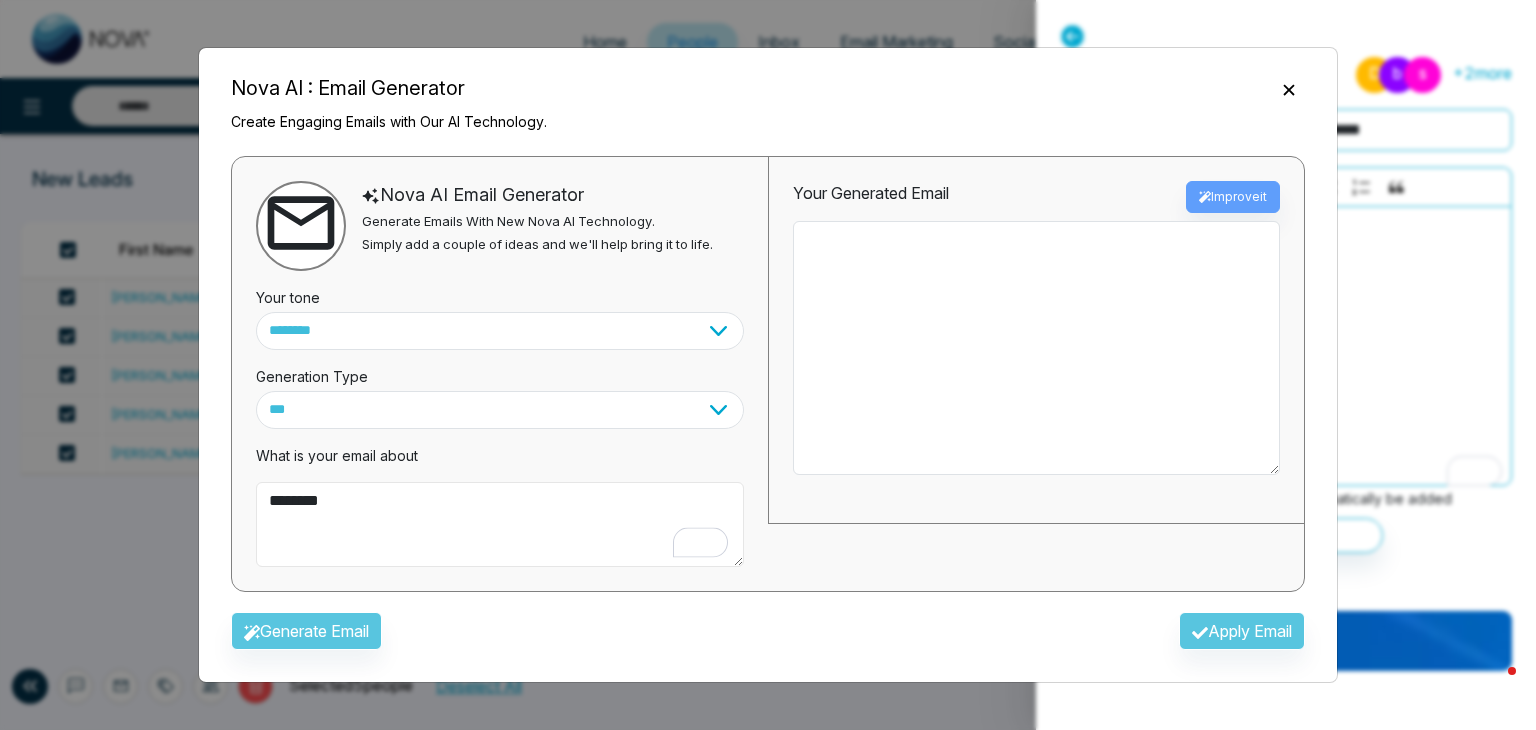 click on "*****" at bounding box center (500, 525) 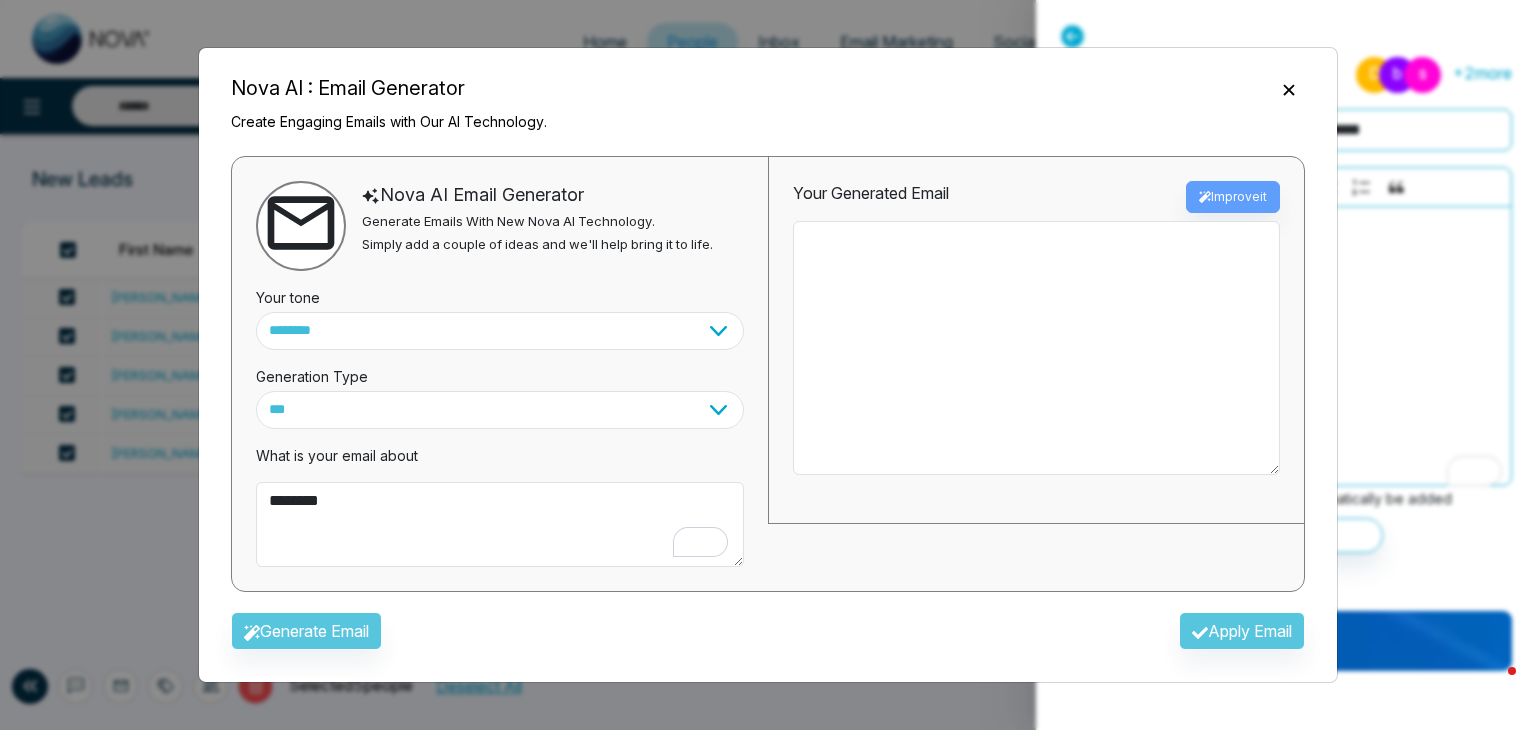 click 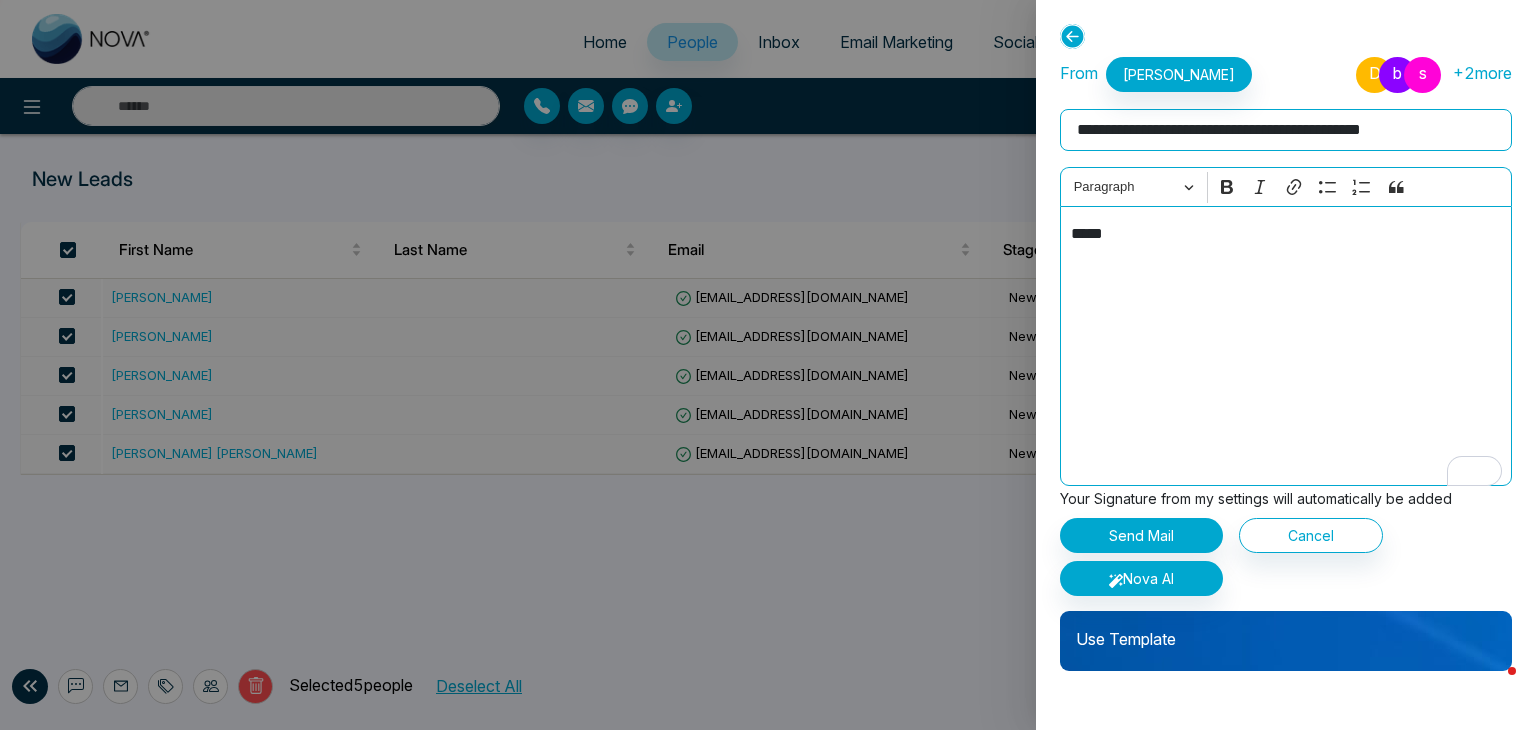 click on "+  2  more" at bounding box center [1482, 73] 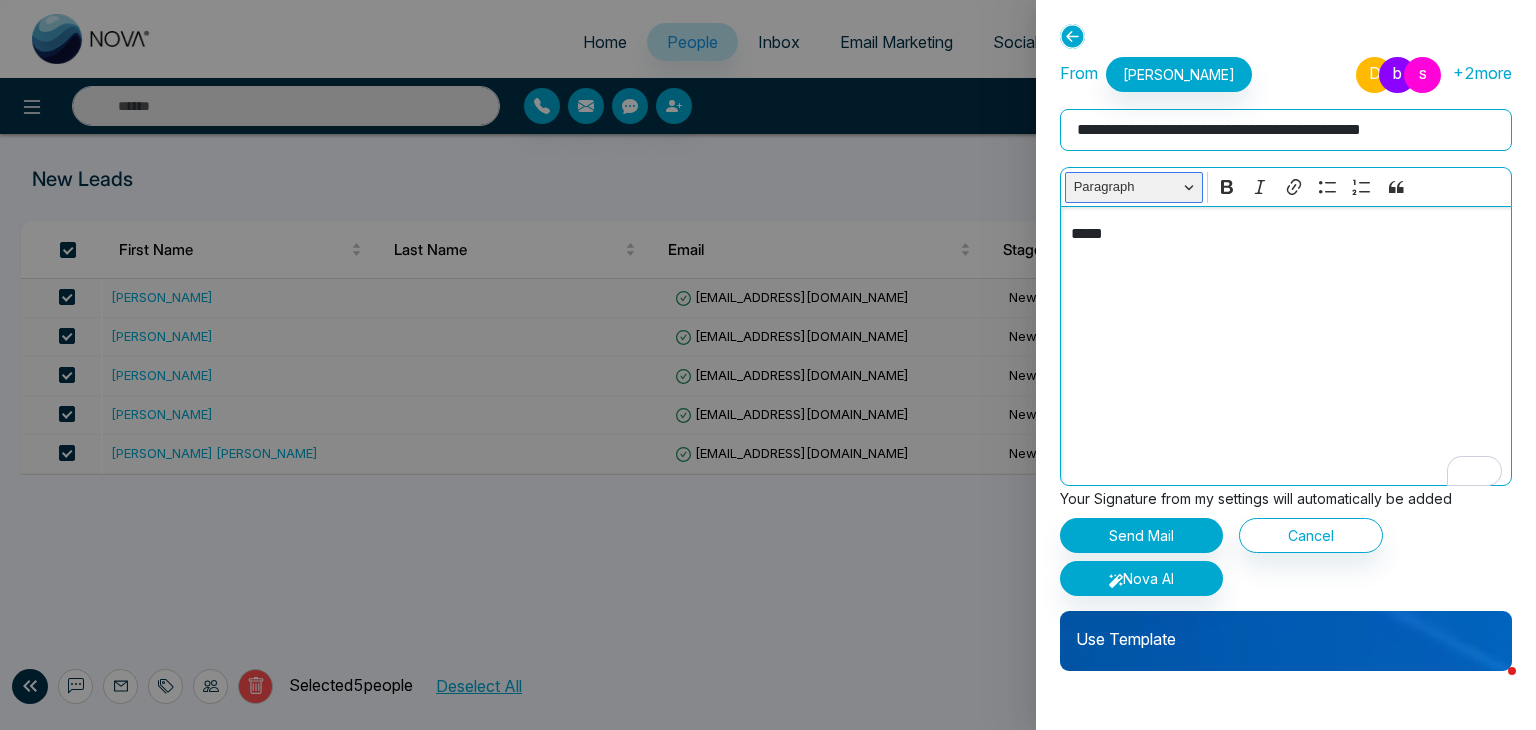 click on "Paragraph" at bounding box center [1134, 187] 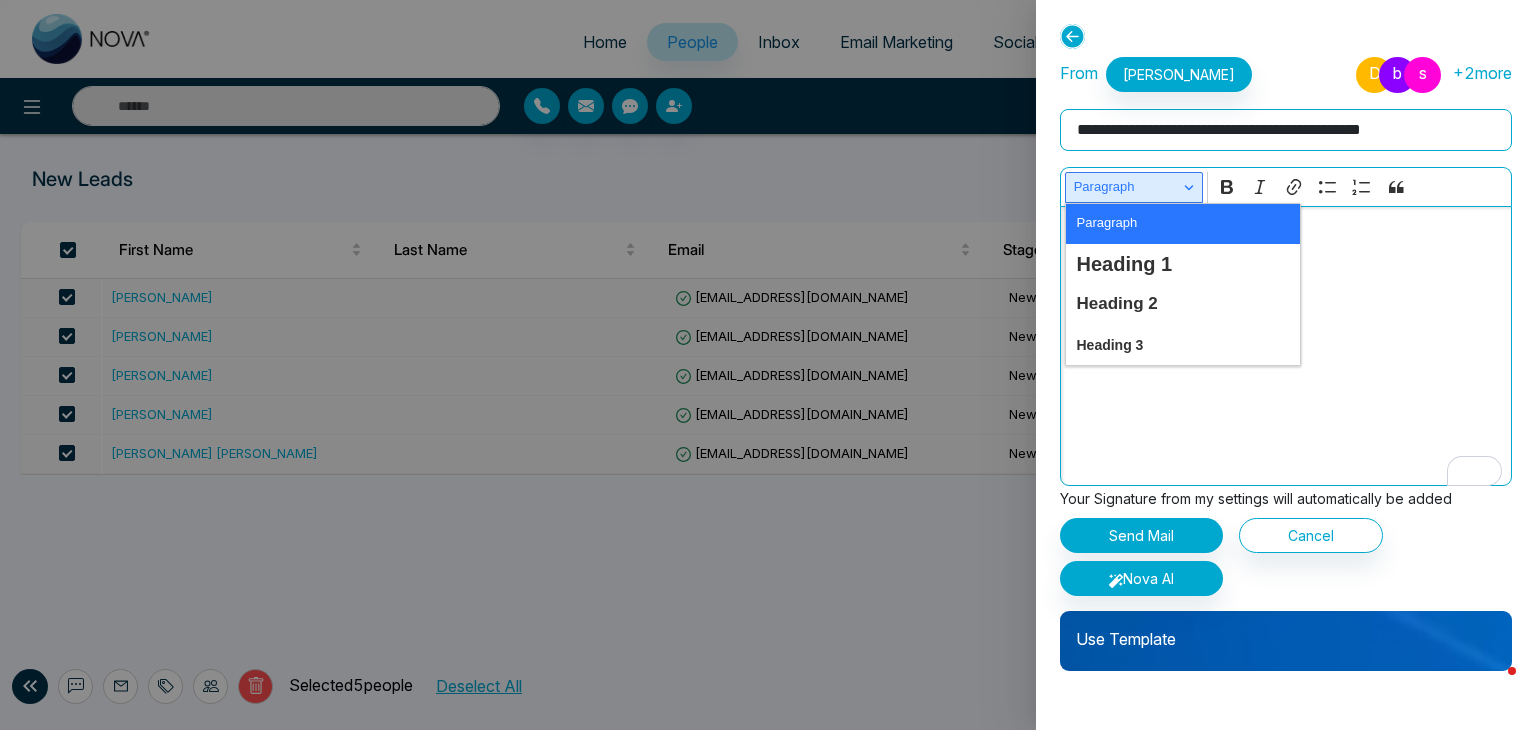 click on "Paragraph" at bounding box center [1134, 187] 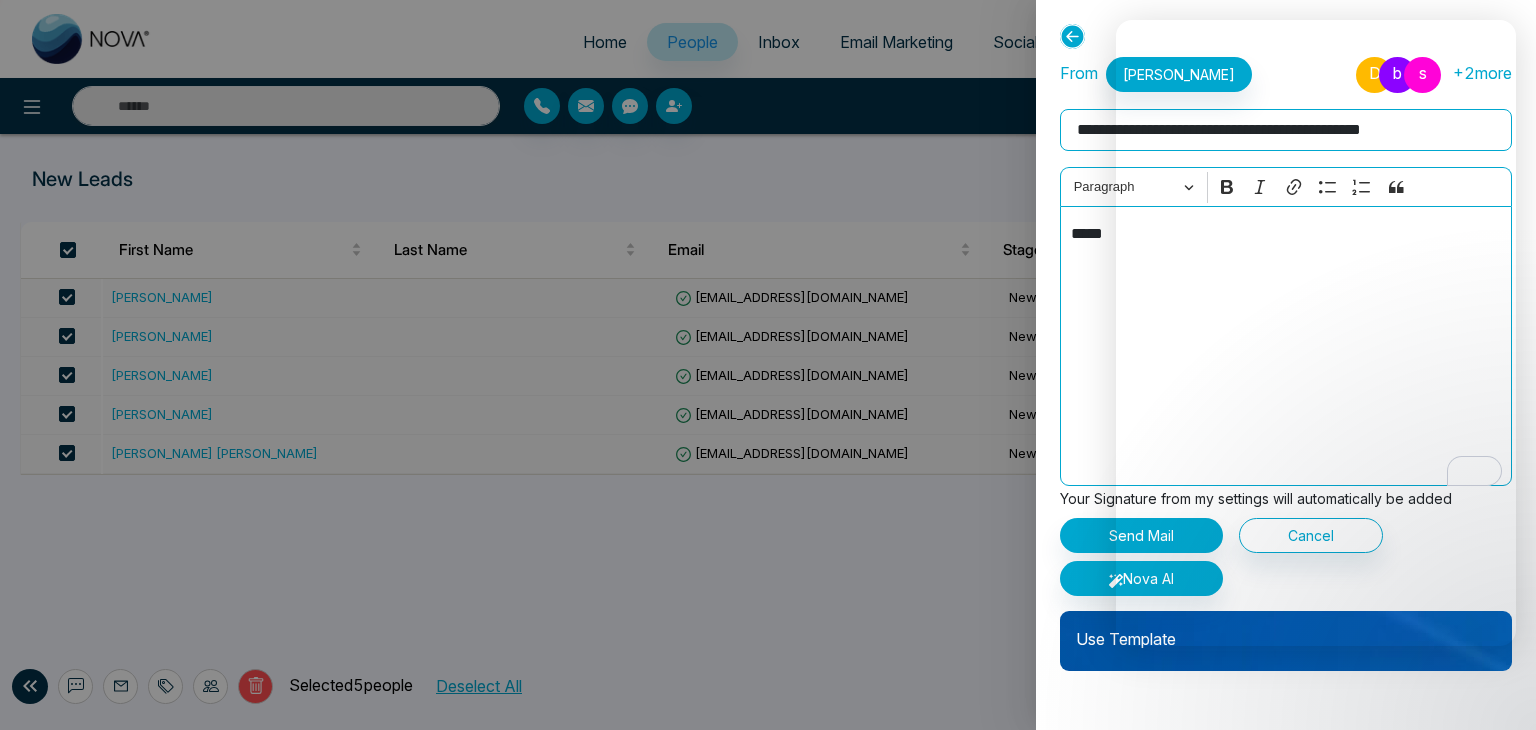 click on "*****" at bounding box center [1286, 346] 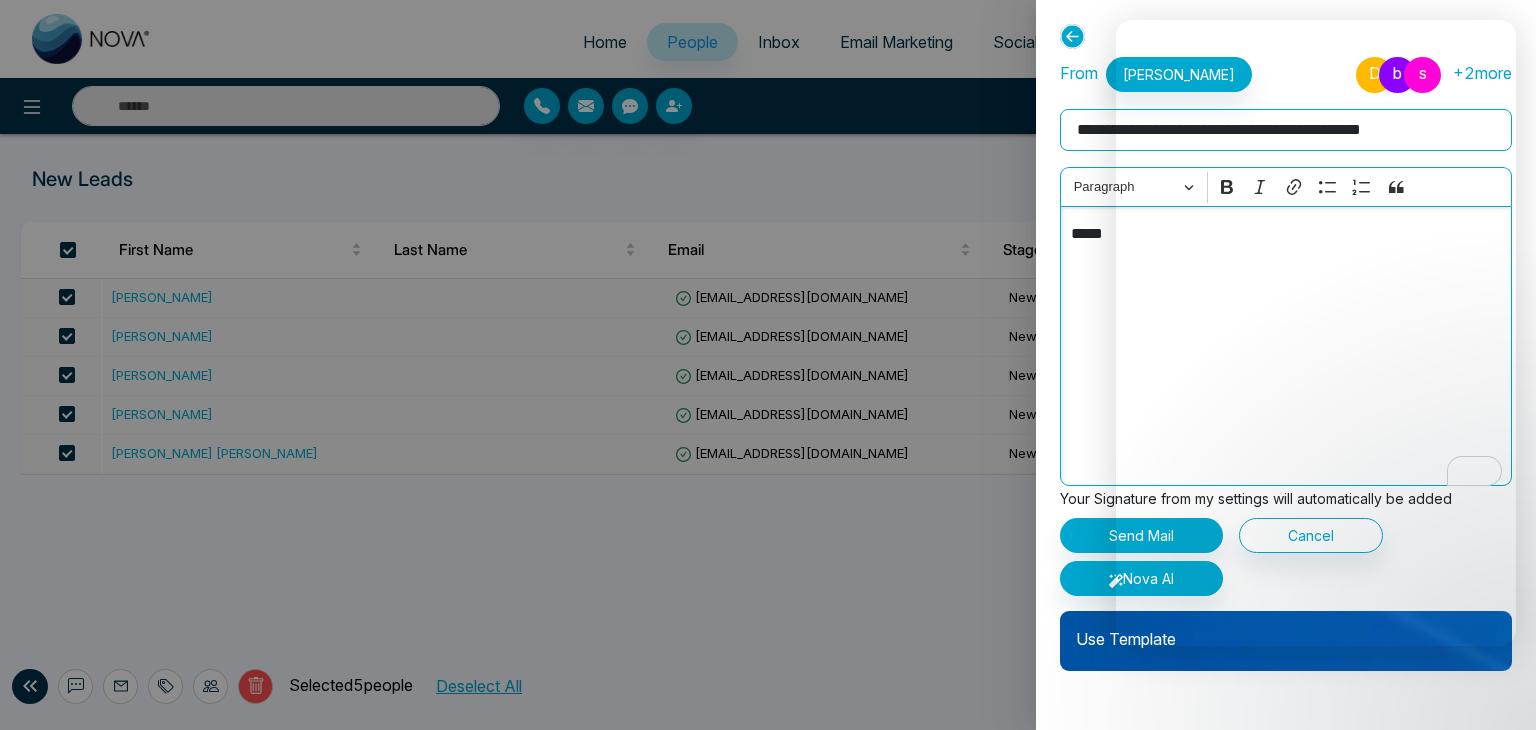 click on "*****" at bounding box center [1286, 346] 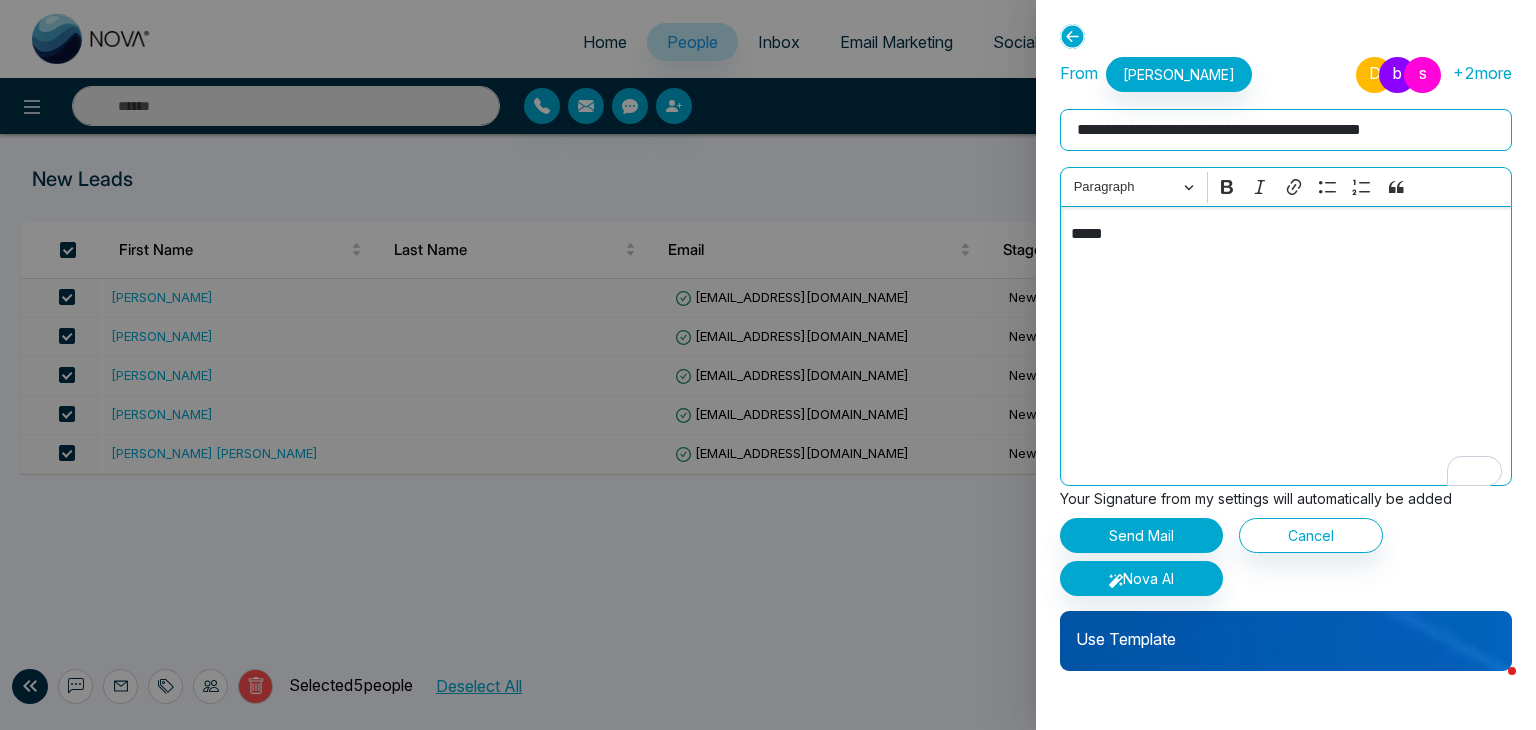 click on "*****" at bounding box center (1286, 234) 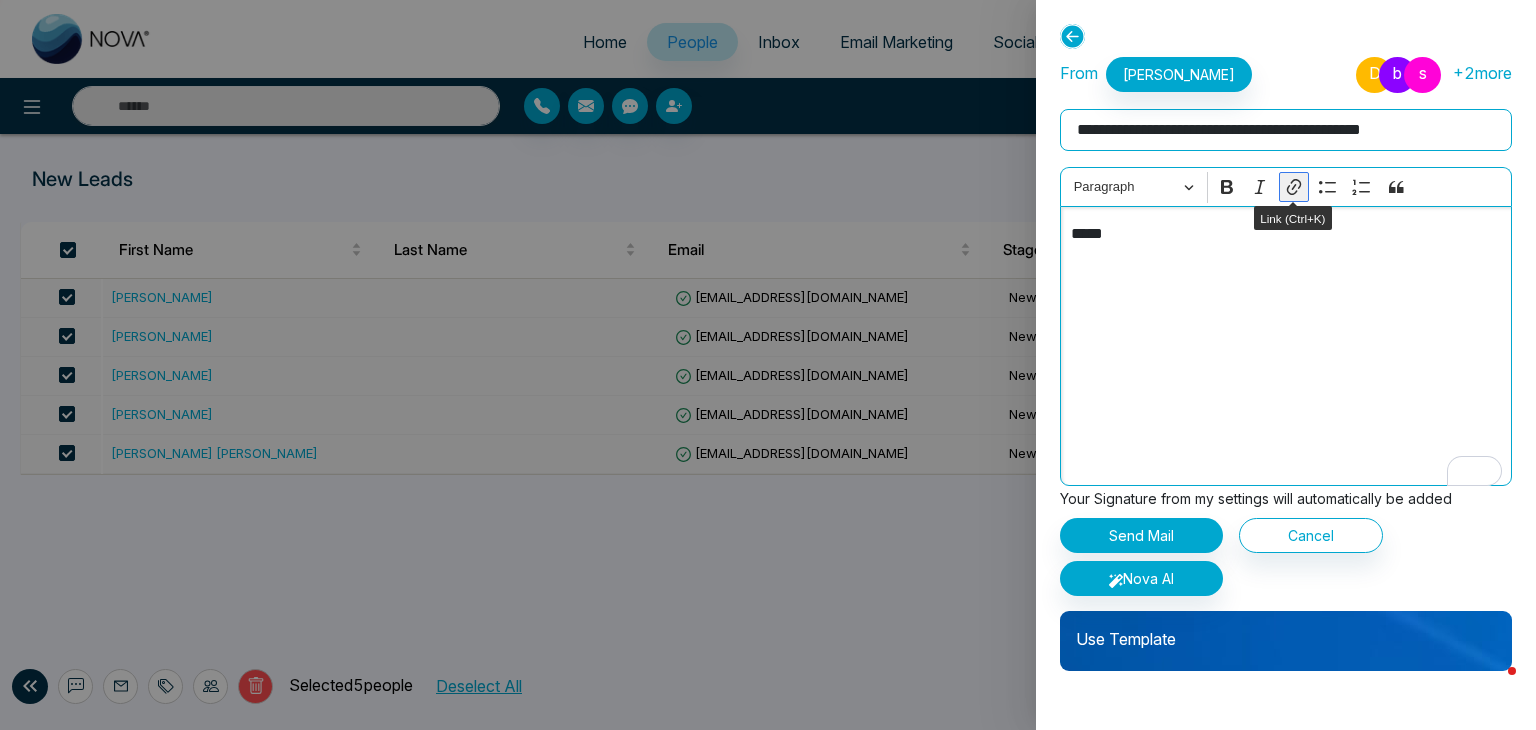click 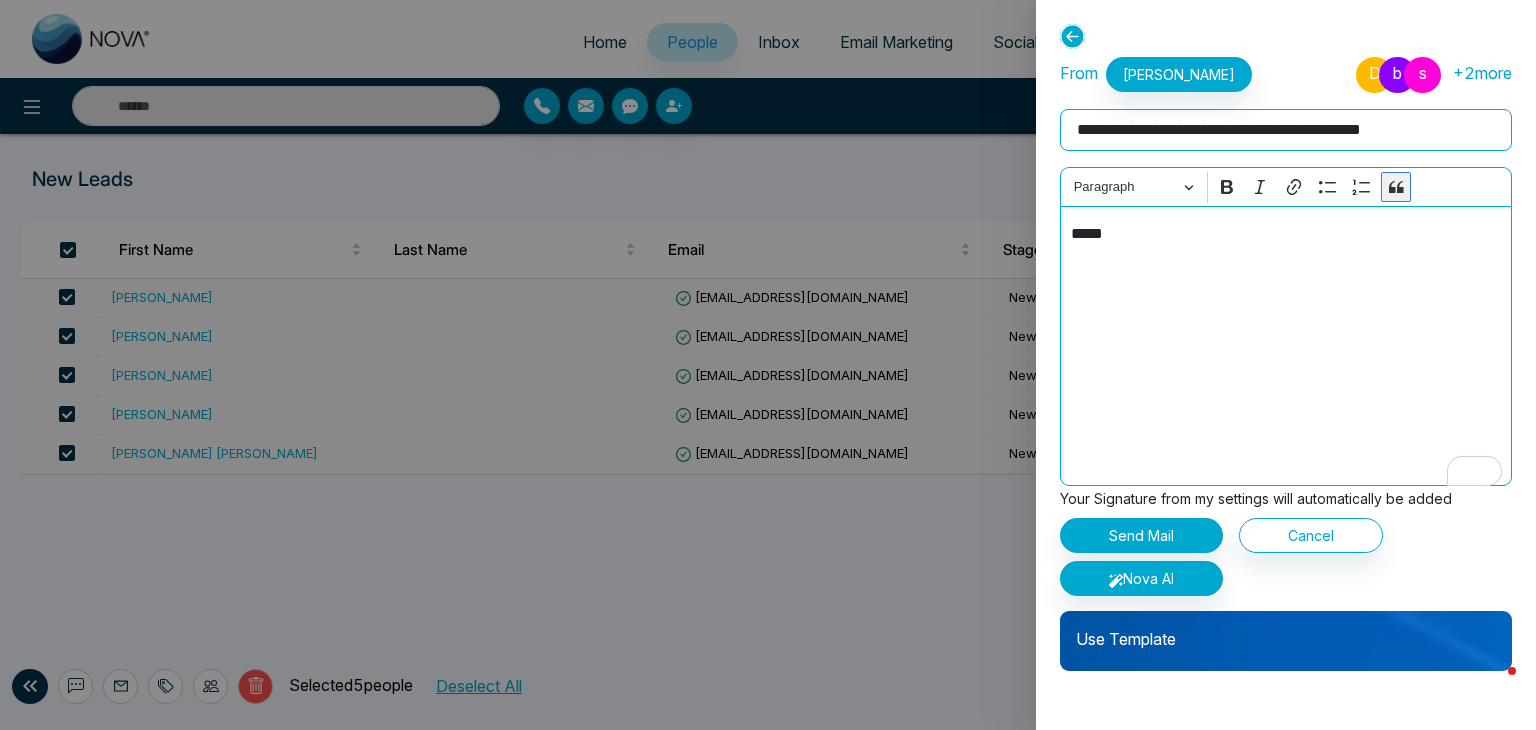 click 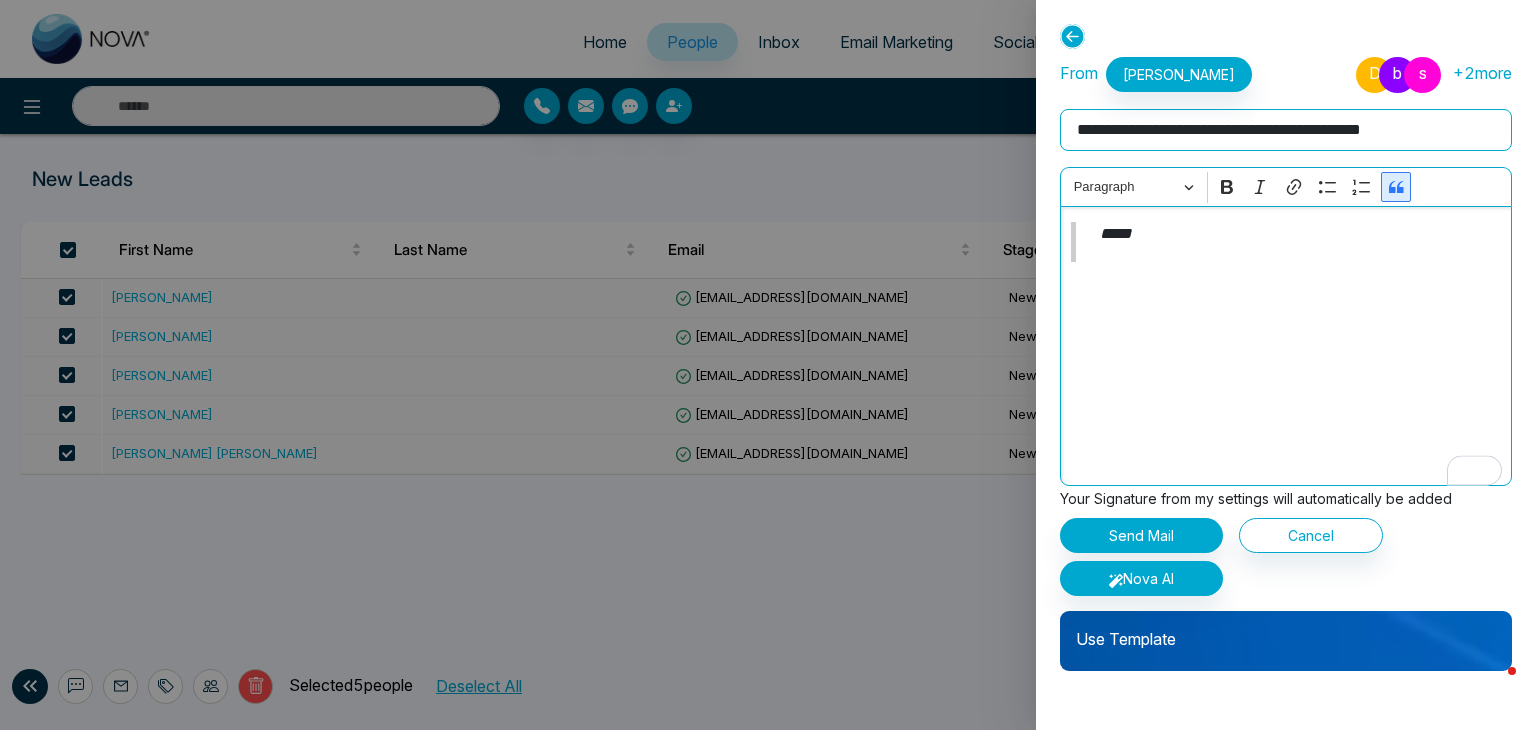 click 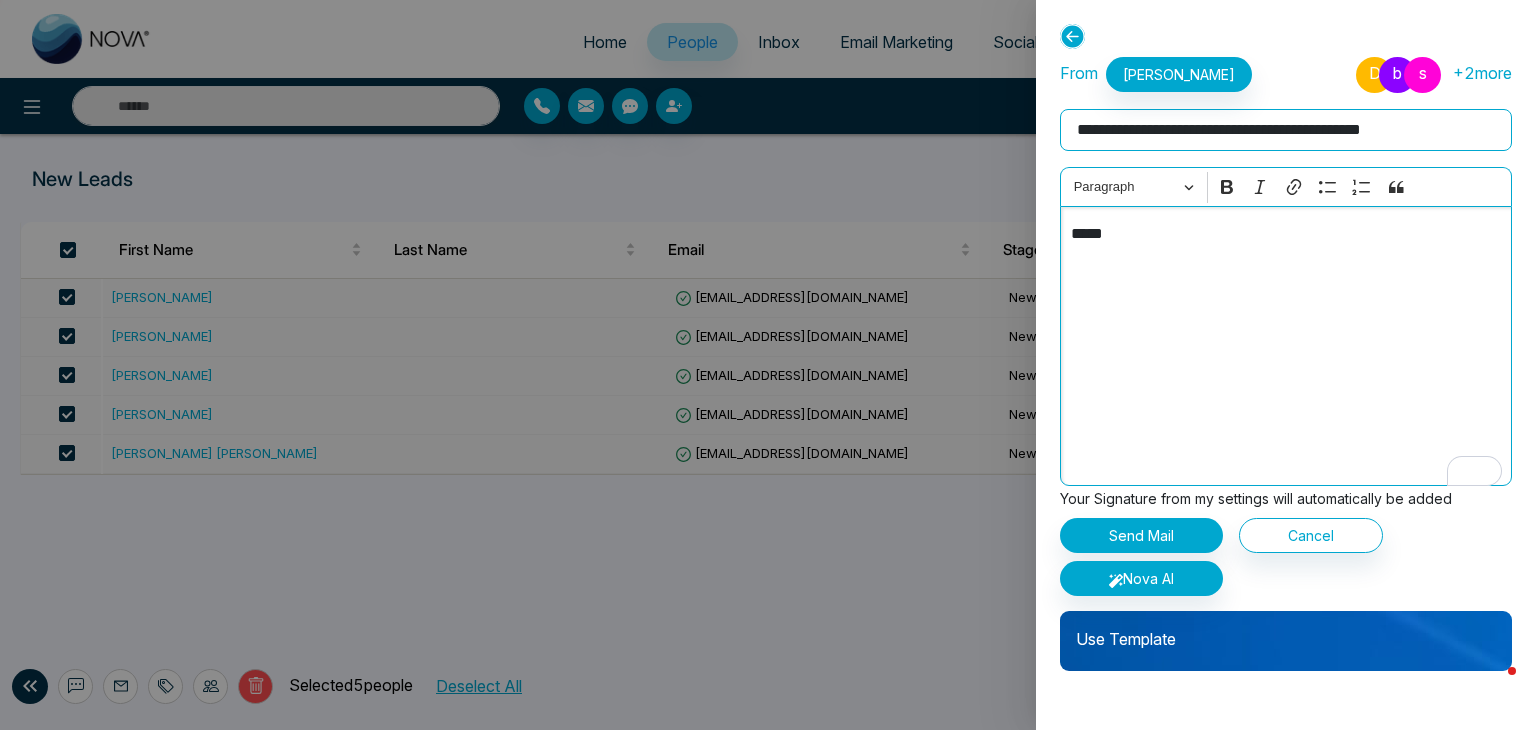 click on "+  2  more" at bounding box center (1482, 73) 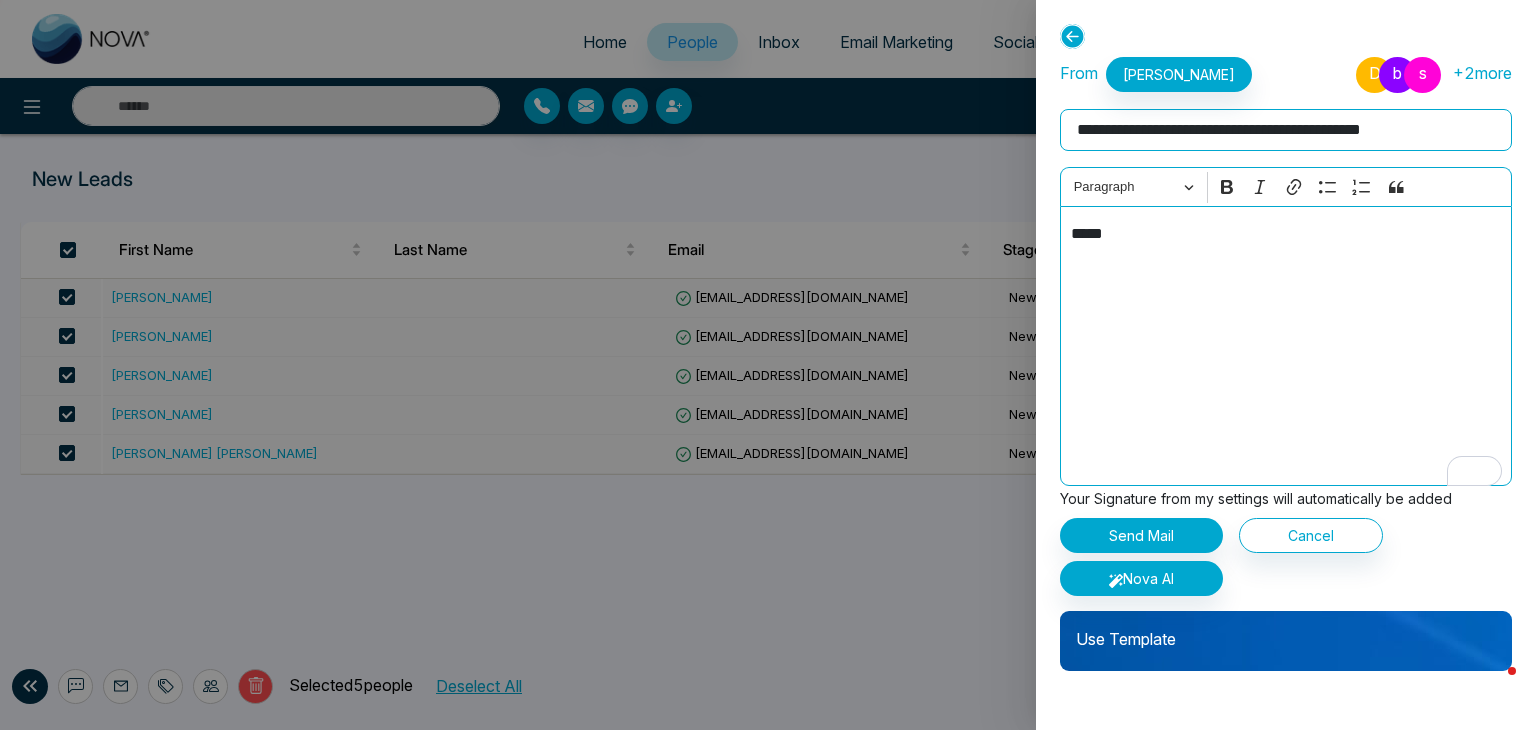 click on "s" at bounding box center (1422, 75) 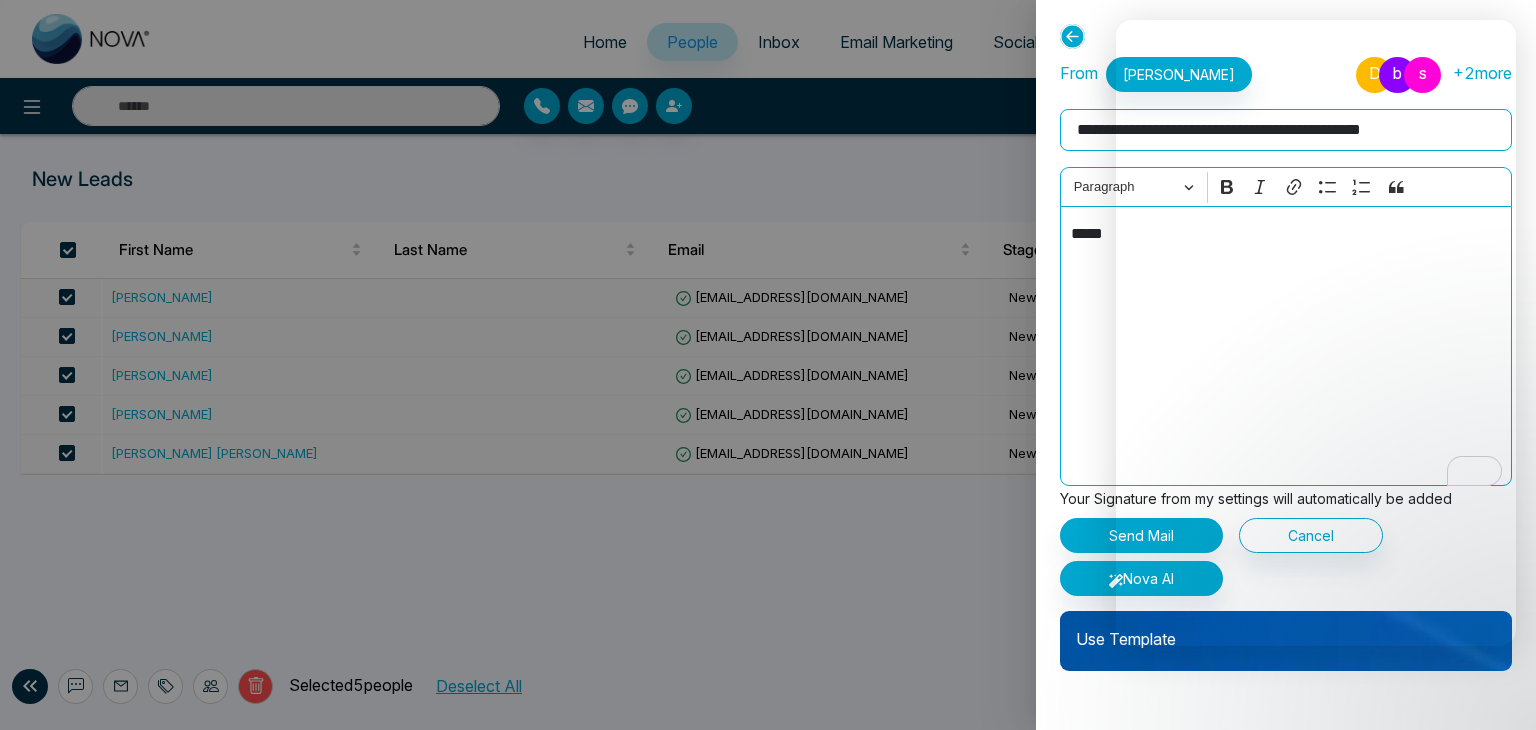 click on "*****" at bounding box center [1286, 346] 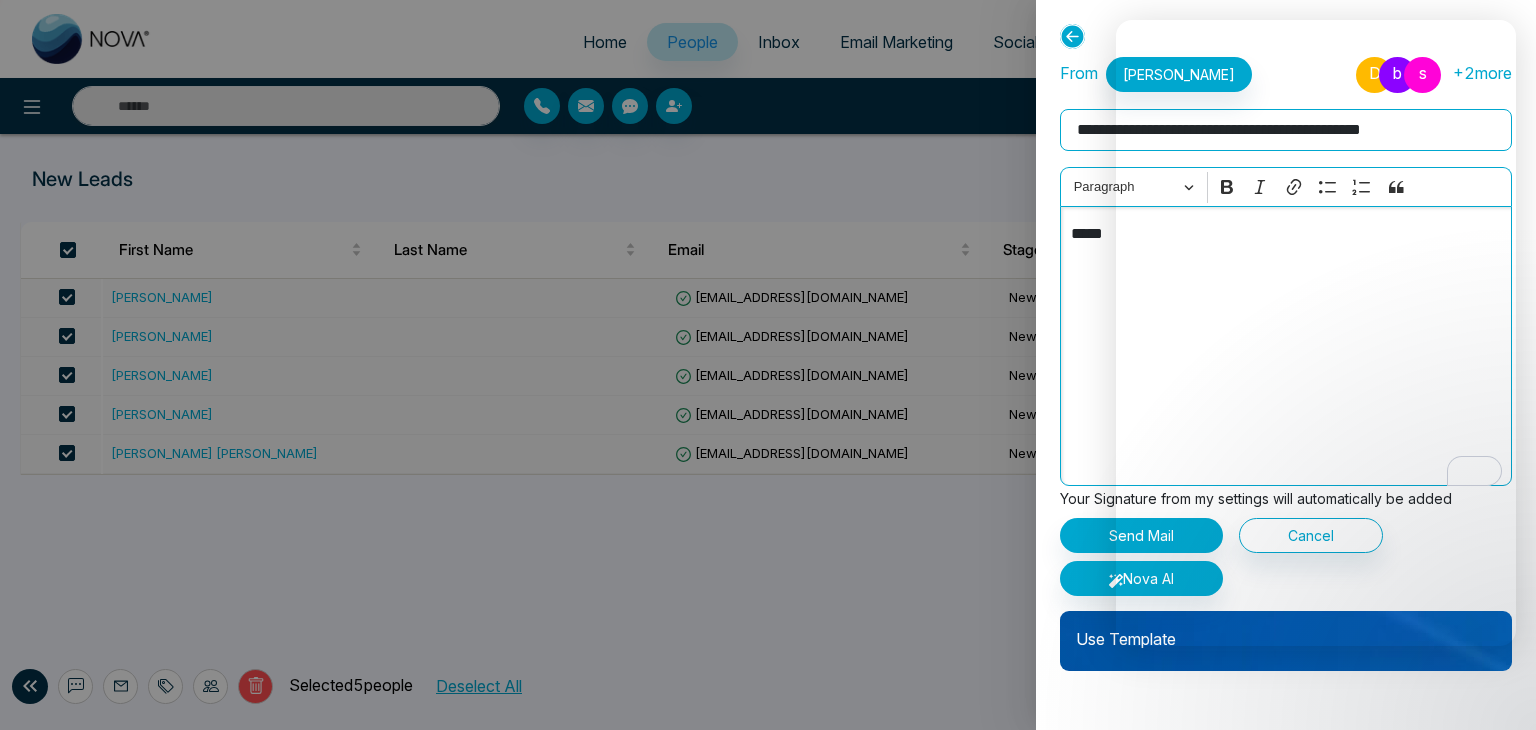 click on "*****" at bounding box center (1286, 346) 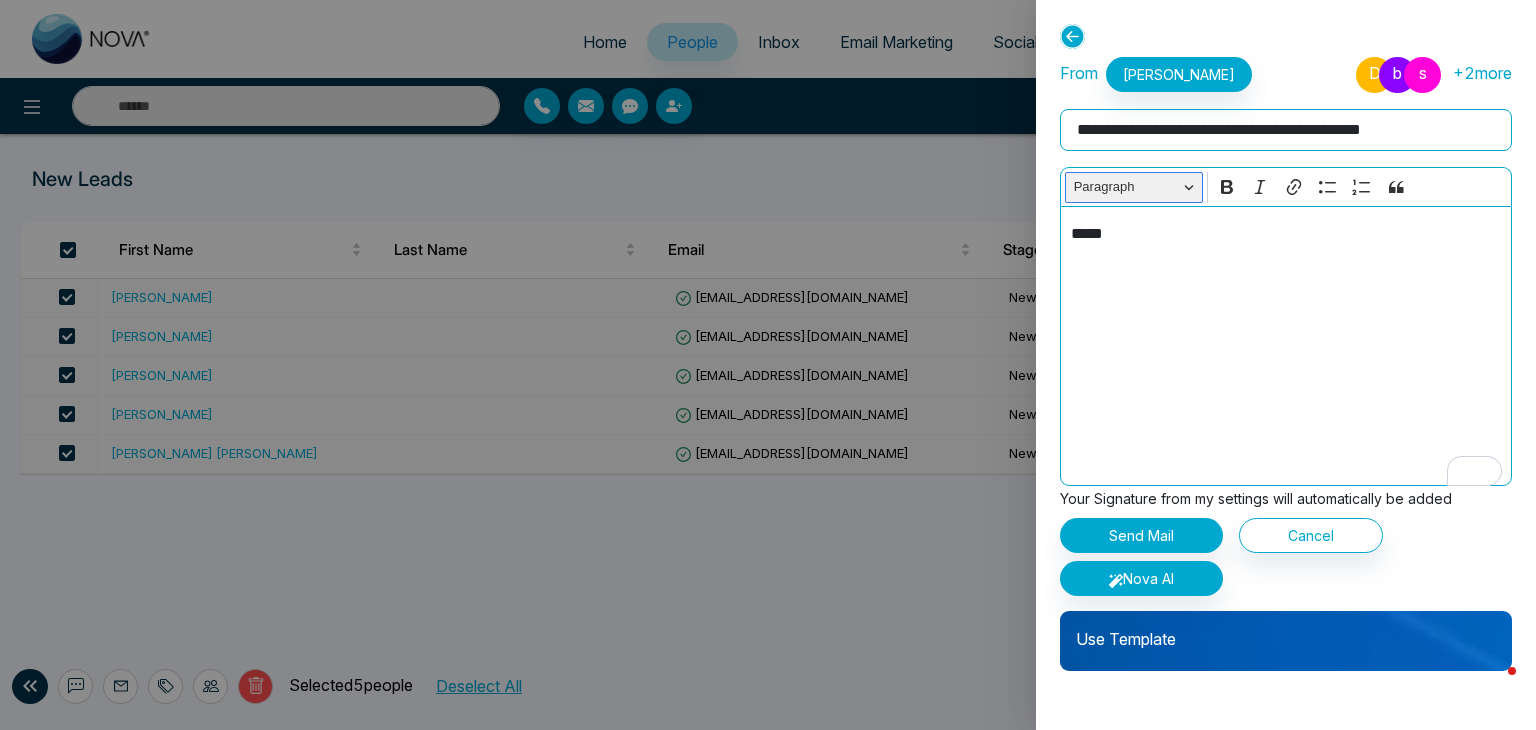 click on "Paragraph" at bounding box center [1134, 187] 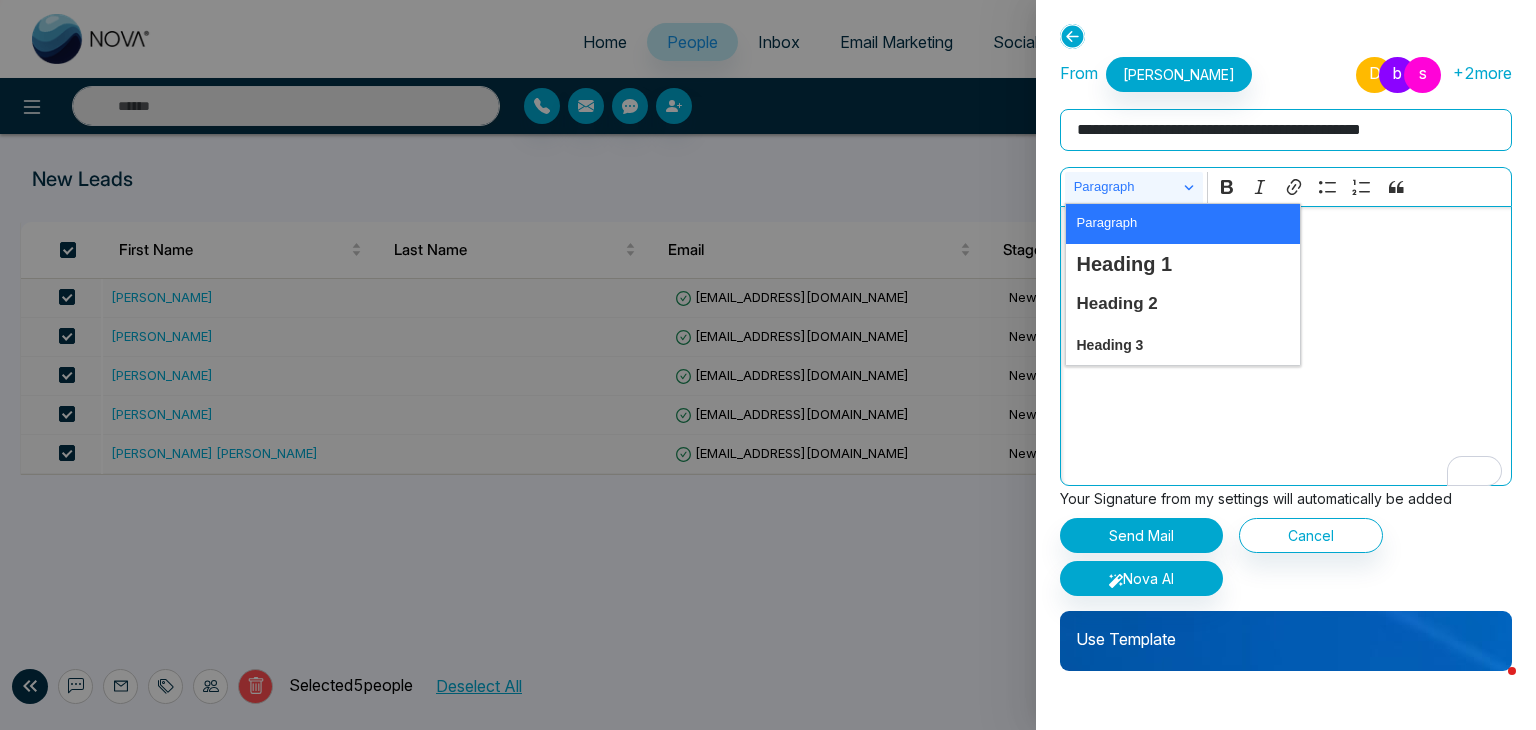click on "*****" at bounding box center (1286, 346) 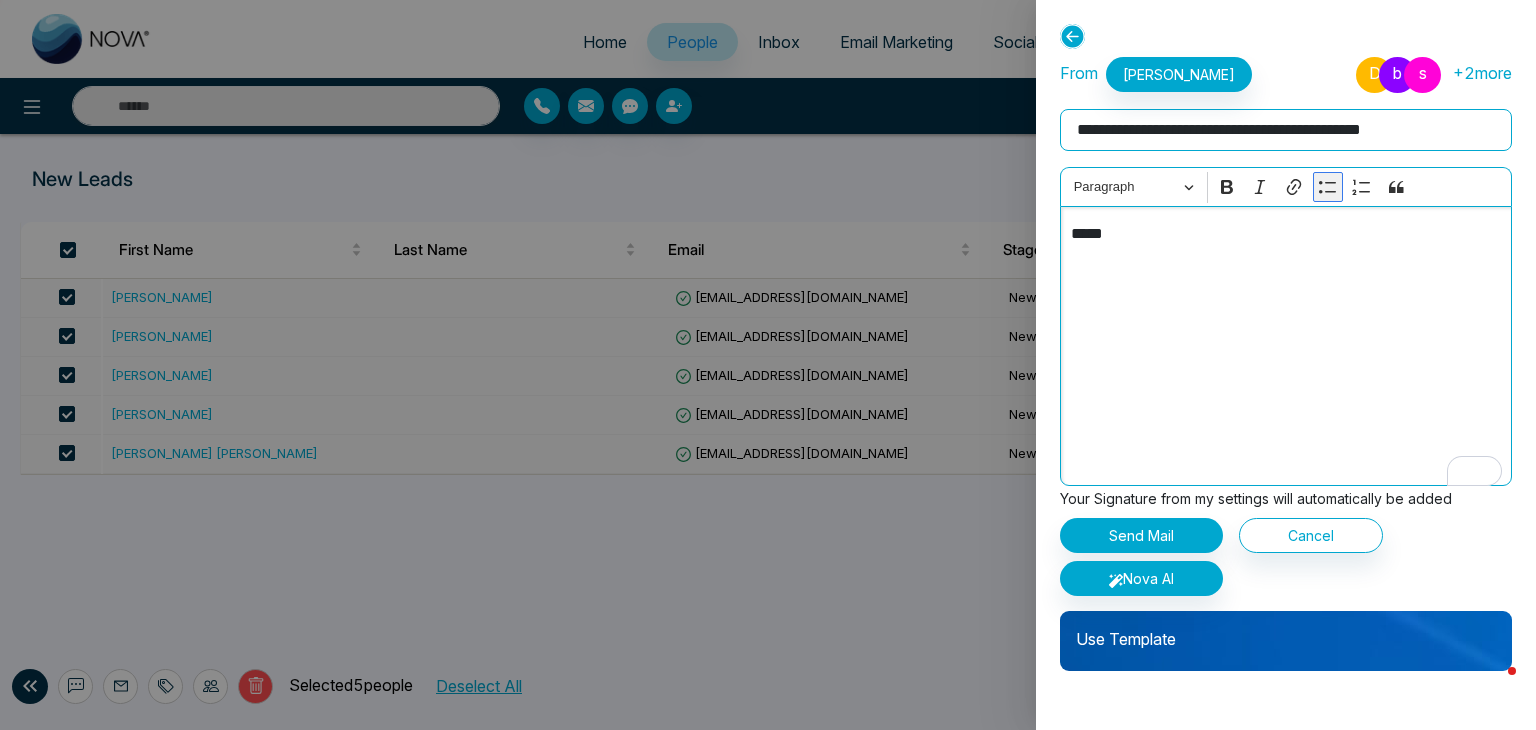 click 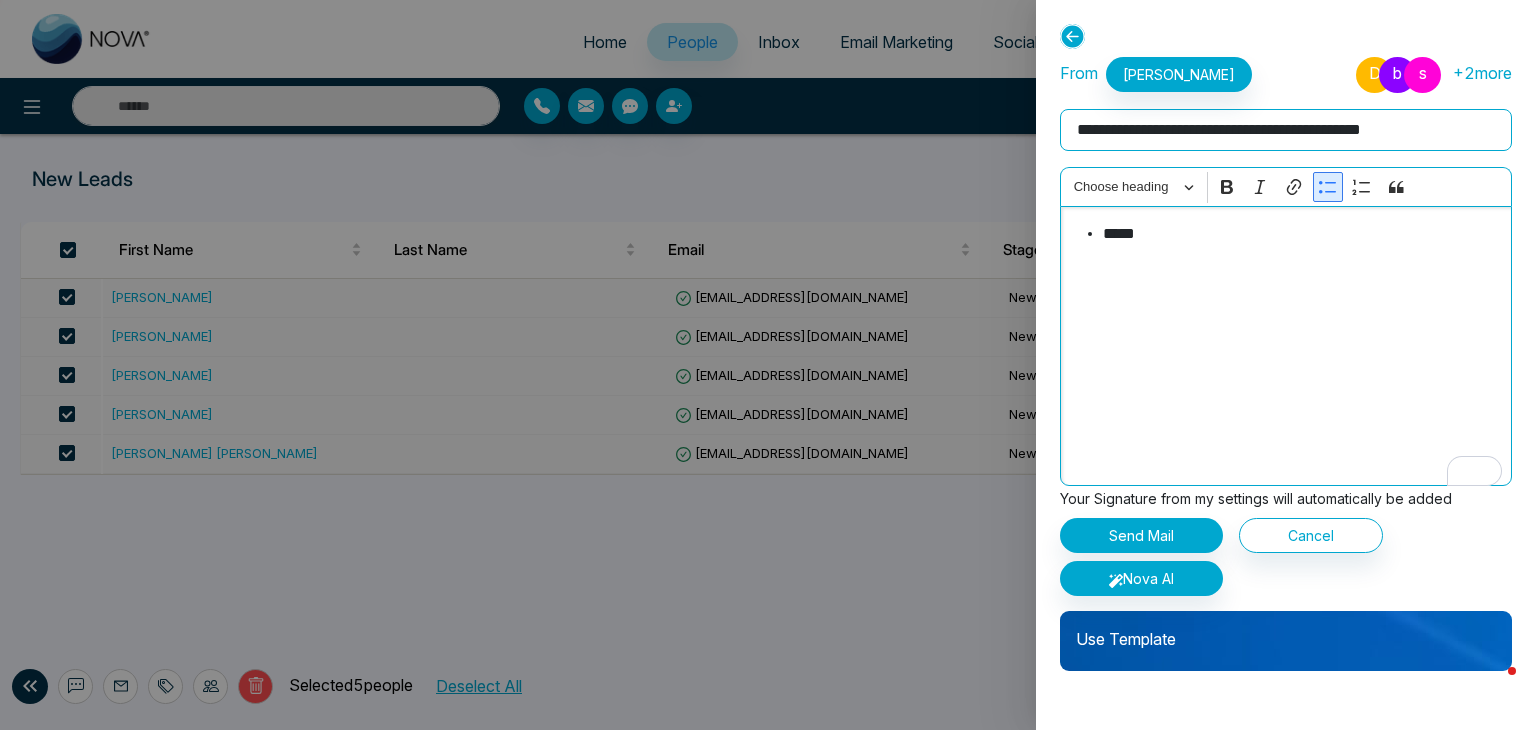 click 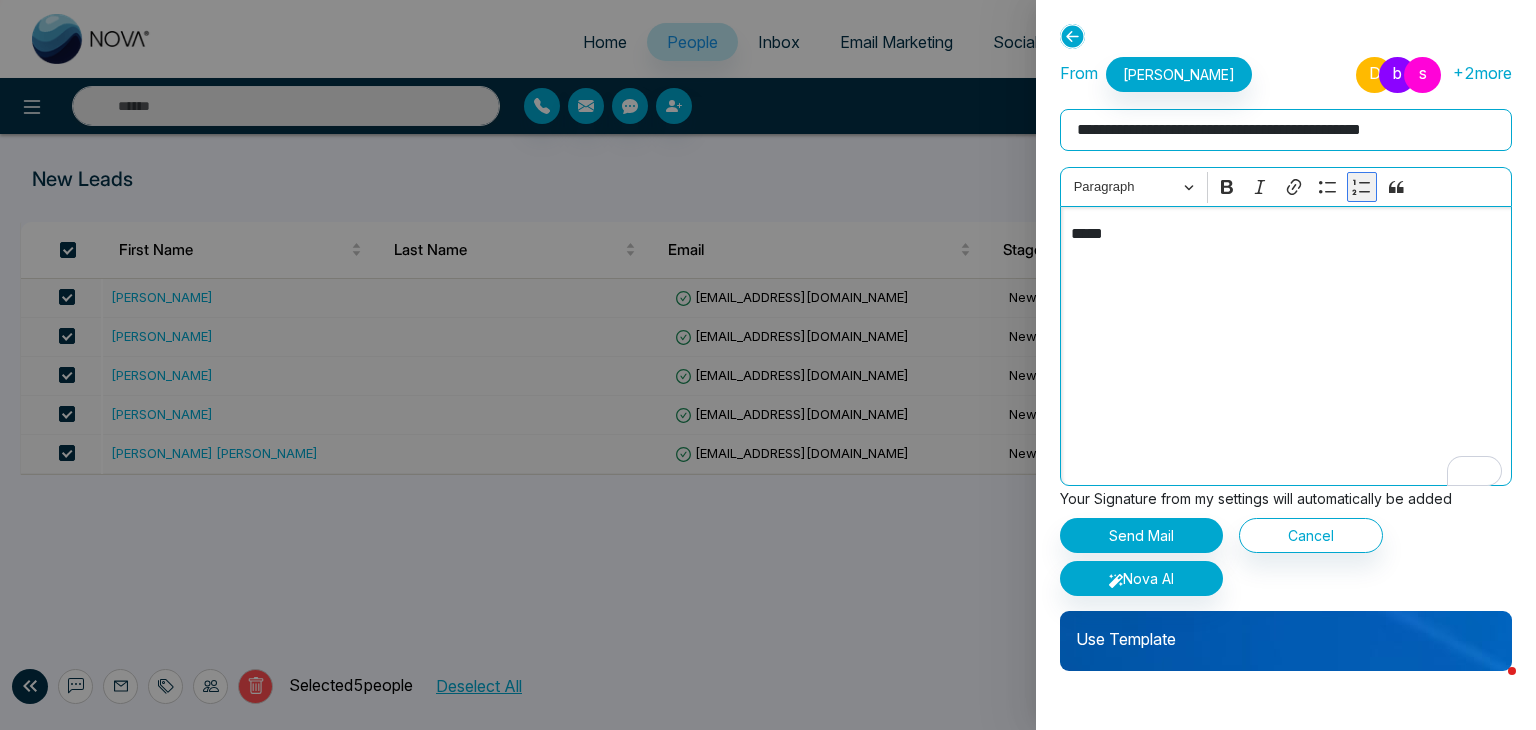 click 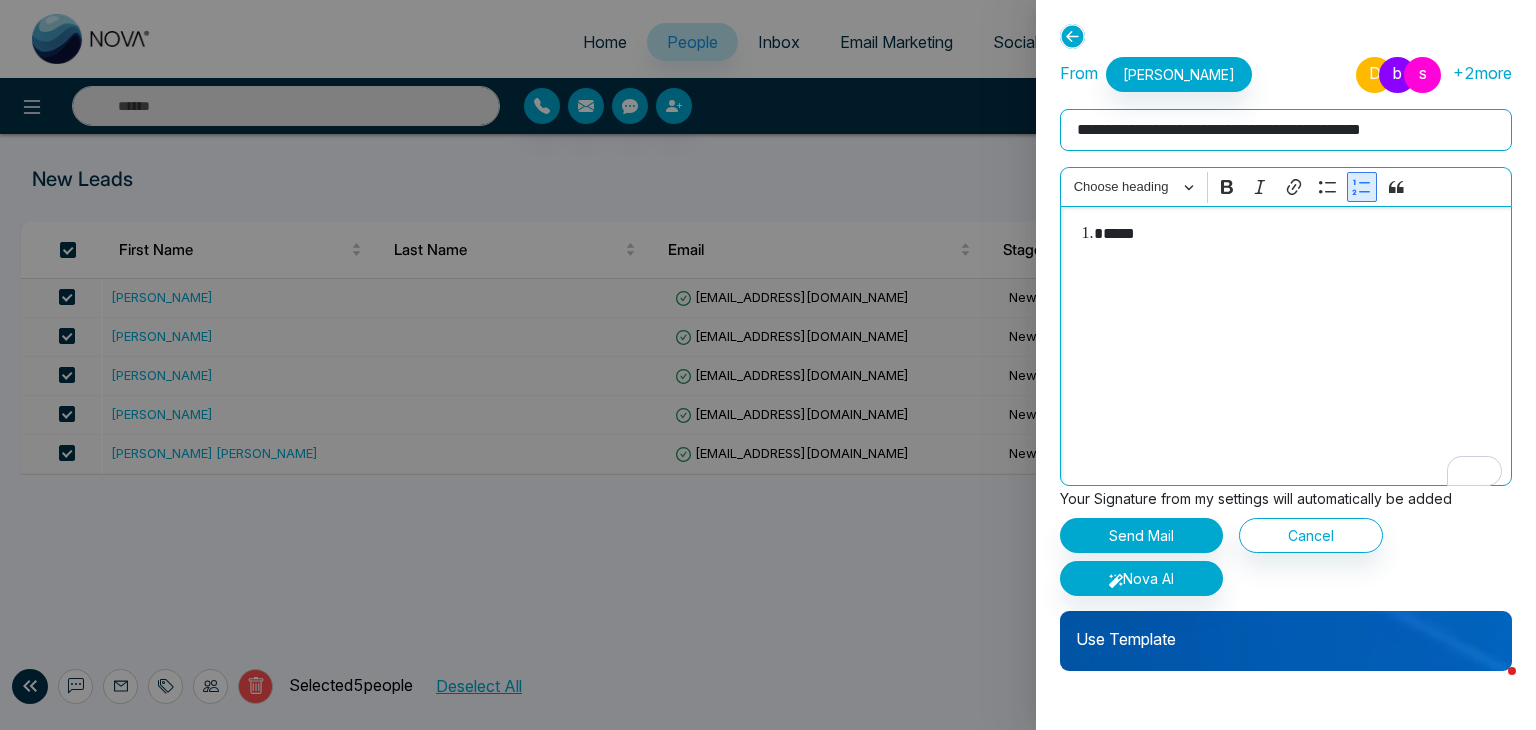 click 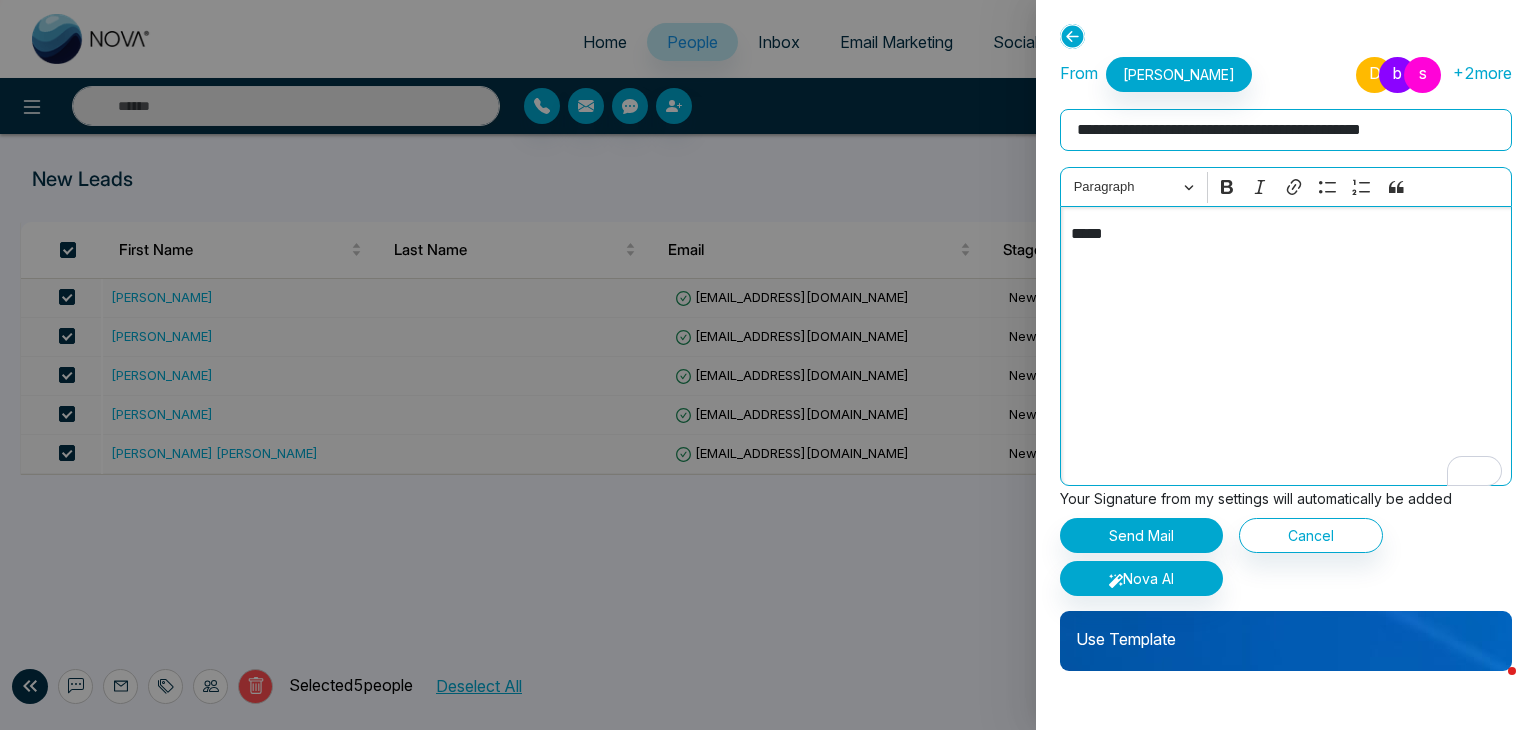 click on "*****" at bounding box center [1286, 346] 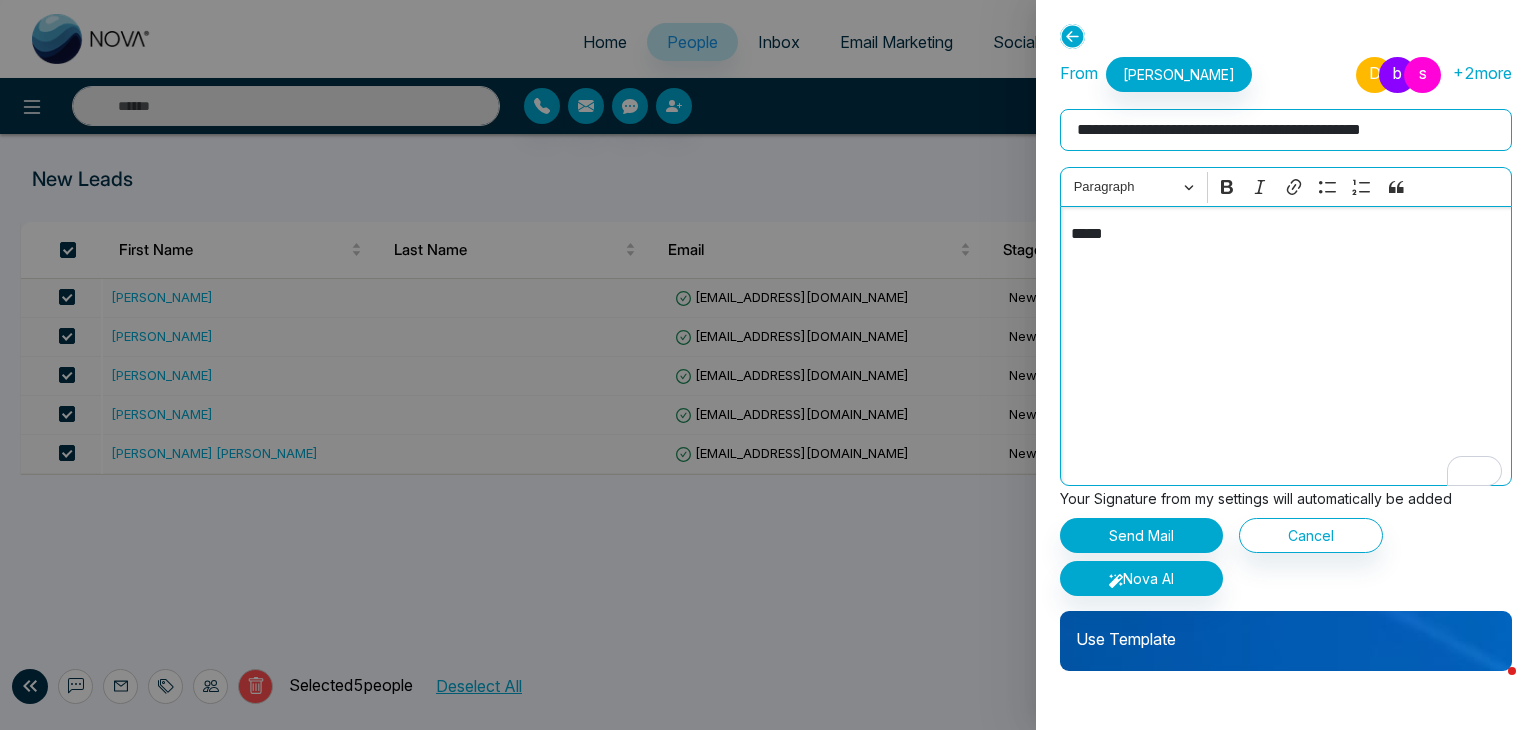 click on "*****" at bounding box center [1286, 234] 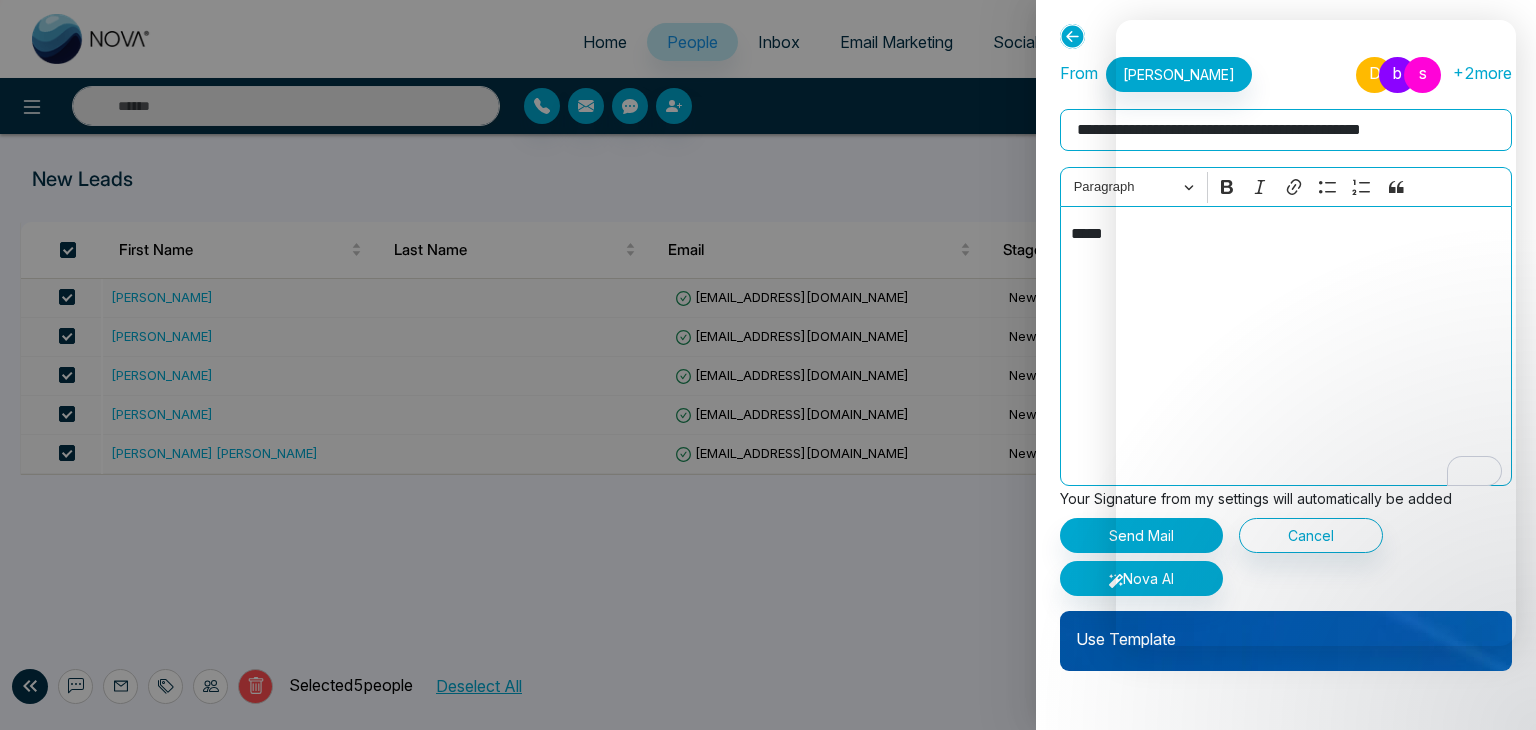 click at bounding box center (768, 365) 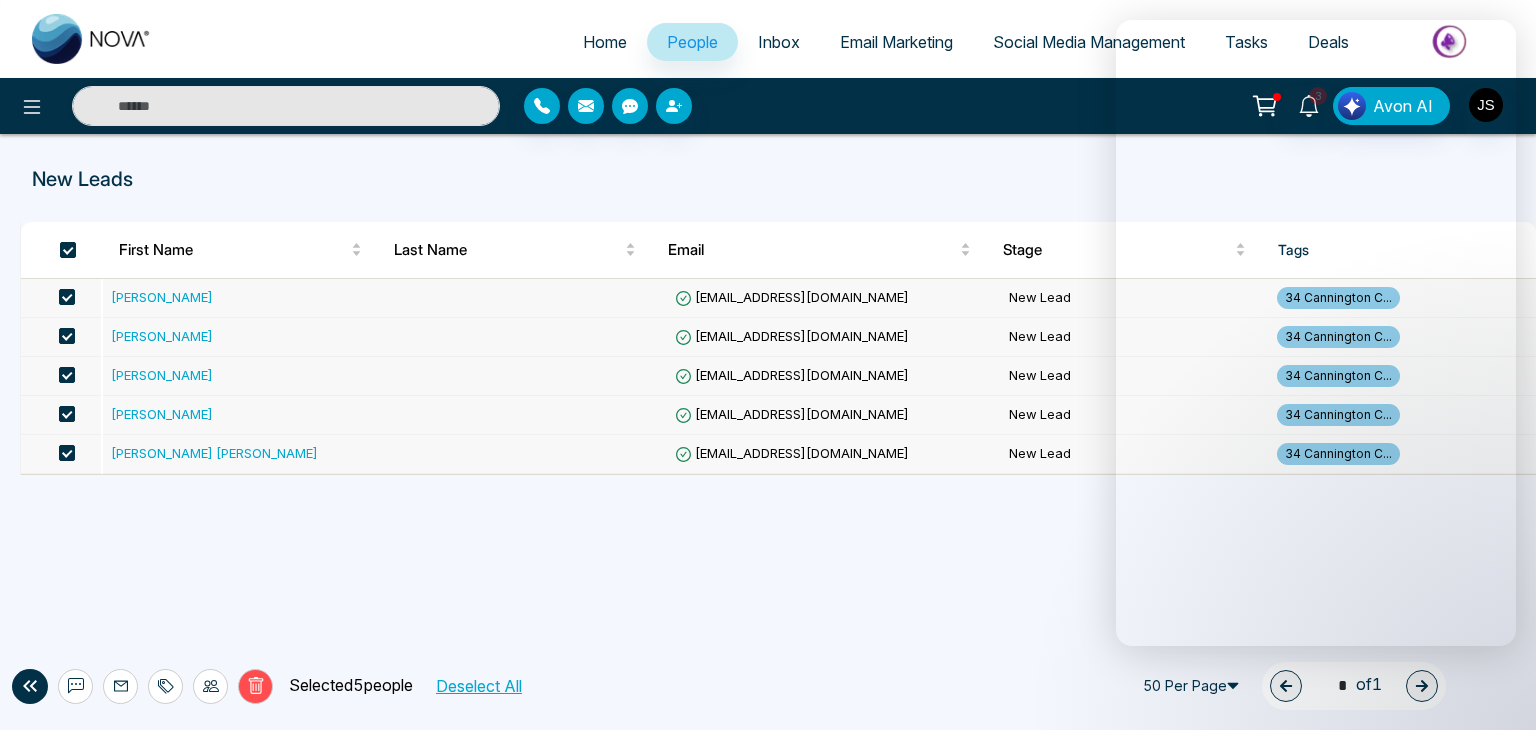 click on "Inbox" at bounding box center (779, 42) 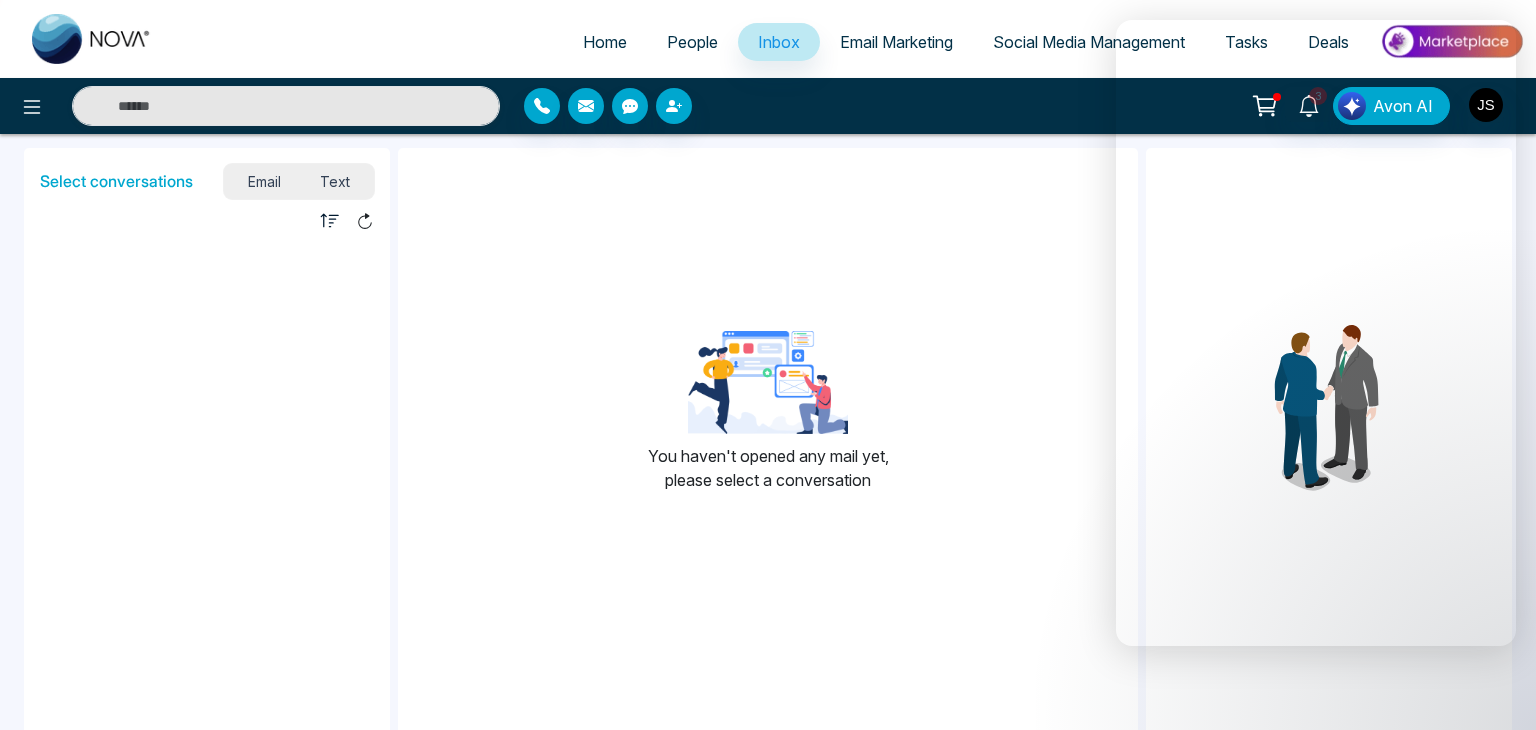 click on "Text" at bounding box center [336, 181] 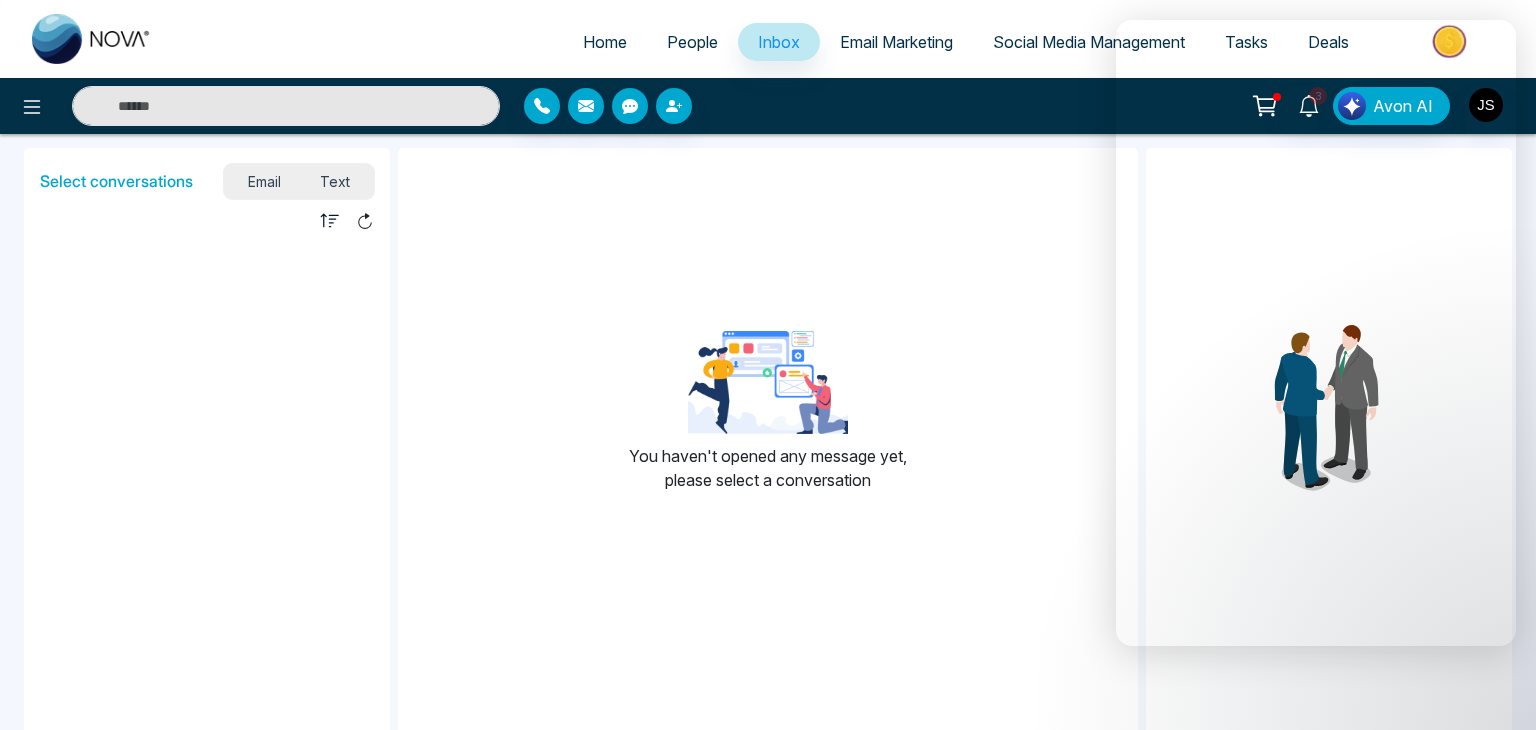 click on "Email" at bounding box center [264, 181] 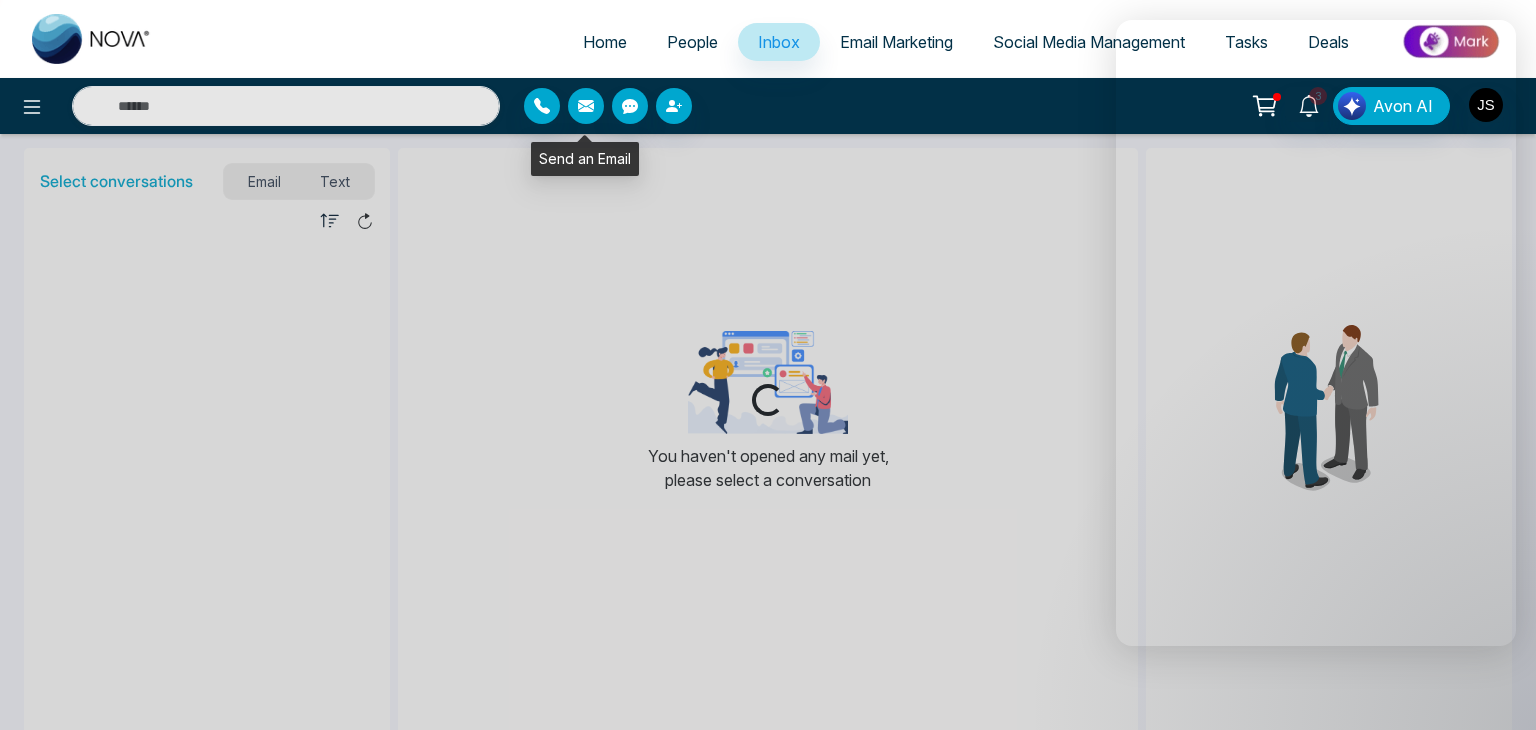 click 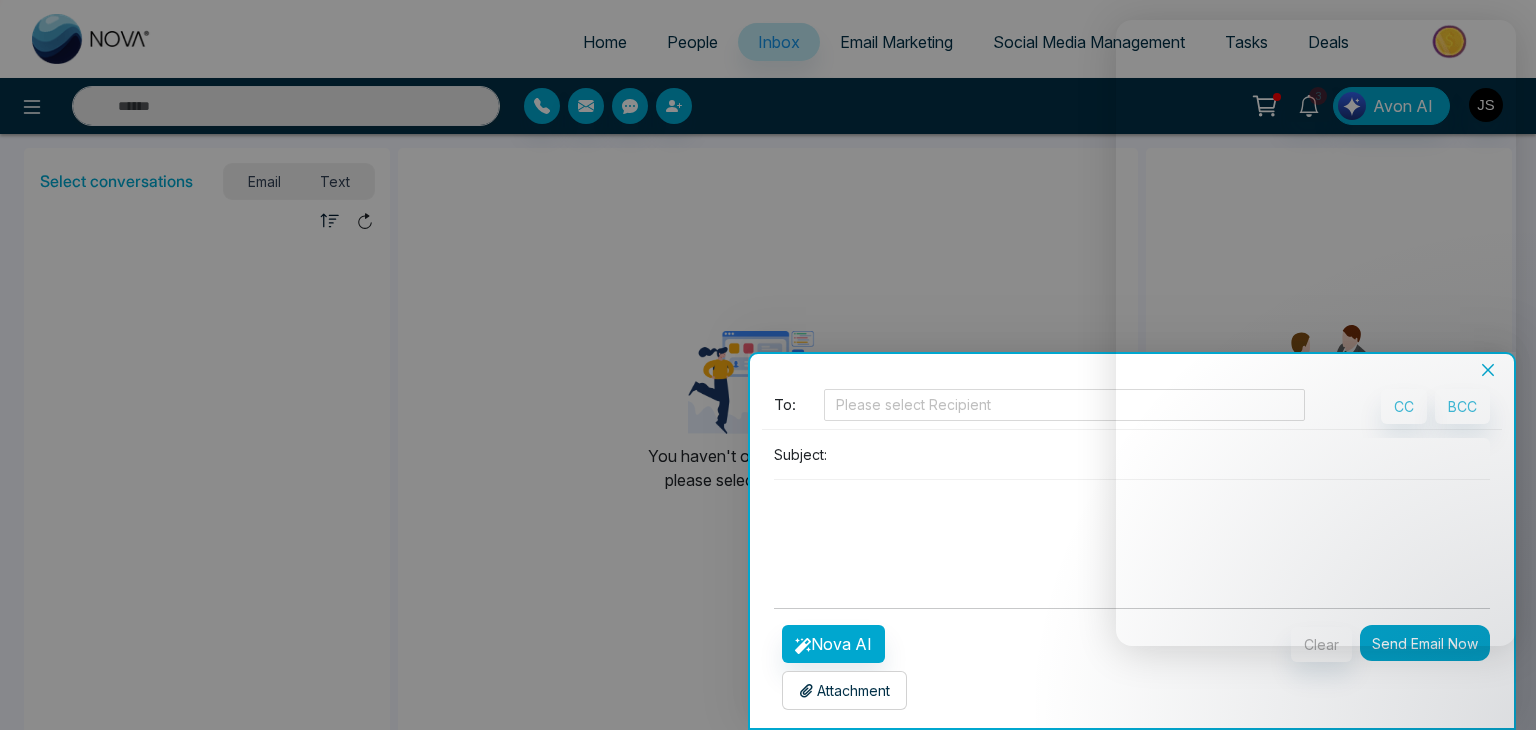 click on "Batch Email" at bounding box center [1132, 370] 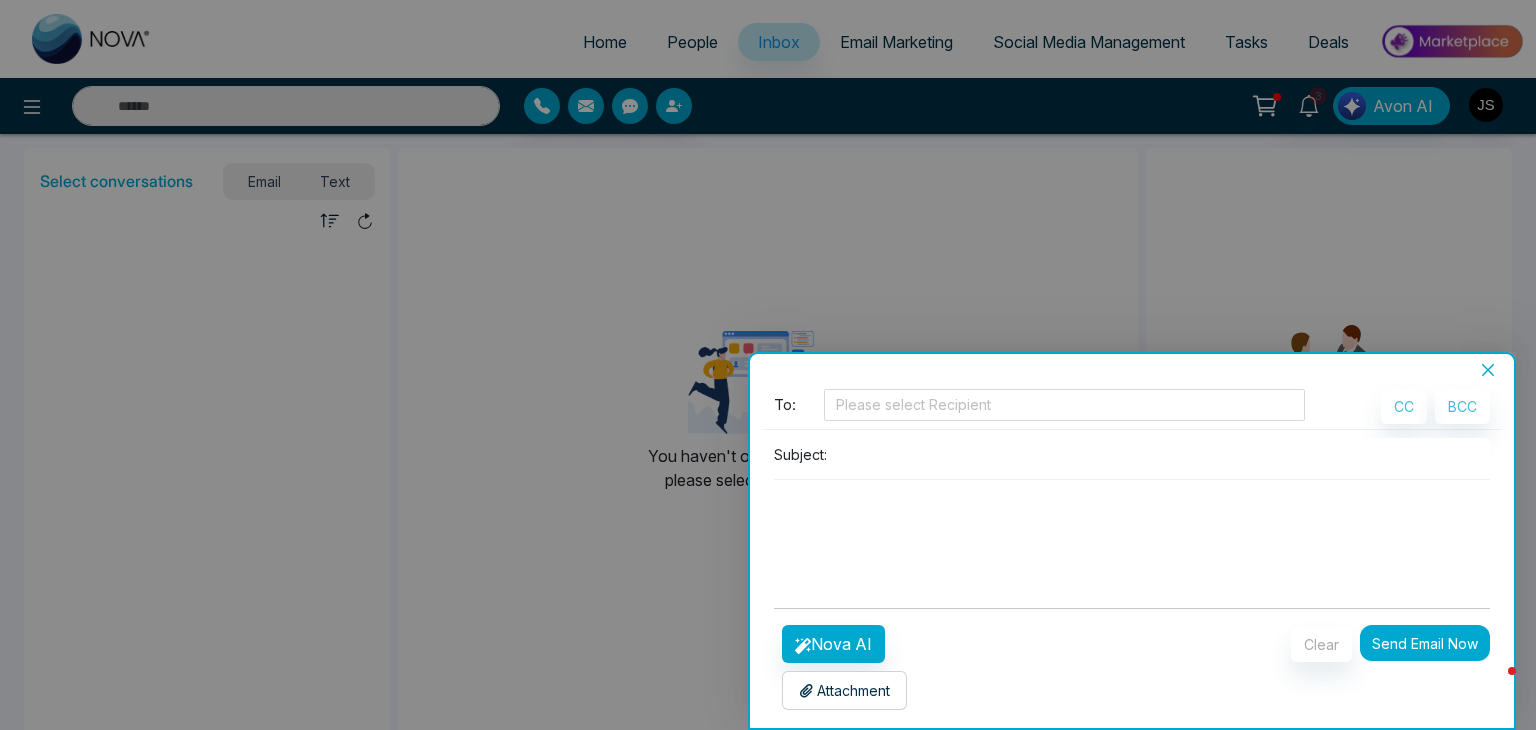 click on "To:   Please select Recipient CC BCC Subject:" at bounding box center (1132, 490) 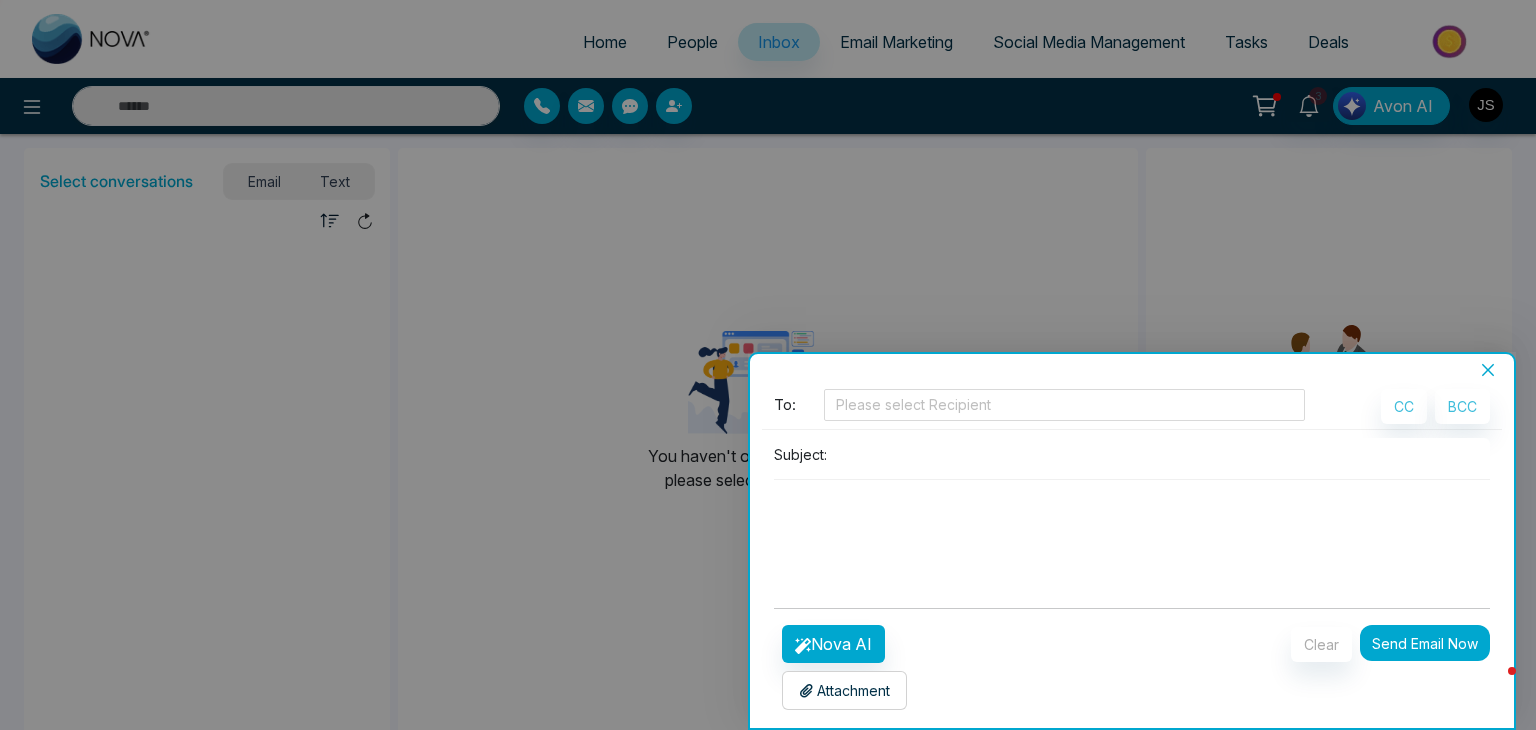 click at bounding box center [1162, 454] 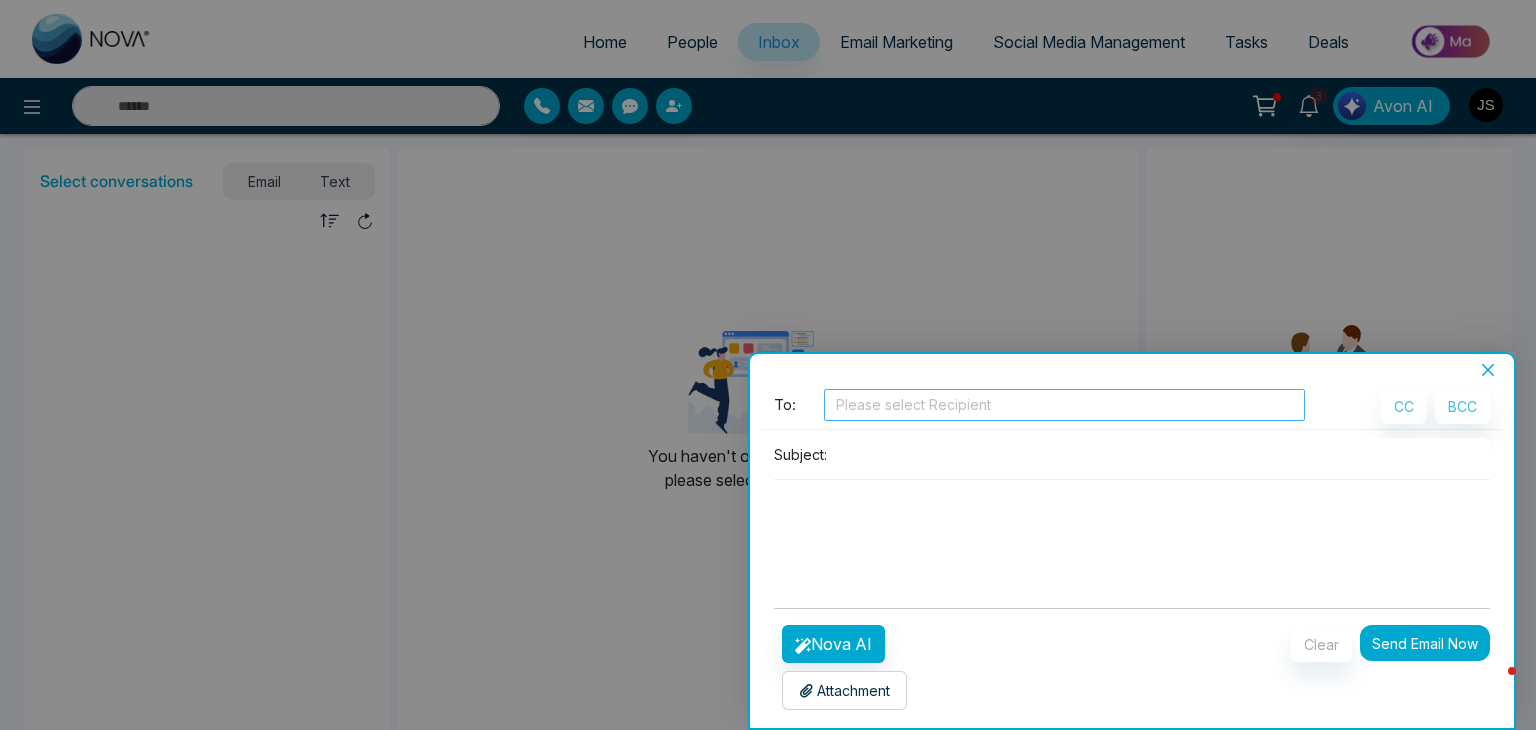 click at bounding box center [1064, 405] 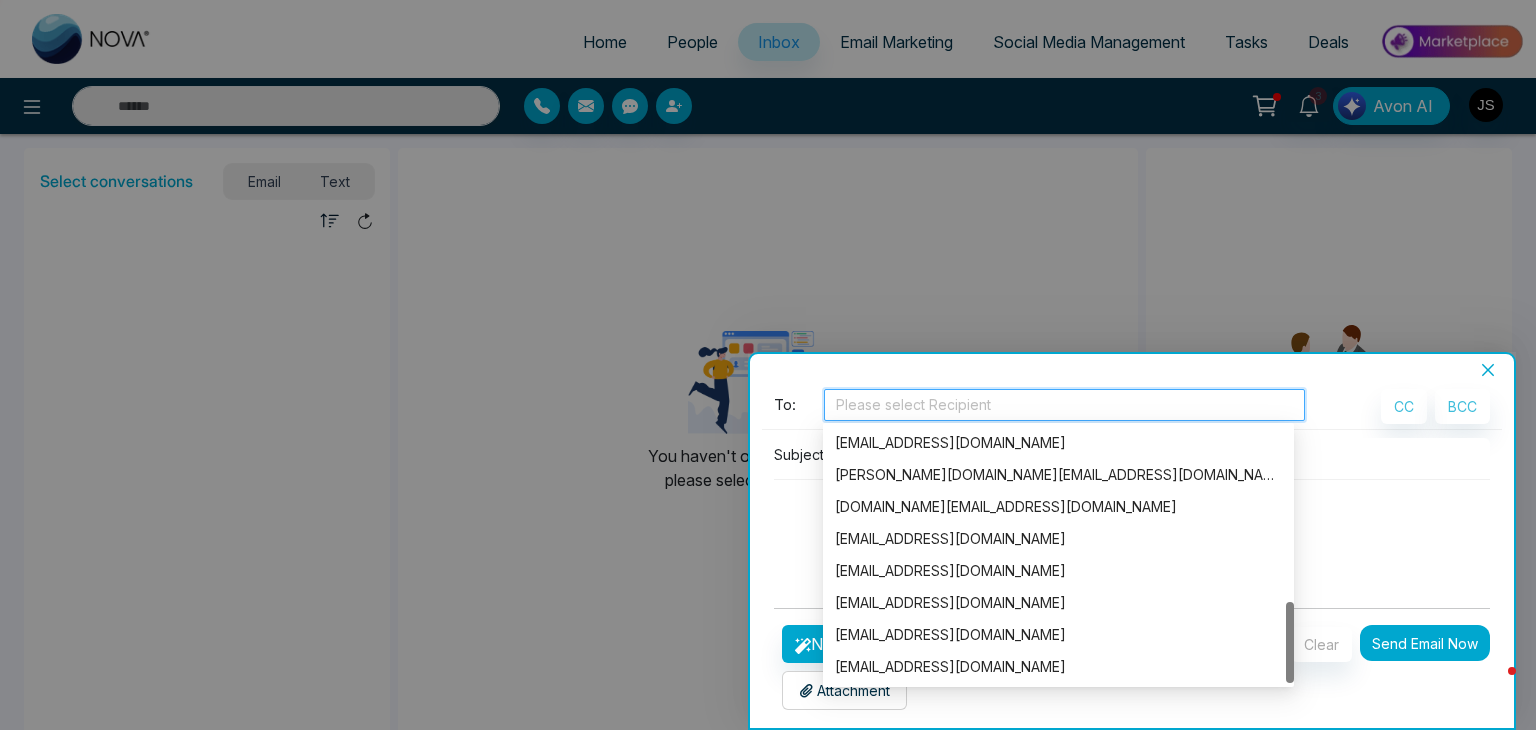 scroll, scrollTop: 0, scrollLeft: 0, axis: both 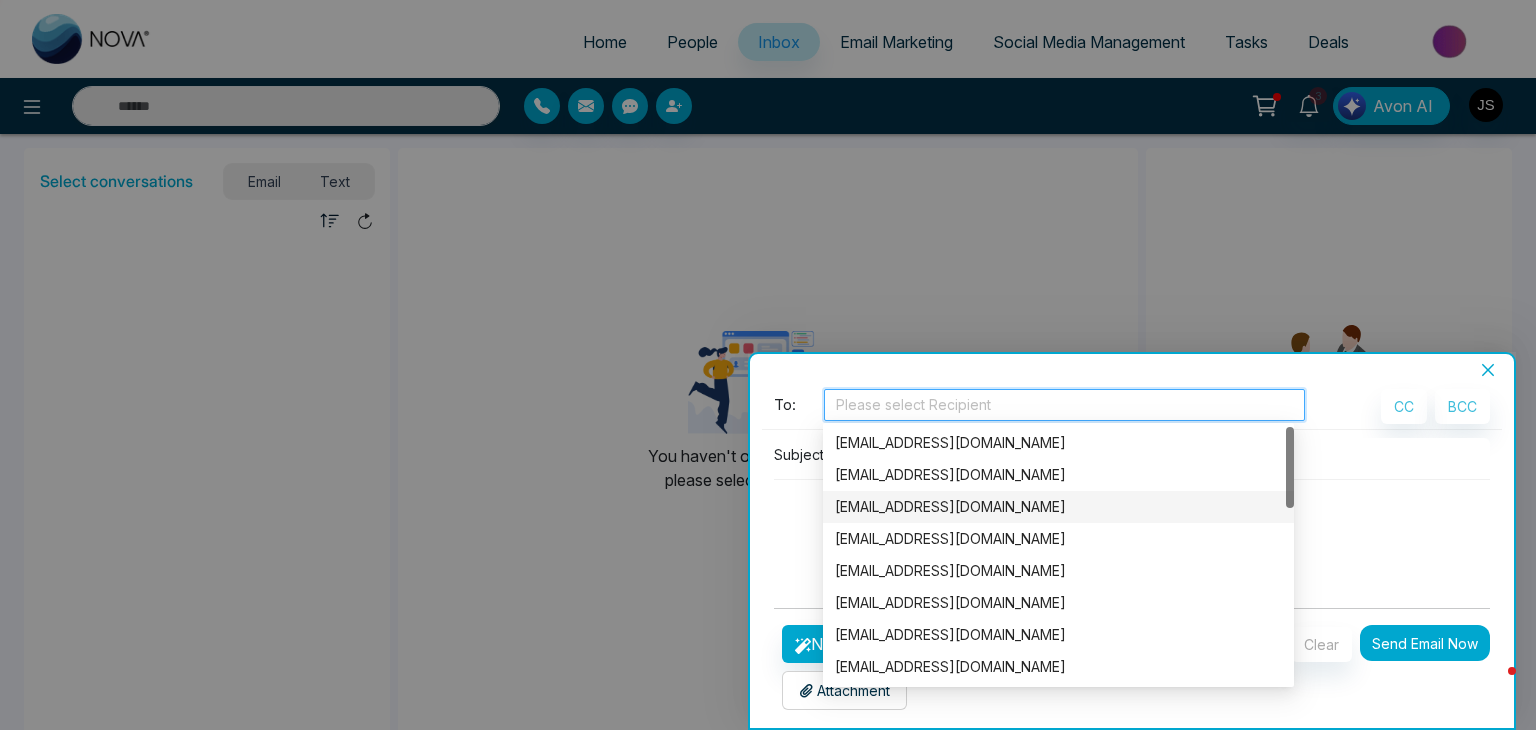 click at bounding box center [1132, 528] 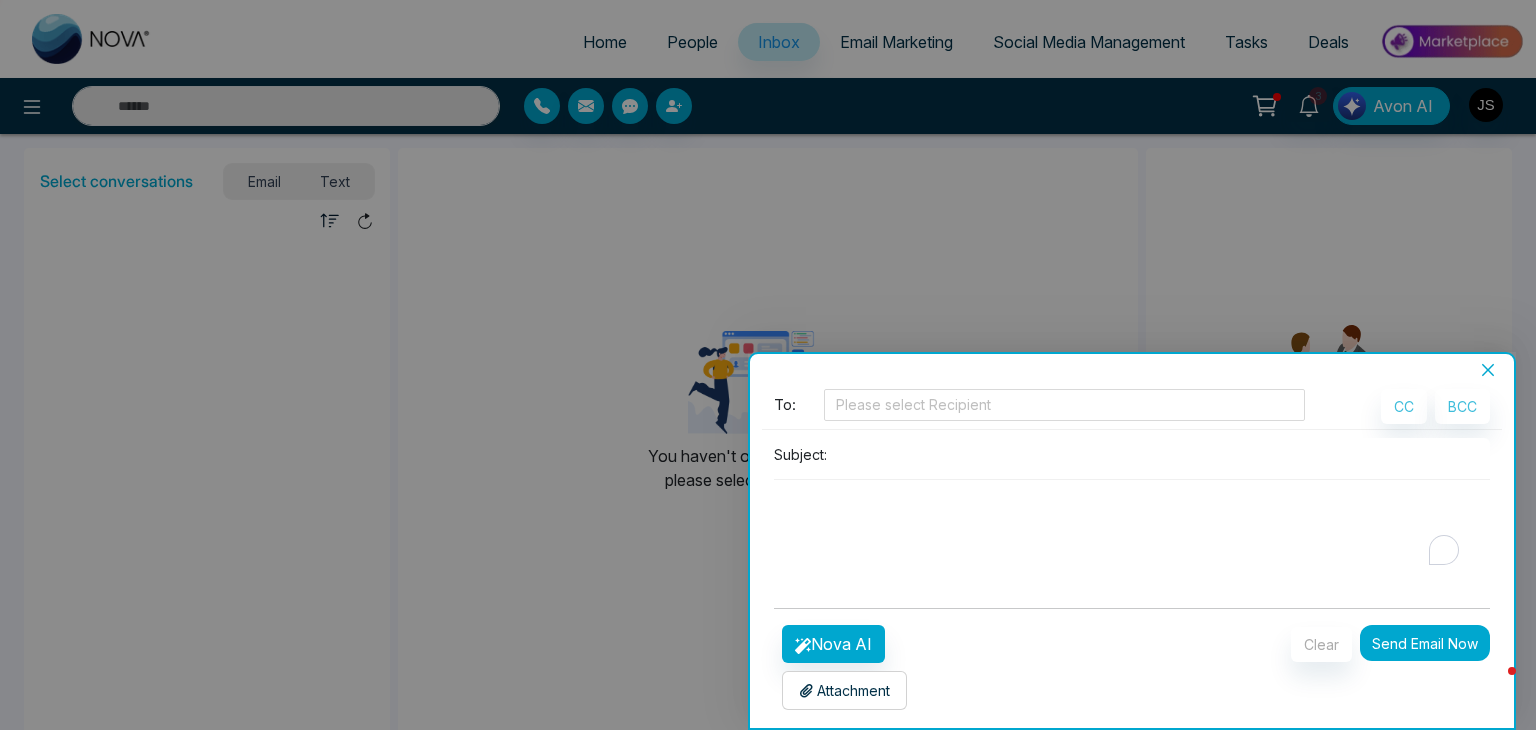 click at bounding box center [1162, 454] 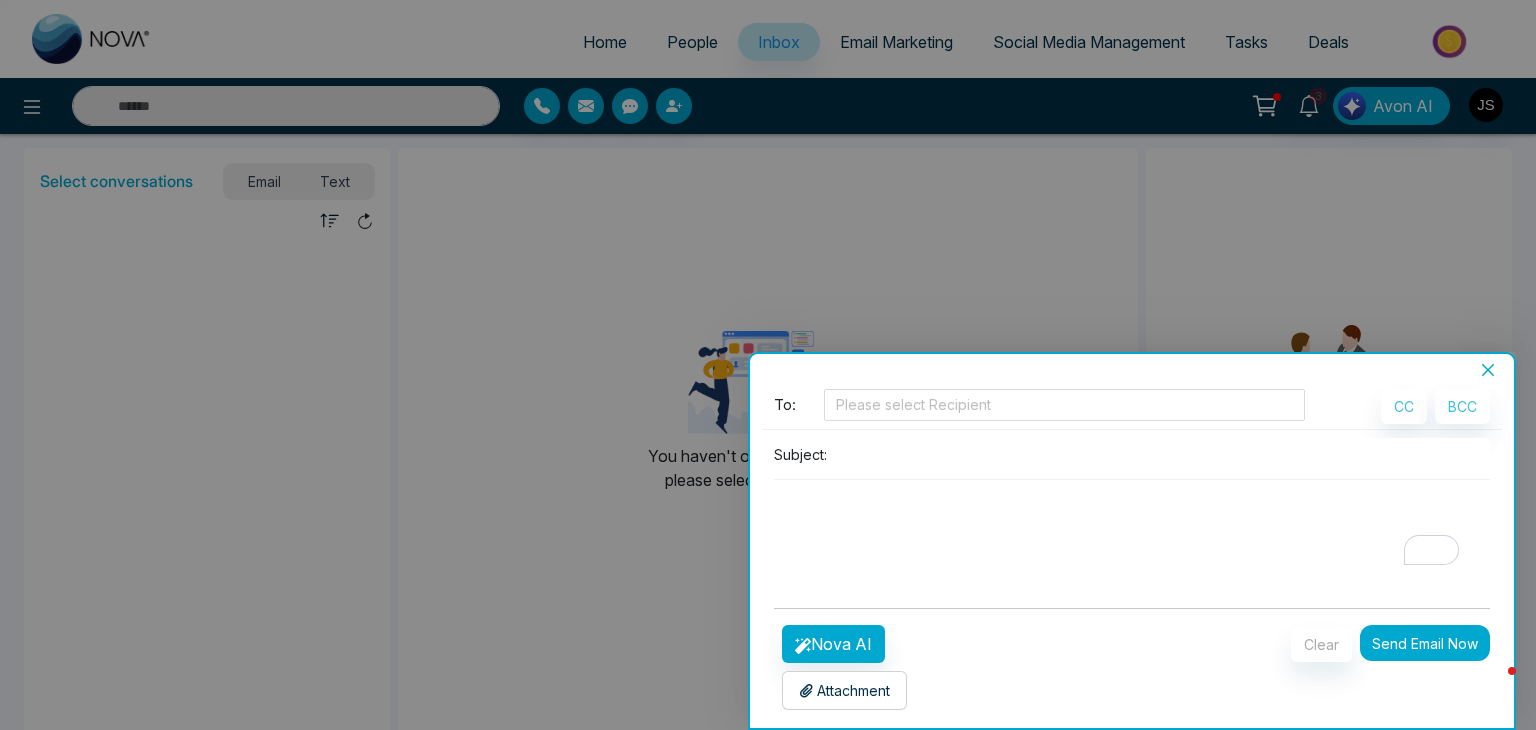 click 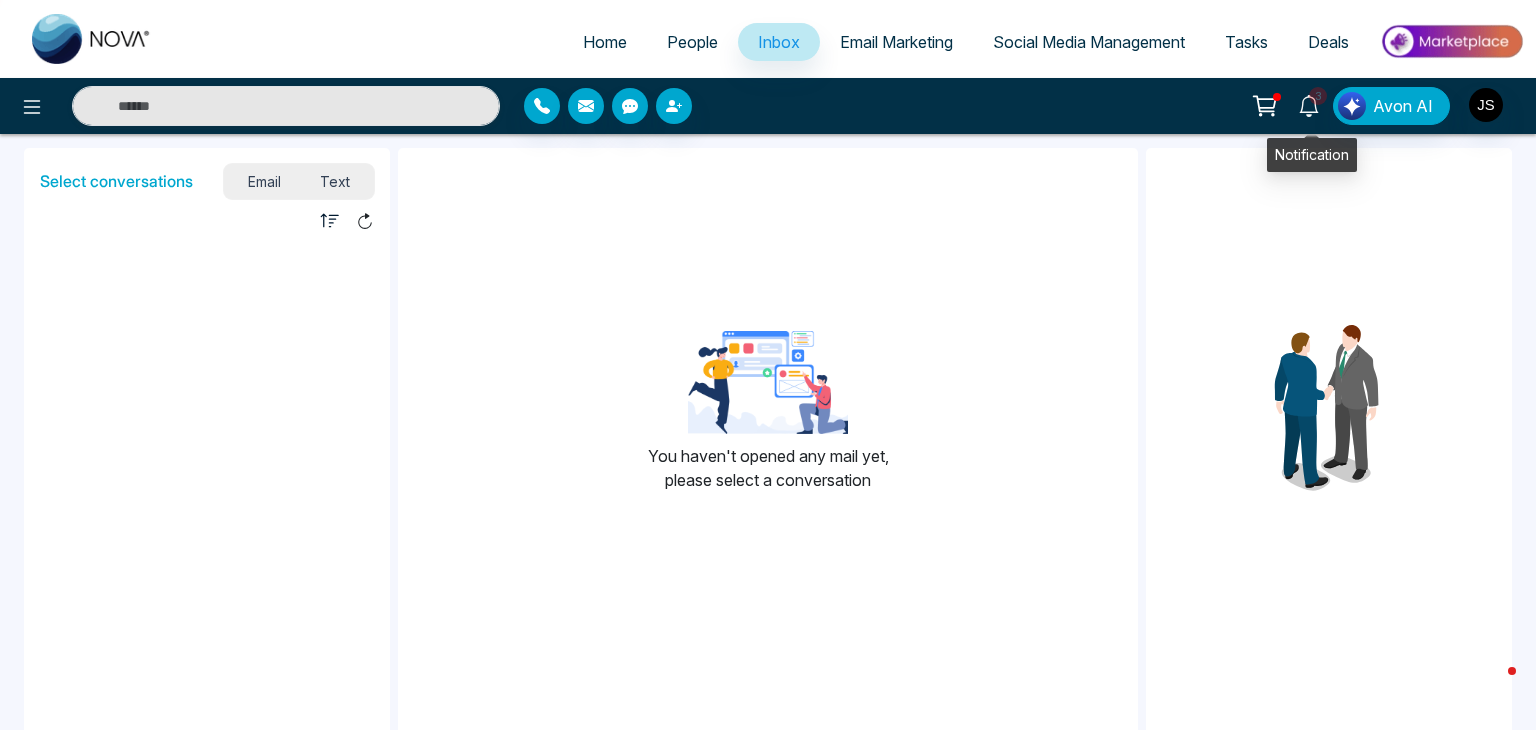 click on "3" at bounding box center (1318, 96) 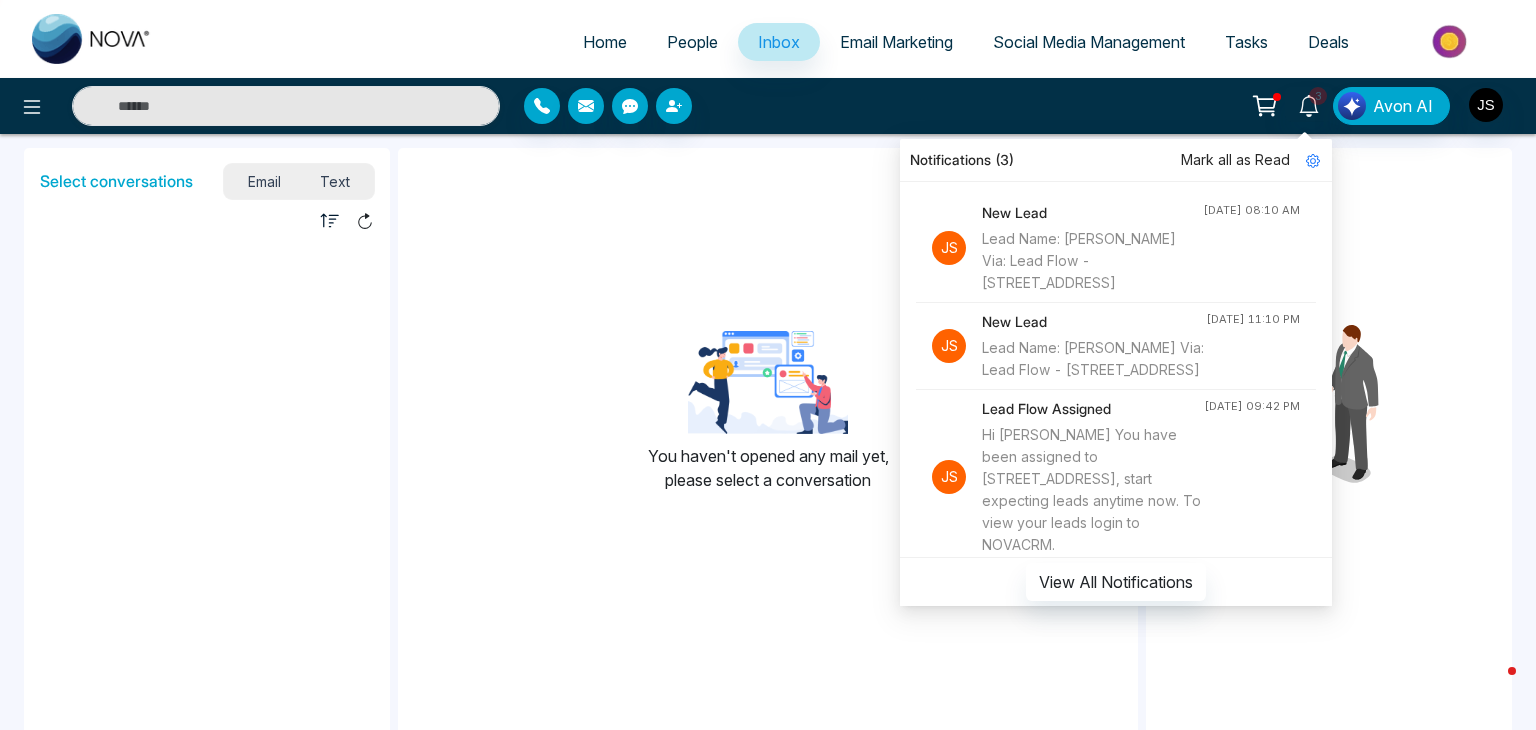 click at bounding box center (1492, 686) 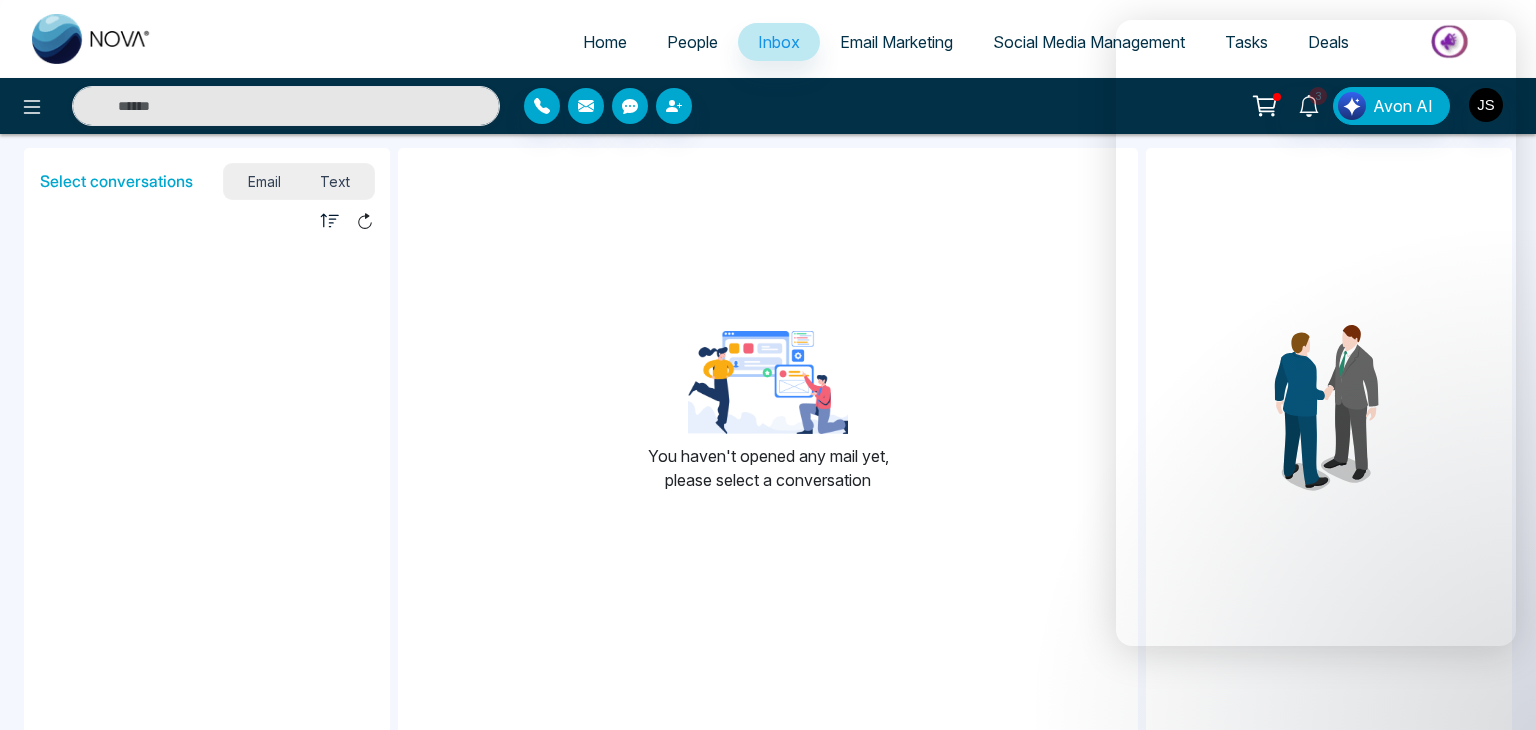 click on "Text" at bounding box center (336, 181) 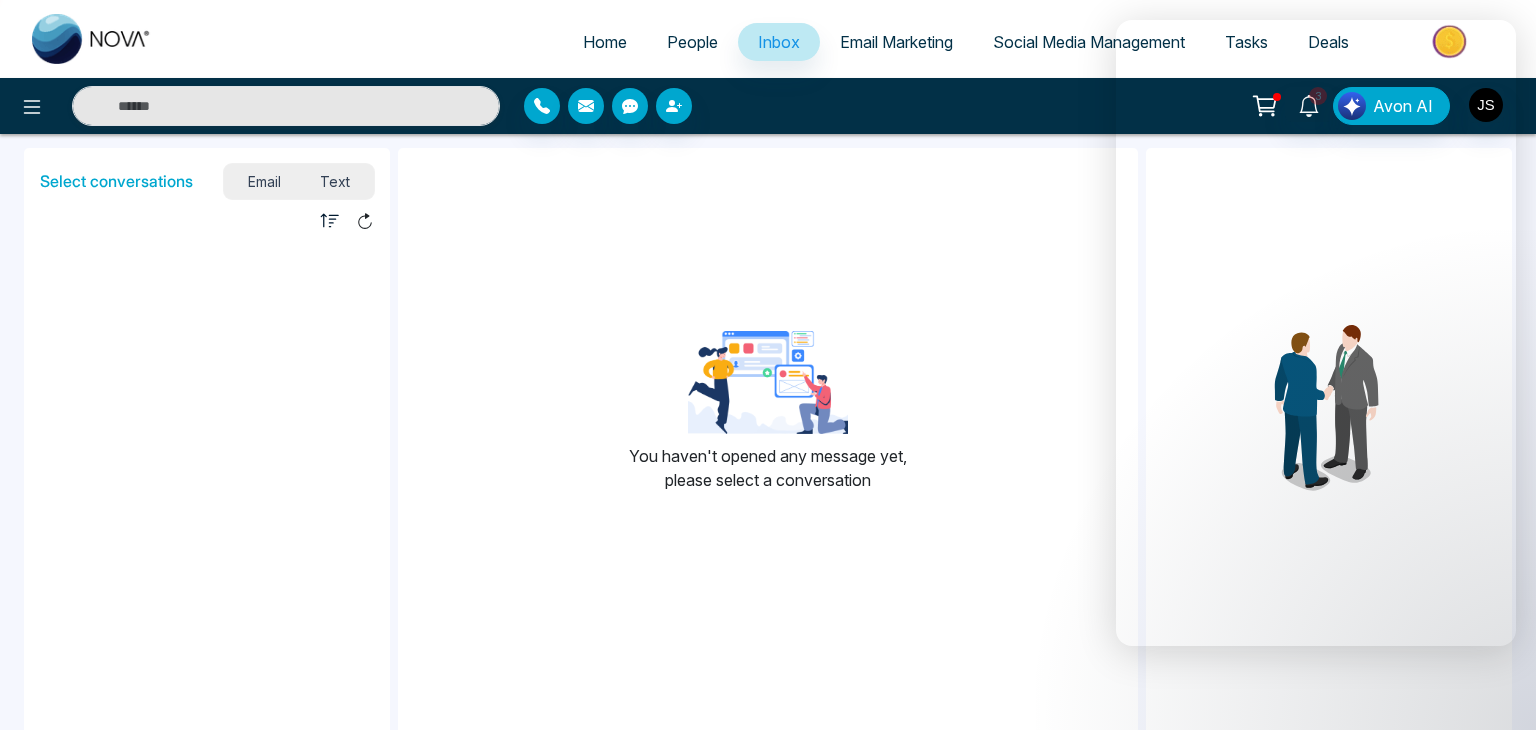 click on "Home" at bounding box center (605, 42) 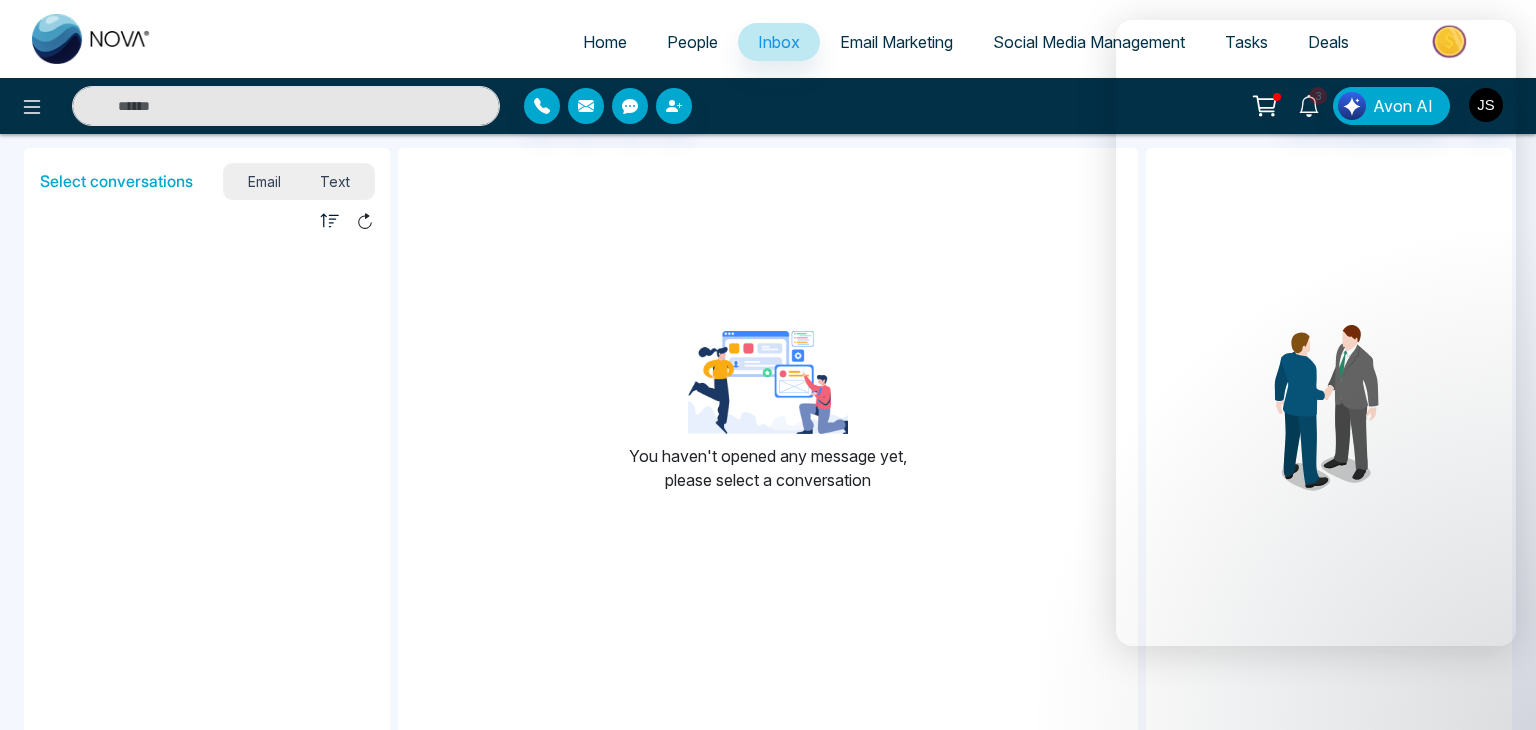 select on "*" 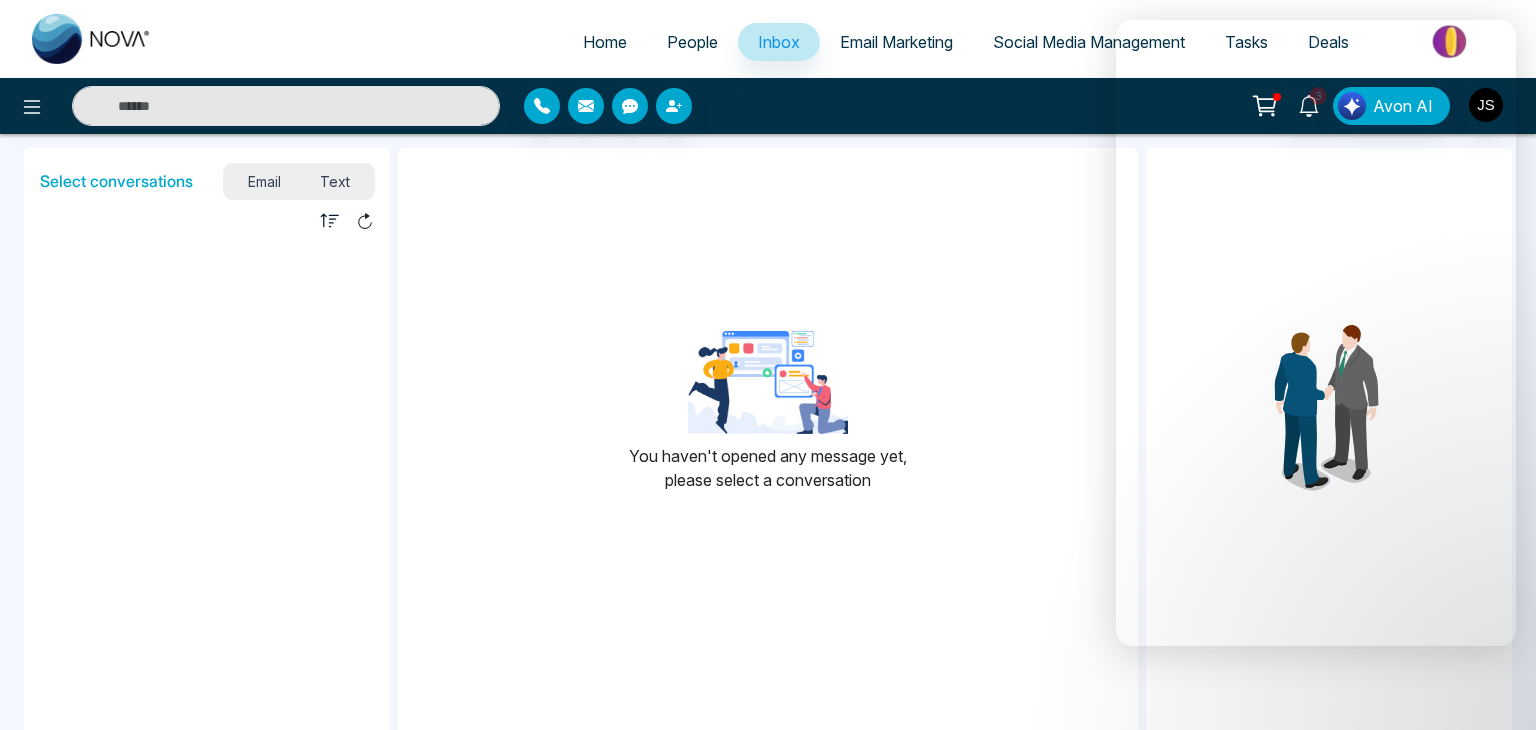 select on "*" 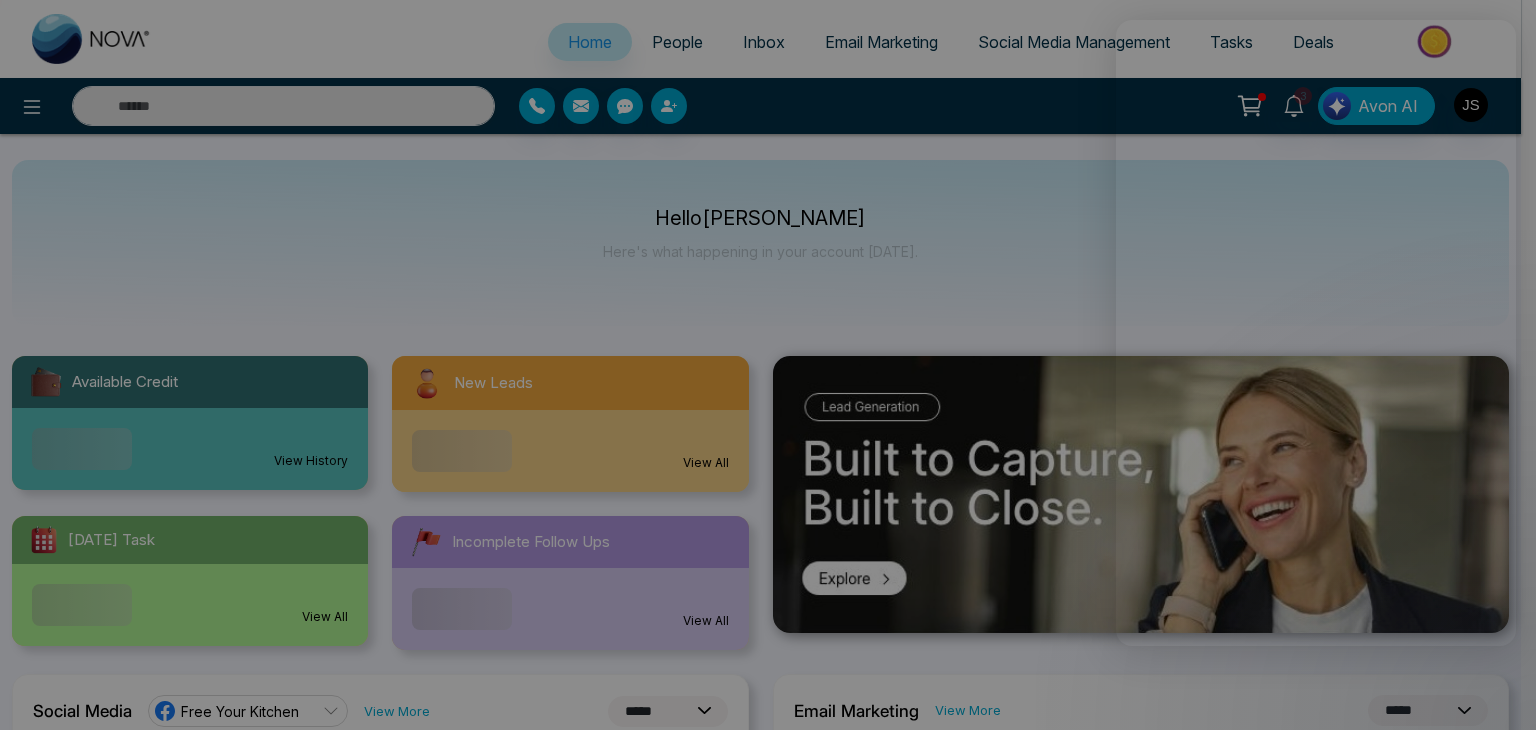 click on "Announcement   Don't show again" at bounding box center (768, 365) 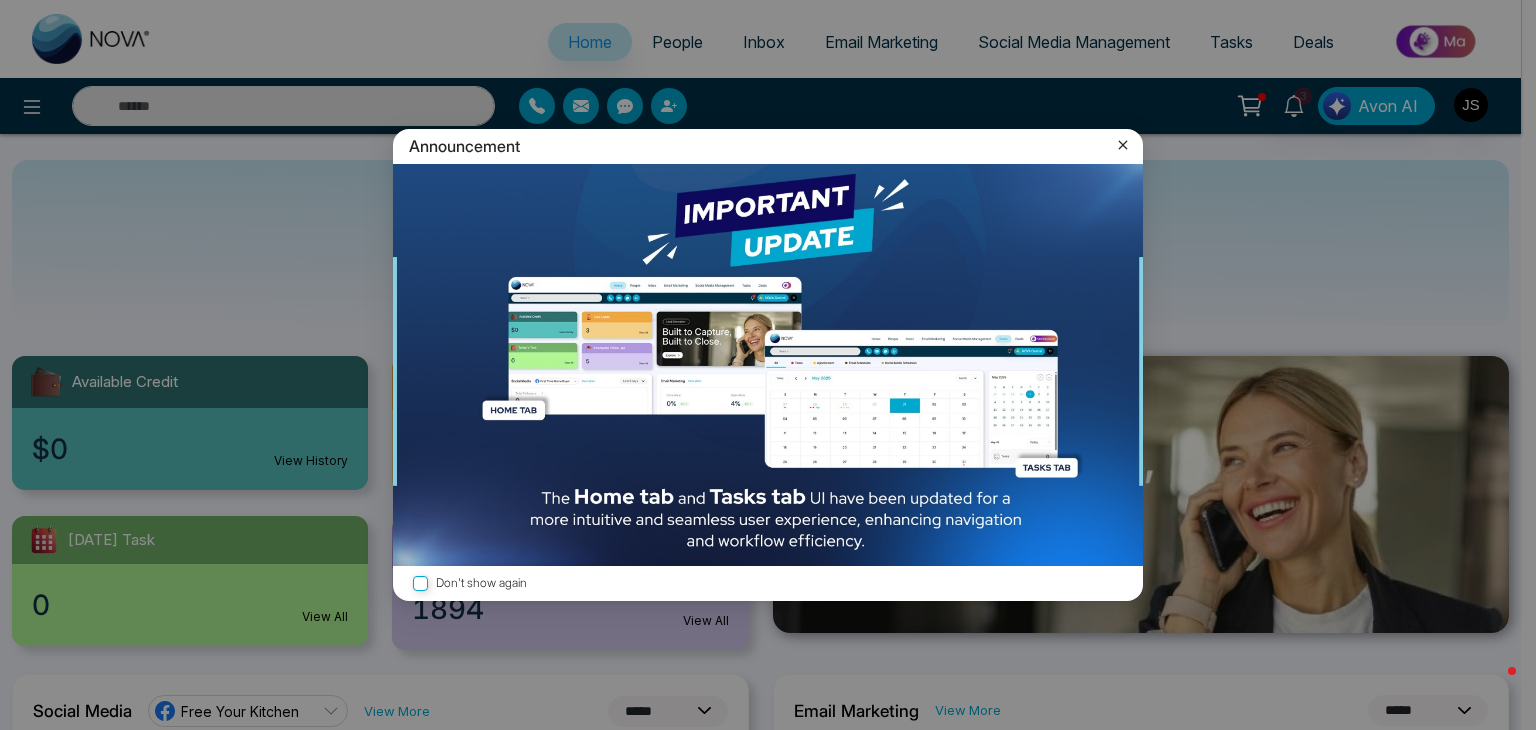 click on "Announcement   Don't show again" at bounding box center (768, 365) 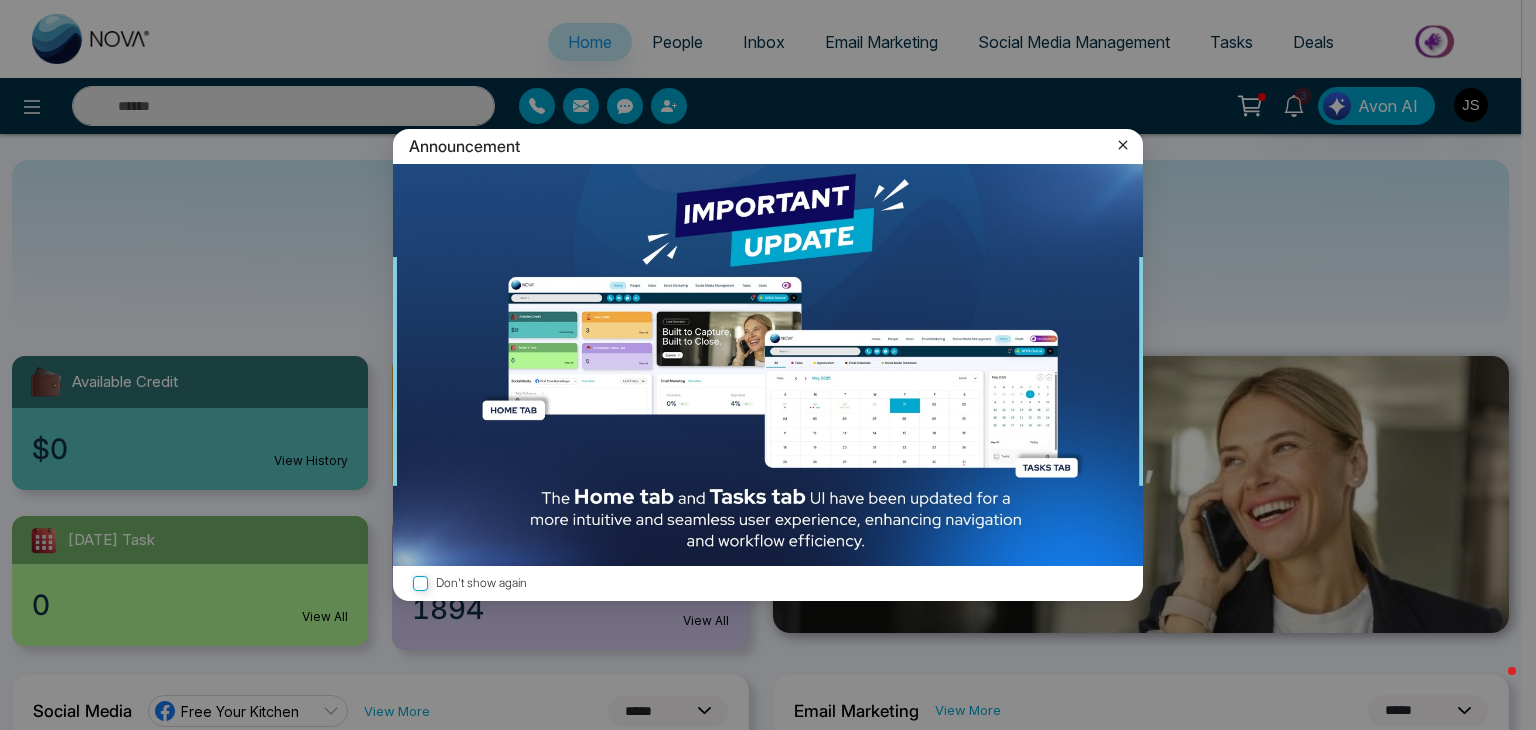 click 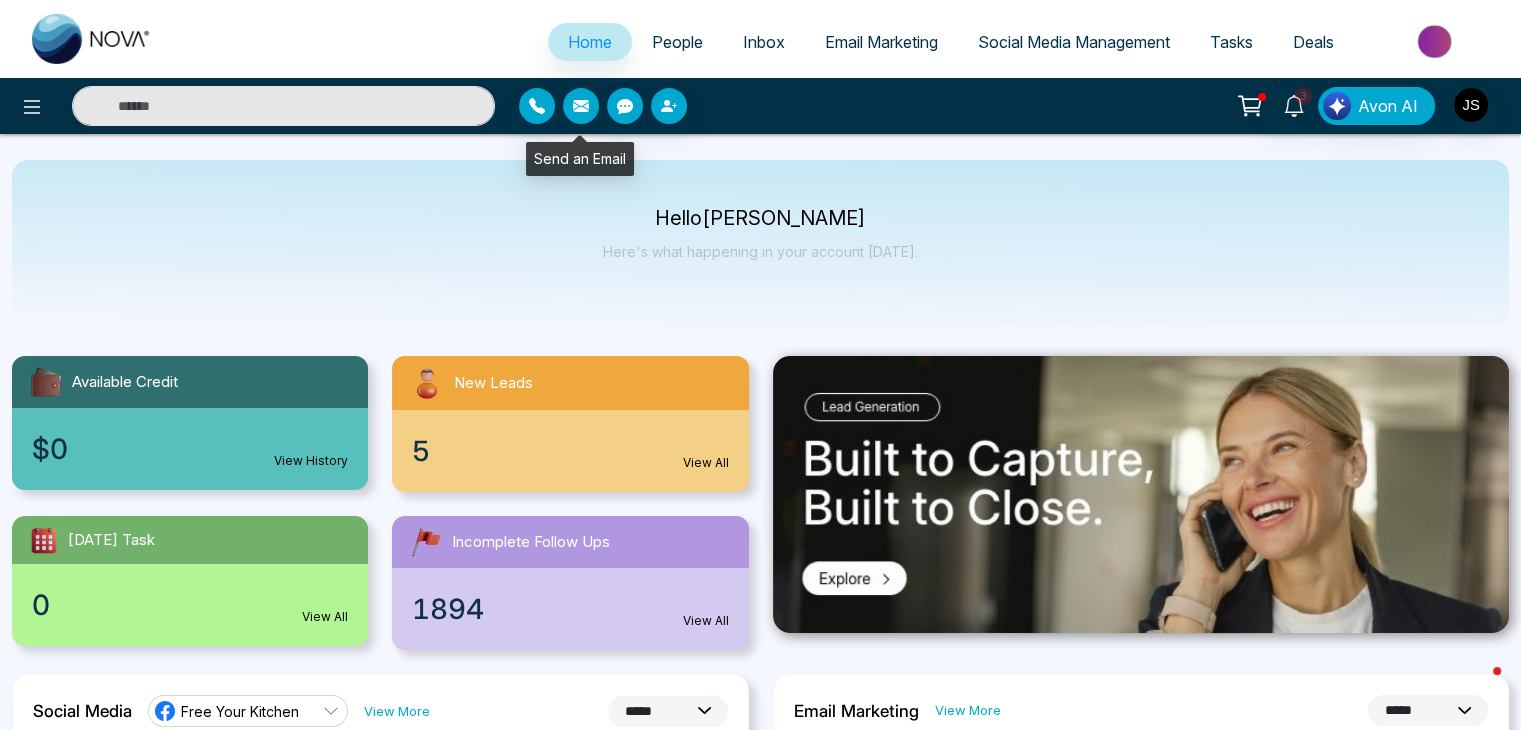 click 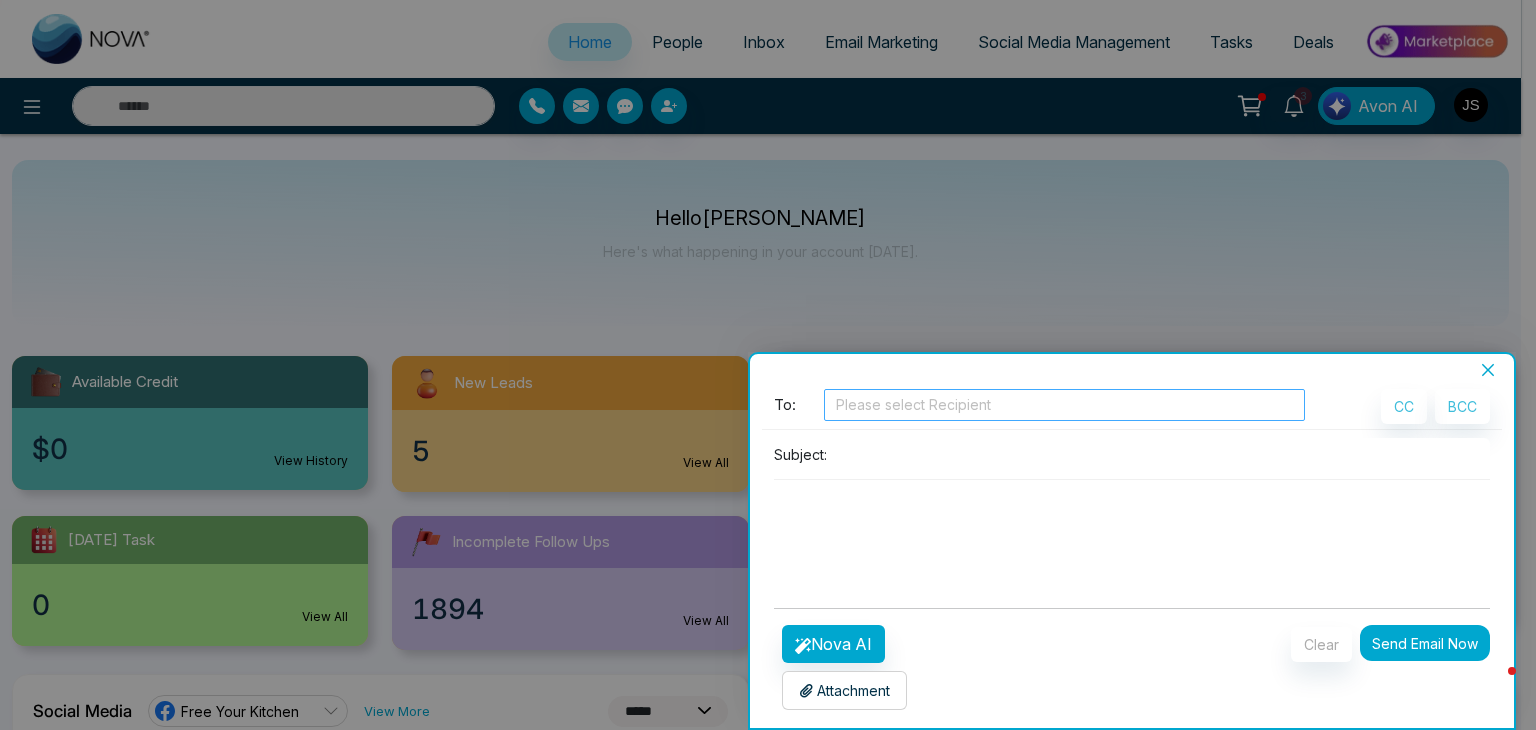 click at bounding box center (1064, 405) 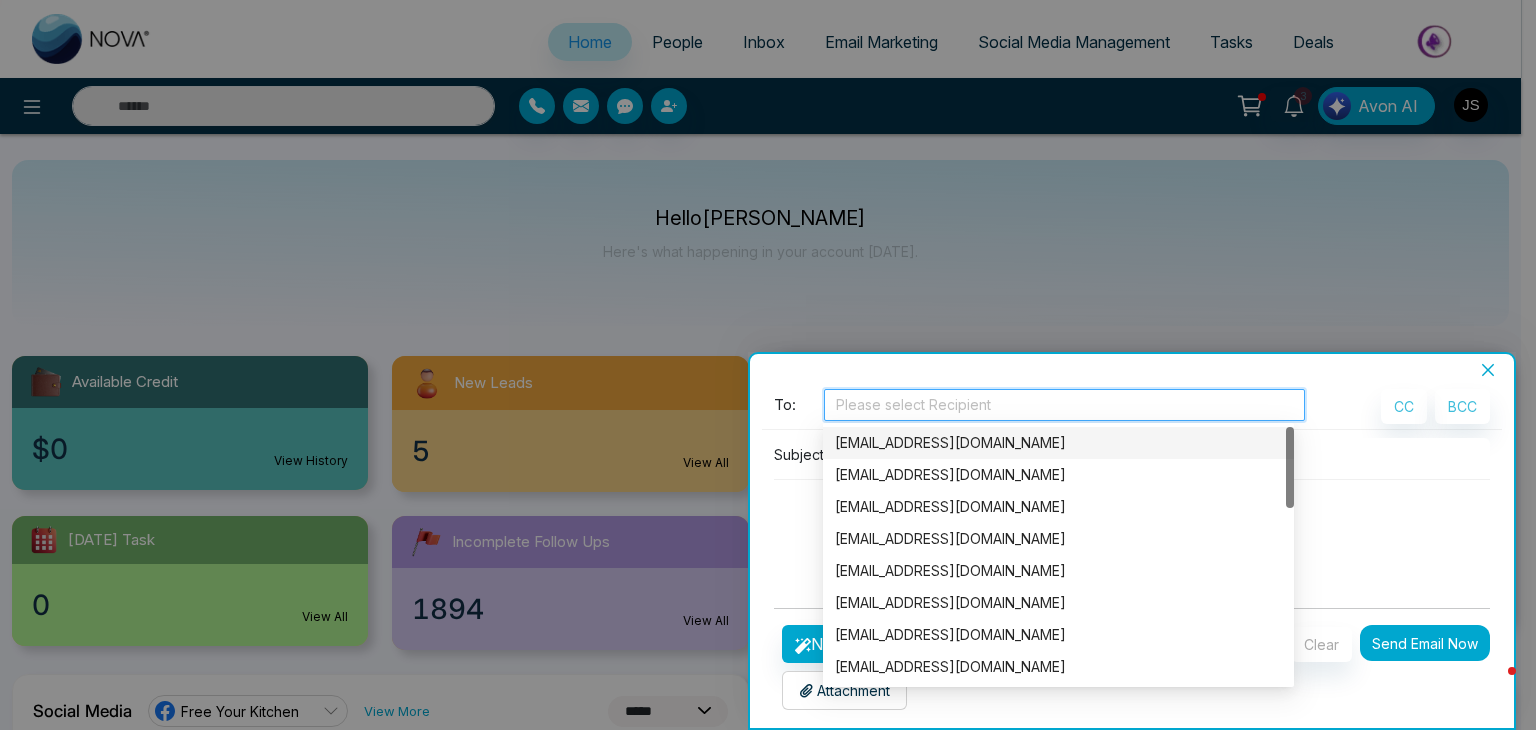 click 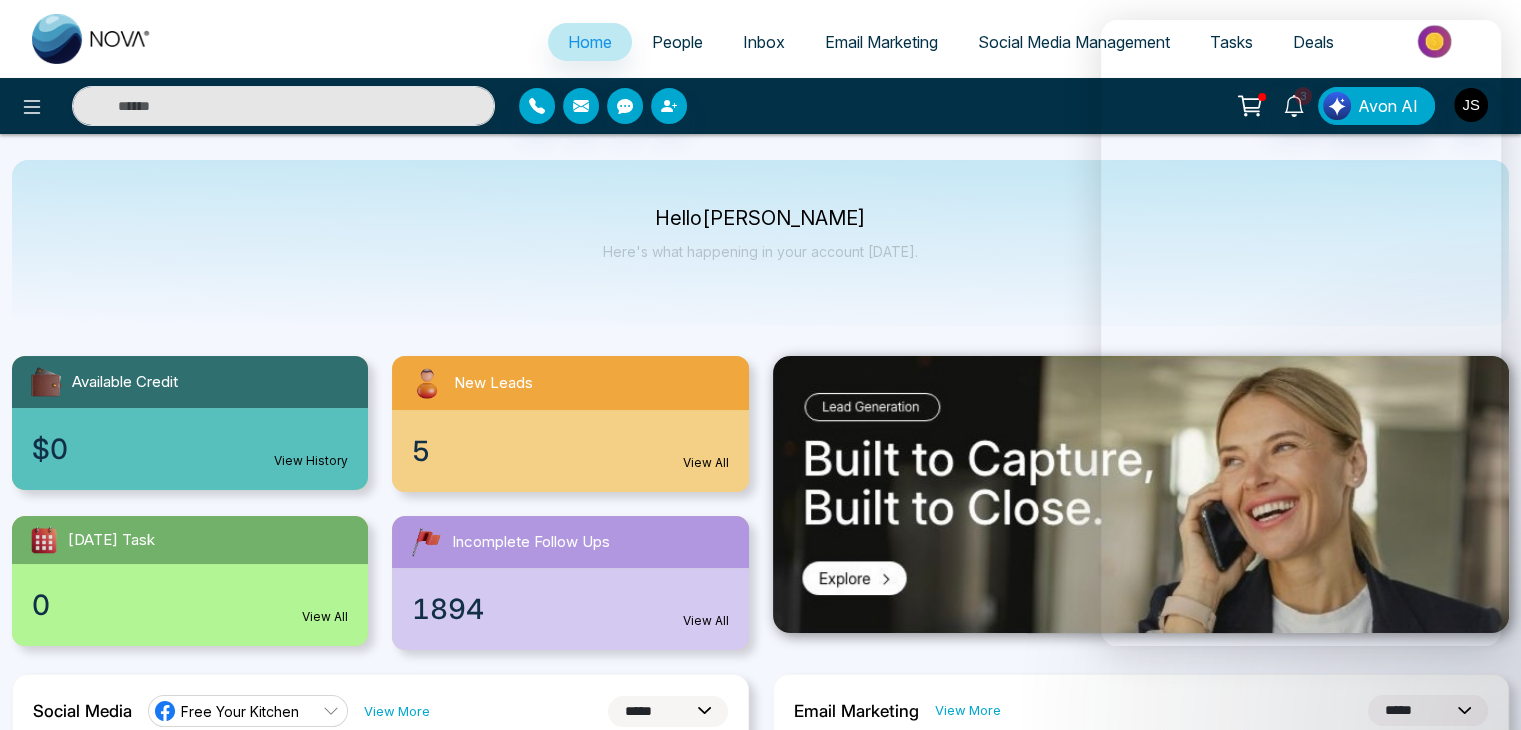 click on "Here's what happening in your account [DATE]." at bounding box center (760, 251) 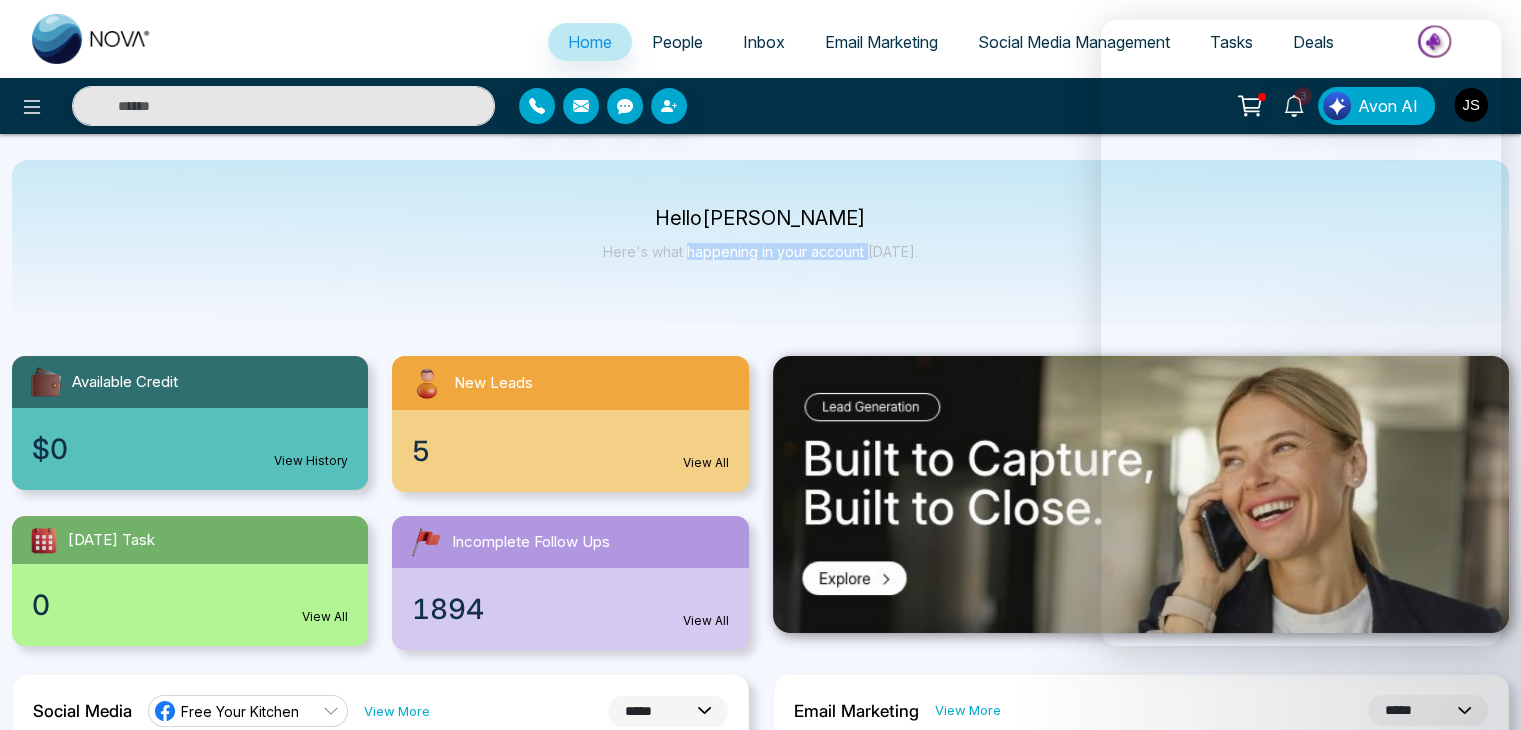 drag, startPoint x: 692, startPoint y: 253, endPoint x: 872, endPoint y: 251, distance: 180.01111 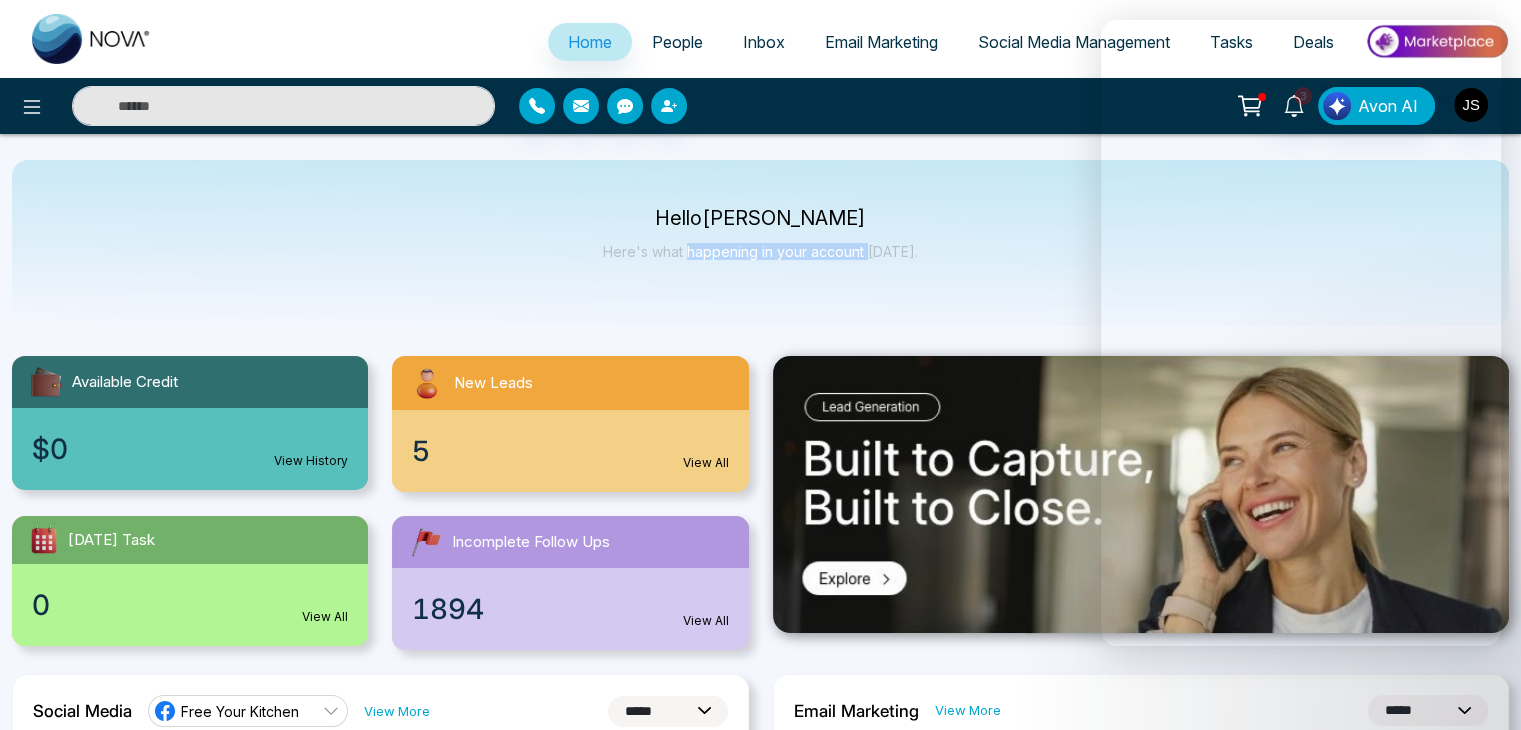 click on "Here's what happening in your account [DATE]." at bounding box center (760, 251) 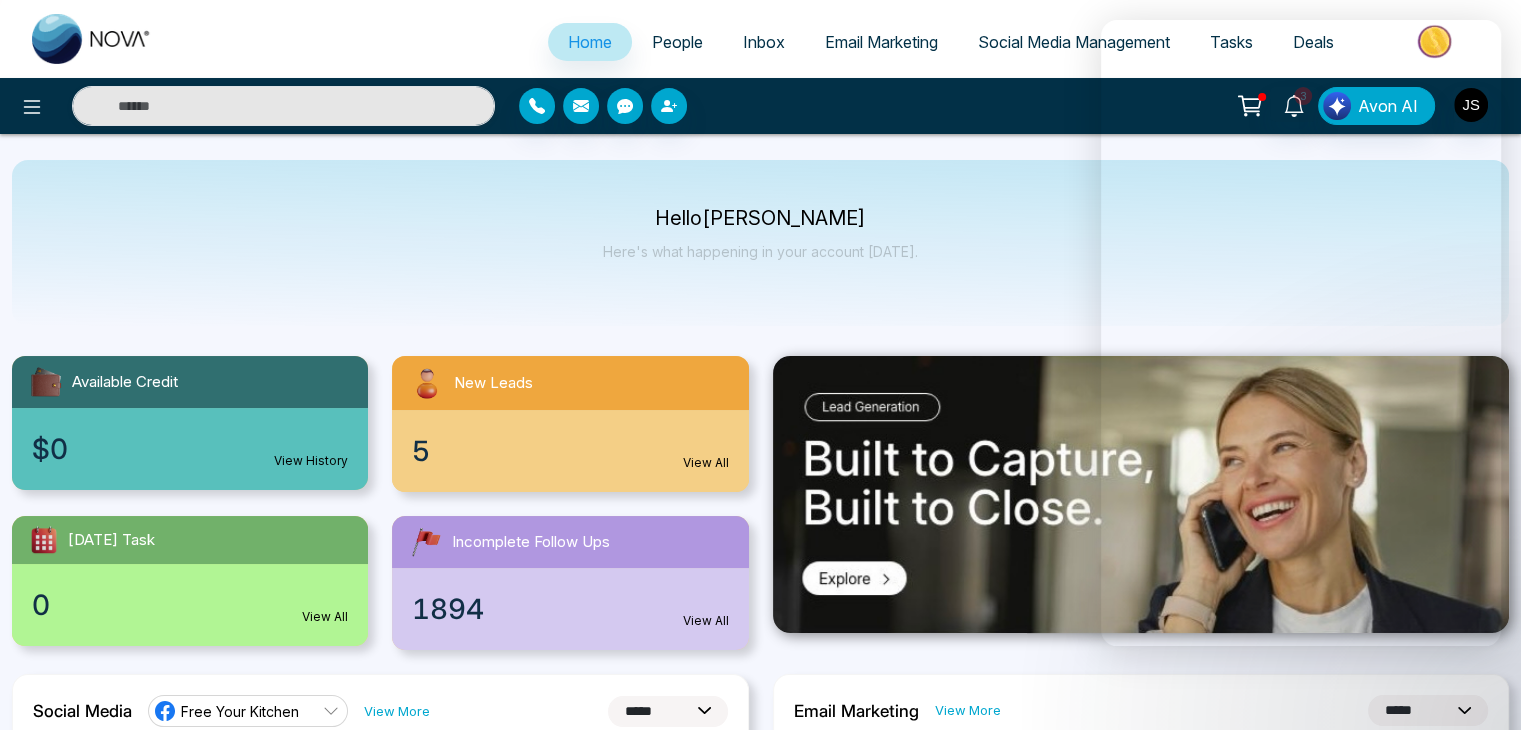 click on "Hello  [PERSON_NAME] Here's what happening in your account [DATE]." at bounding box center [760, 243] 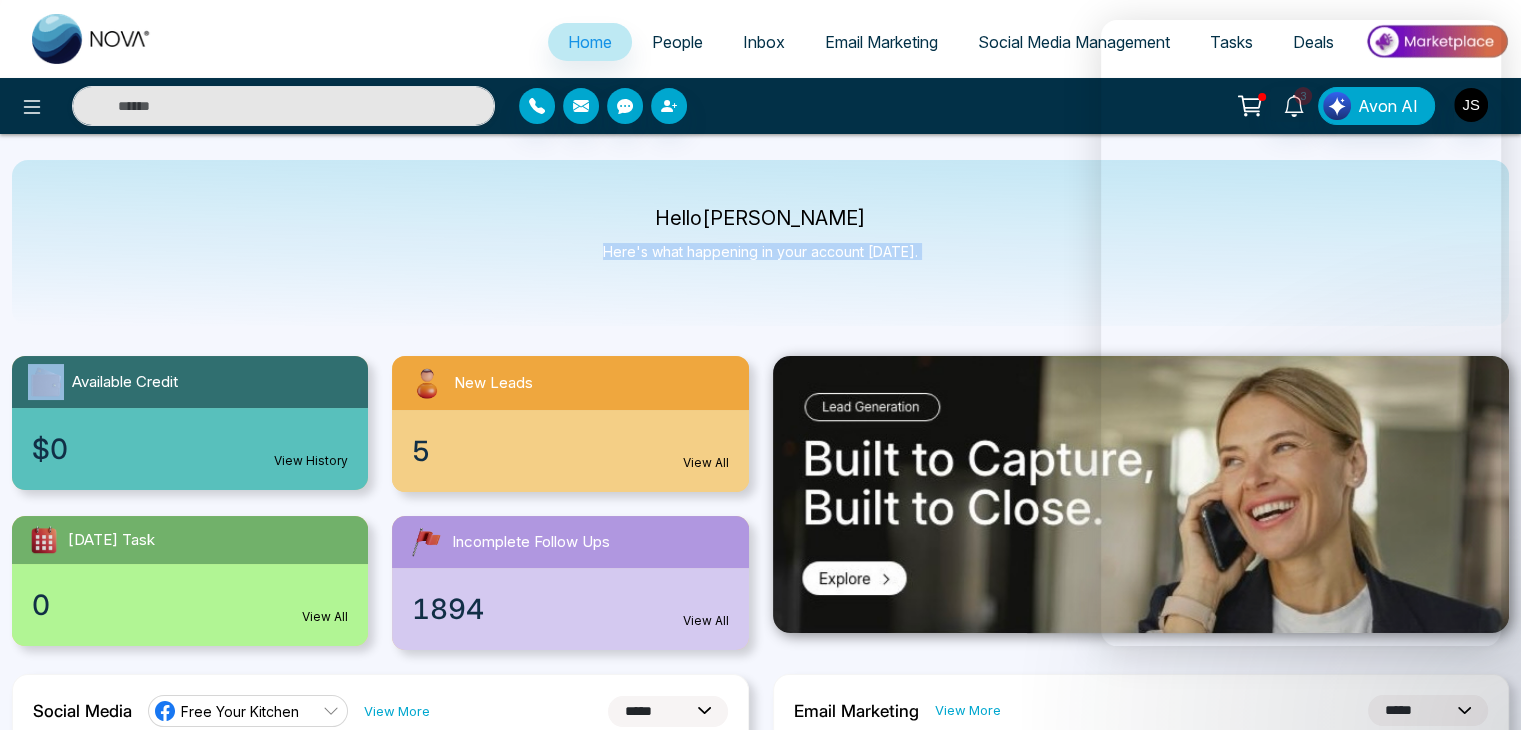 drag, startPoint x: 921, startPoint y: 248, endPoint x: 605, endPoint y: 254, distance: 316.05695 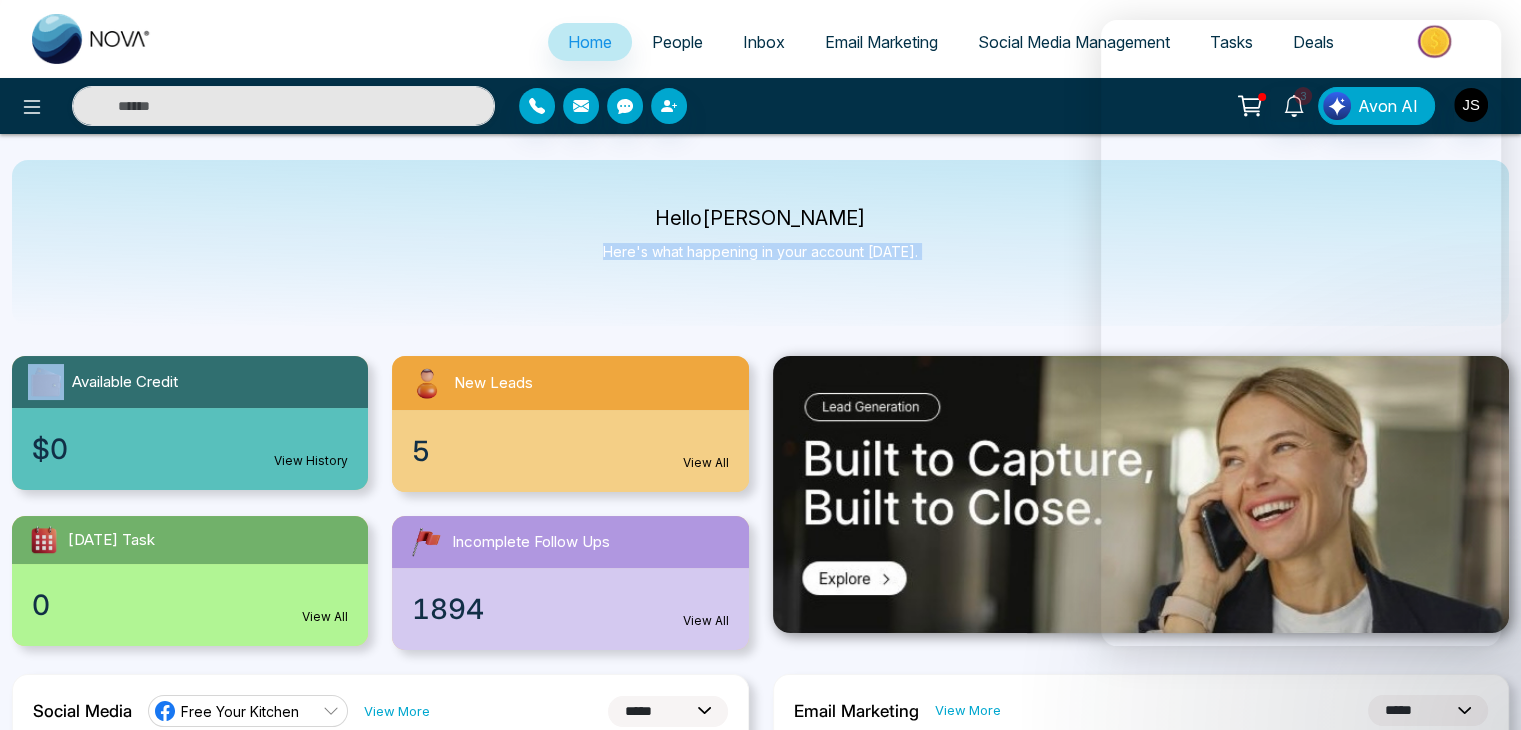 click on "Hello  [PERSON_NAME] Here's what happening in your account [DATE]." at bounding box center [760, 243] 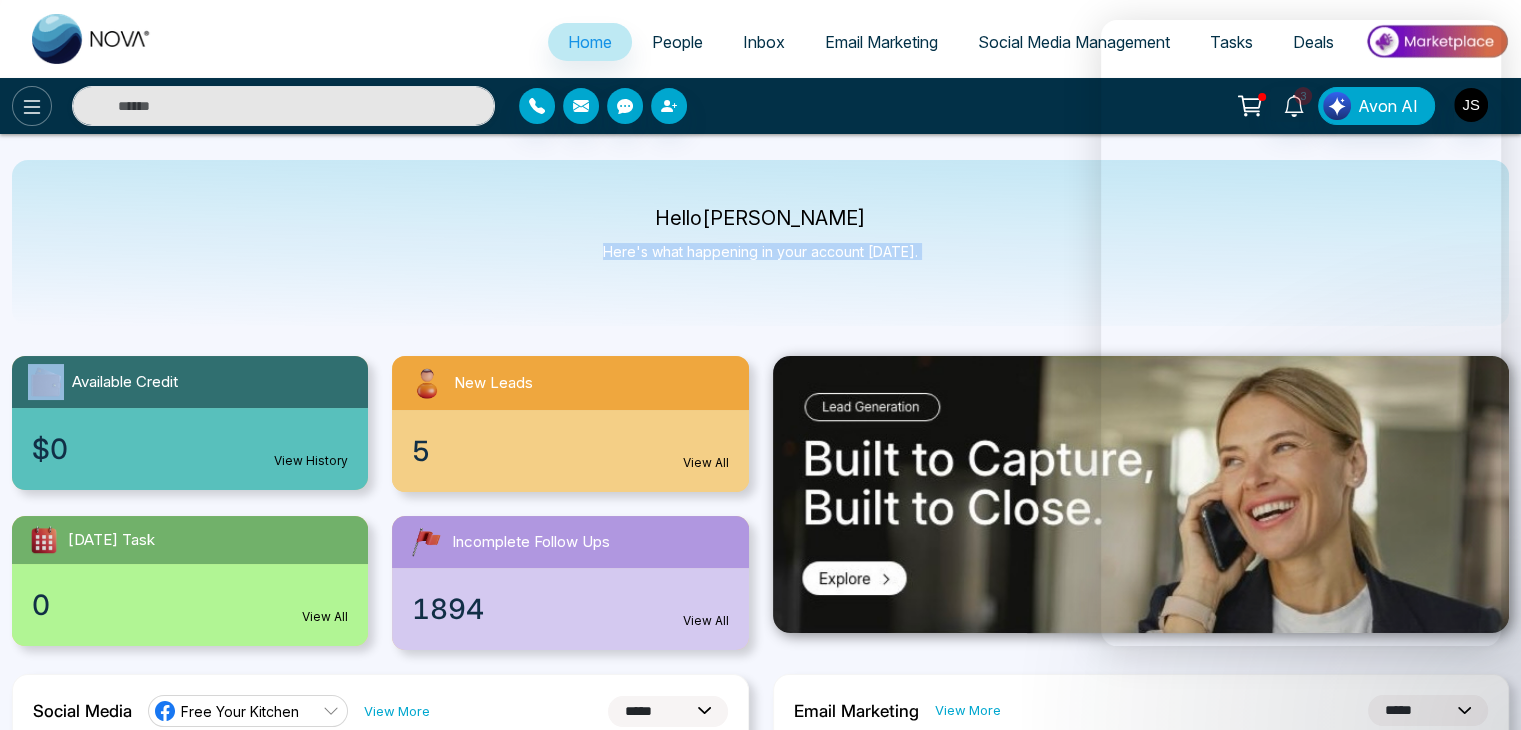 click 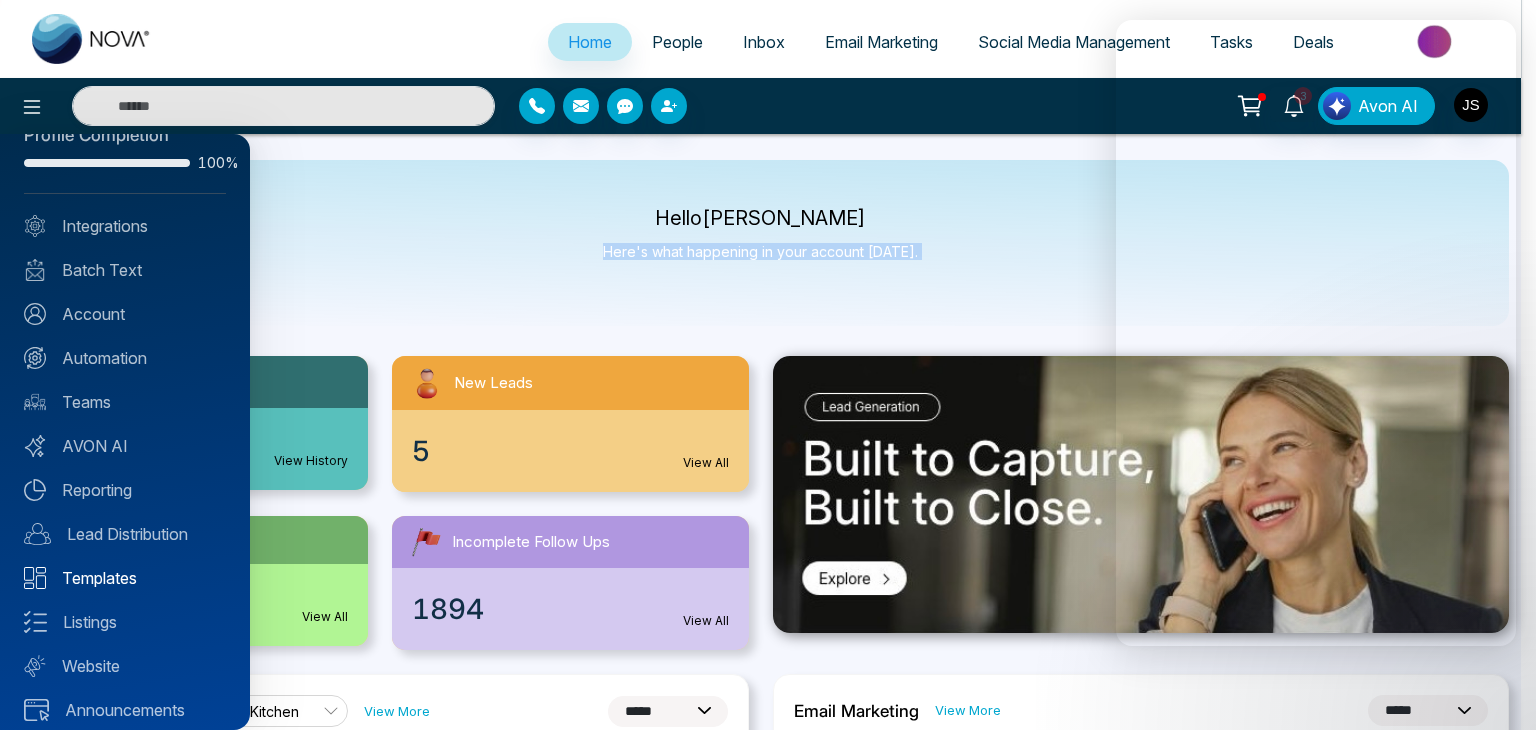 scroll, scrollTop: 56, scrollLeft: 0, axis: vertical 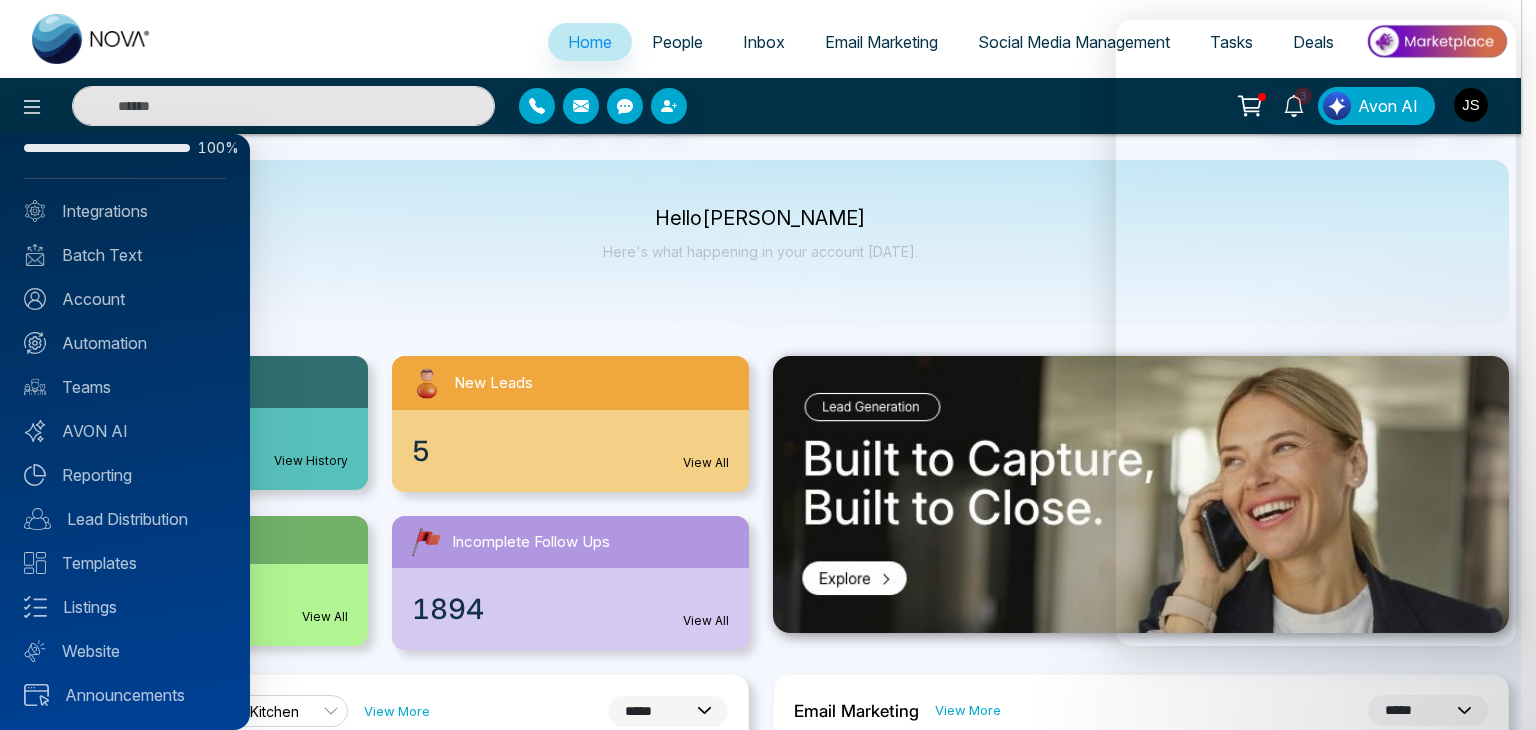 click at bounding box center [768, 365] 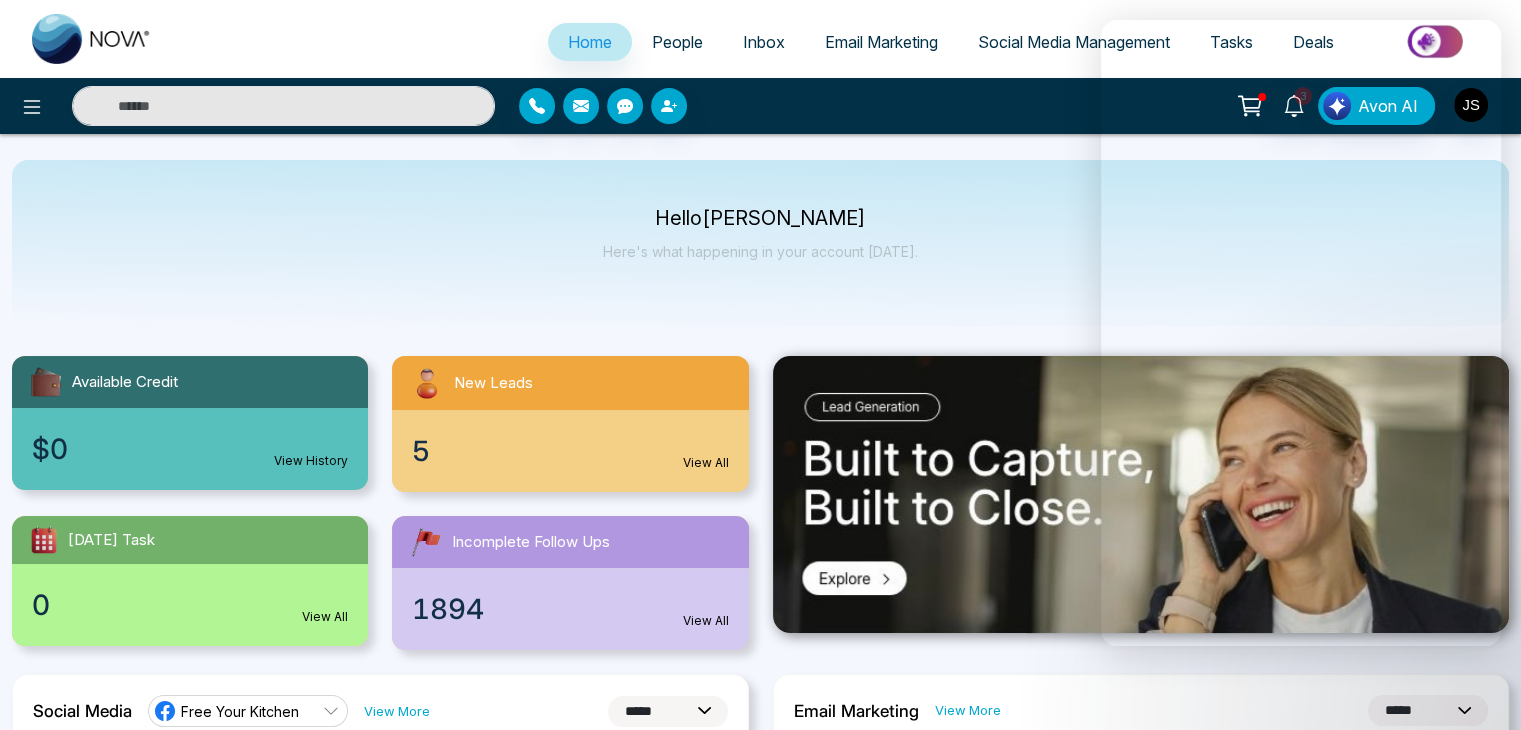 click on "5 View All" at bounding box center (570, 451) 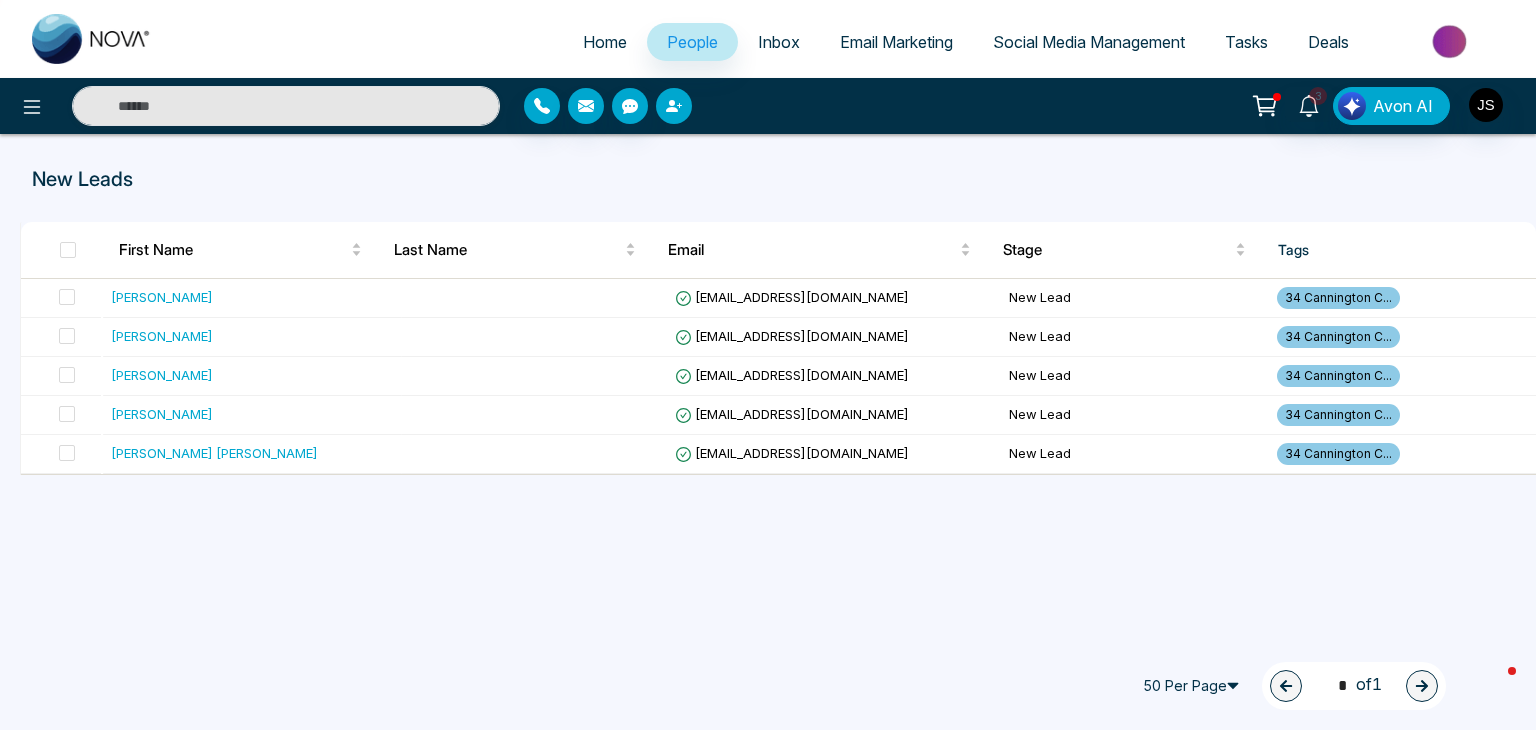 click 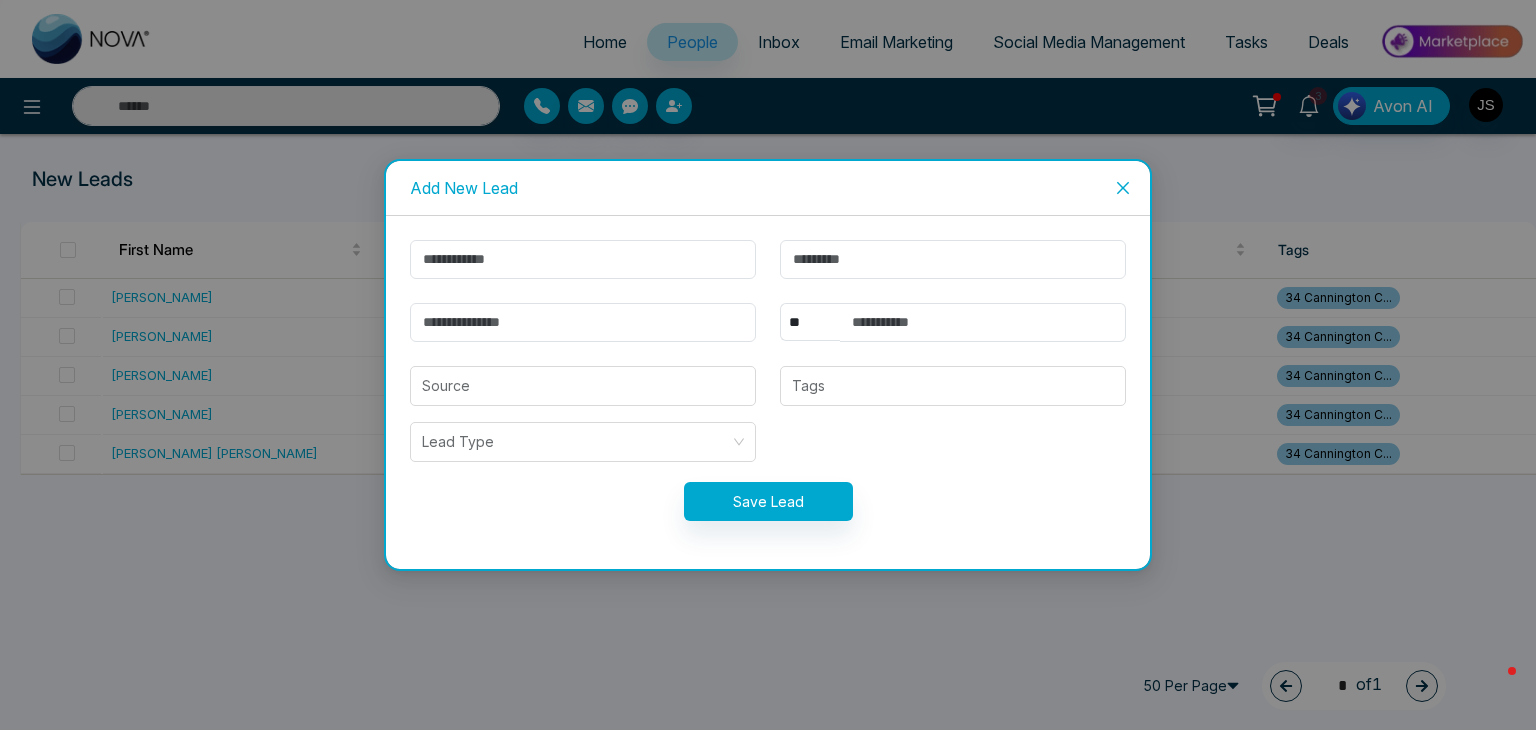 click 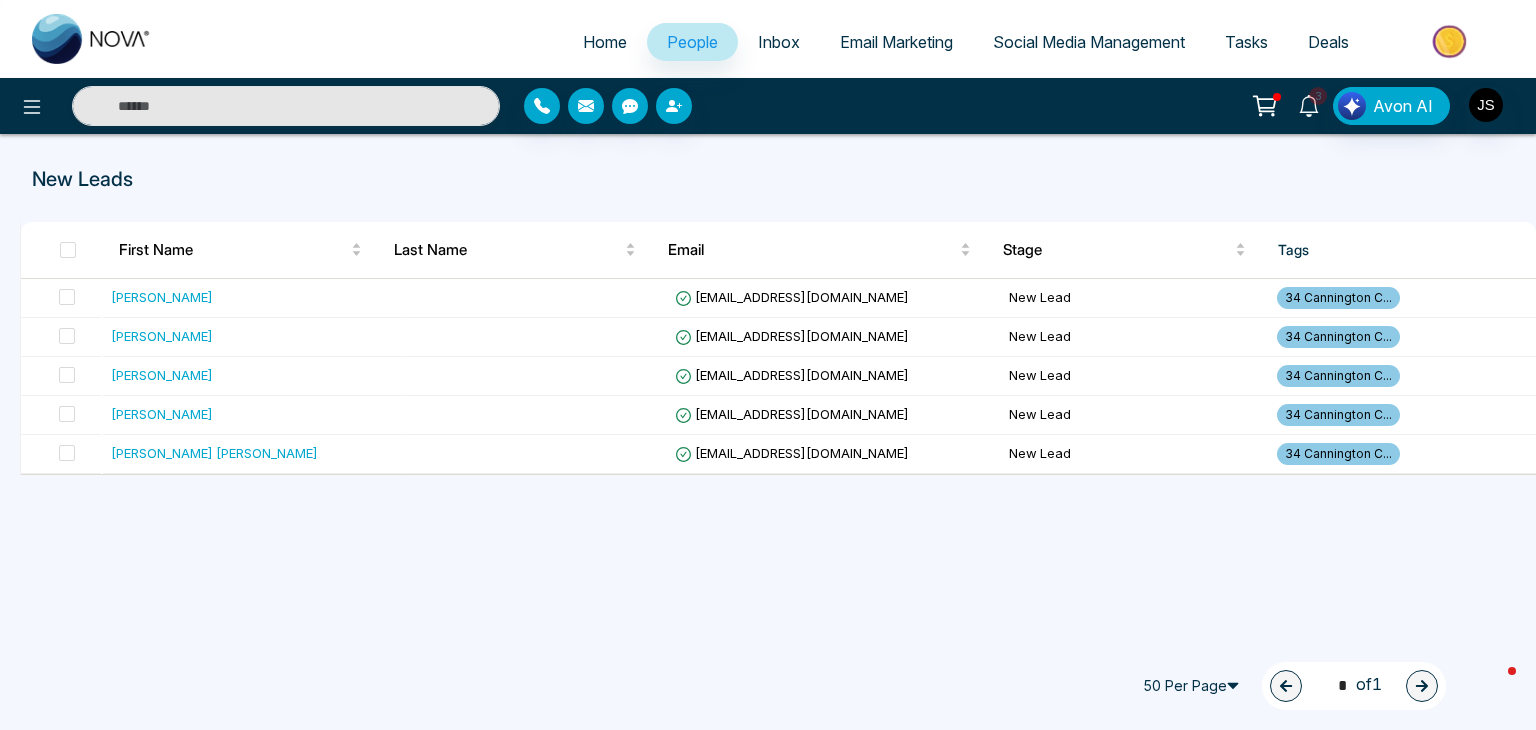 click 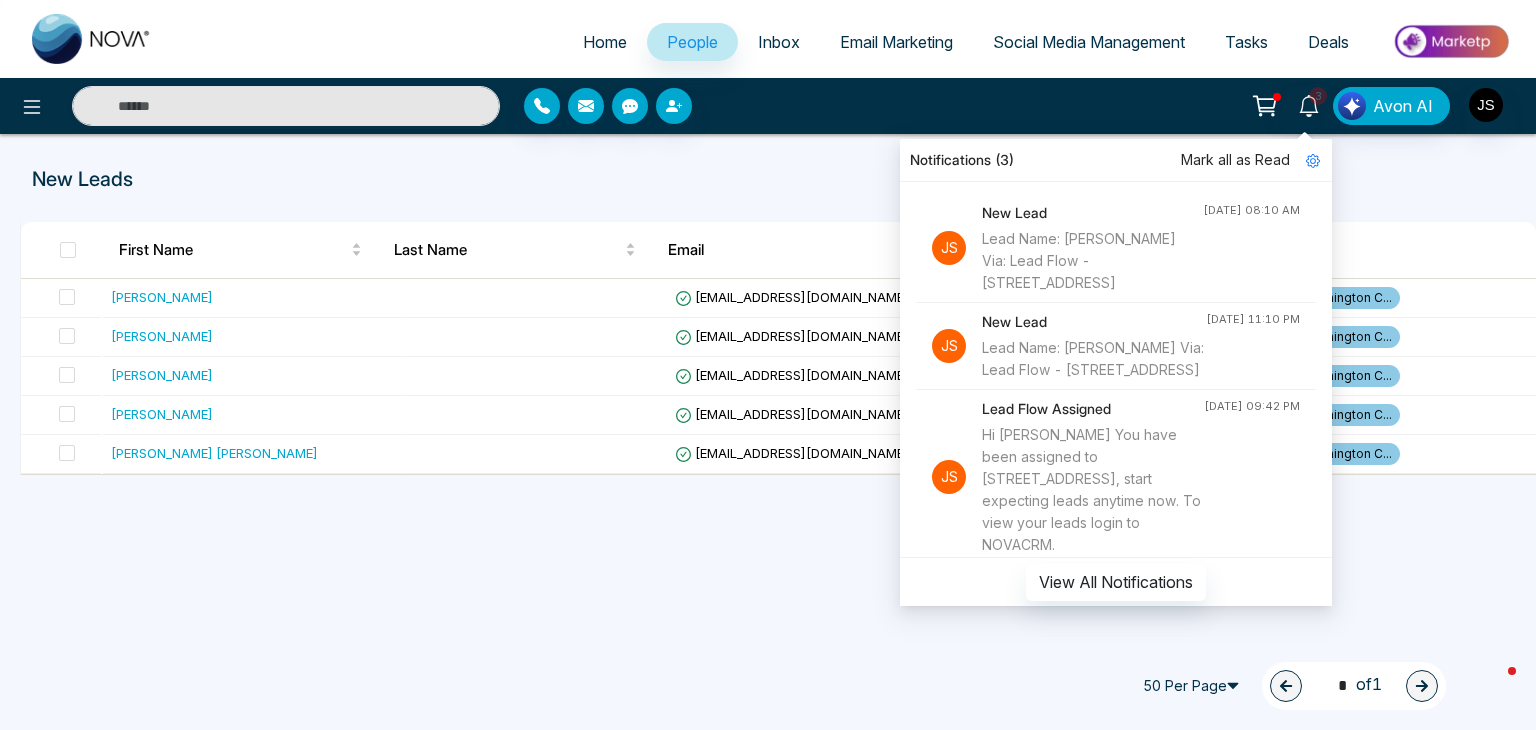 click on "Mark all as Read" at bounding box center [1235, 160] 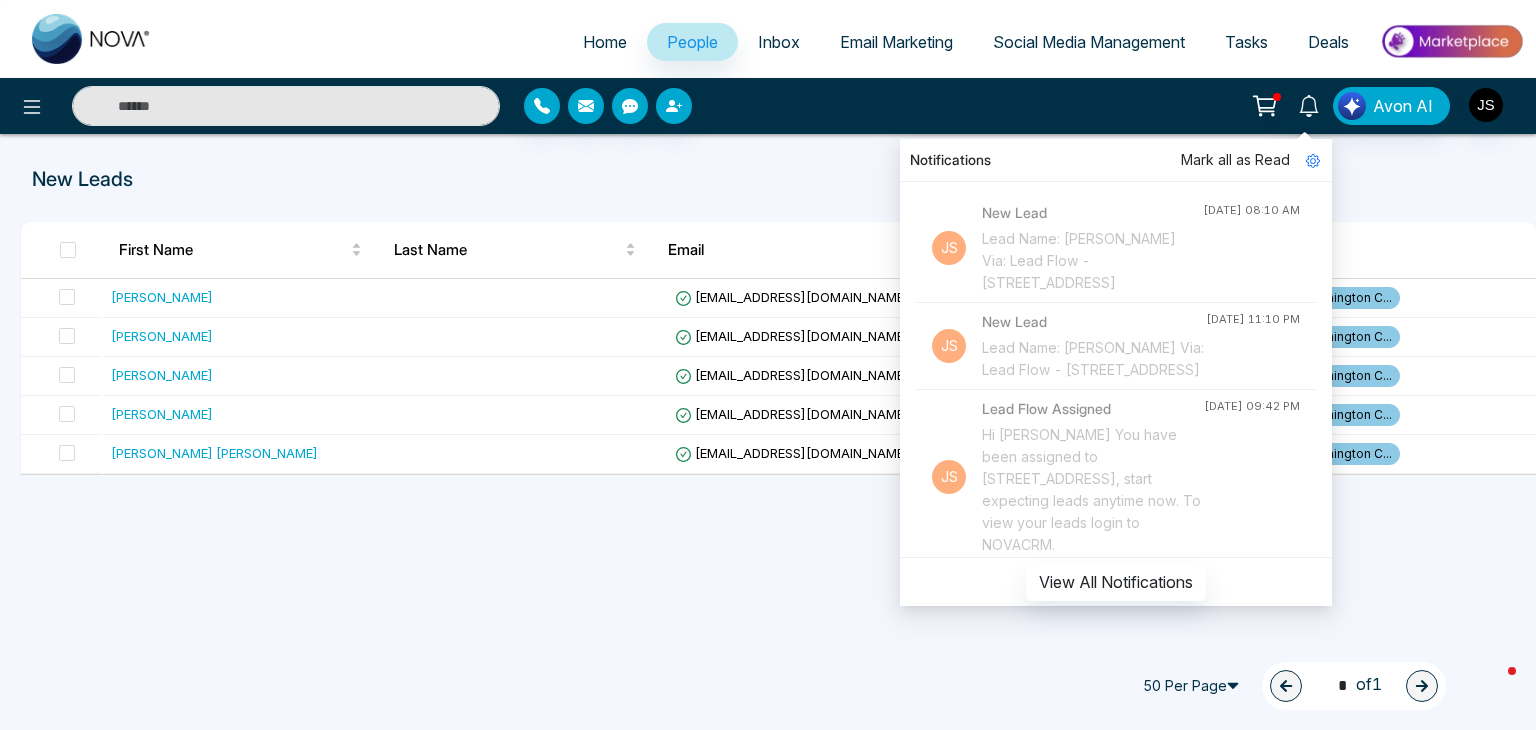 click on "New Leads" at bounding box center [768, 179] 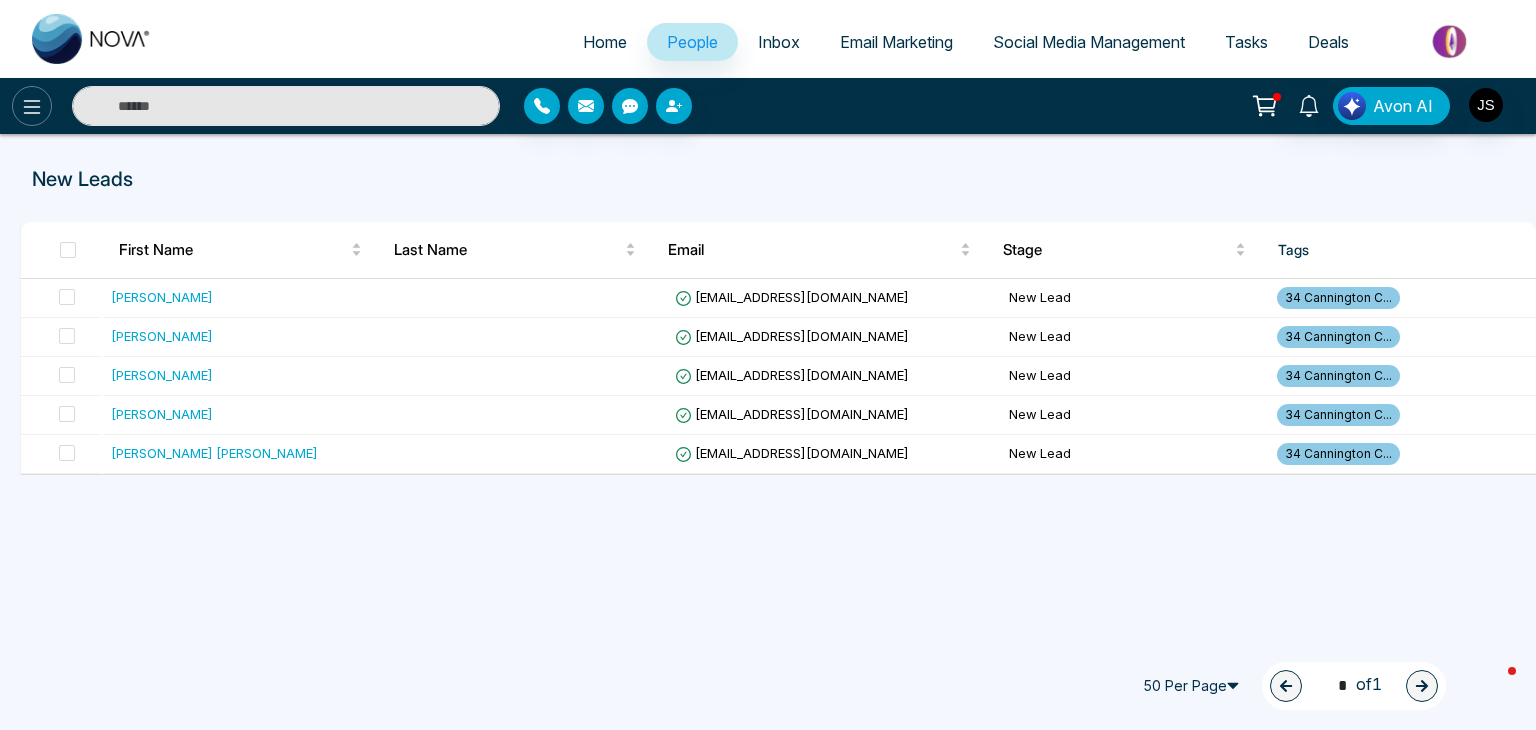 click at bounding box center (32, 106) 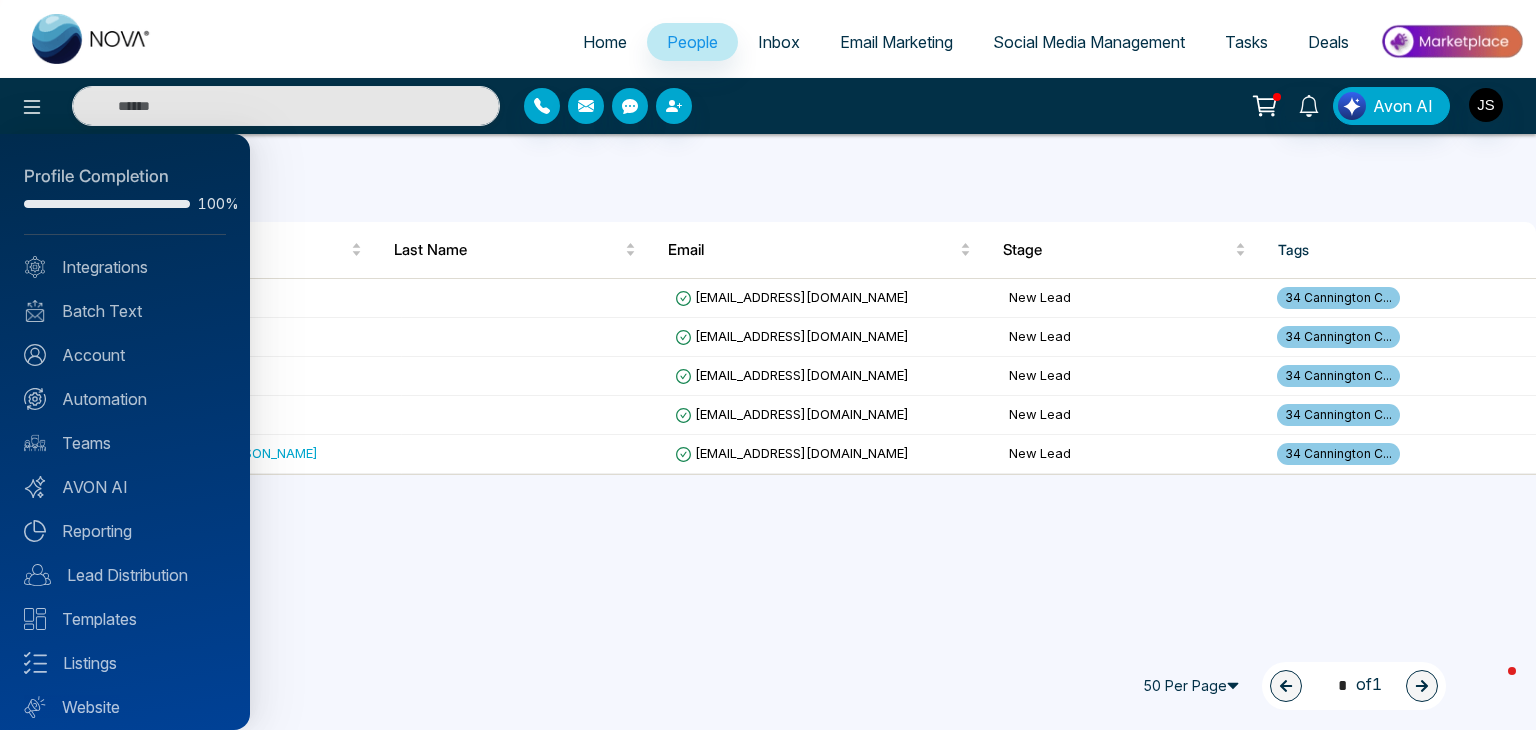 click at bounding box center [768, 365] 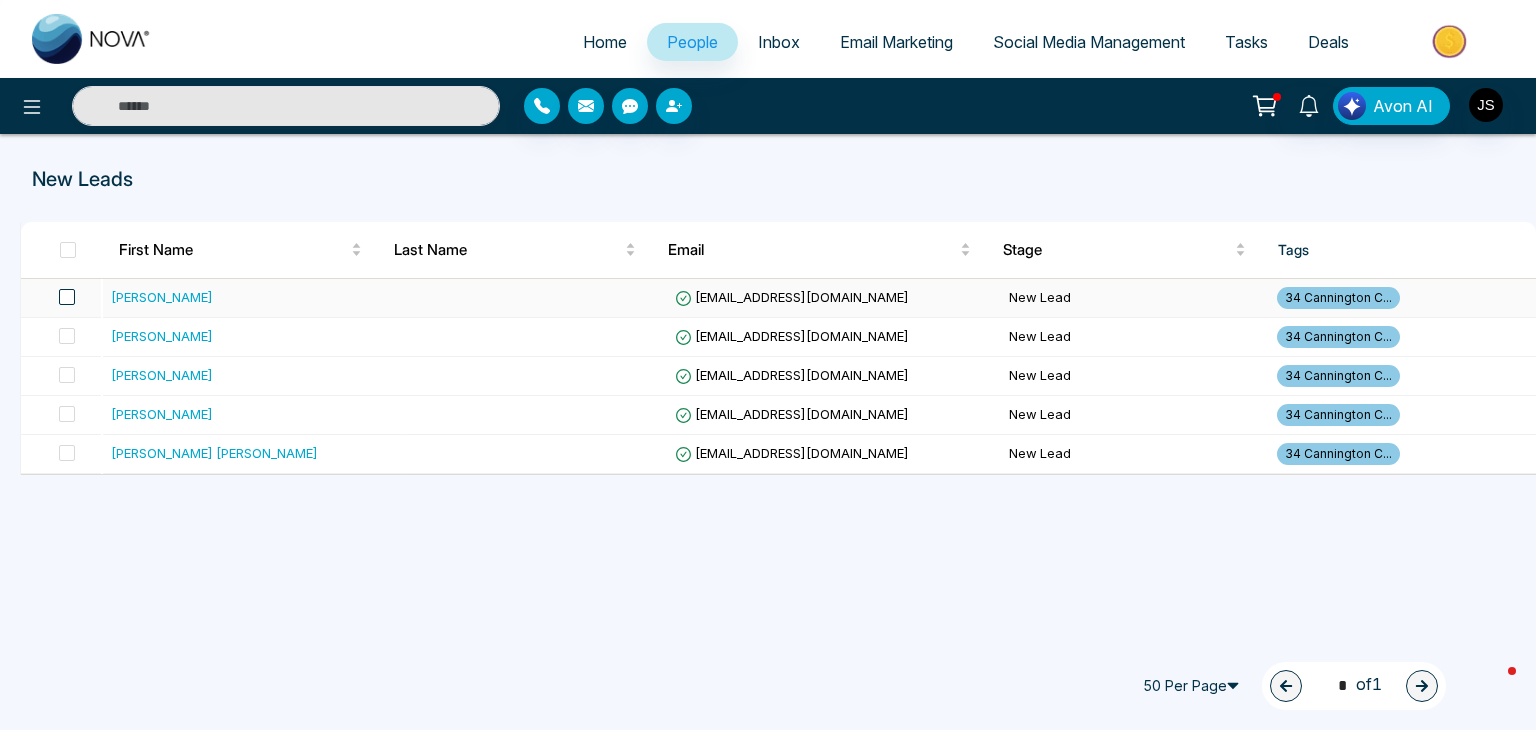 click at bounding box center (67, 297) 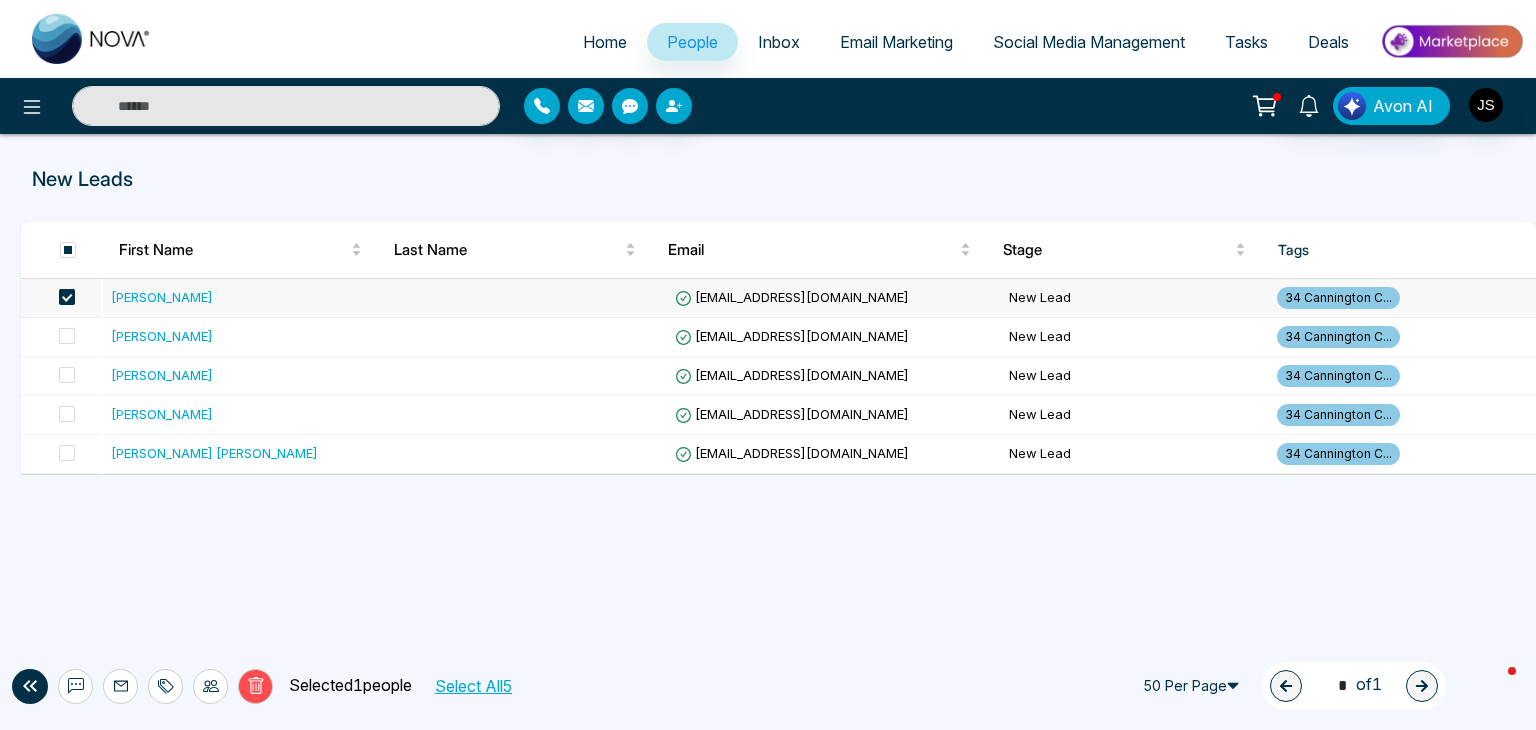 click at bounding box center (67, 297) 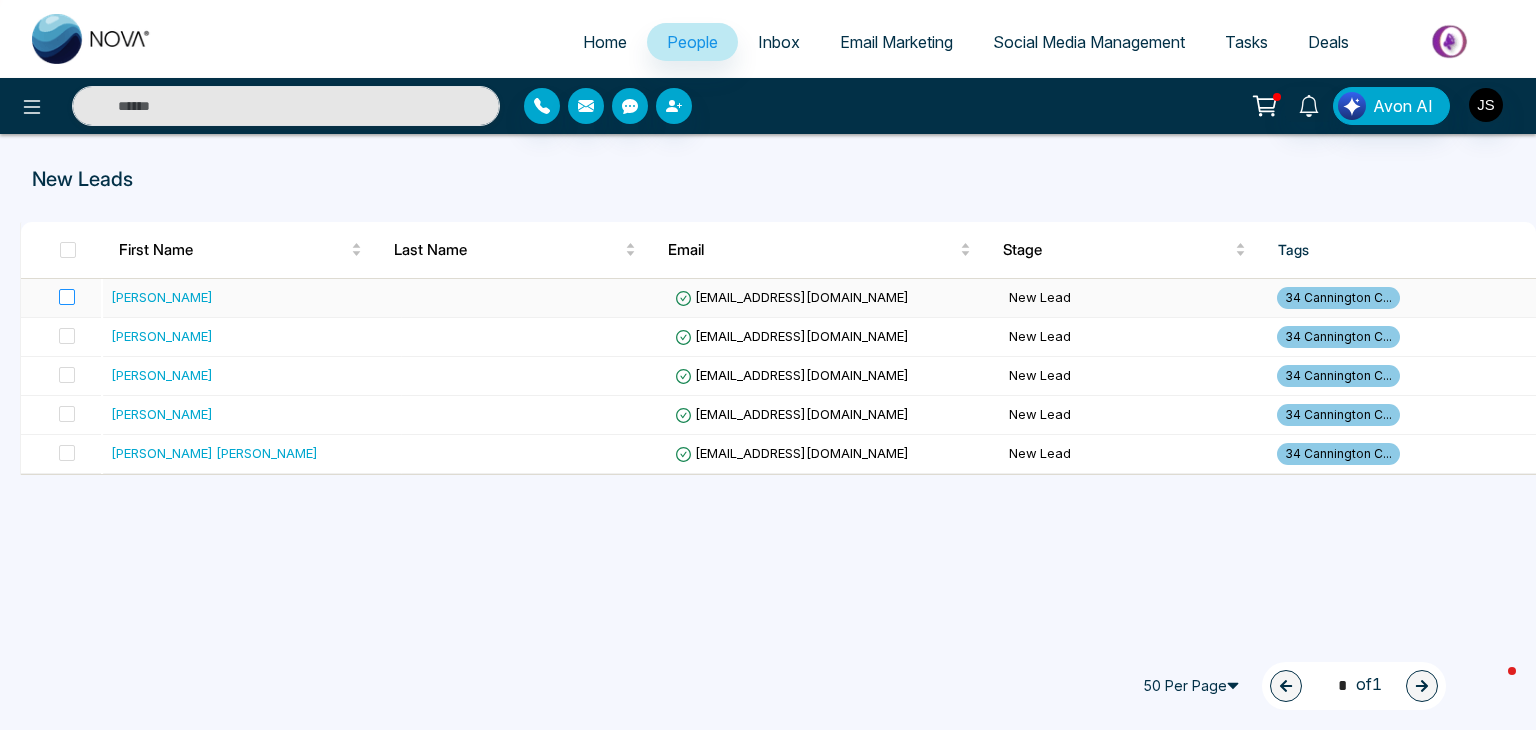 click at bounding box center [61, 298] 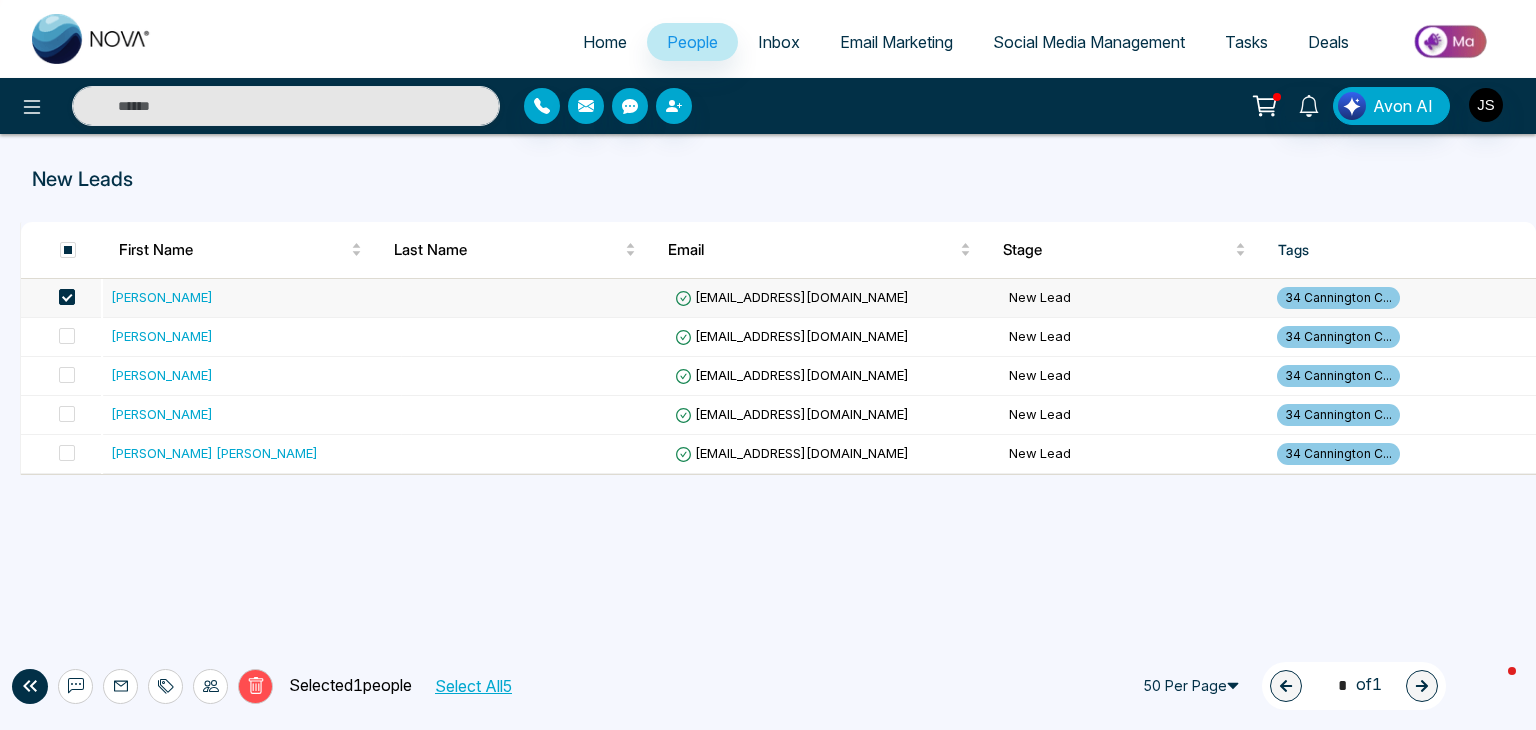 click 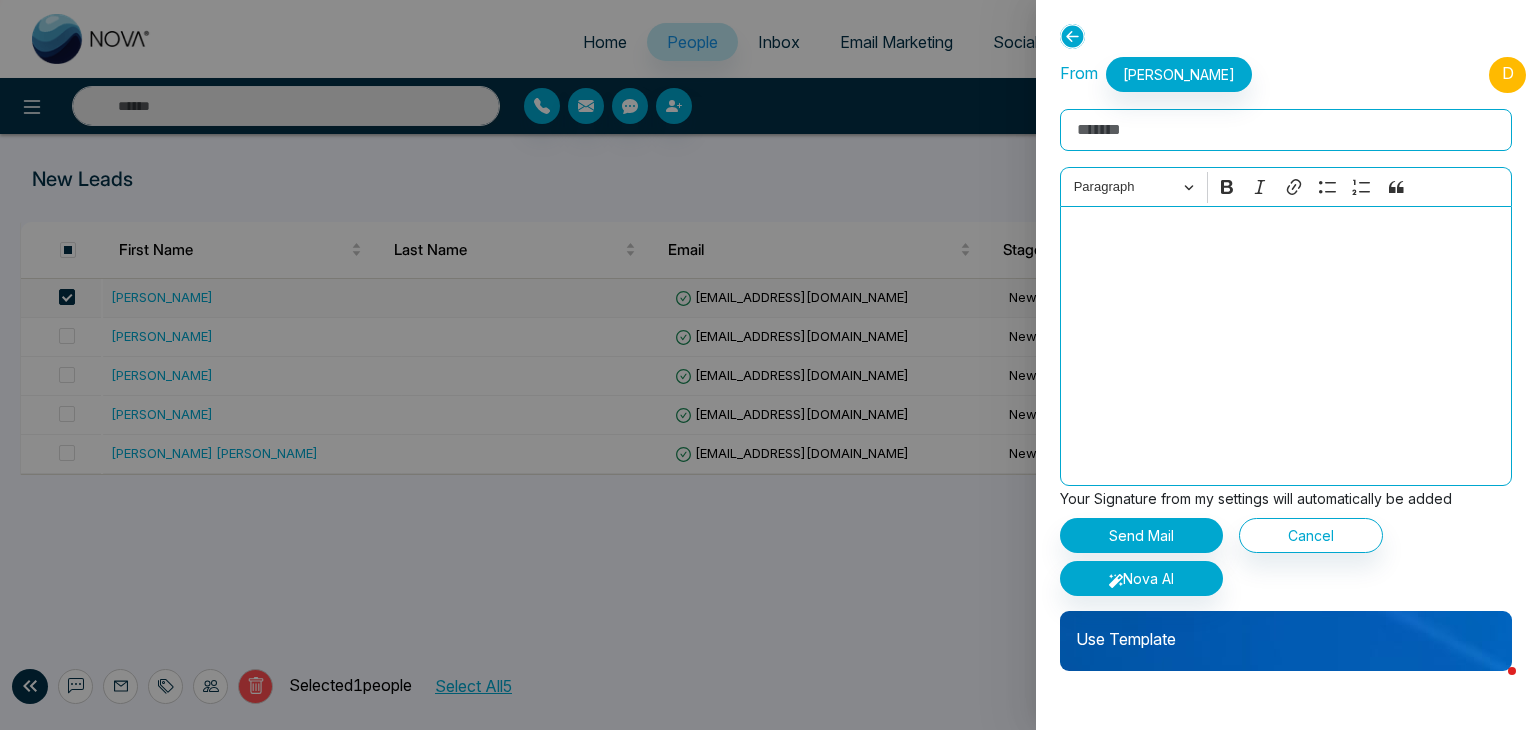 click 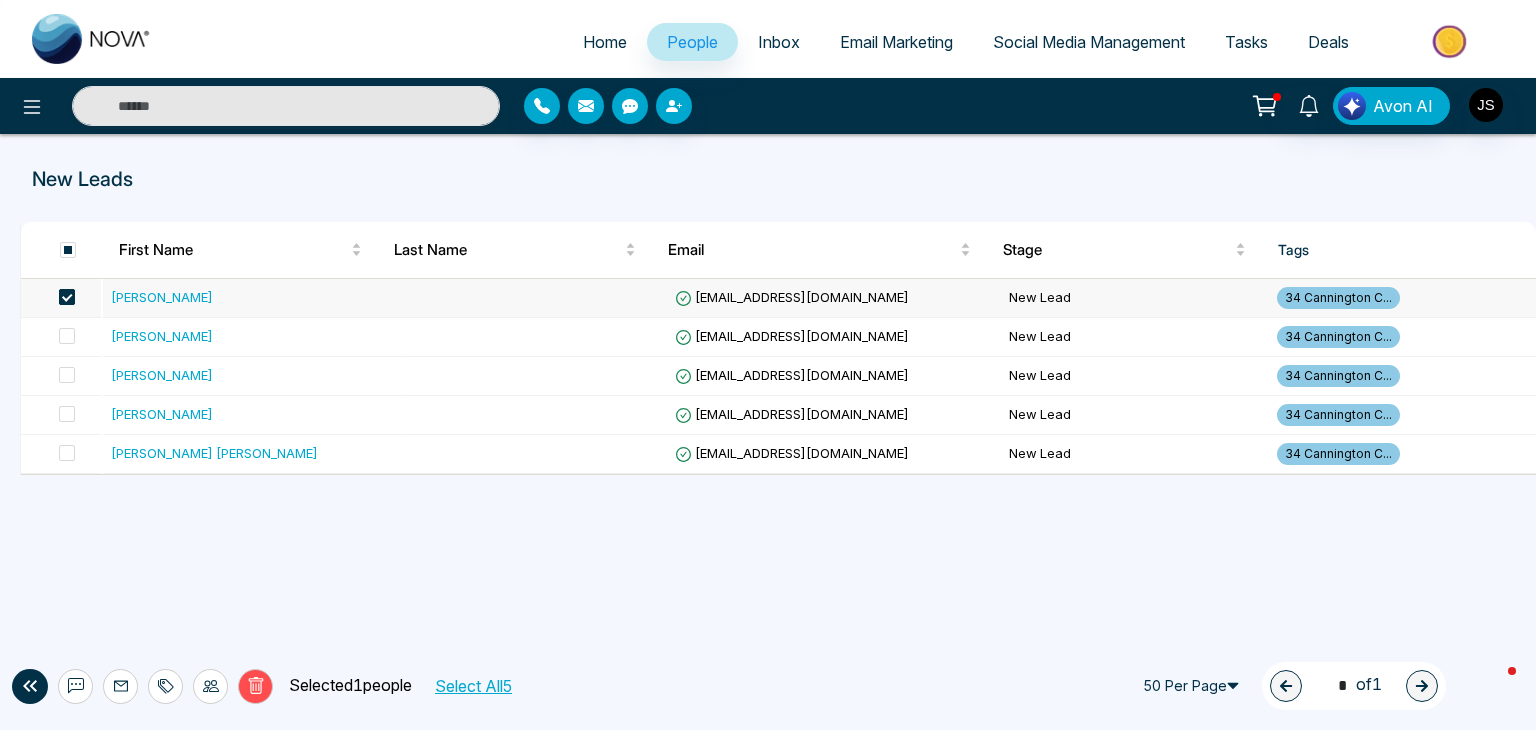 click at bounding box center (67, 297) 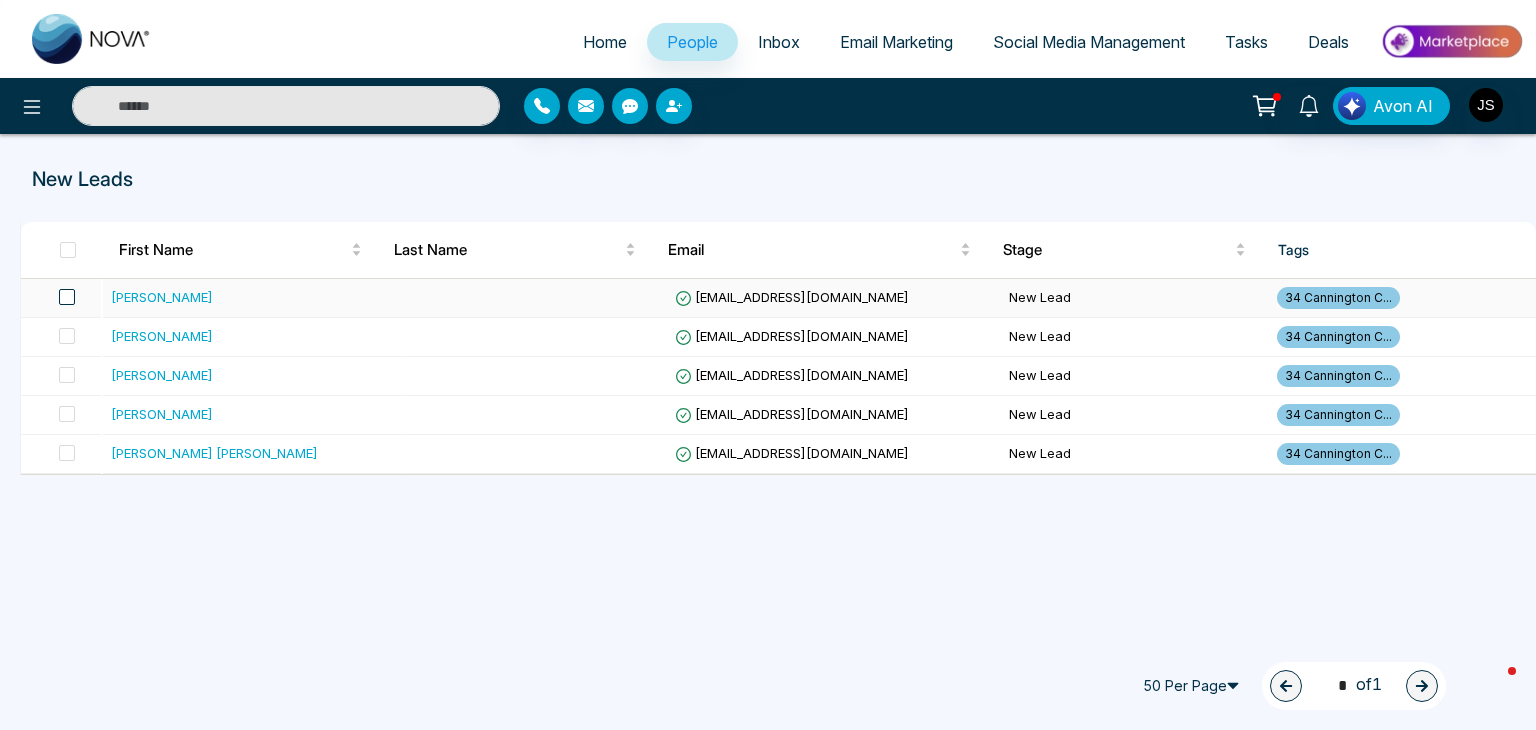 click at bounding box center (67, 297) 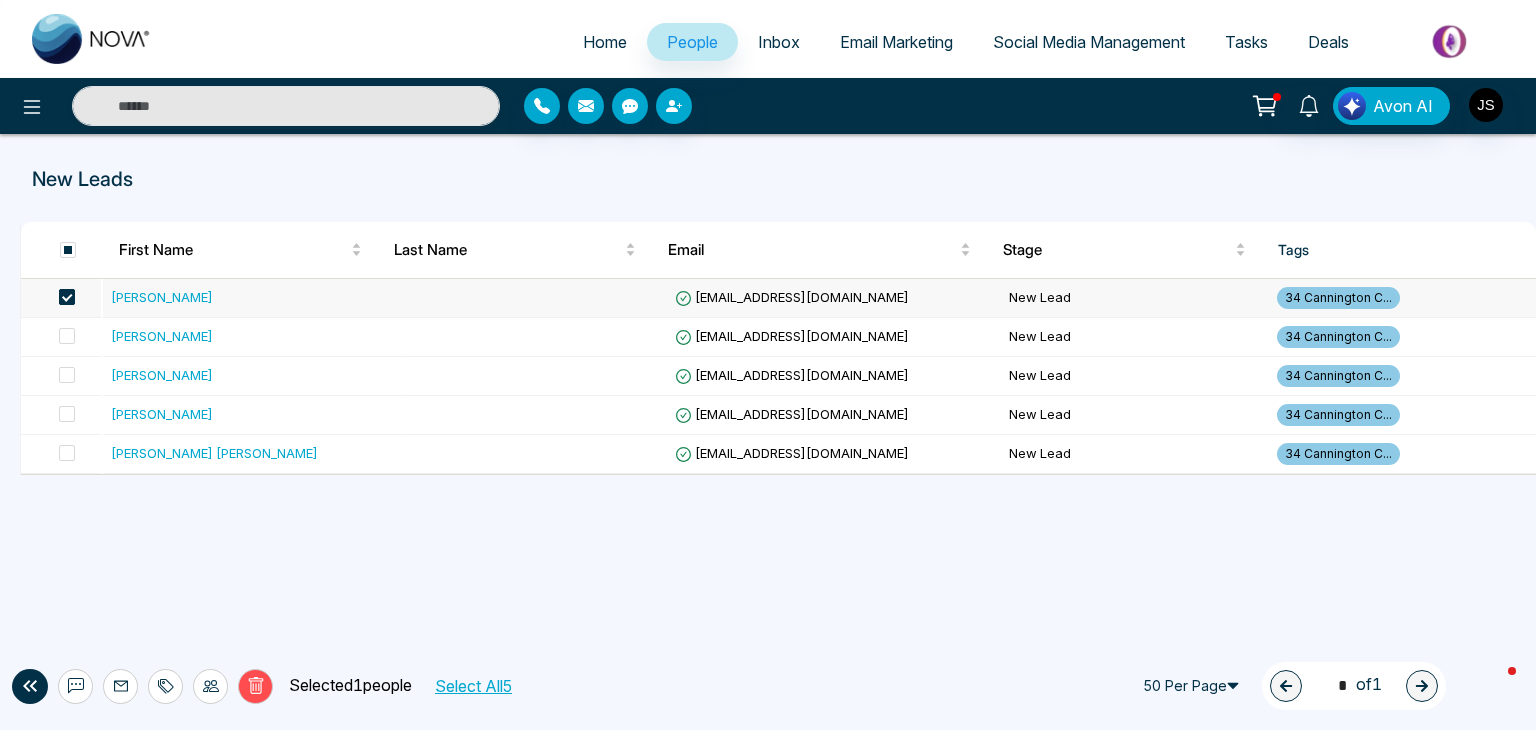 click at bounding box center [67, 297] 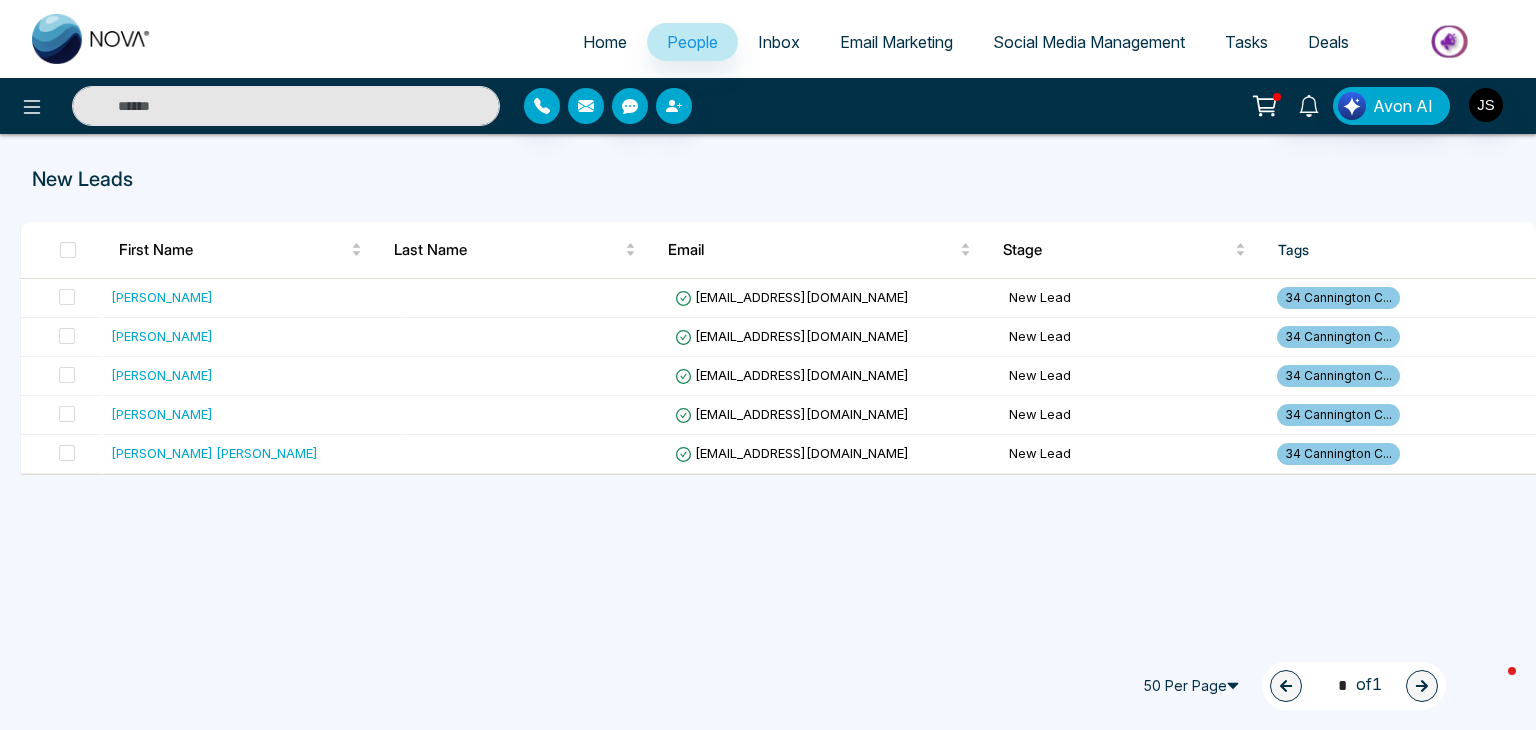 click 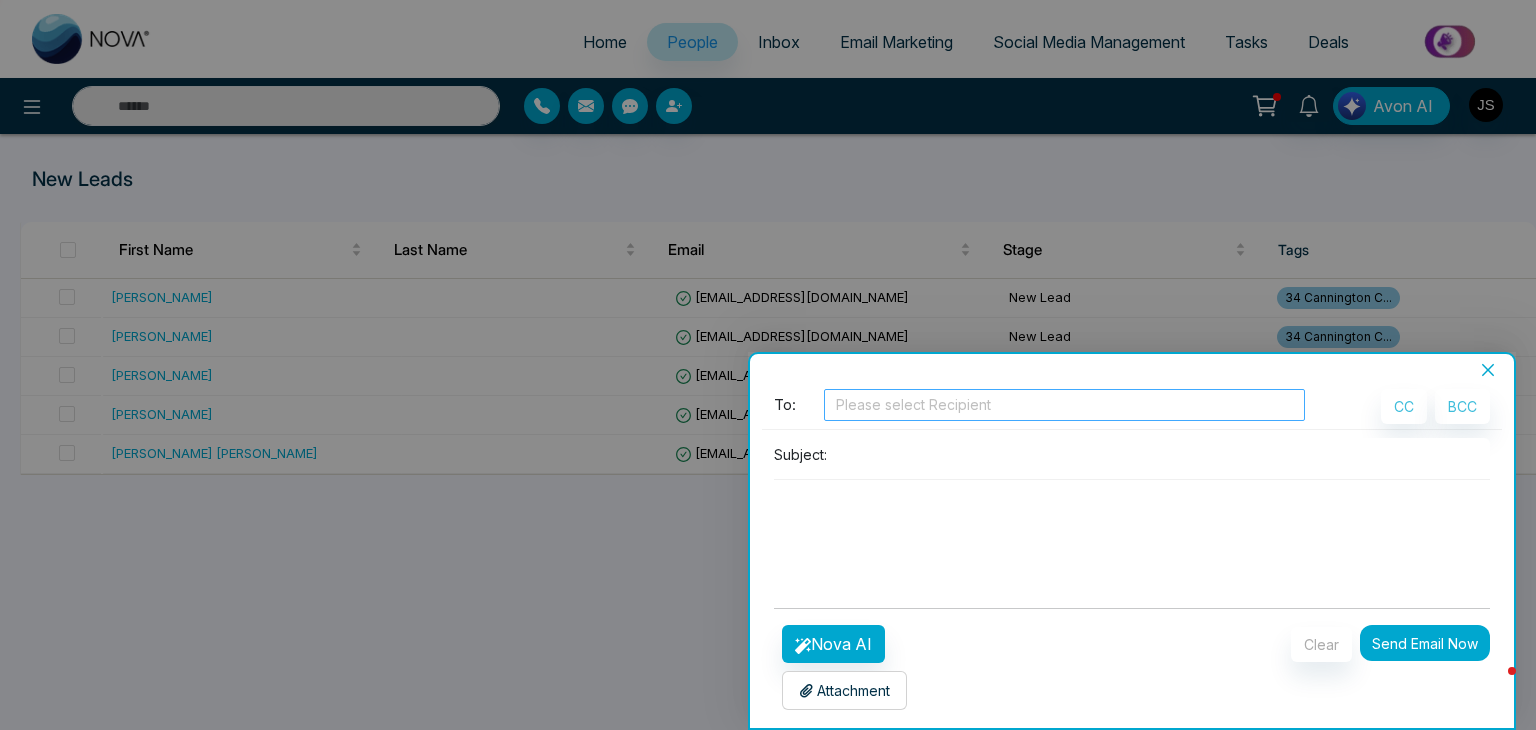 click at bounding box center (1064, 405) 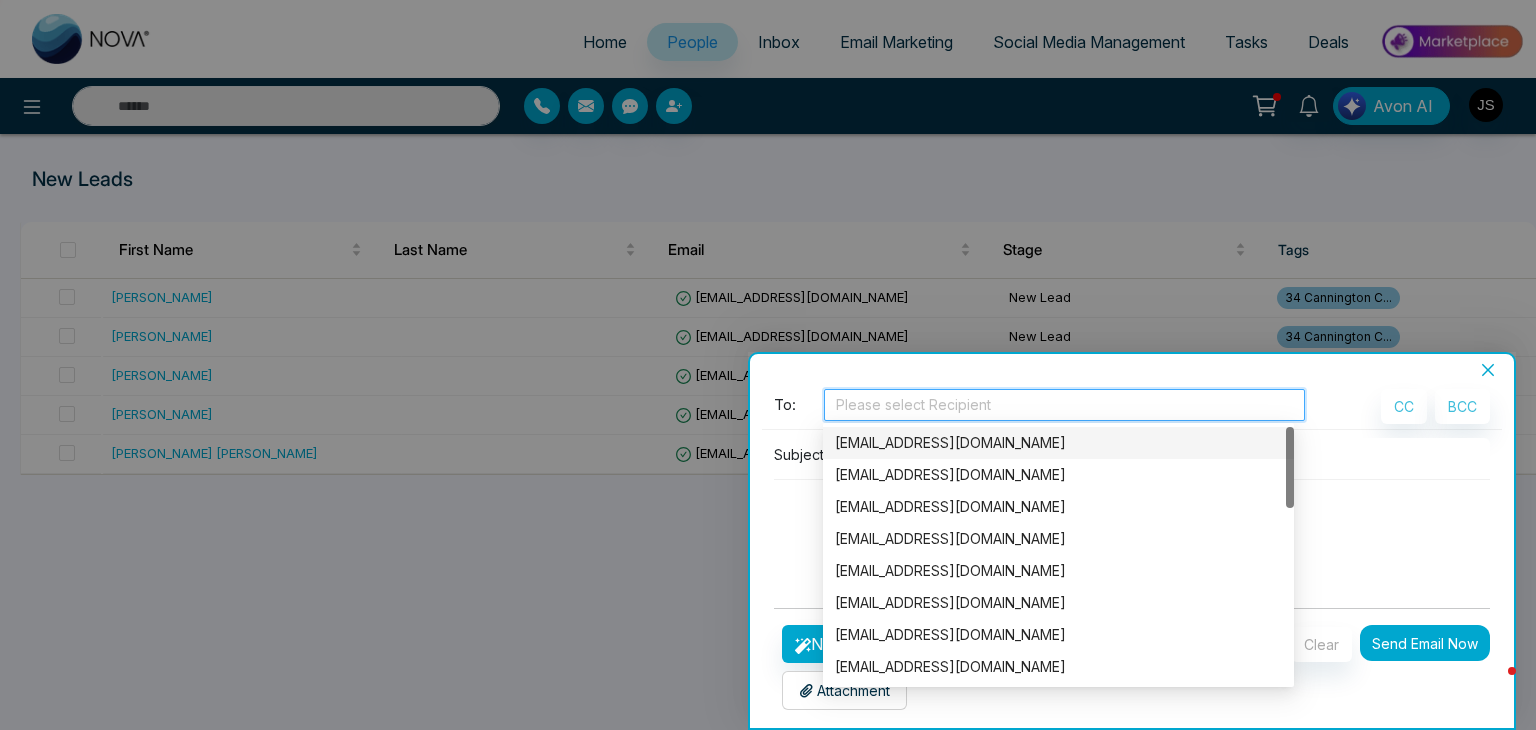 click on "**********" at bounding box center (1132, 553) 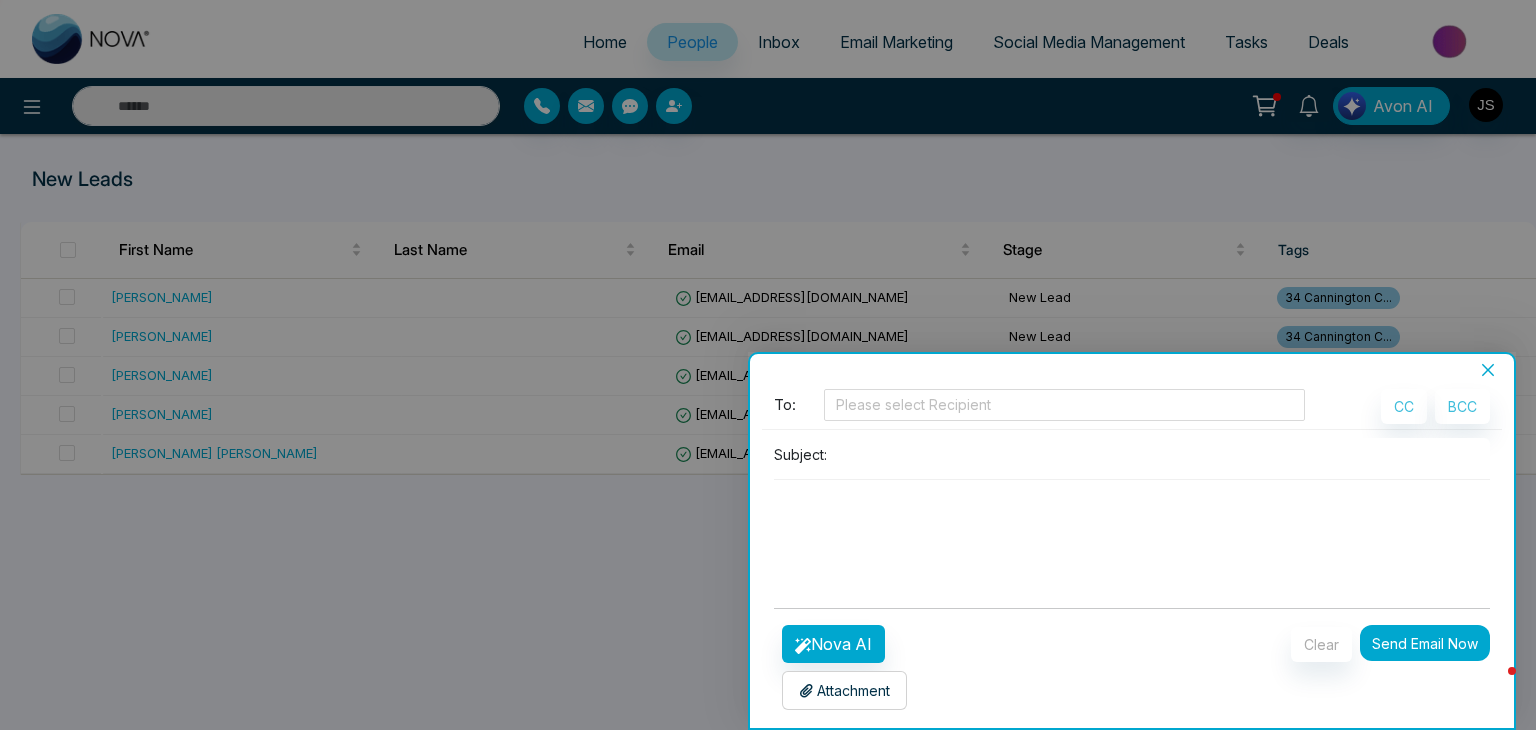 click on "Subject:" at bounding box center [800, 454] 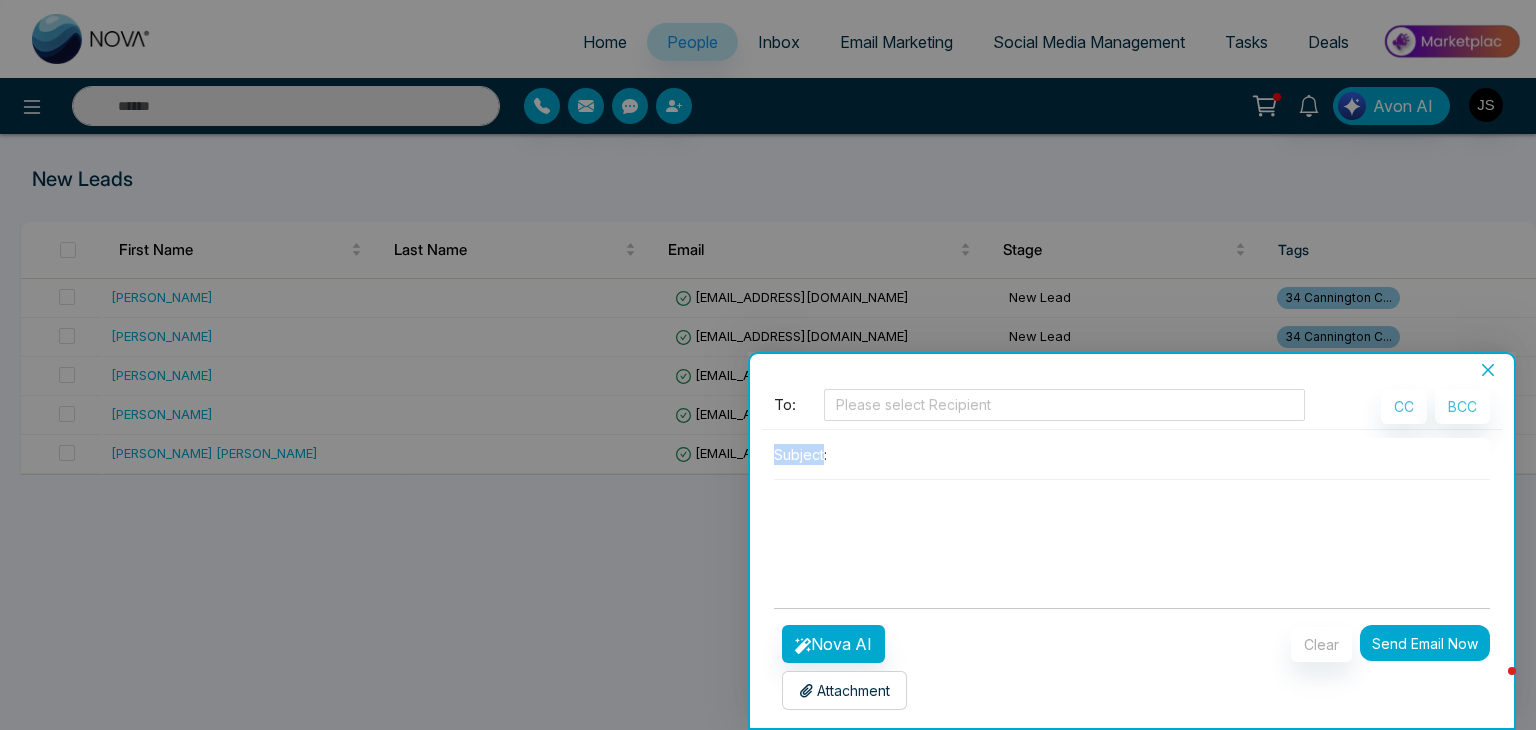 click on "Subject:" at bounding box center [800, 454] 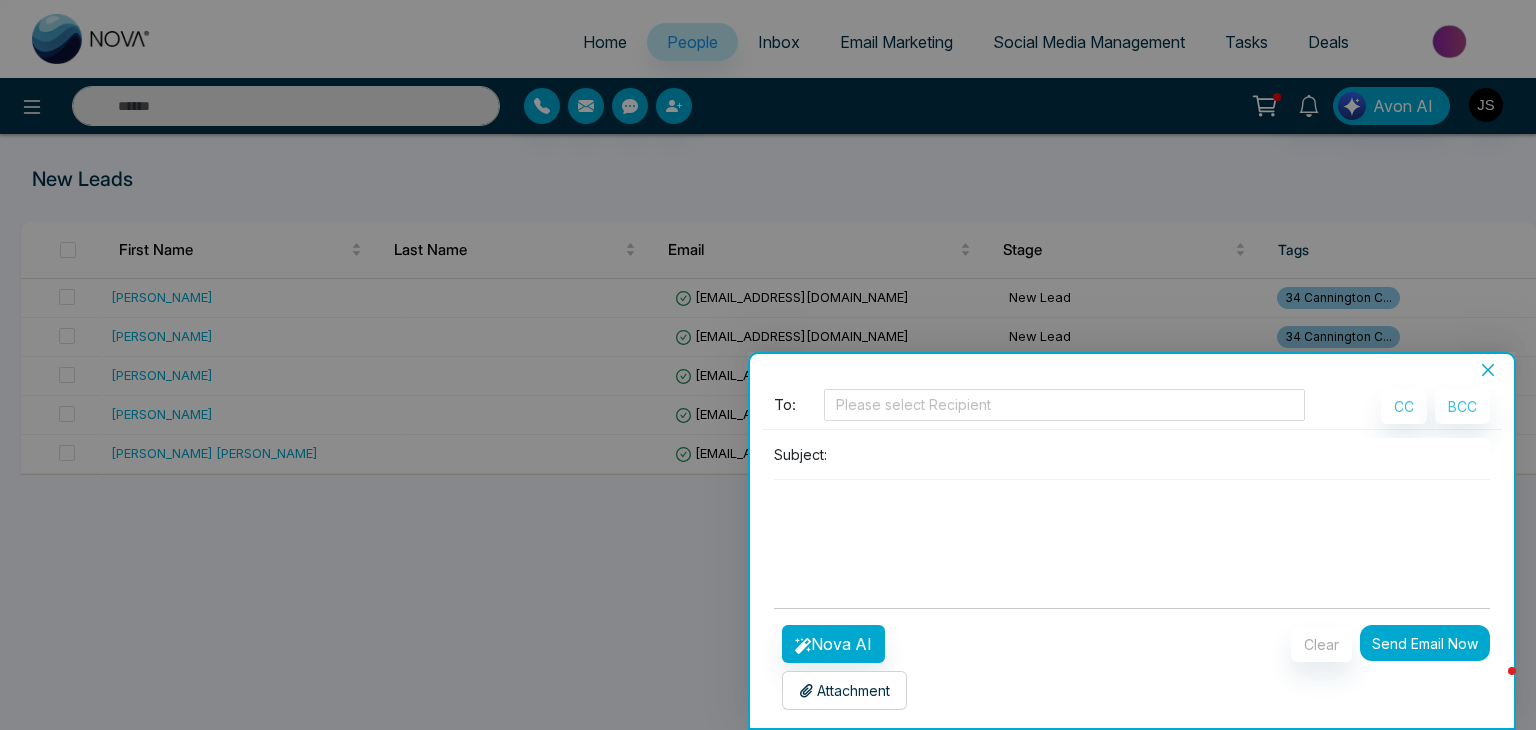 click at bounding box center [1162, 454] 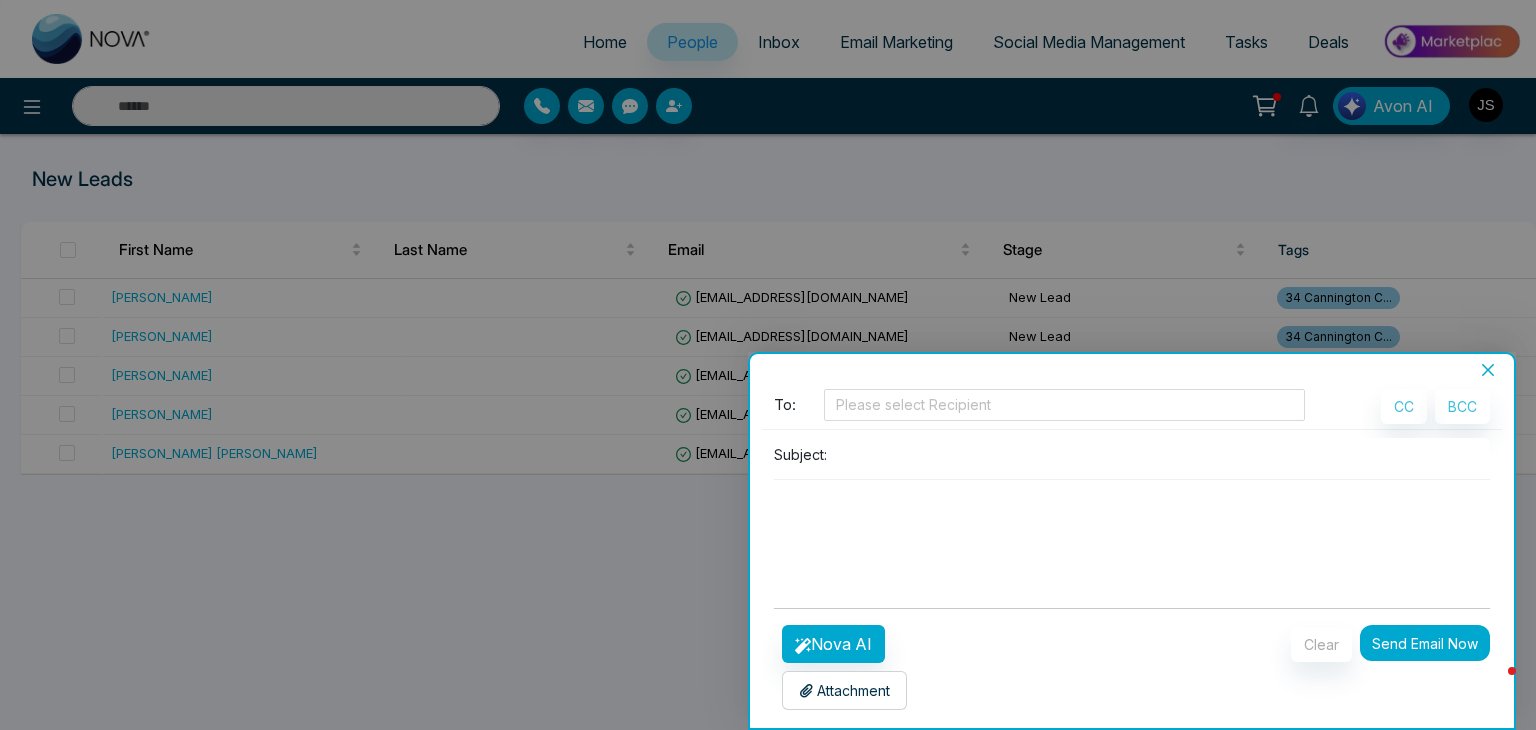 click at bounding box center [1162, 454] 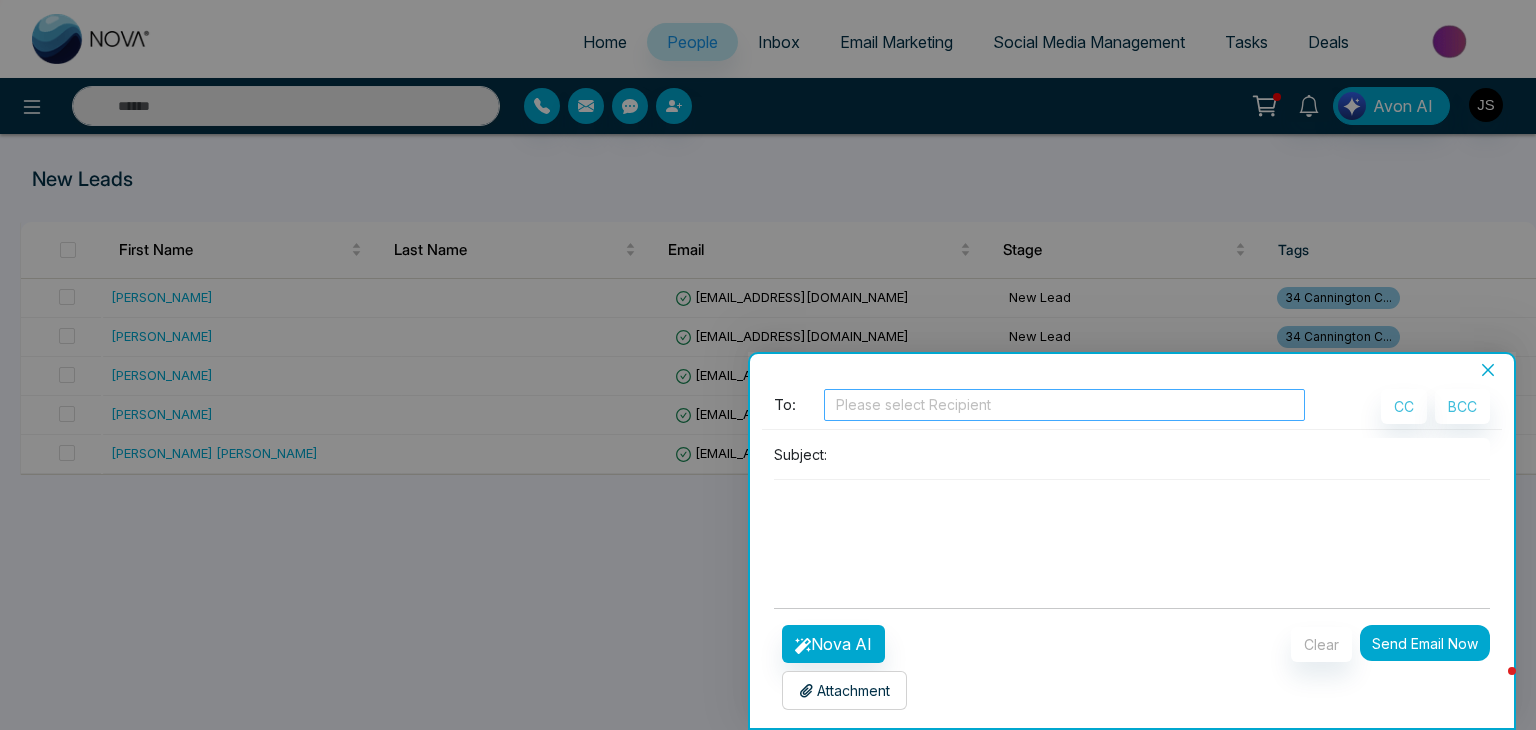 click at bounding box center [1064, 405] 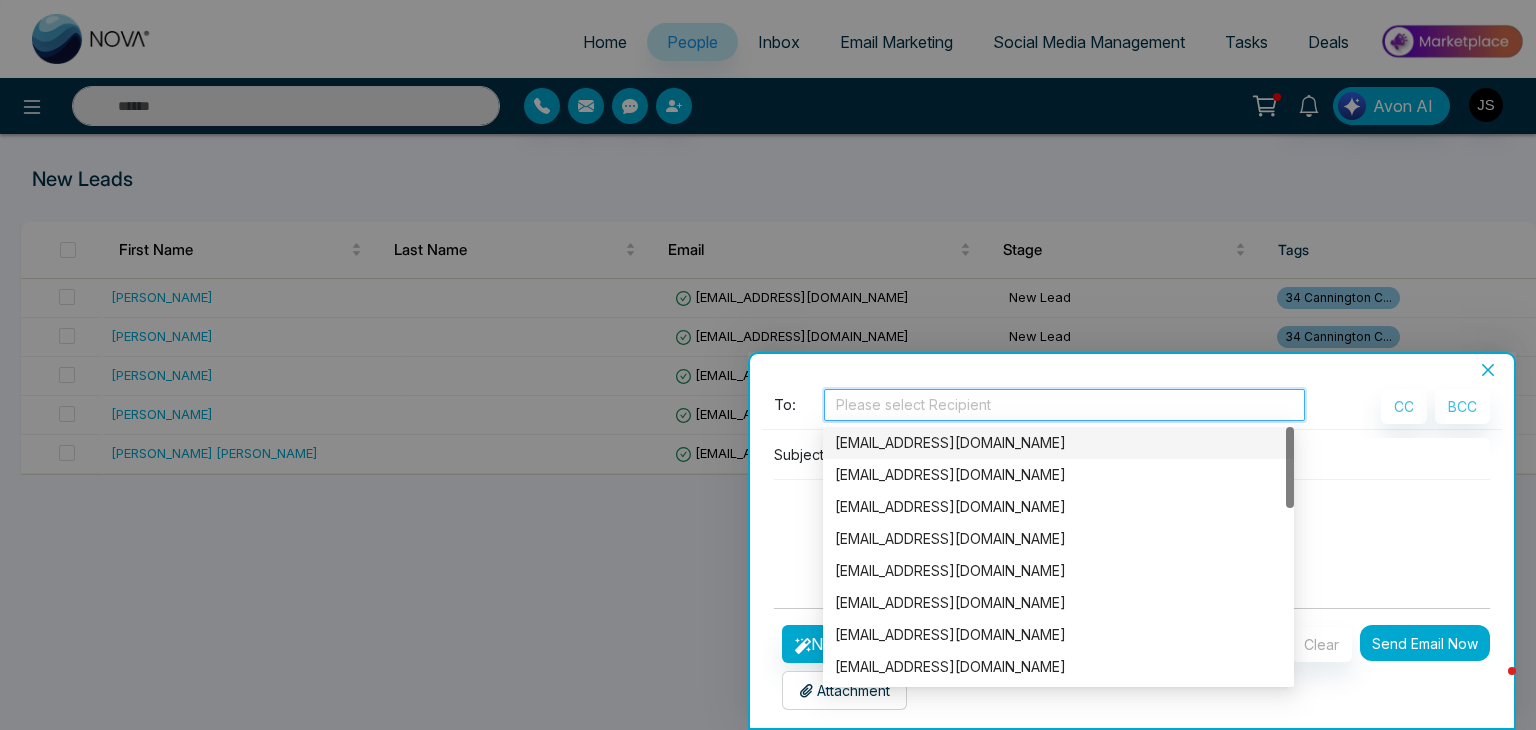 click on "[EMAIL_ADDRESS][DOMAIN_NAME]" at bounding box center (1058, 443) 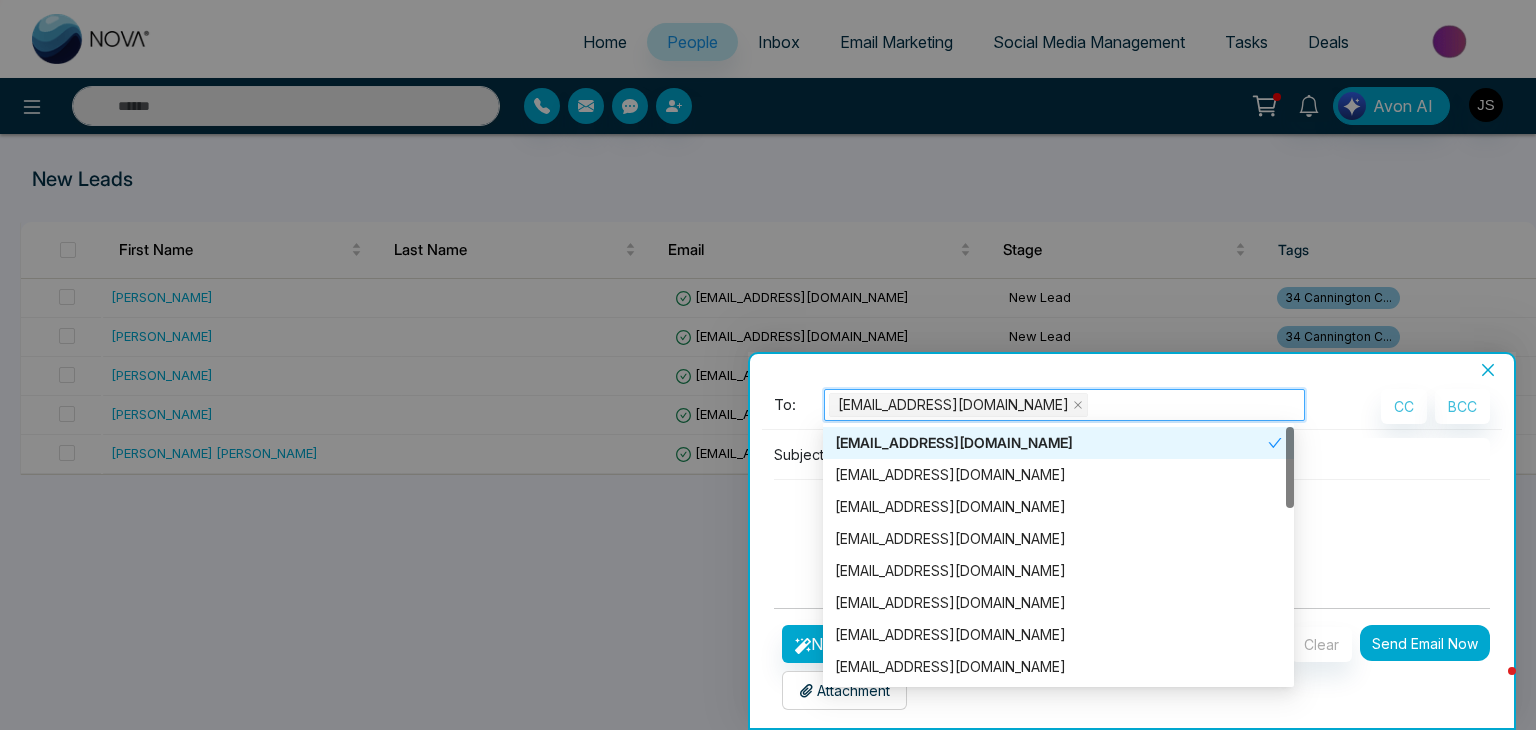 click on "Subject:" at bounding box center [1132, 515] 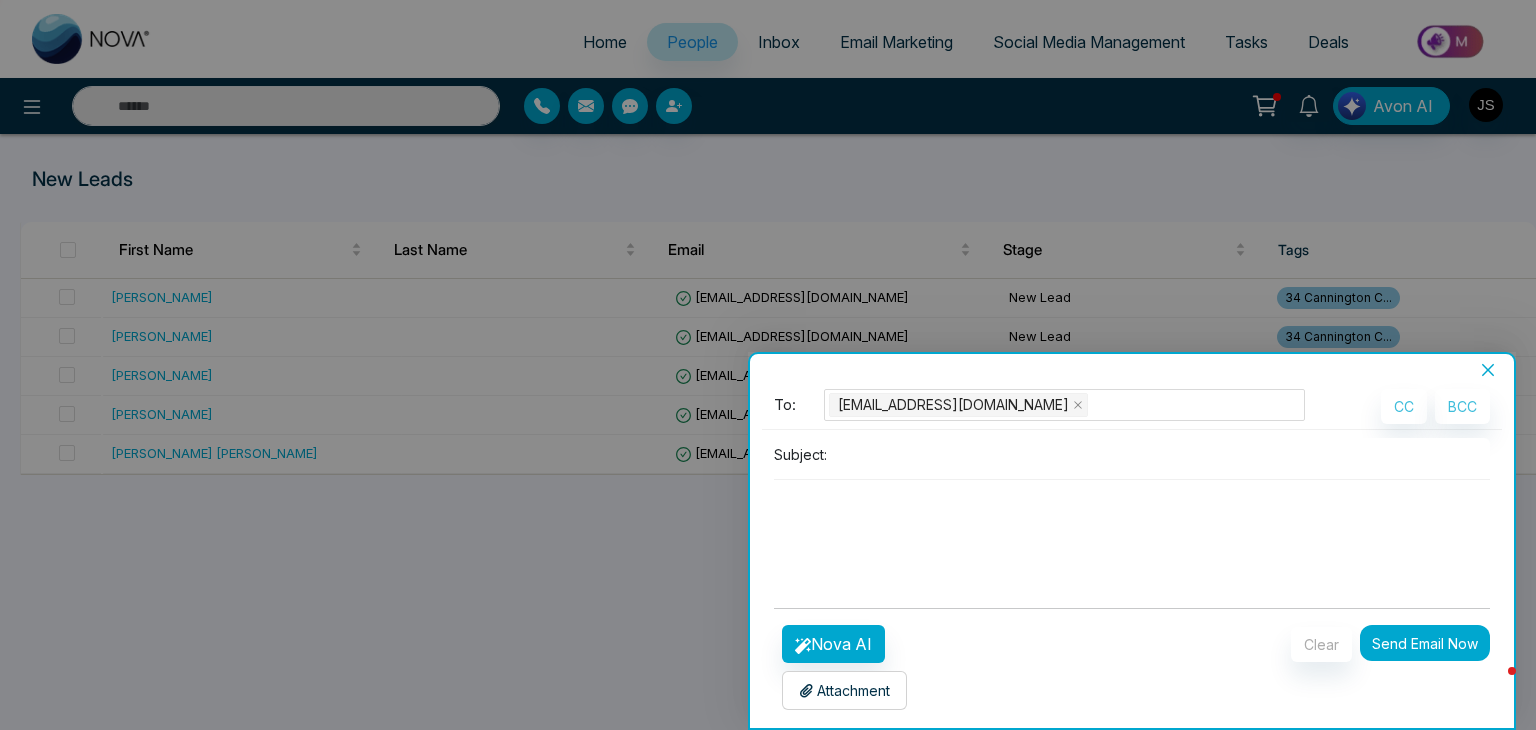 click on "Subject:" at bounding box center (800, 454) 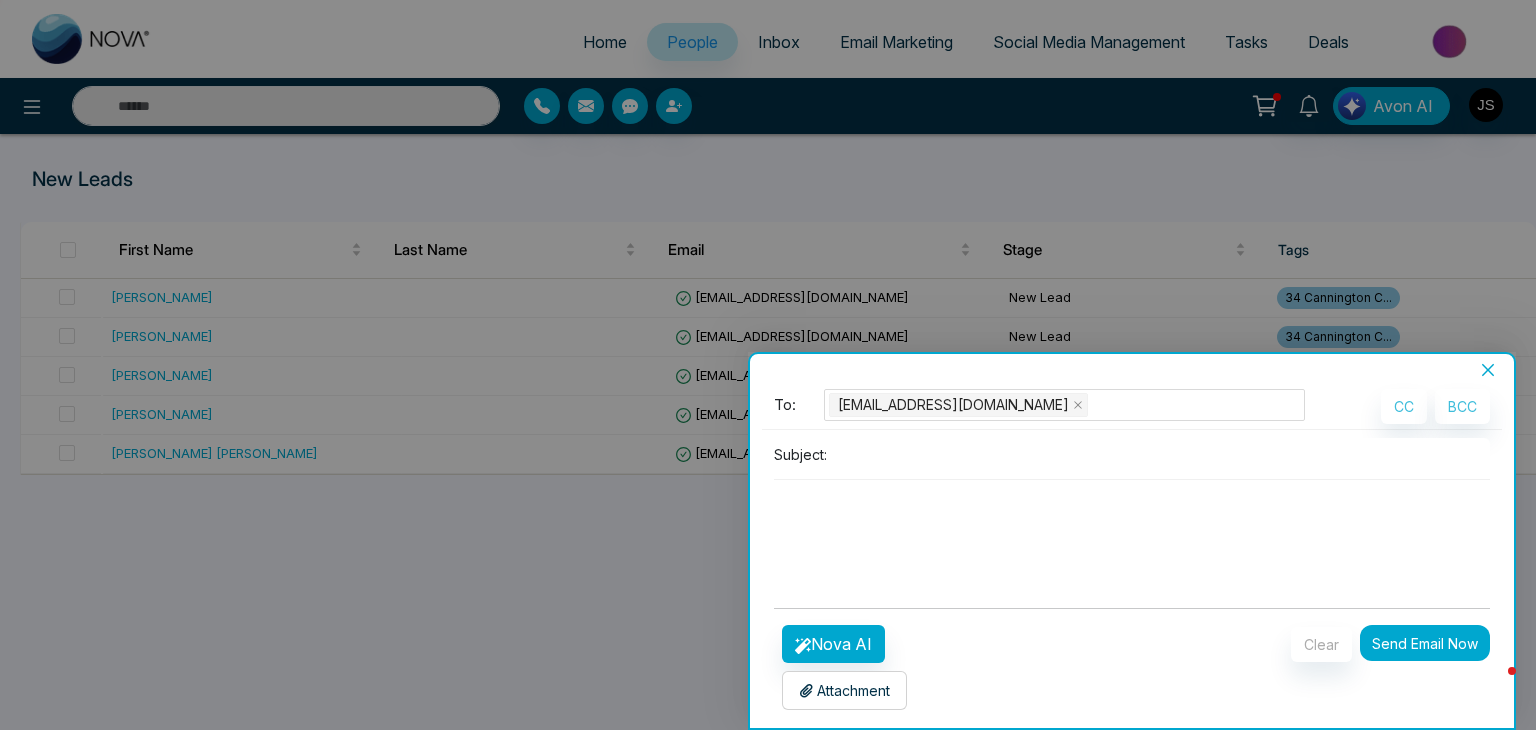 click at bounding box center (1162, 454) 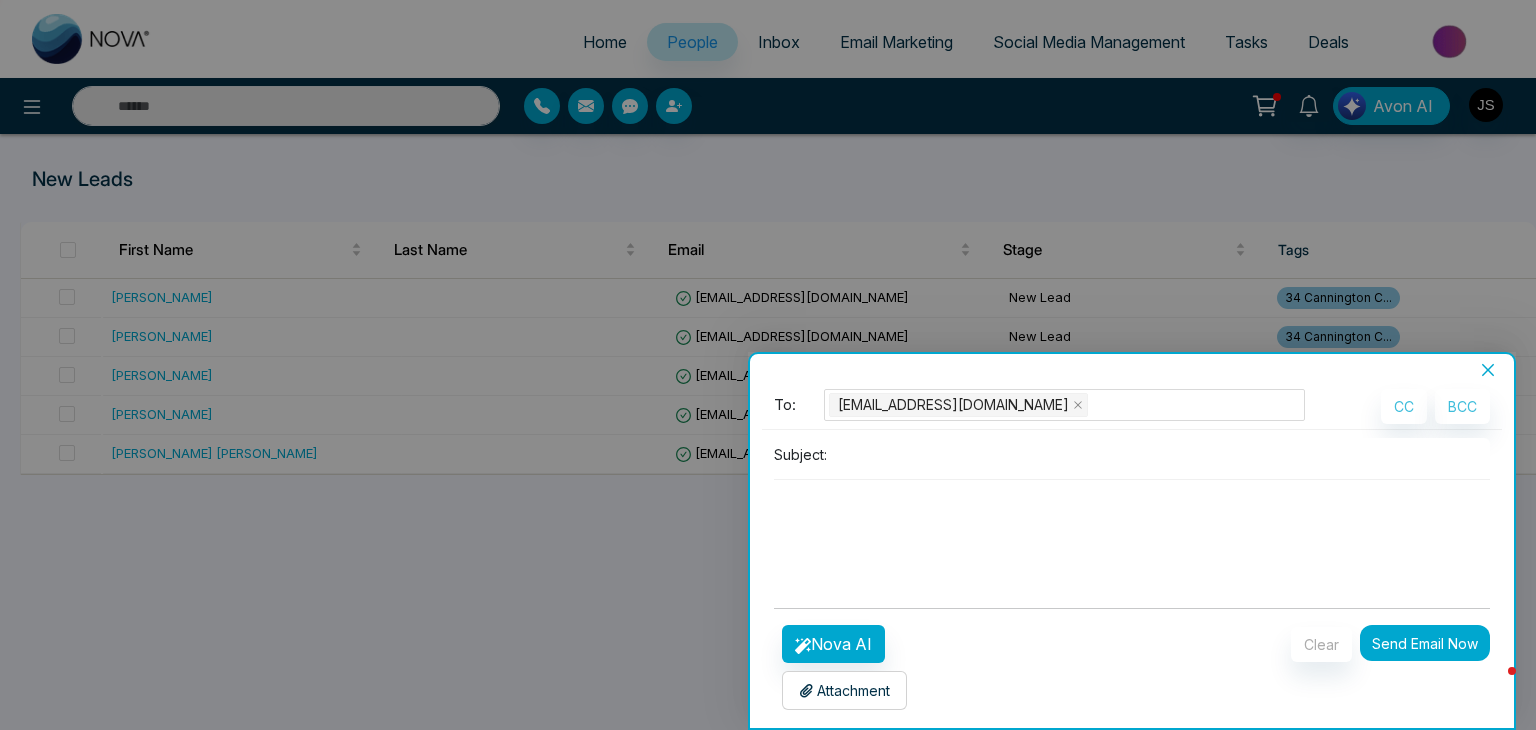 paste on "**********" 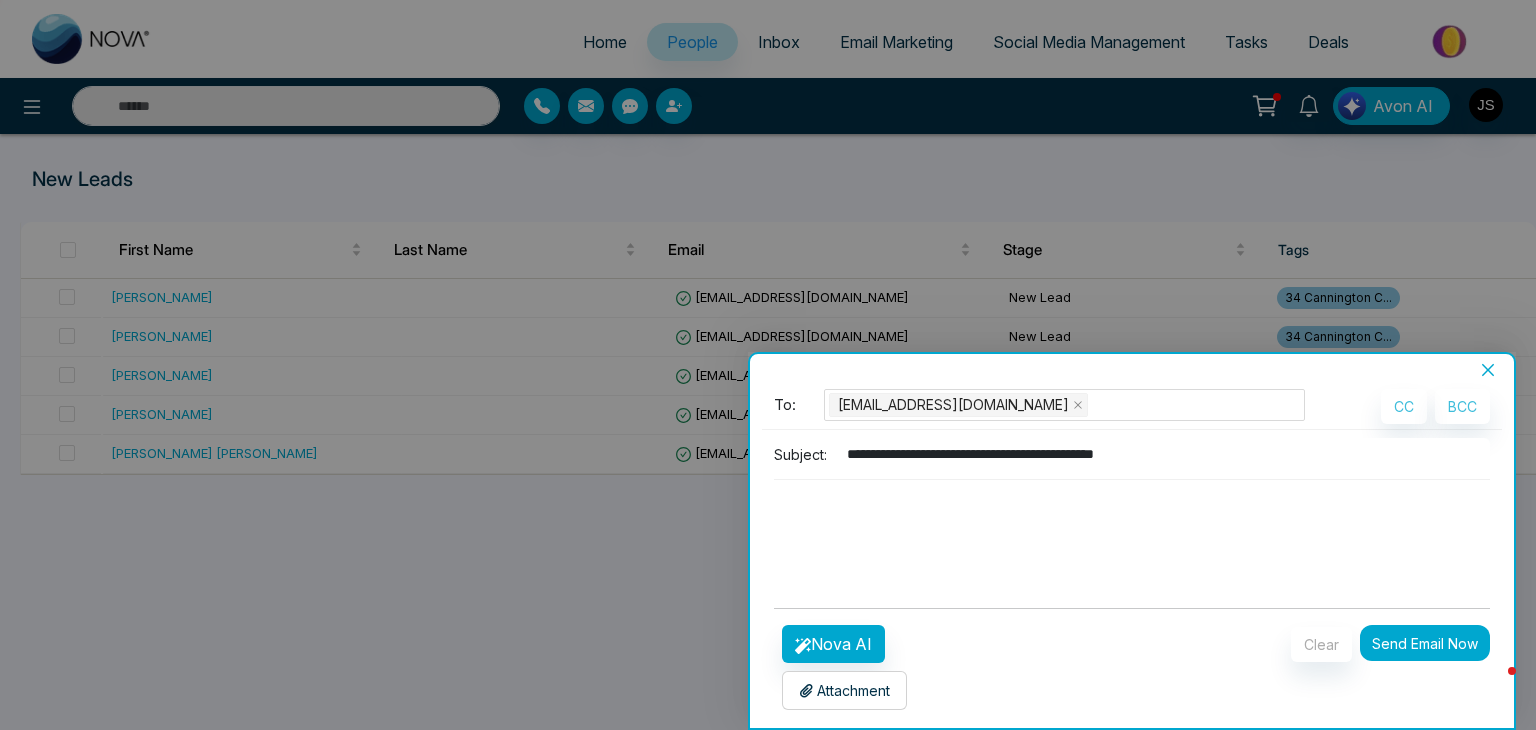 type on "**********" 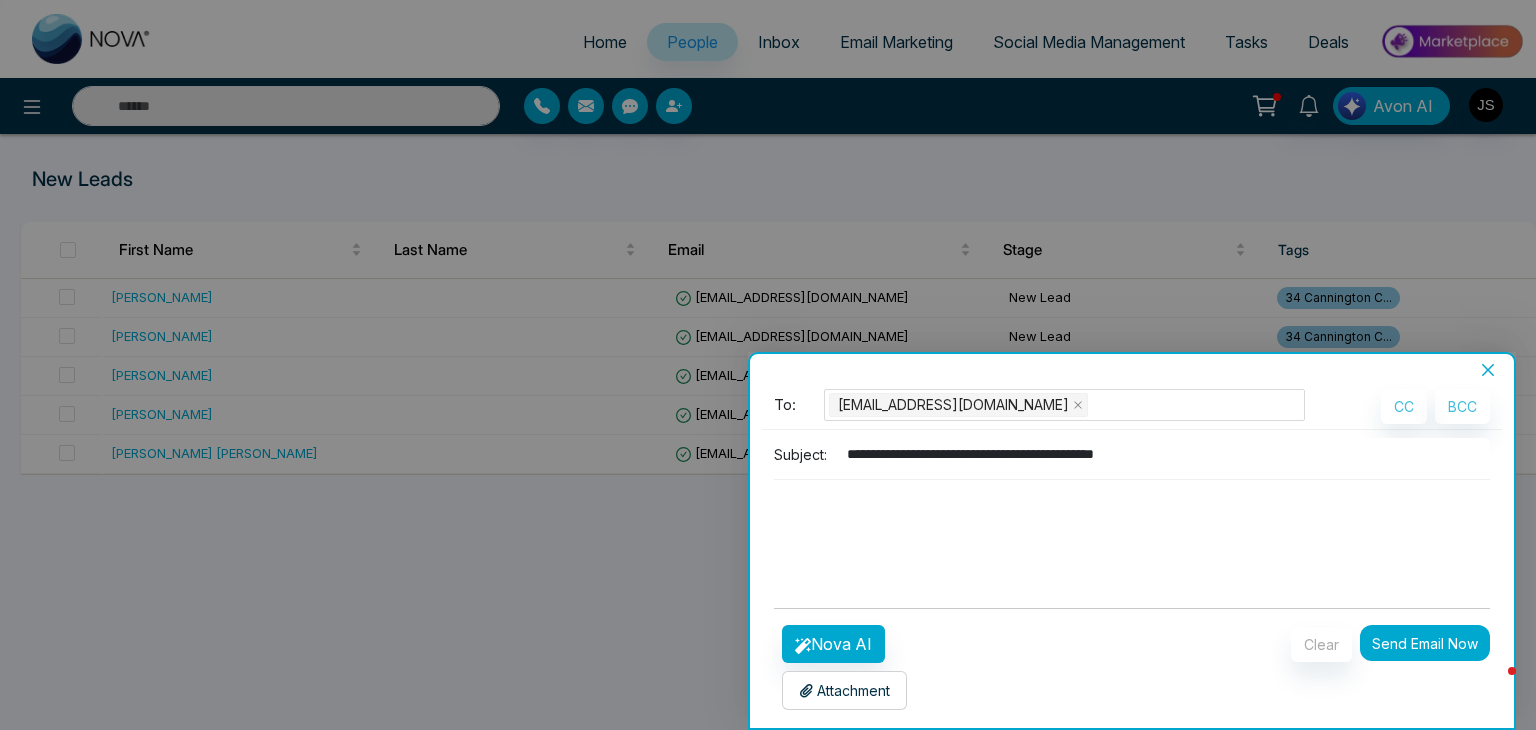 click at bounding box center [1132, 528] 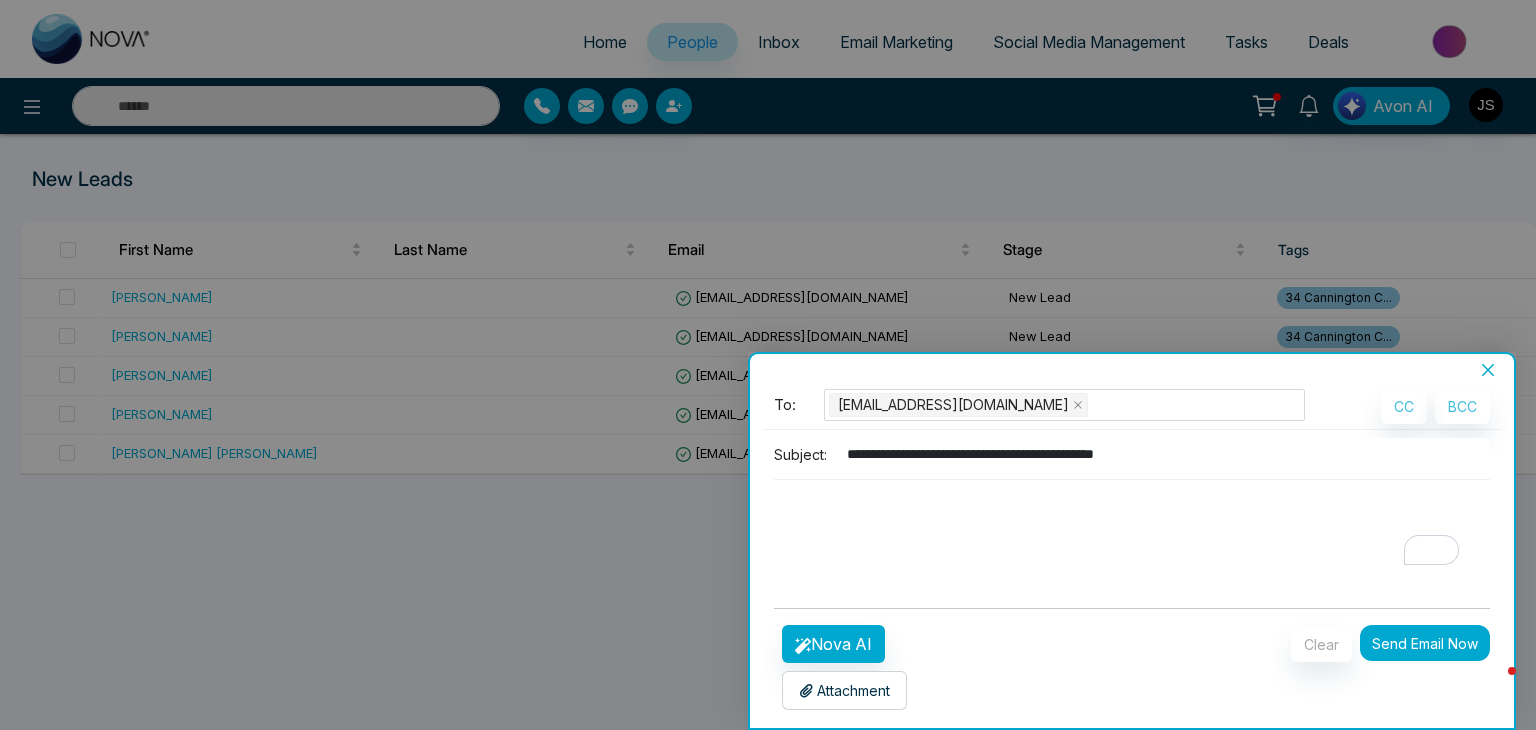 paste on "**********" 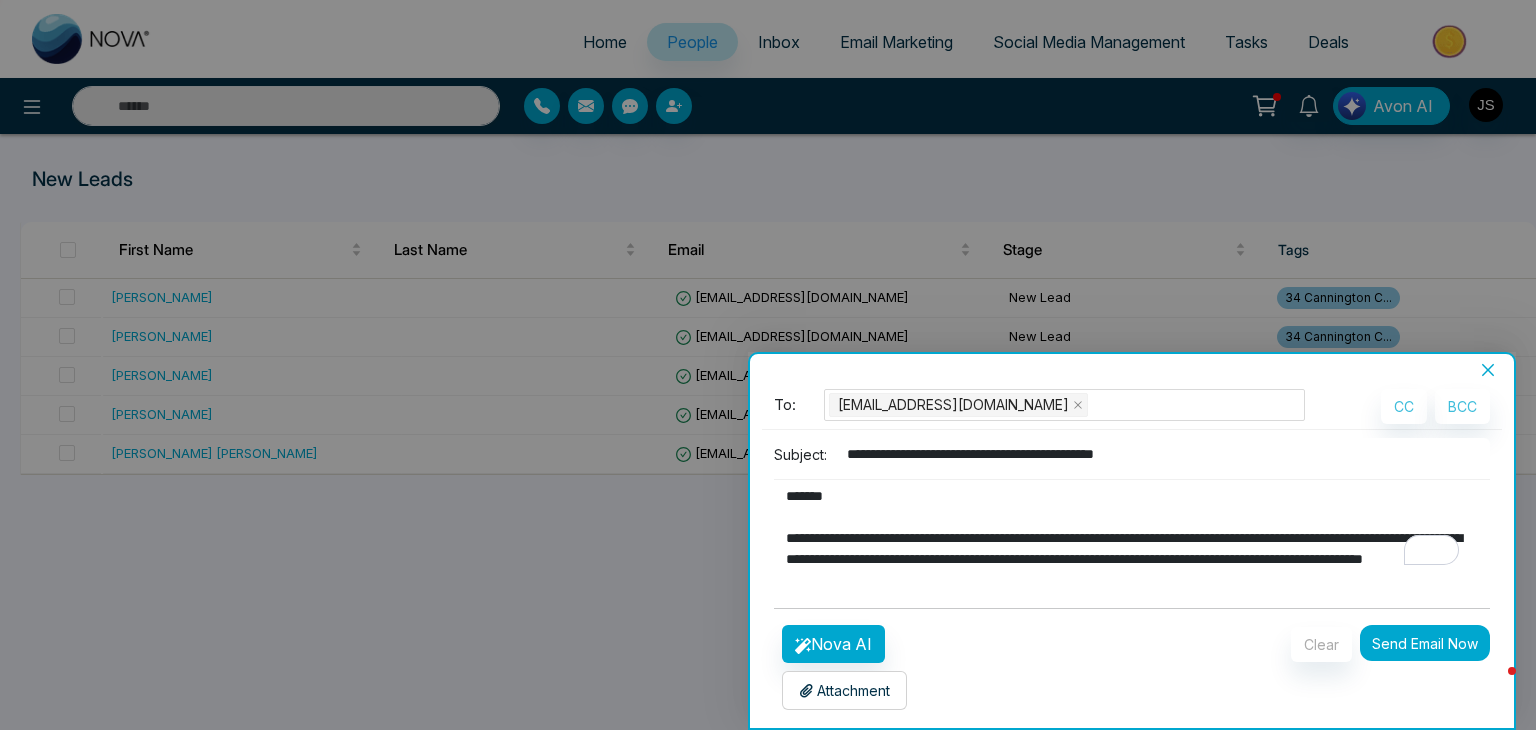 scroll, scrollTop: 475, scrollLeft: 0, axis: vertical 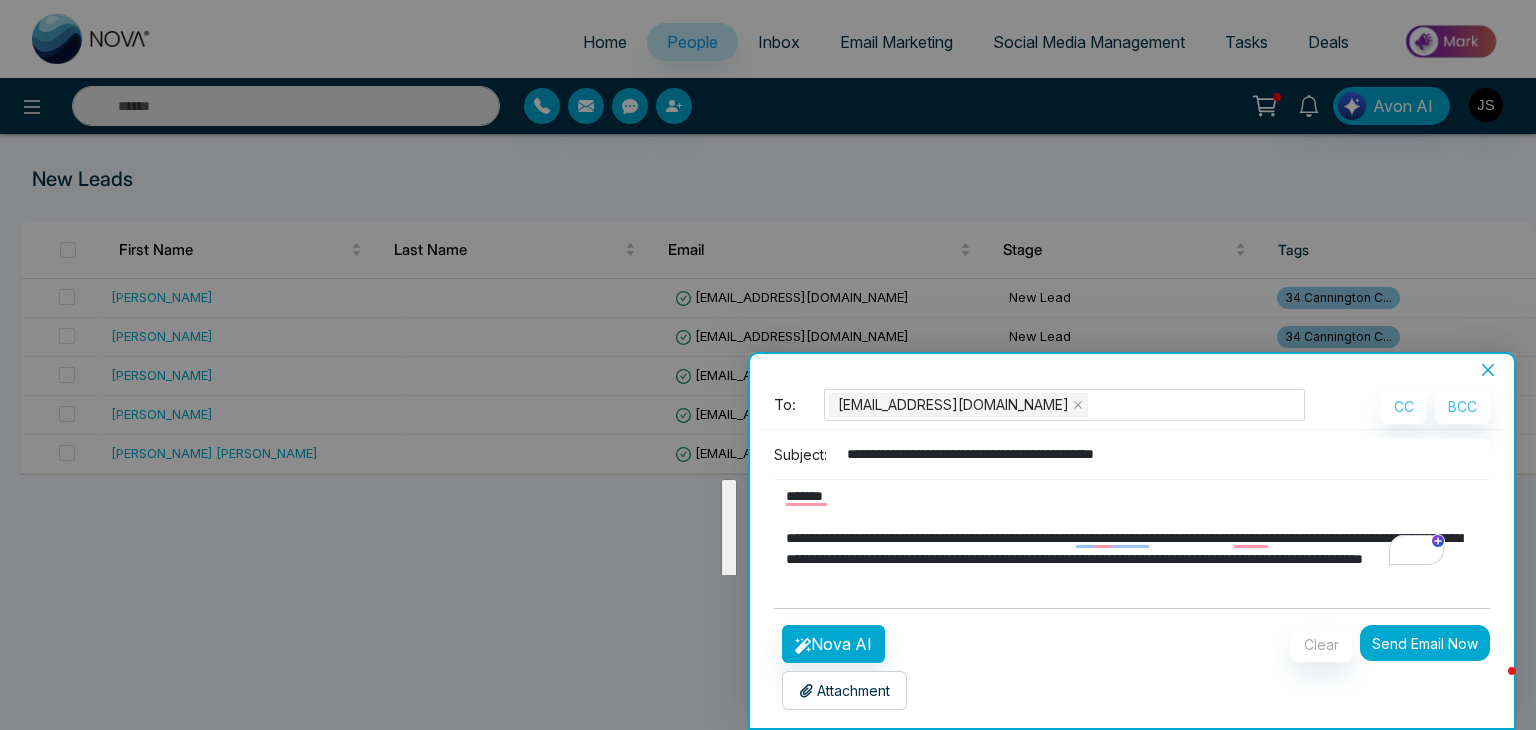drag, startPoint x: 879, startPoint y: 573, endPoint x: 539, endPoint y: 266, distance: 458.09277 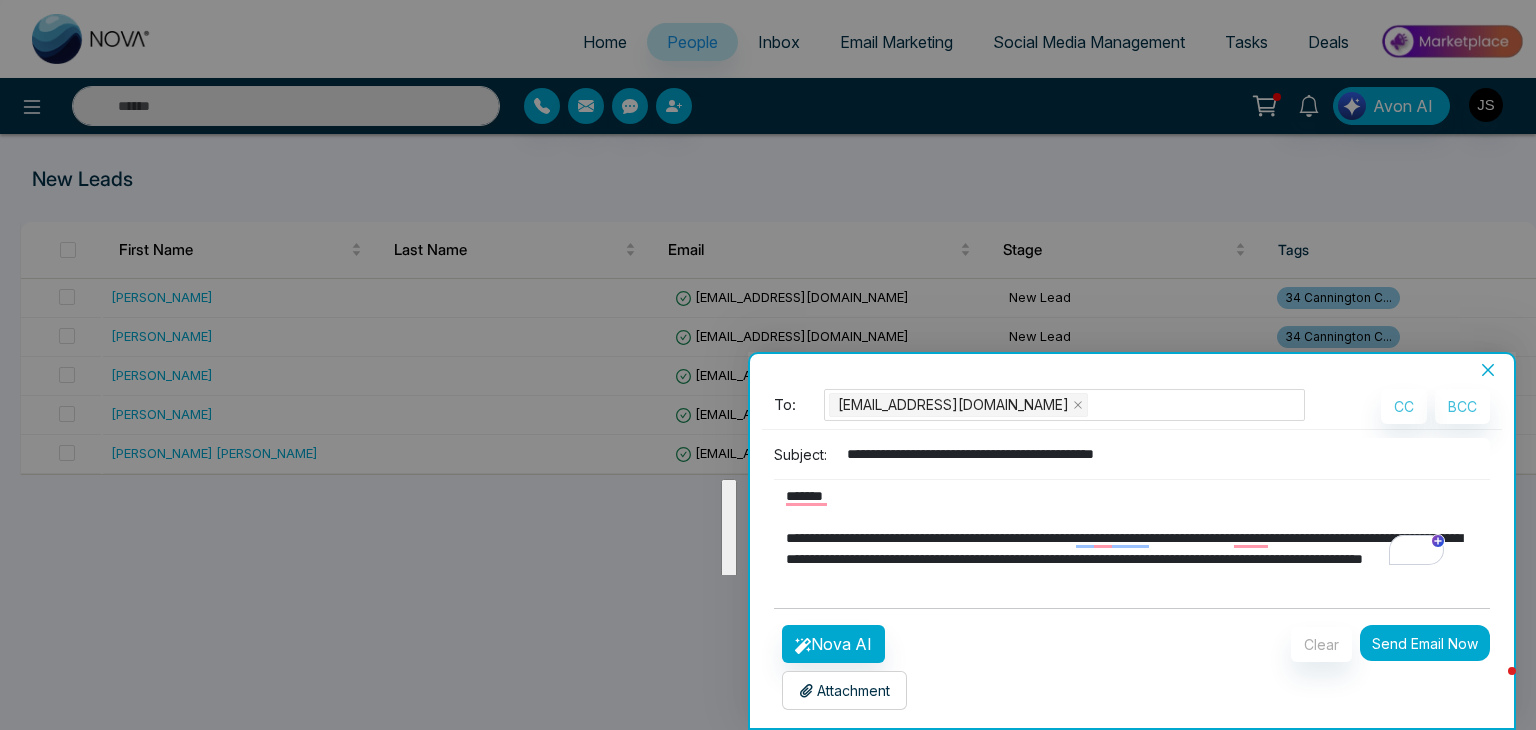click on "**********" at bounding box center [768, 365] 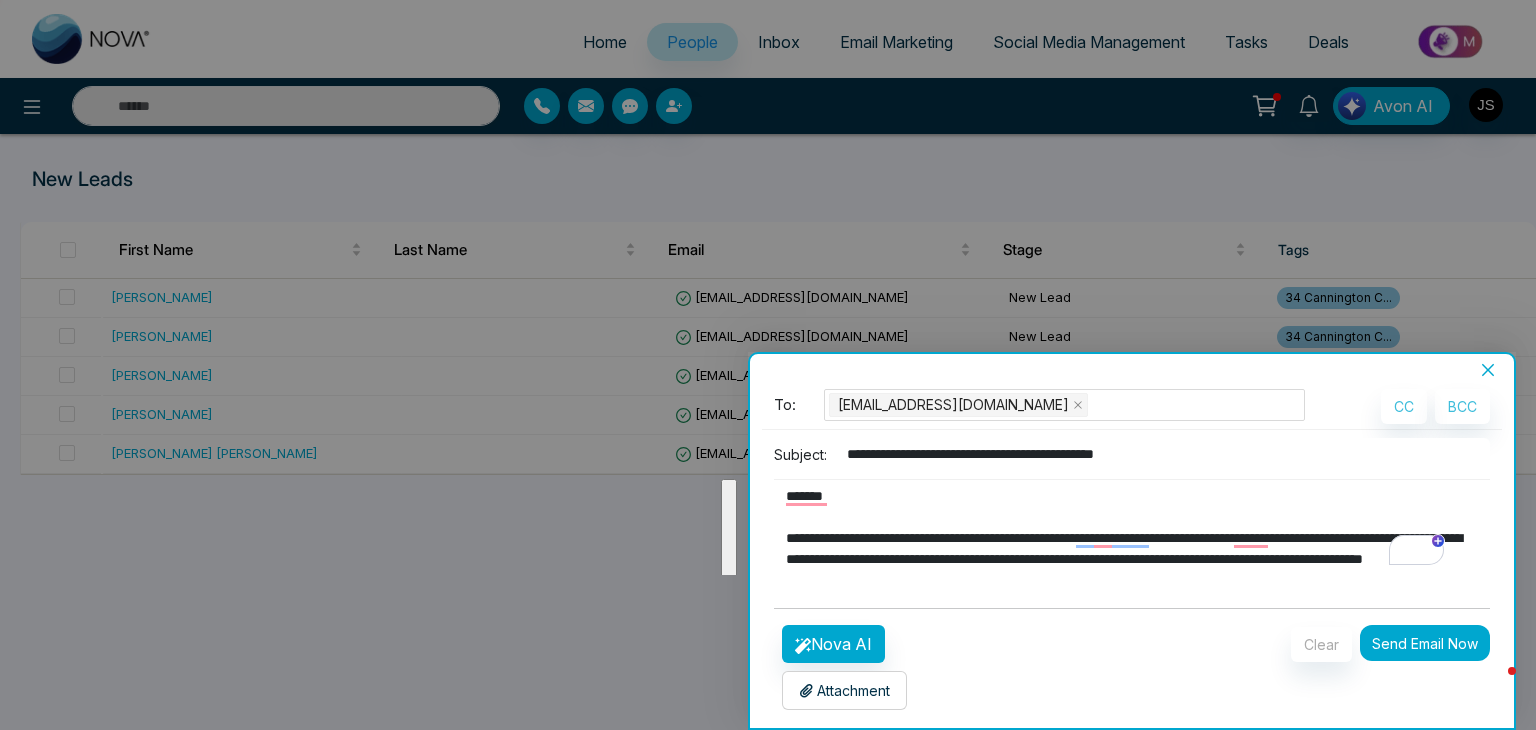 paste on "**********" 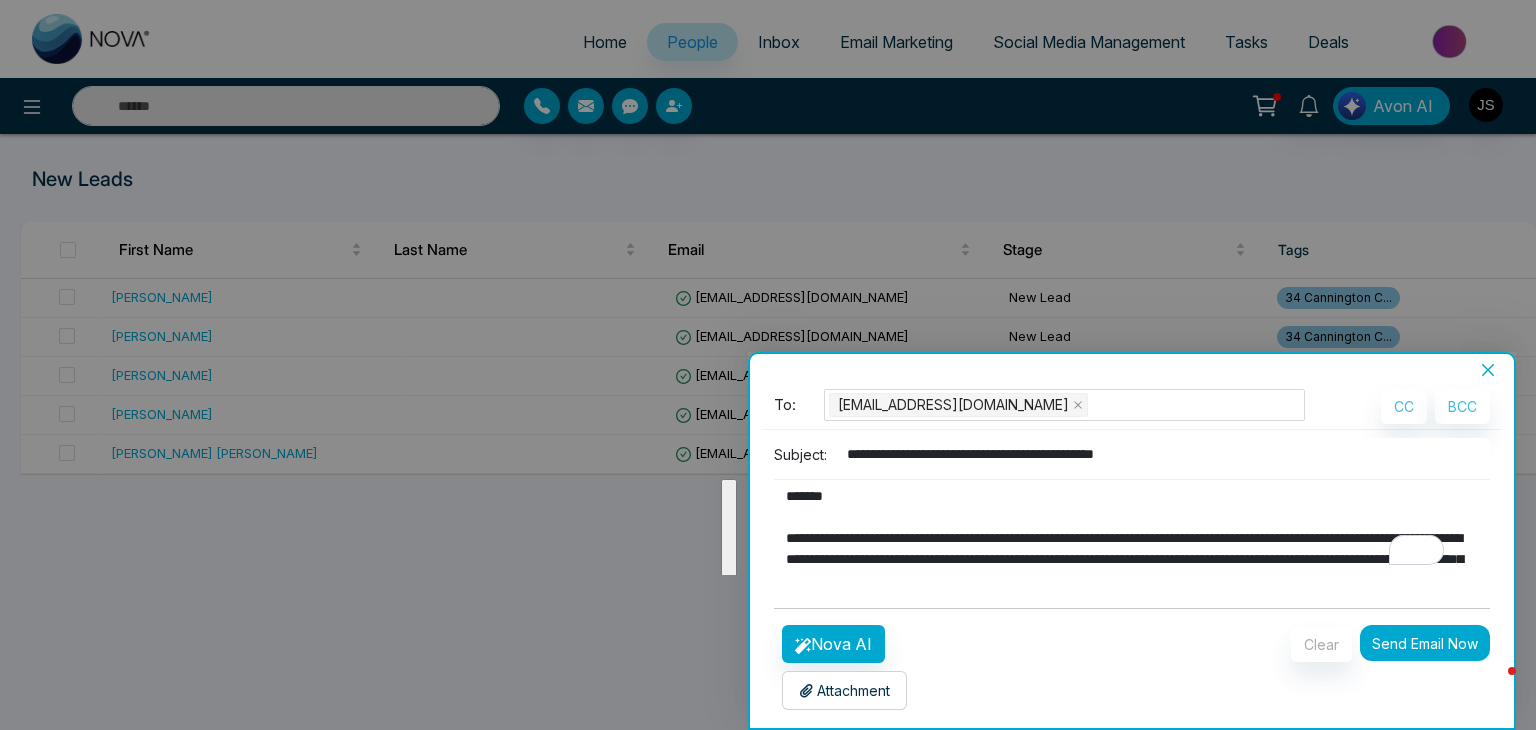 scroll, scrollTop: 432, scrollLeft: 0, axis: vertical 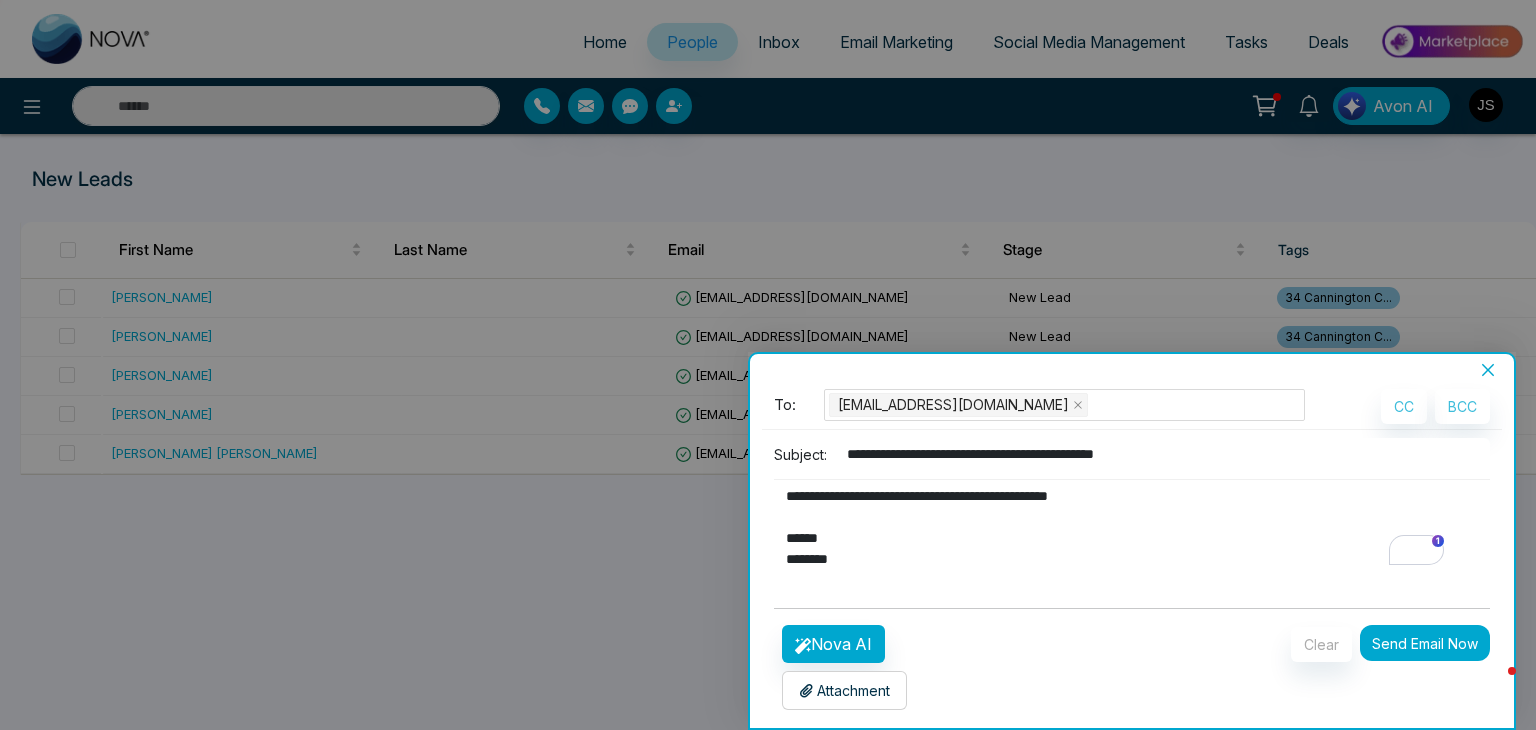 drag, startPoint x: 880, startPoint y: 575, endPoint x: 772, endPoint y: 553, distance: 110.217964 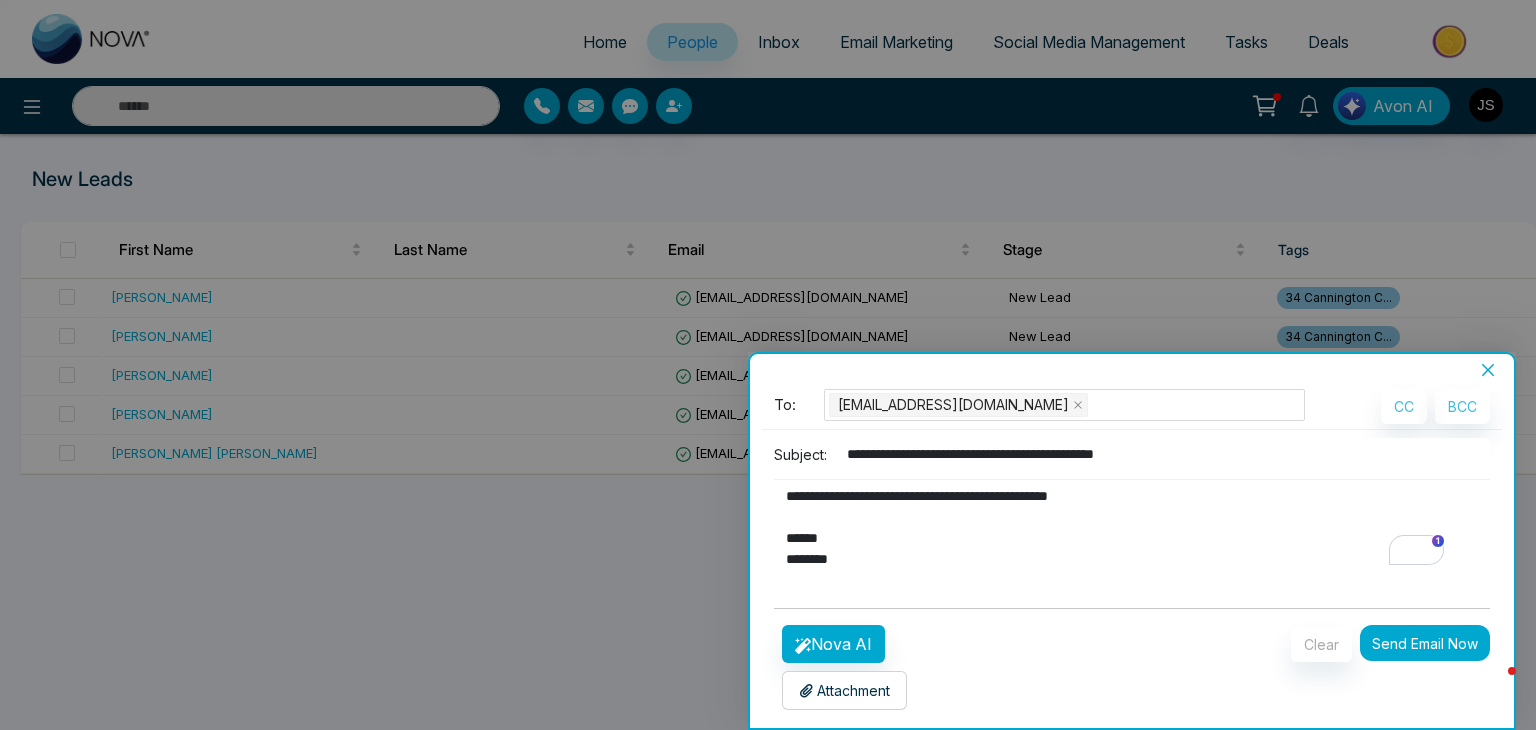 click on "**********" at bounding box center (1132, 515) 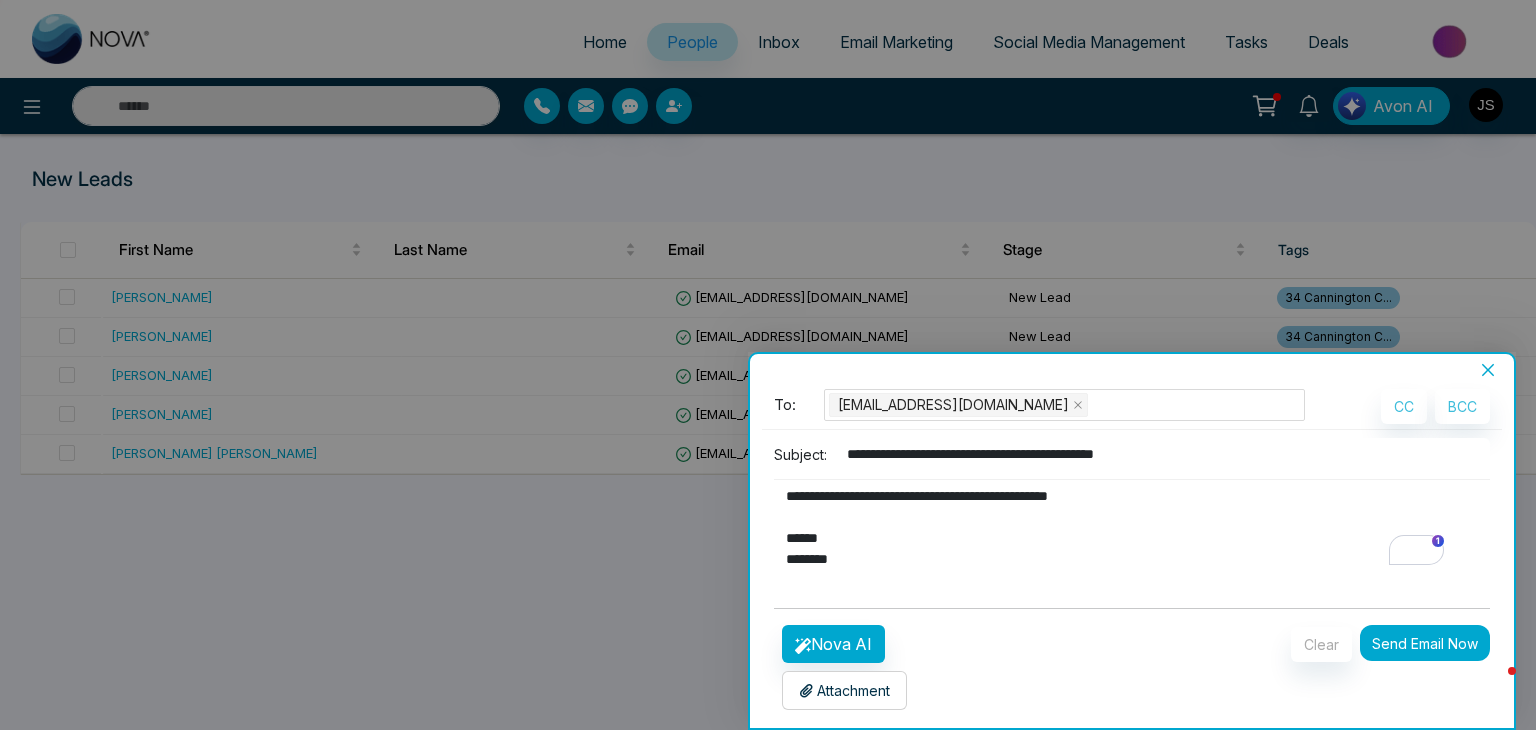 paste on "**********" 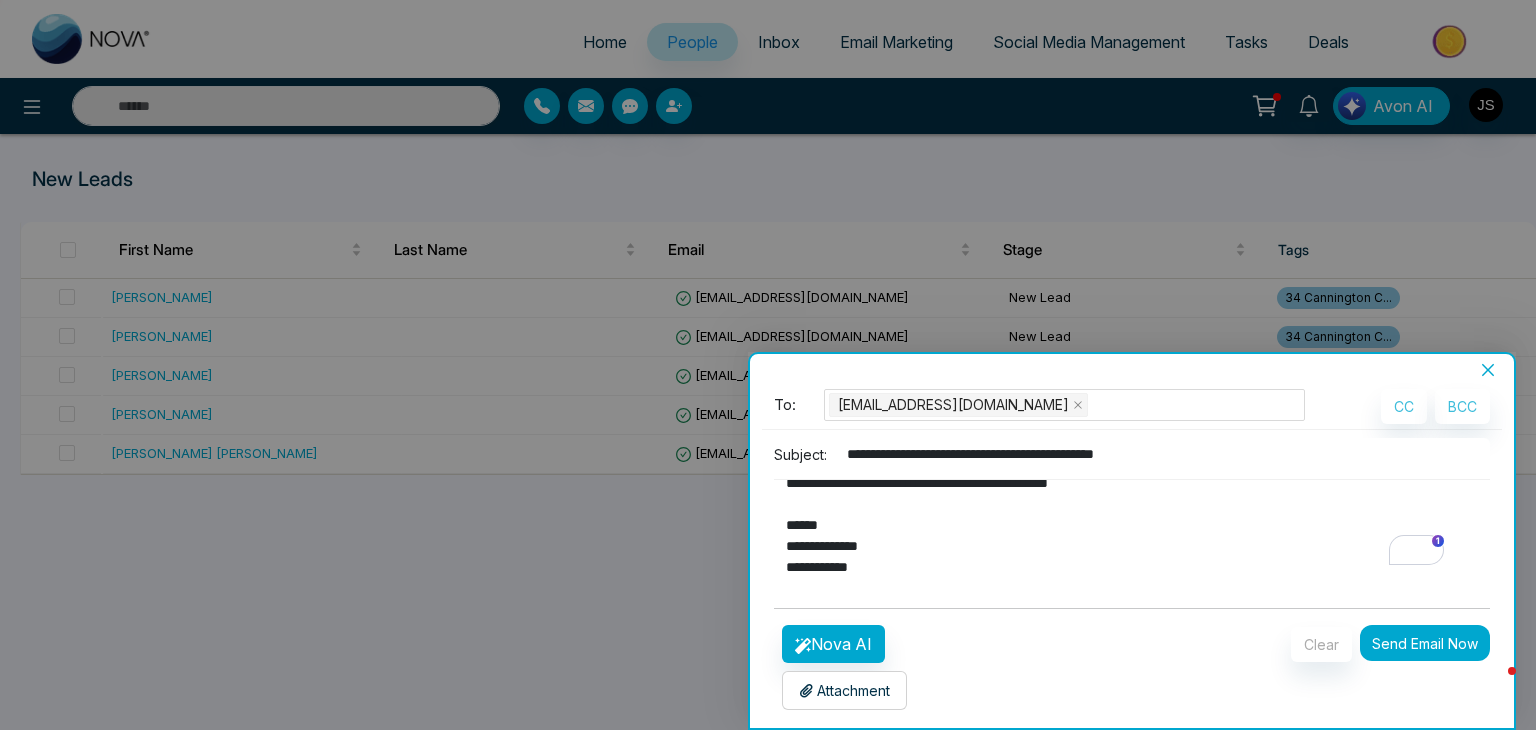 scroll, scrollTop: 538, scrollLeft: 0, axis: vertical 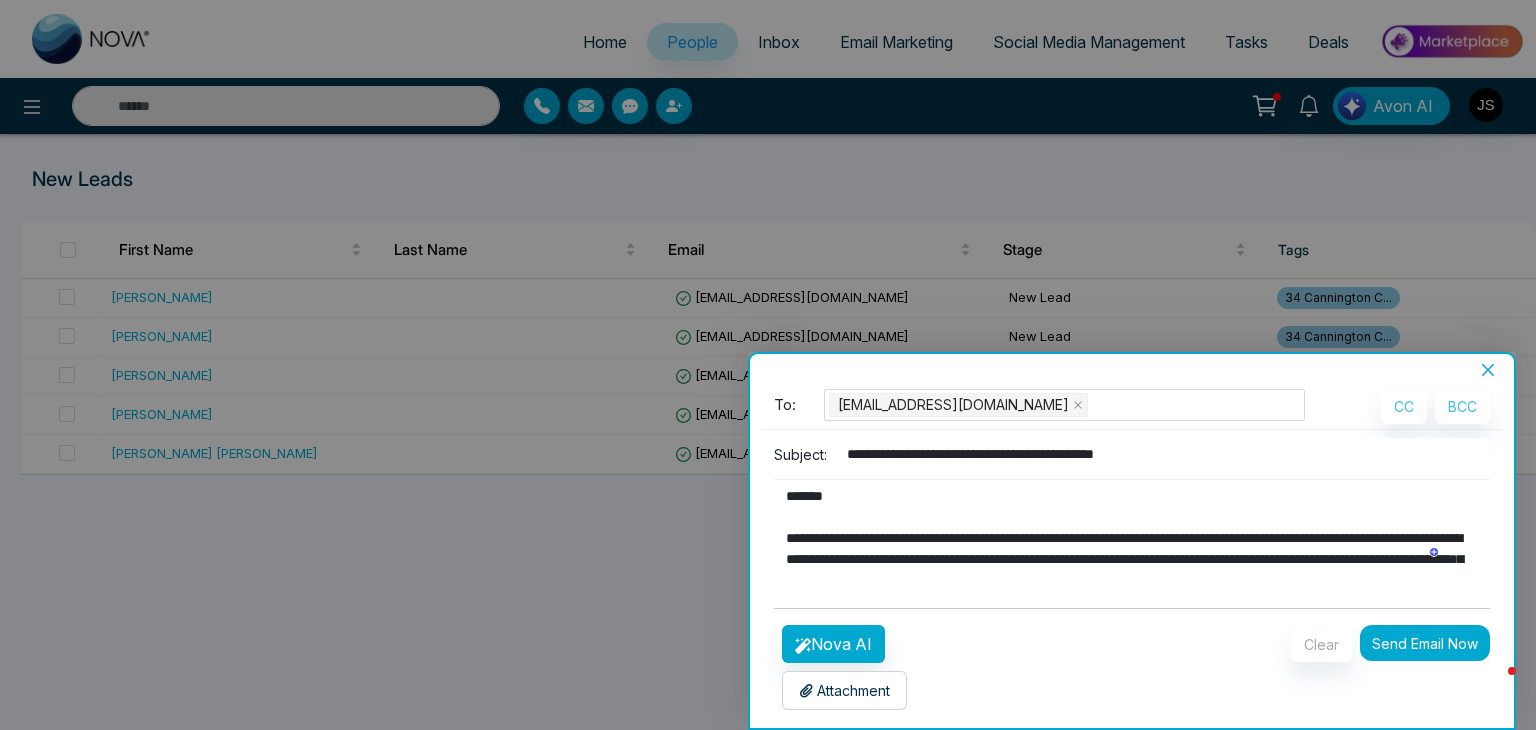 drag, startPoint x: 822, startPoint y: 500, endPoint x: 914, endPoint y: 513, distance: 92.91394 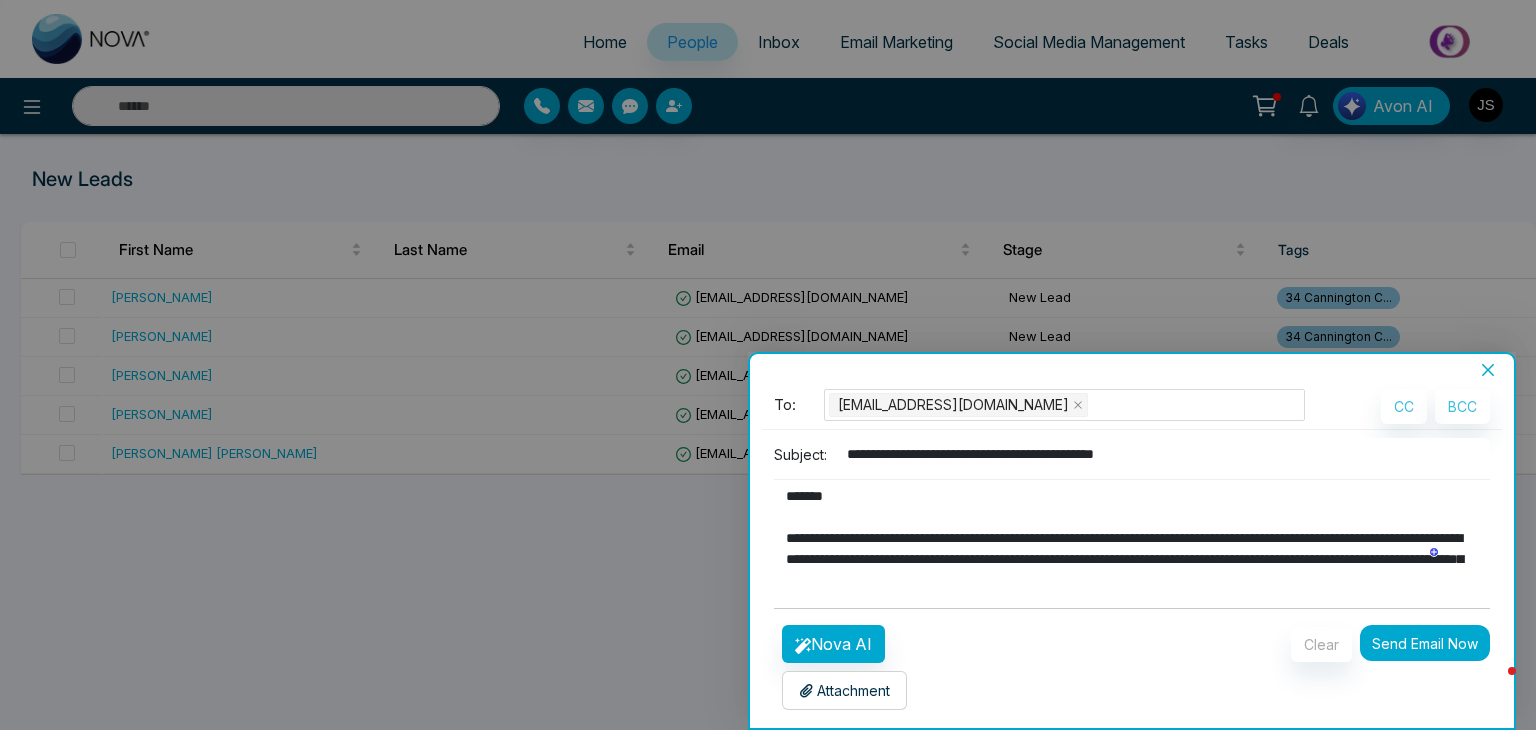 click on "**********" at bounding box center [1125, 528] 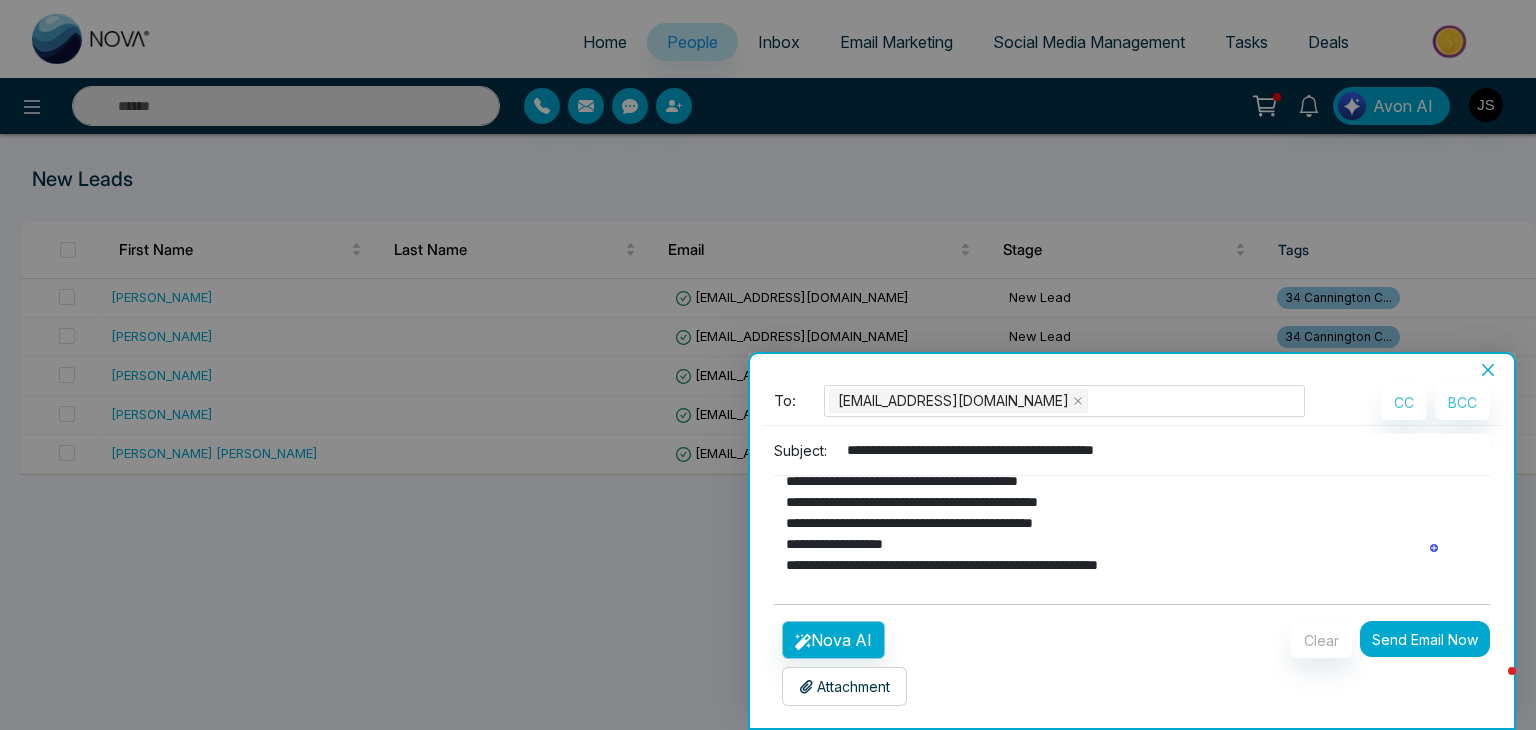 type on "**********" 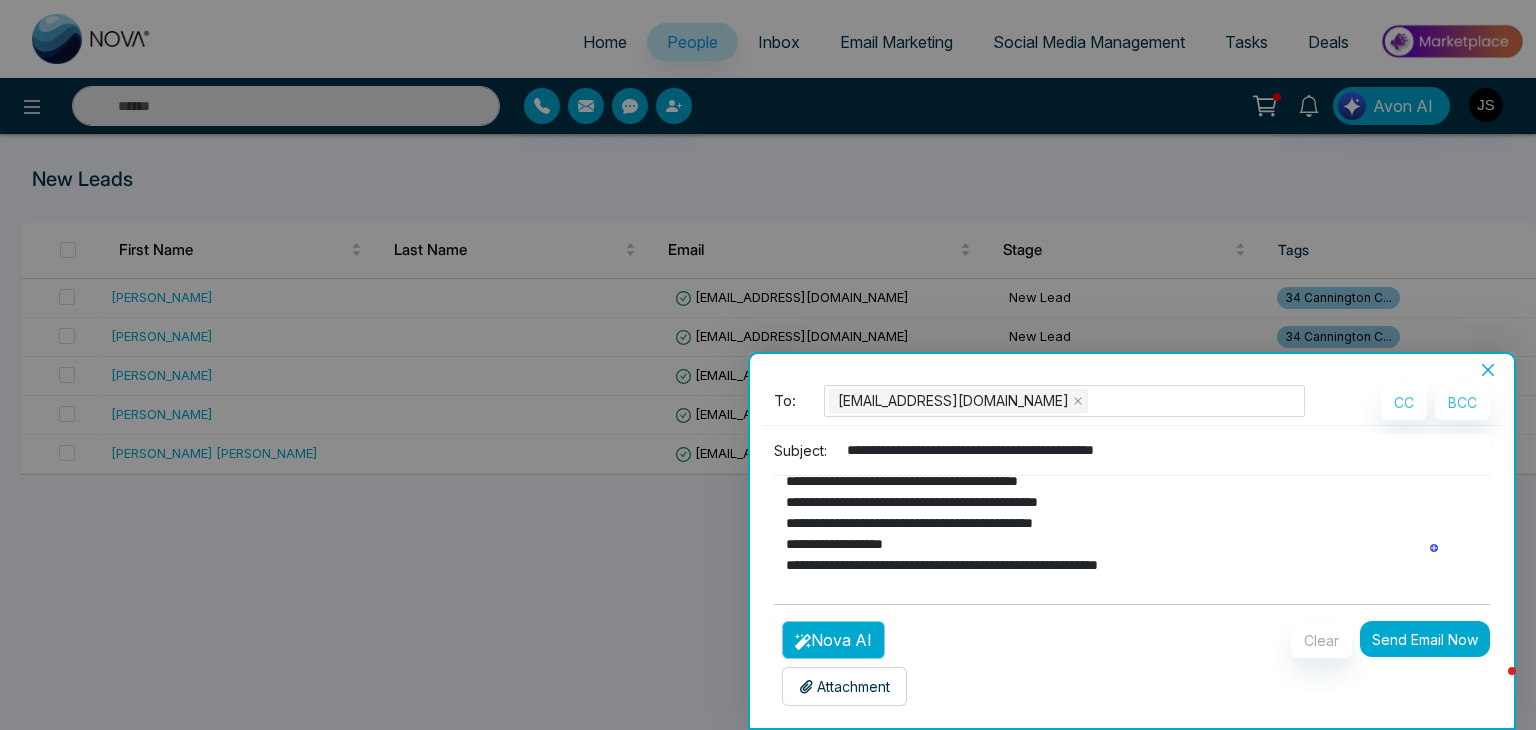 click on "Nova AI" at bounding box center (833, 640) 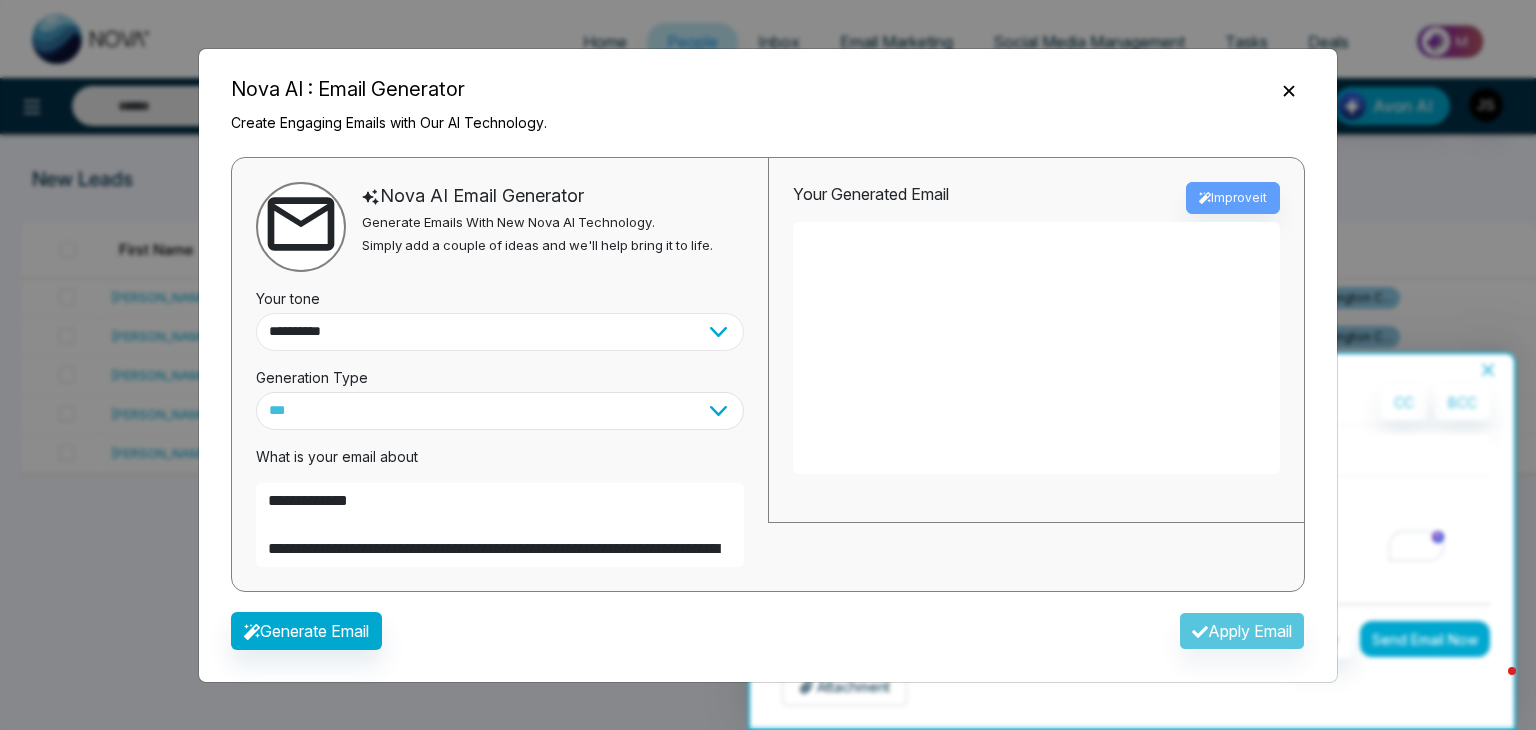 drag, startPoint x: 475, startPoint y: 339, endPoint x: 472, endPoint y: 349, distance: 10.440307 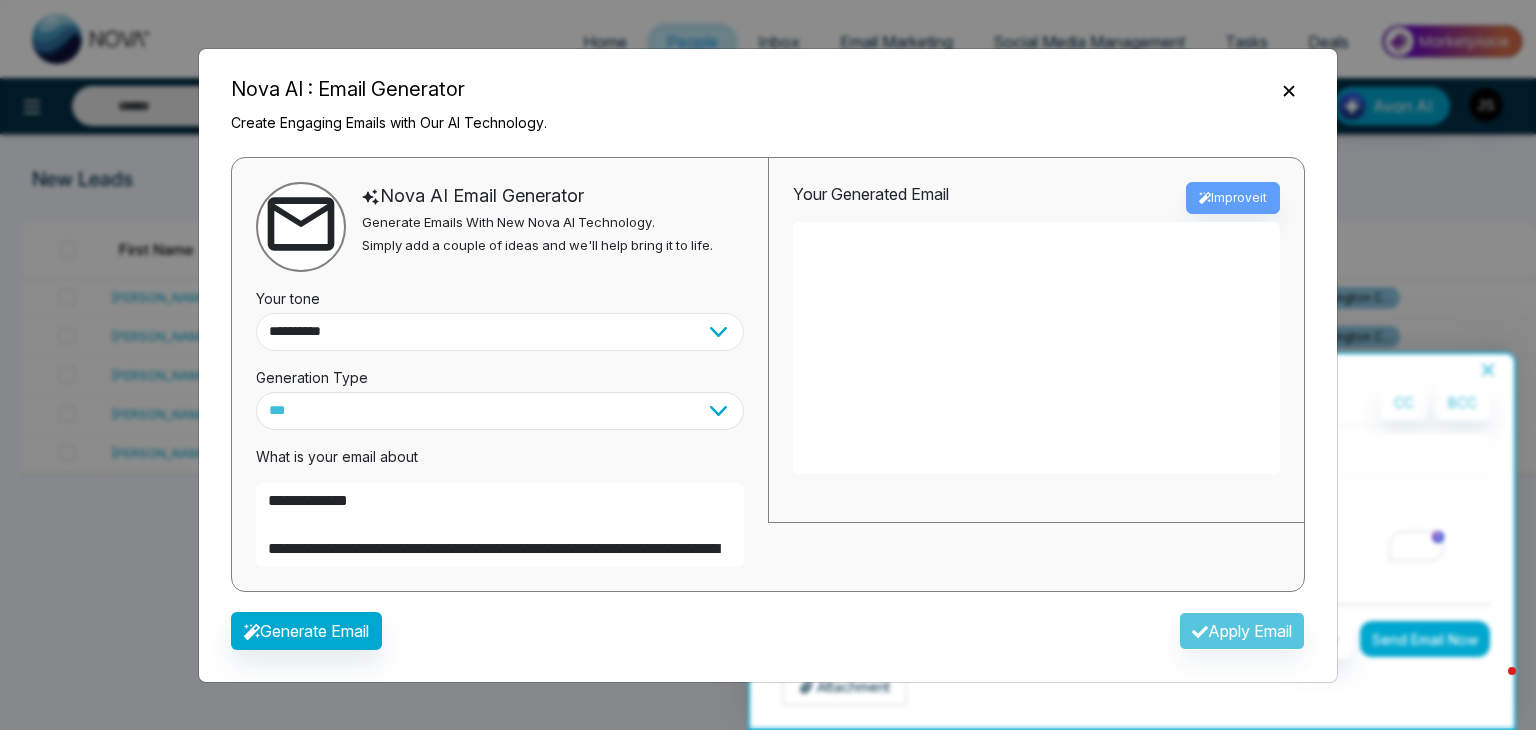 click on "**********" at bounding box center (500, 332) 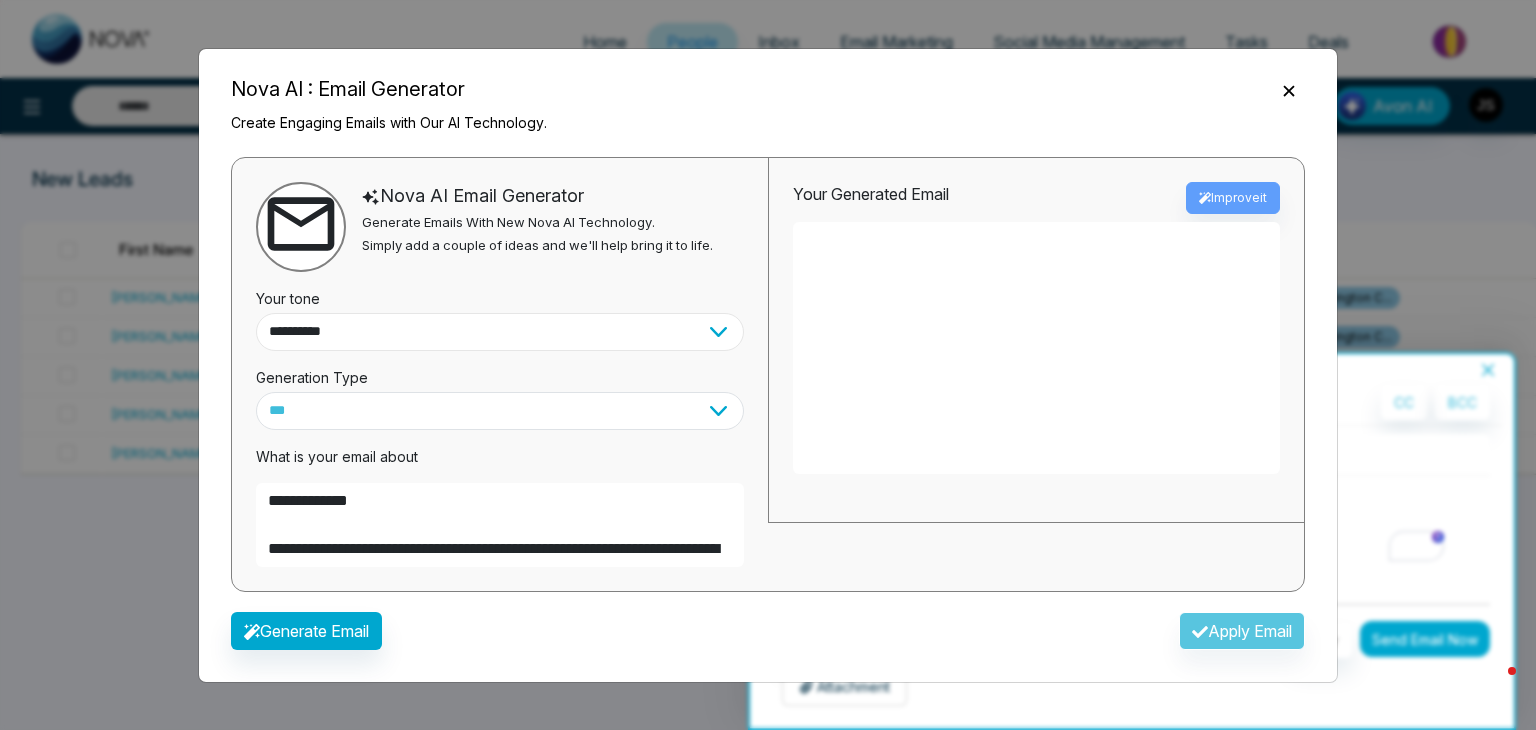select on "********" 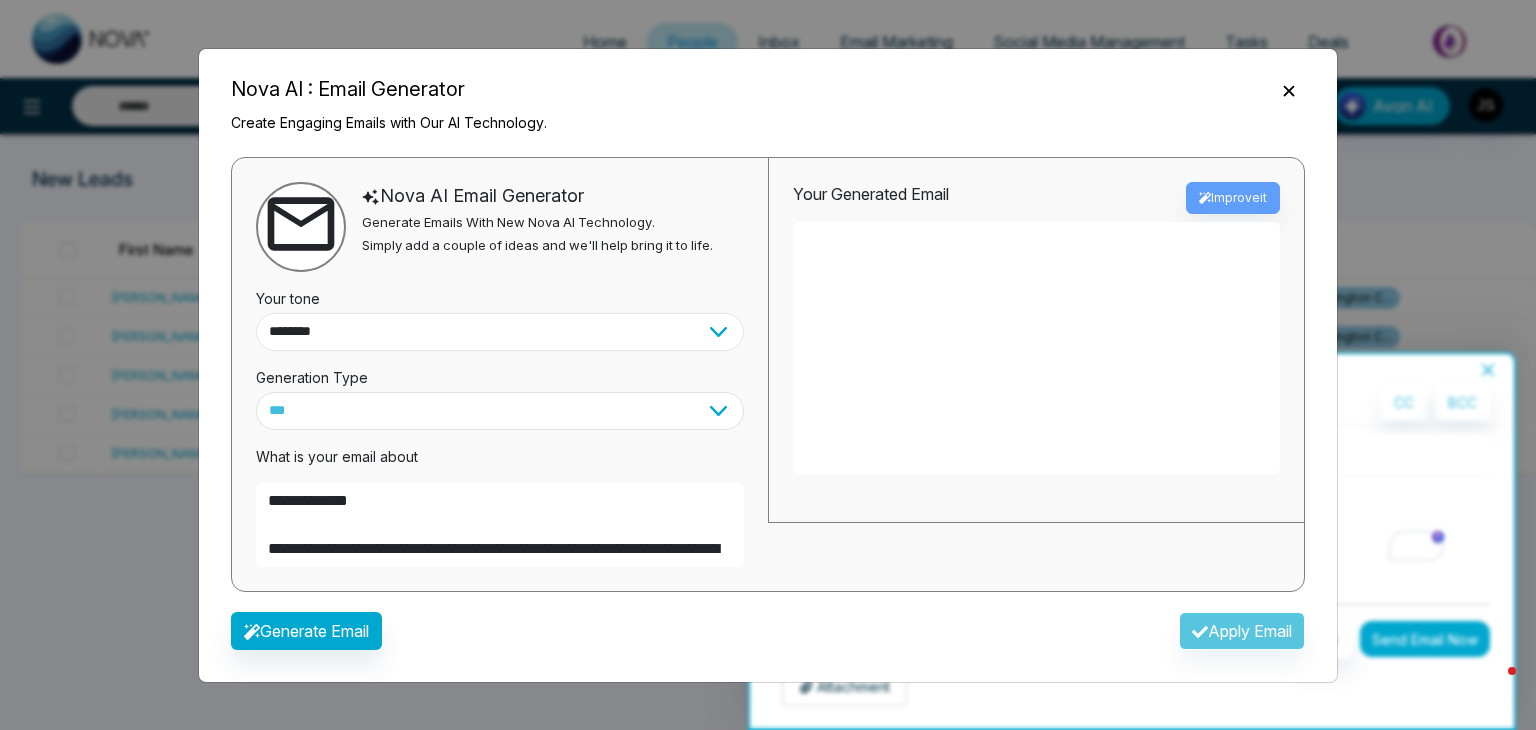 click on "**********" at bounding box center (500, 332) 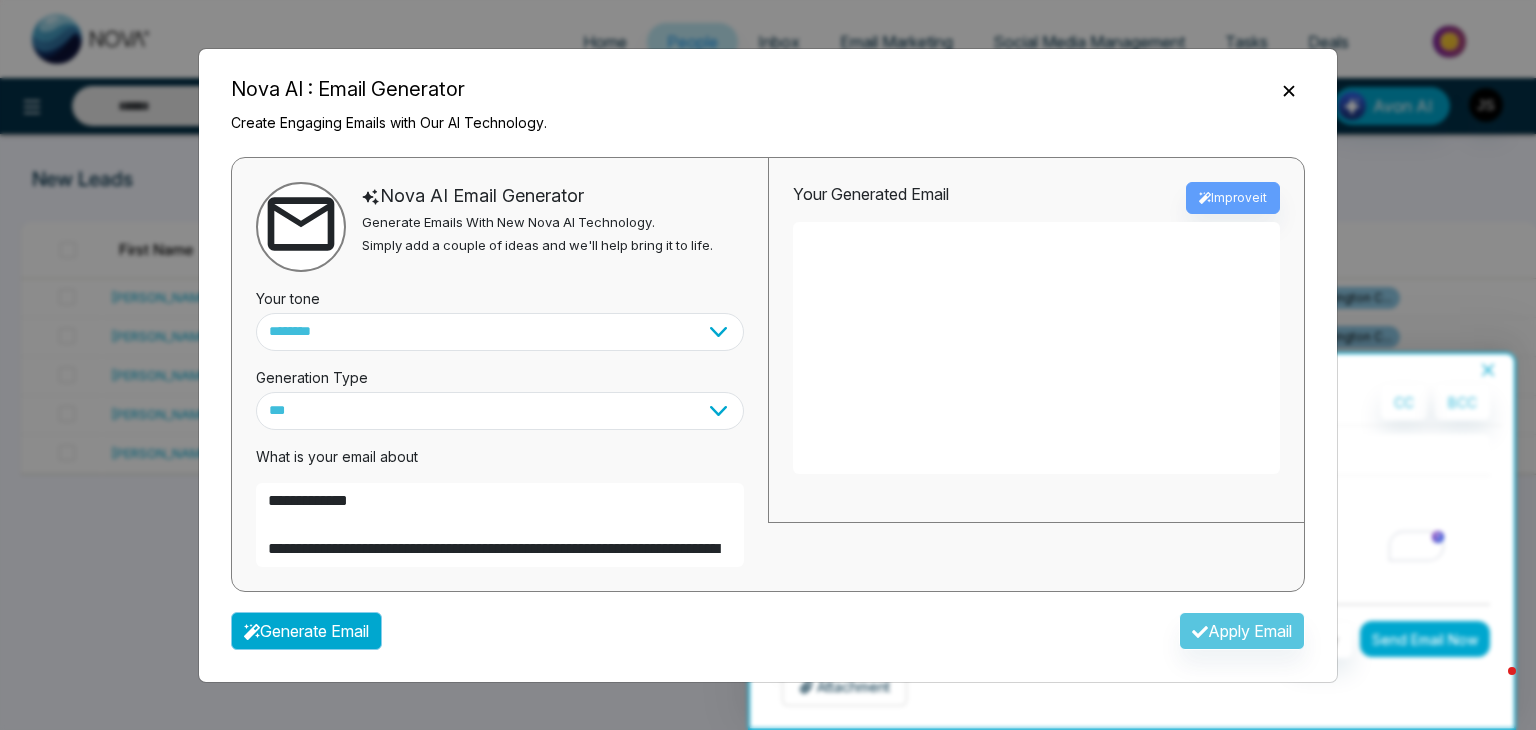 click on "Generate Email" at bounding box center (306, 631) 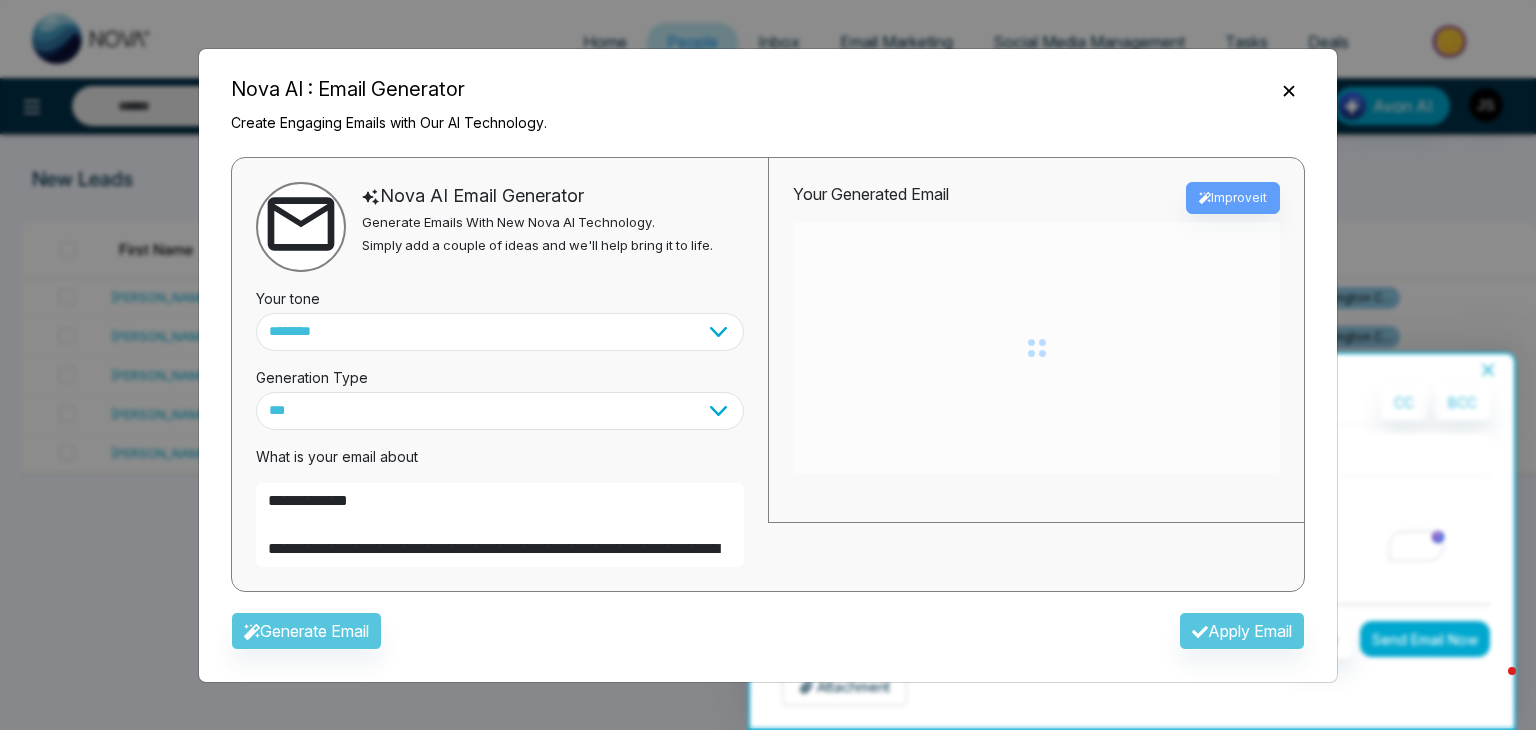 type on "**********" 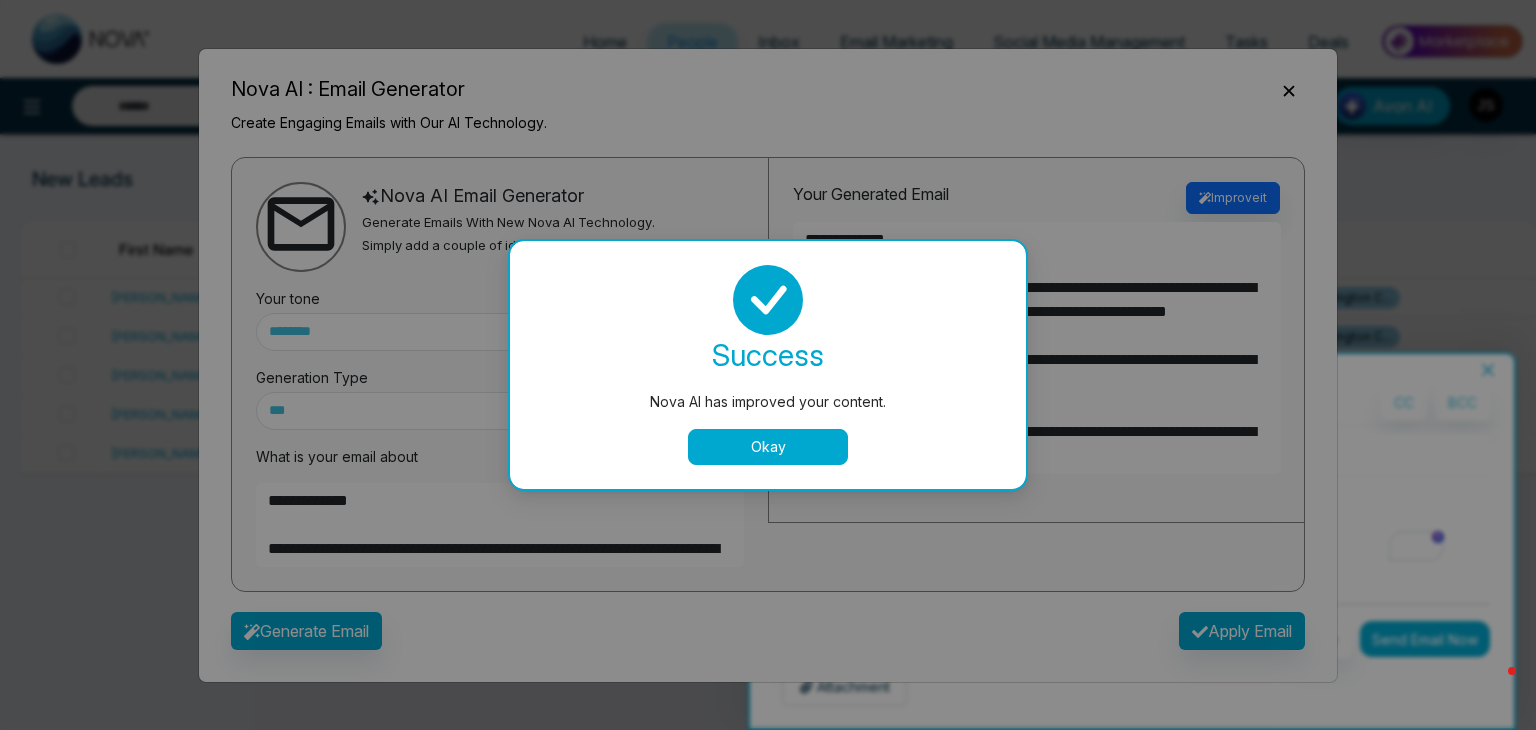 click on "Okay" at bounding box center [768, 447] 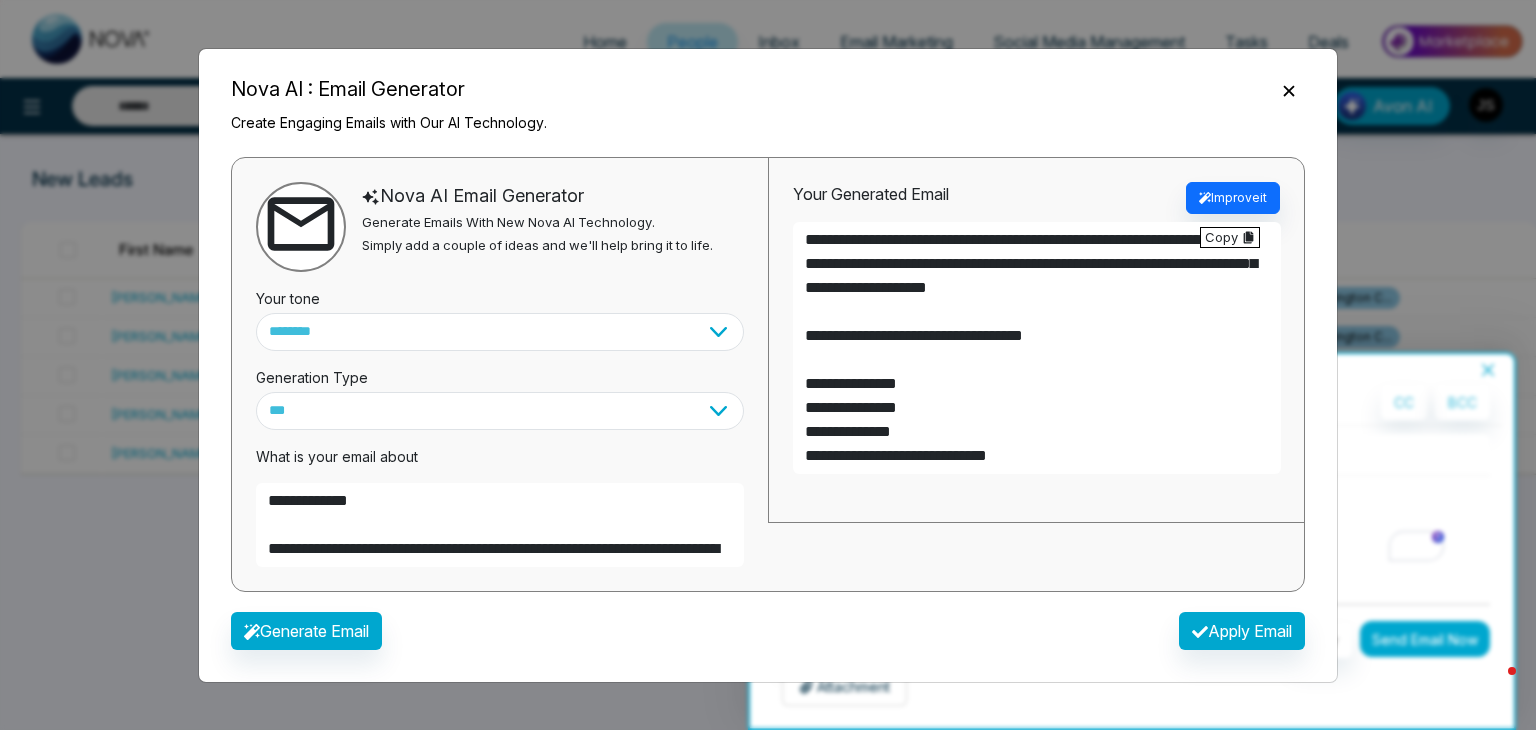scroll, scrollTop: 960, scrollLeft: 0, axis: vertical 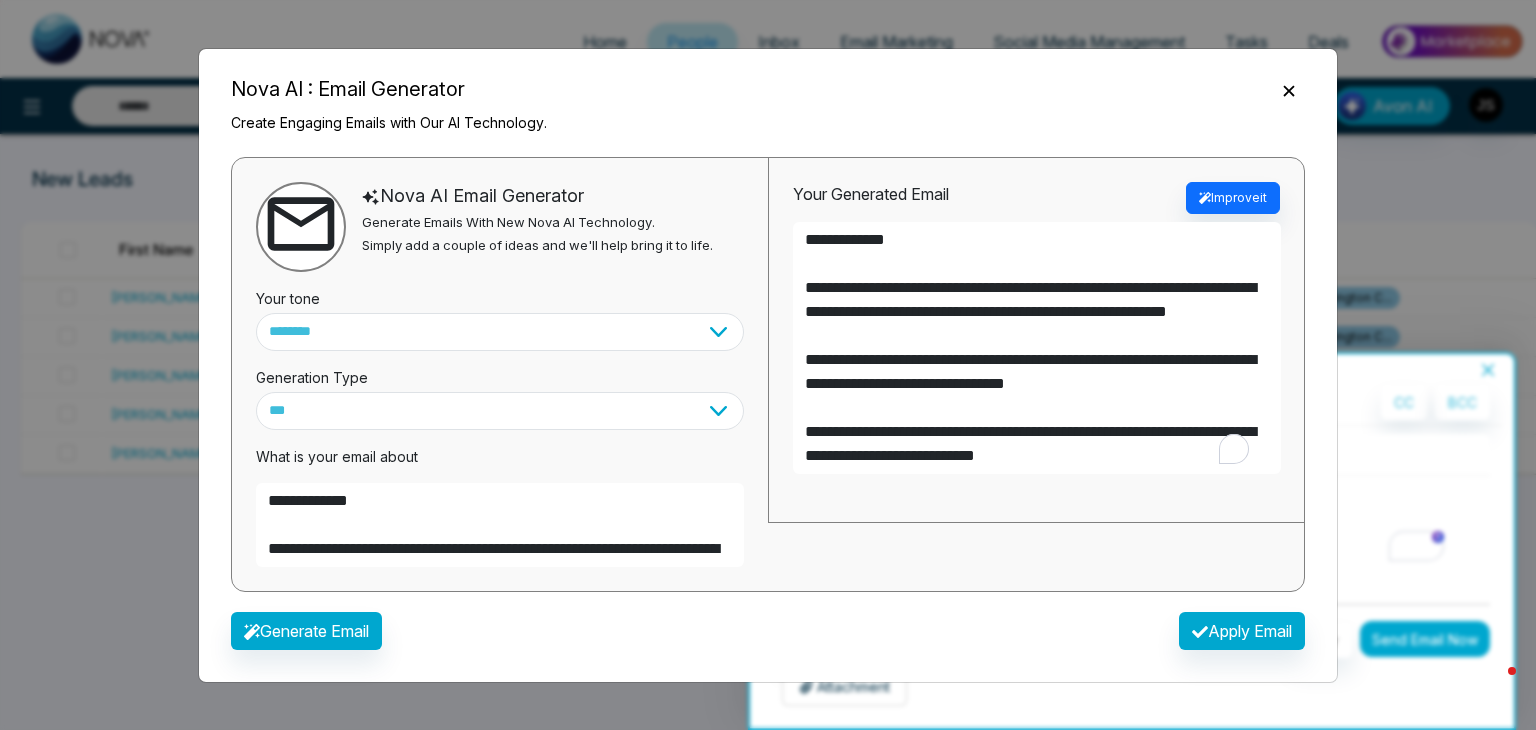 drag, startPoint x: 776, startPoint y: 265, endPoint x: 693, endPoint y: 68, distance: 213.7709 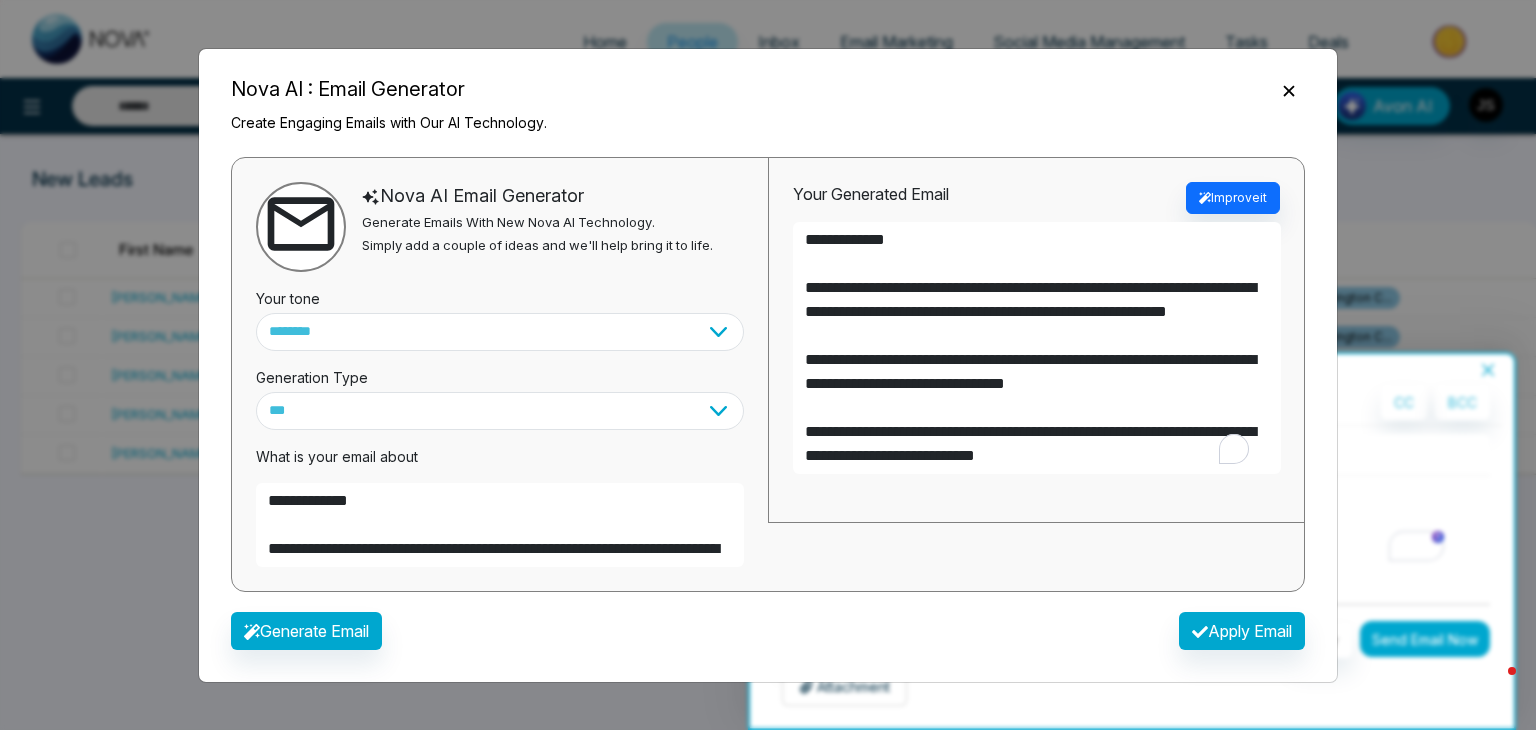 click on "**********" at bounding box center [768, 365] 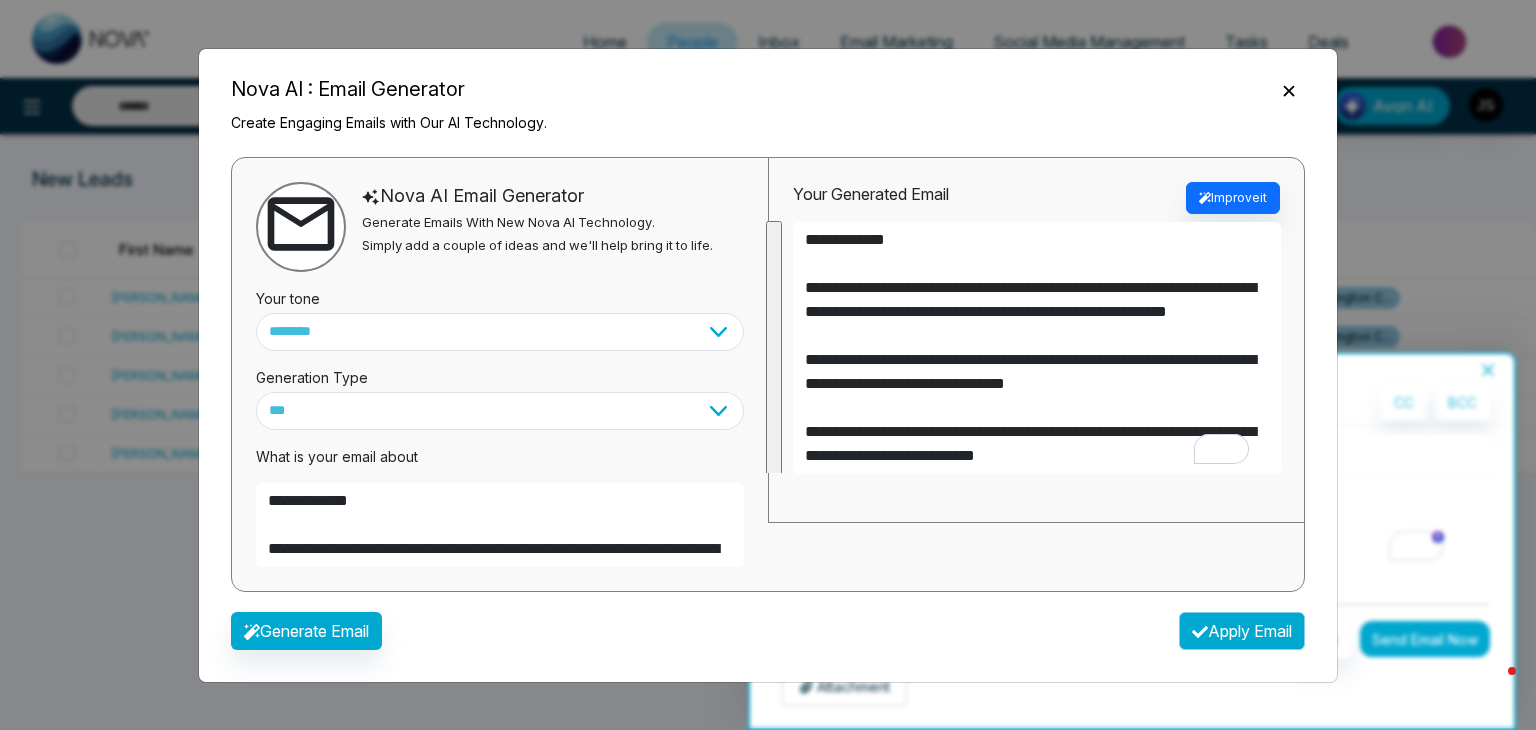 click on "Apply Email" at bounding box center (1242, 631) 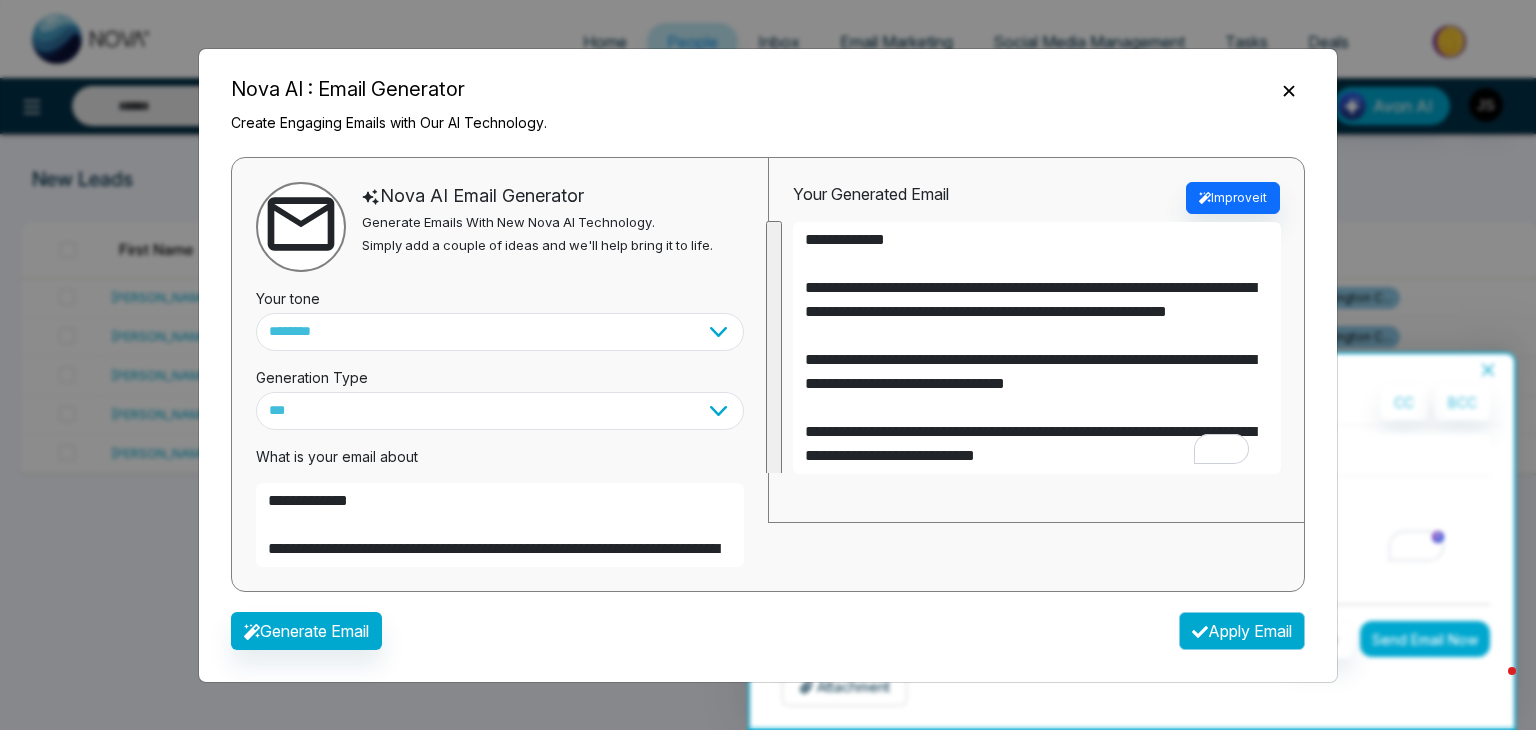 type on "**********" 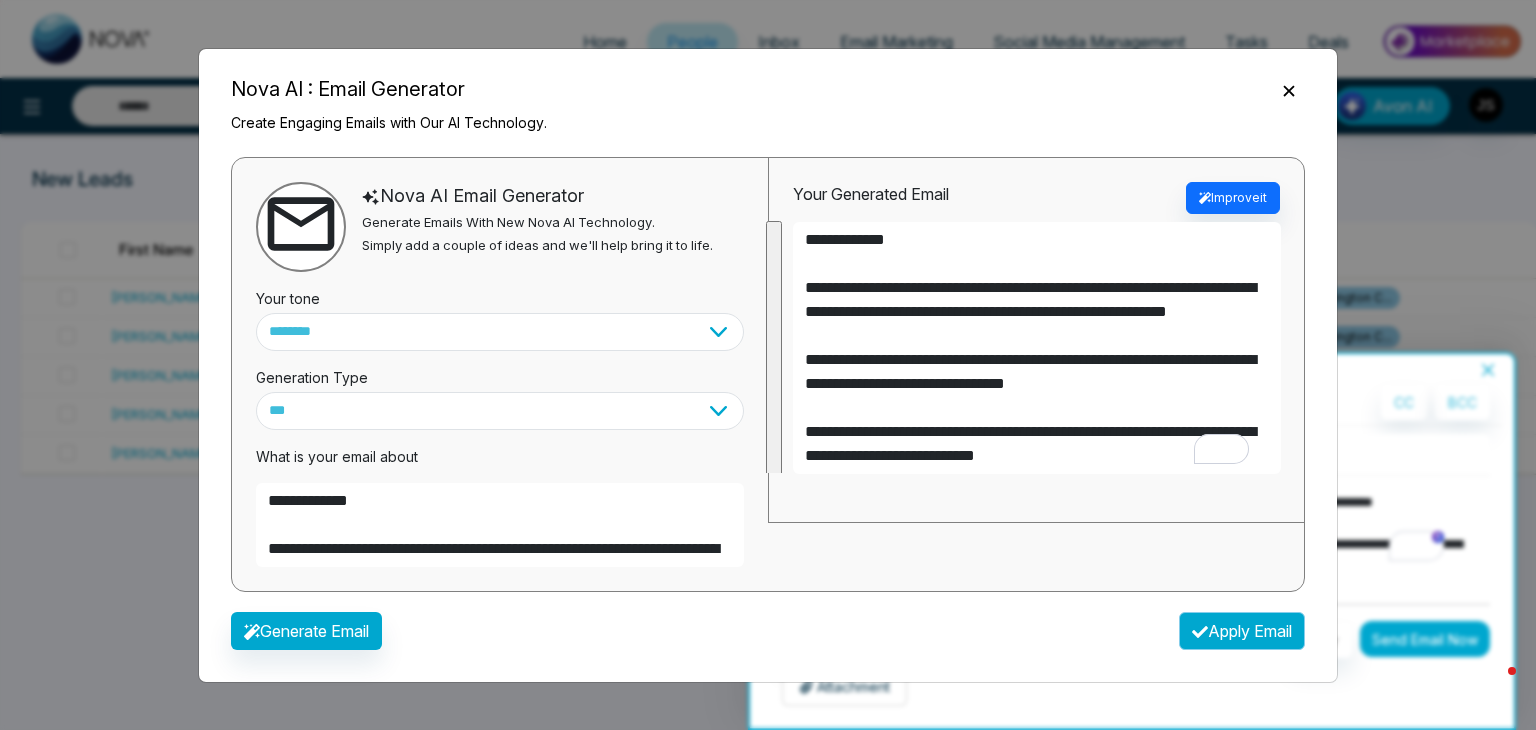 type on "**********" 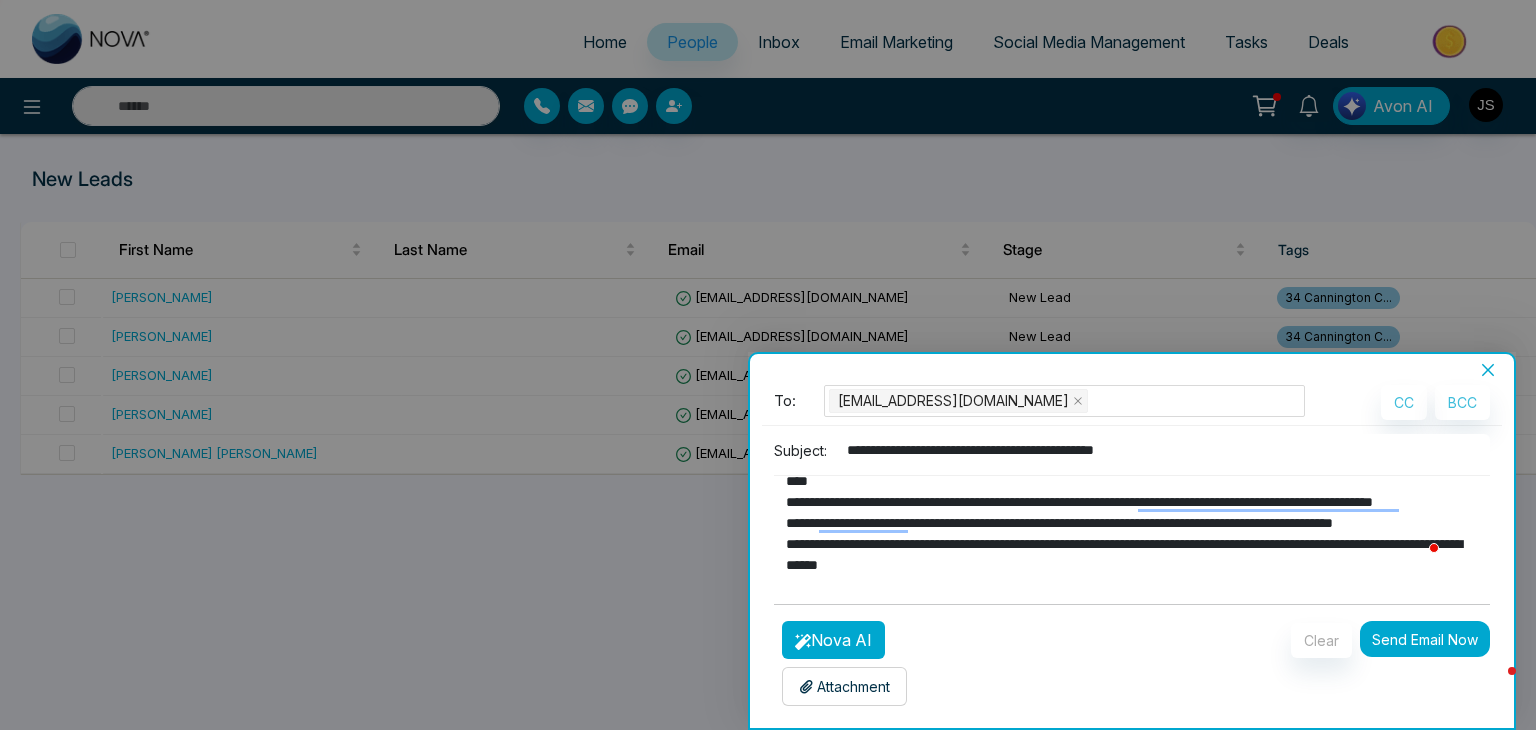 type 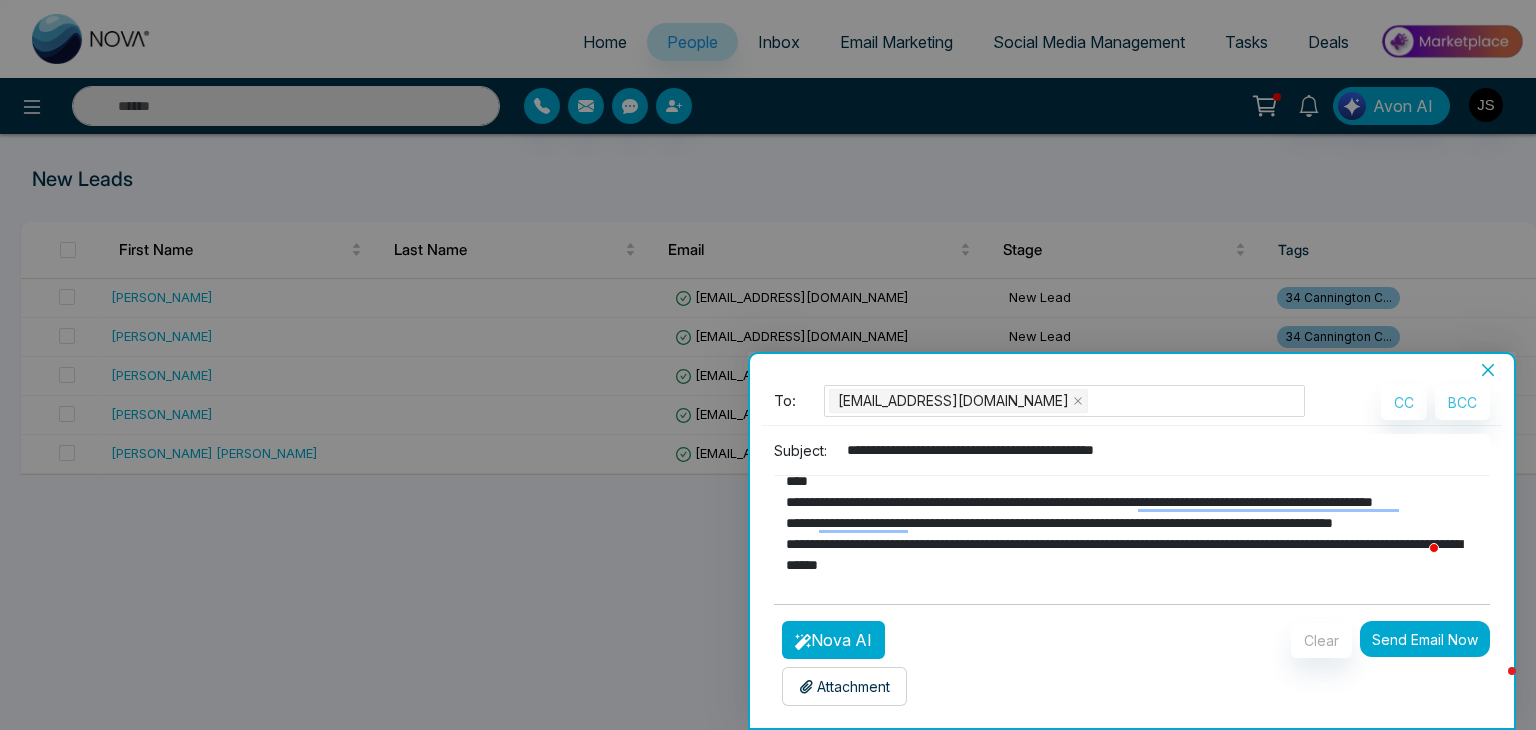 scroll, scrollTop: 0, scrollLeft: 0, axis: both 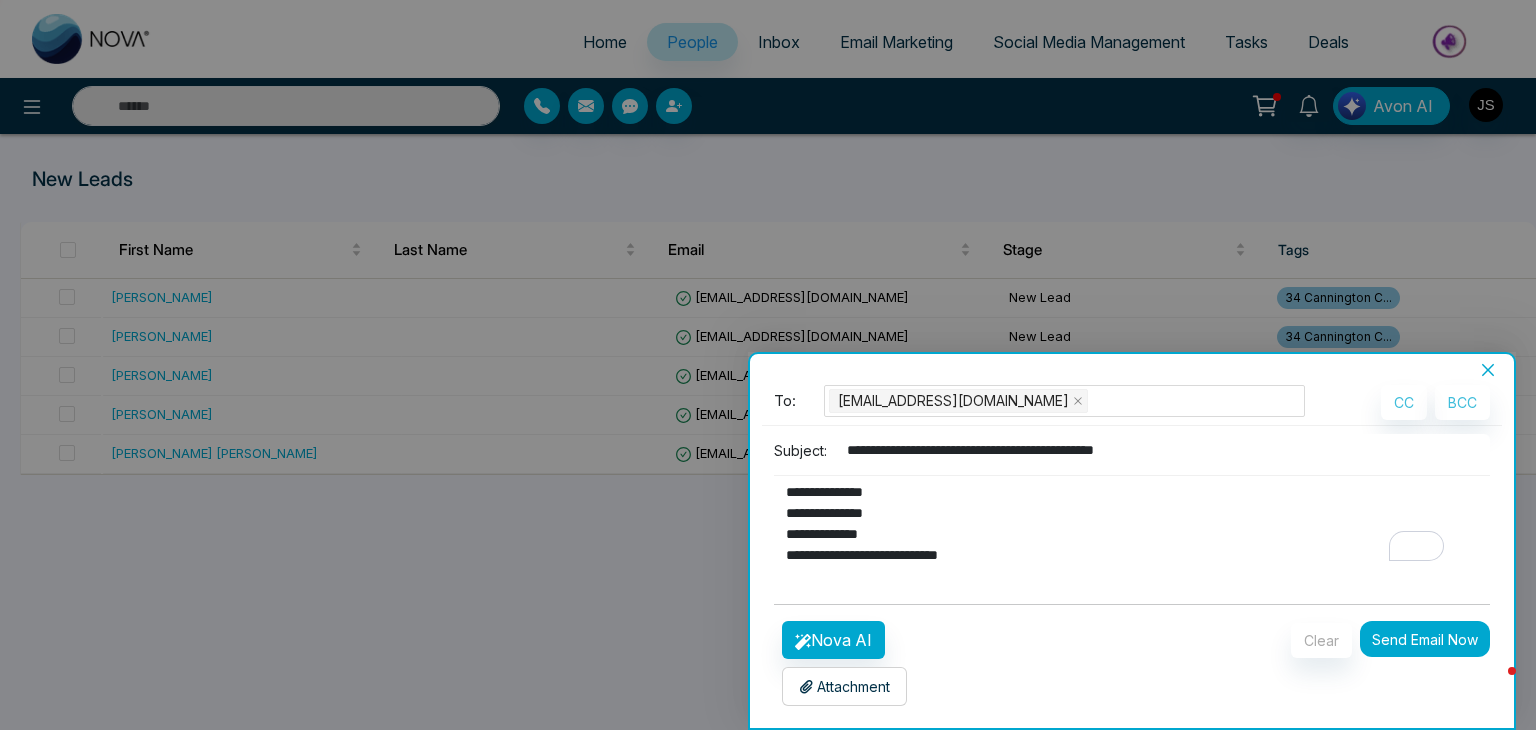 click on "Send Email Now" at bounding box center (1425, 639) 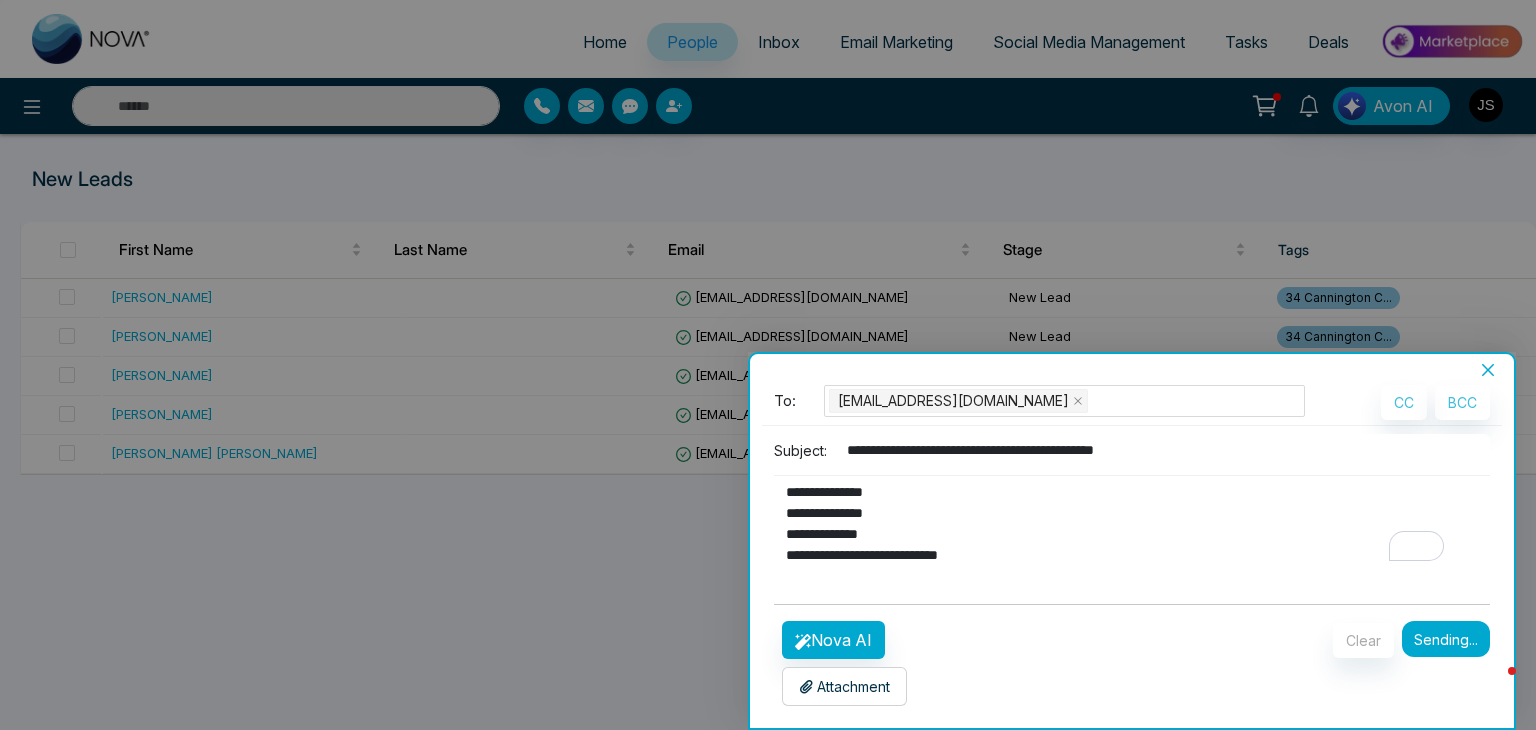 type 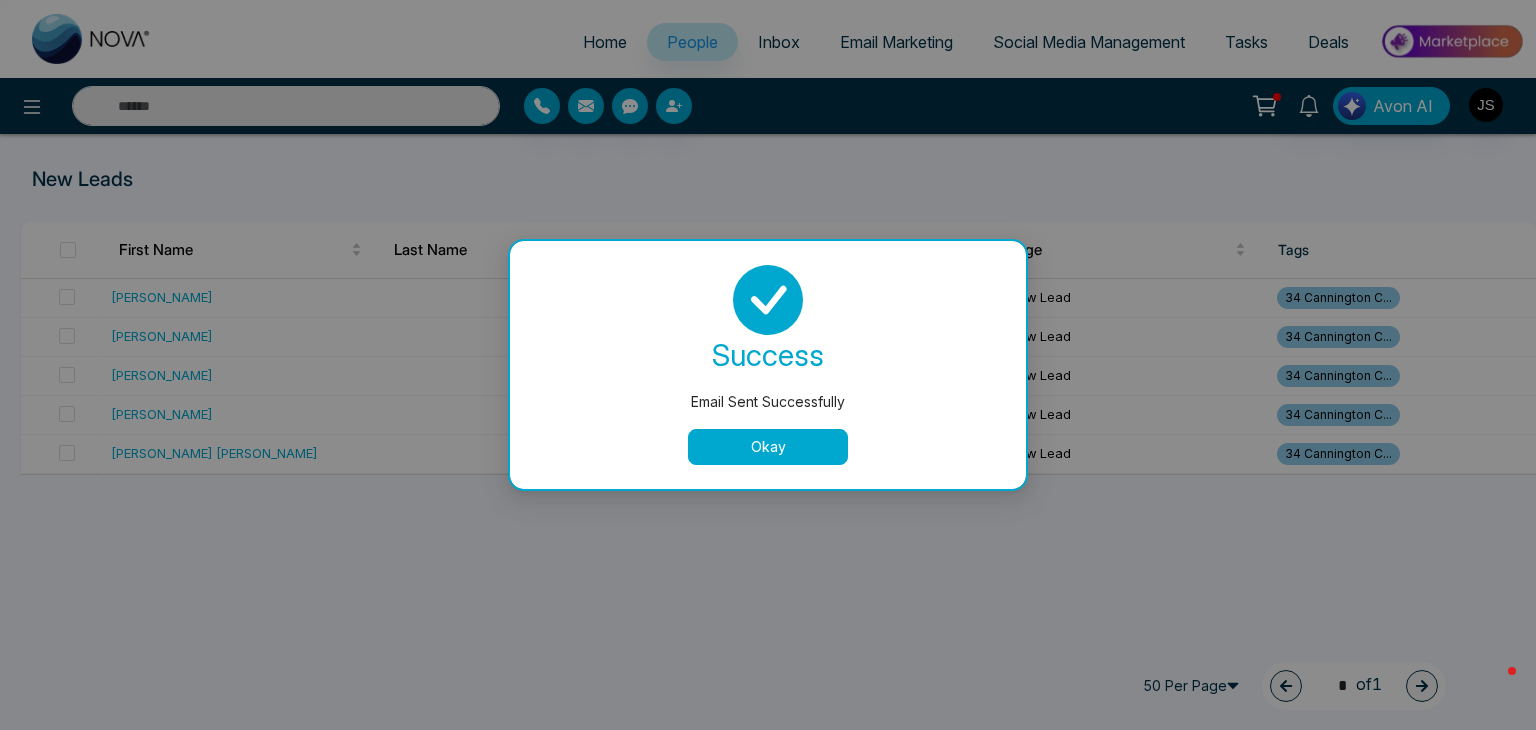 click on "Okay" at bounding box center [768, 447] 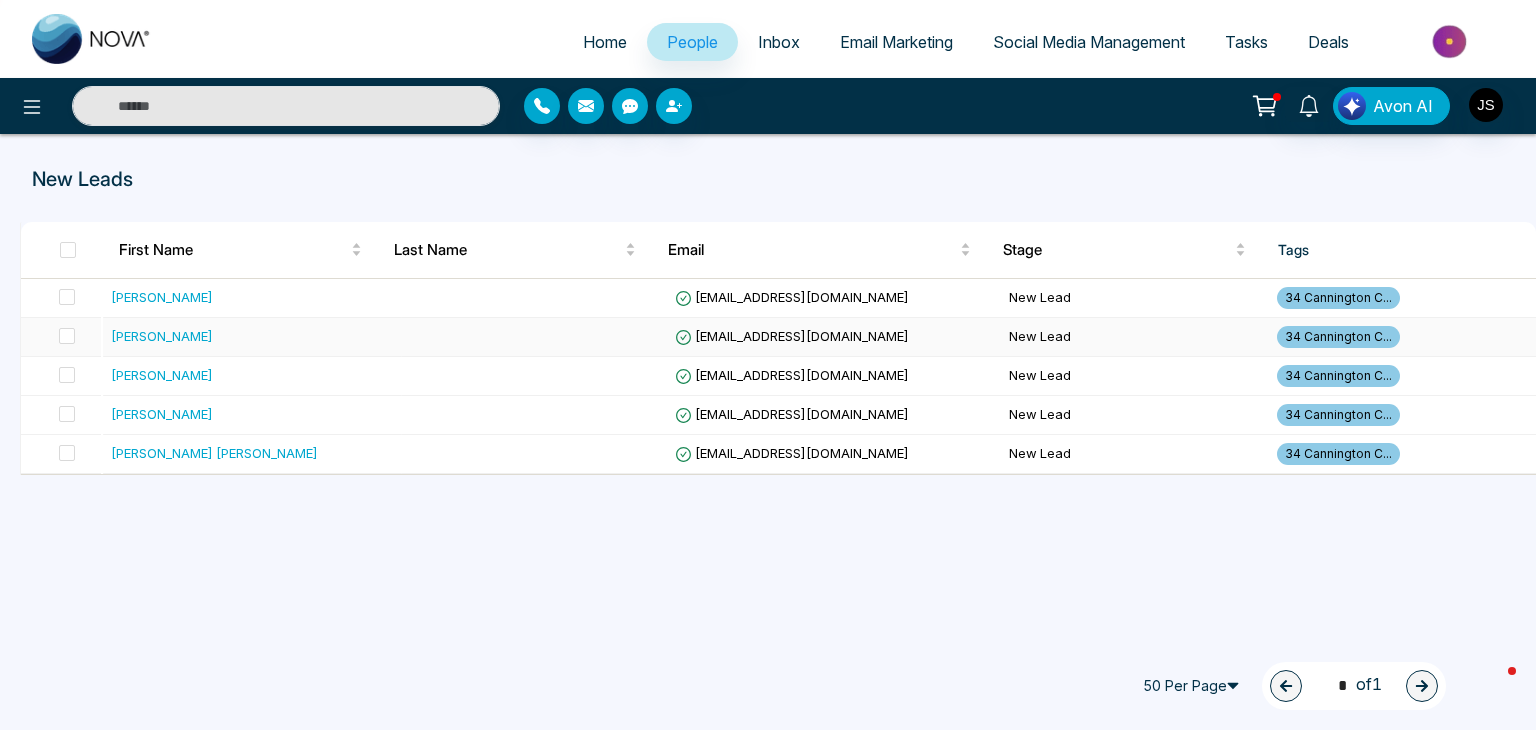 click on "[PERSON_NAME]" at bounding box center (162, 336) 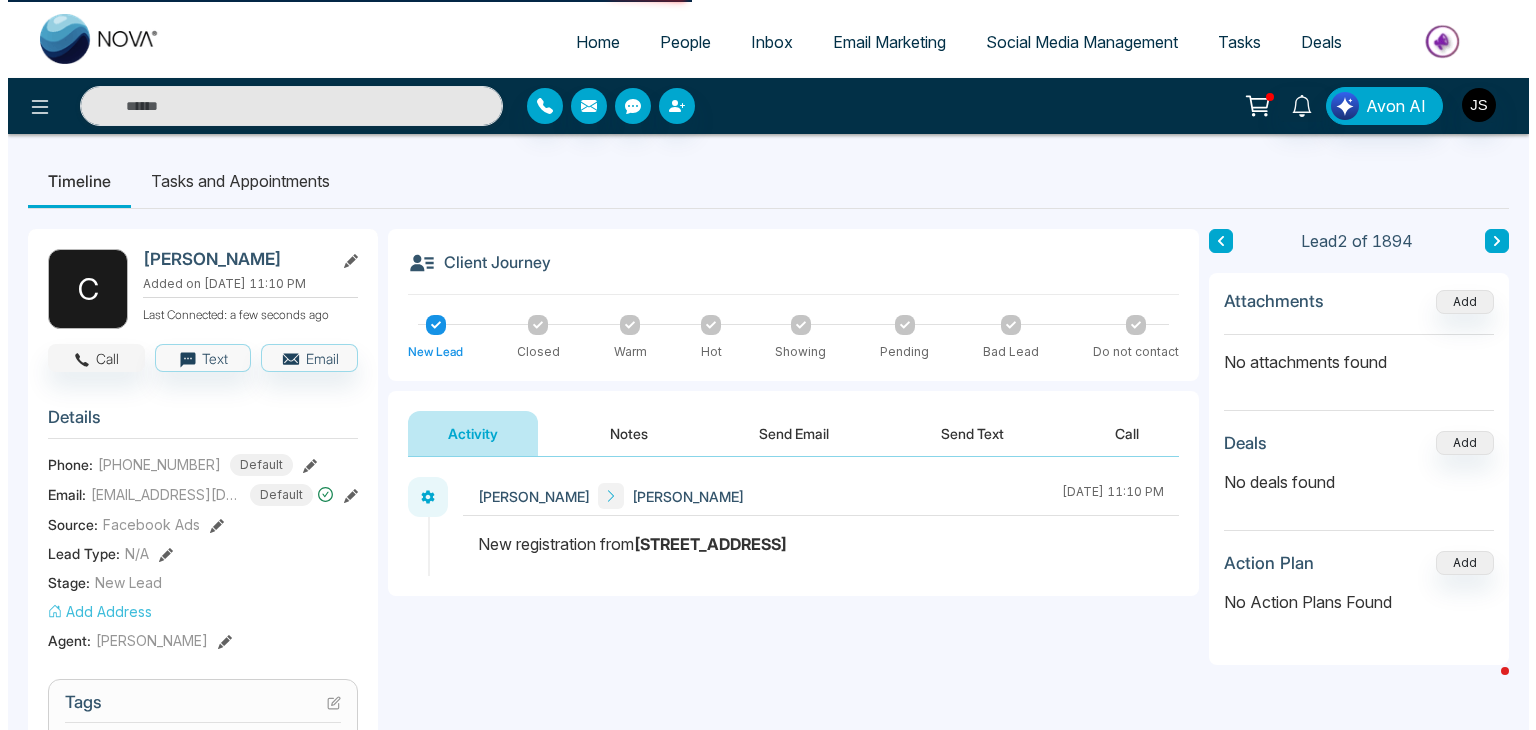 scroll, scrollTop: 0, scrollLeft: 0, axis: both 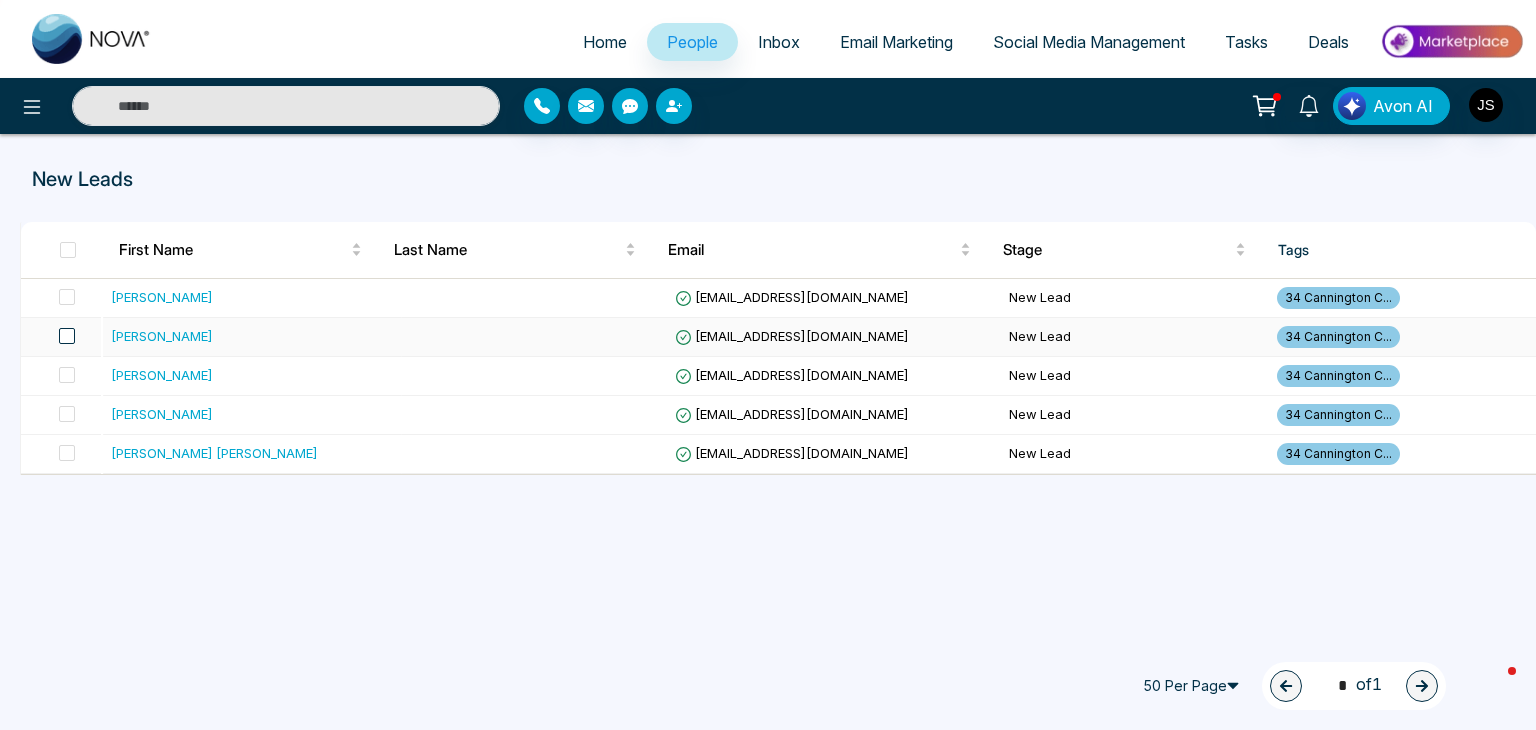 click at bounding box center [67, 336] 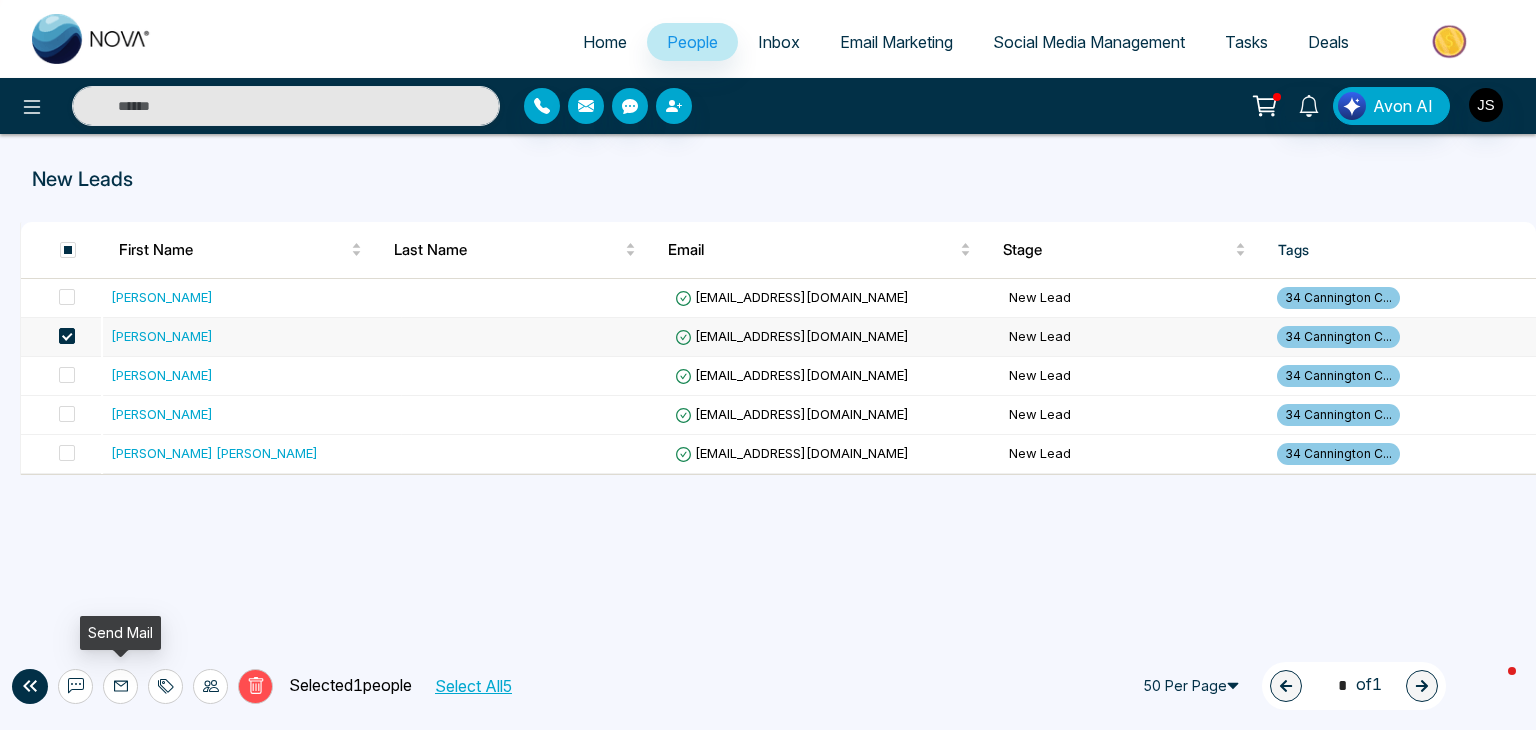 click 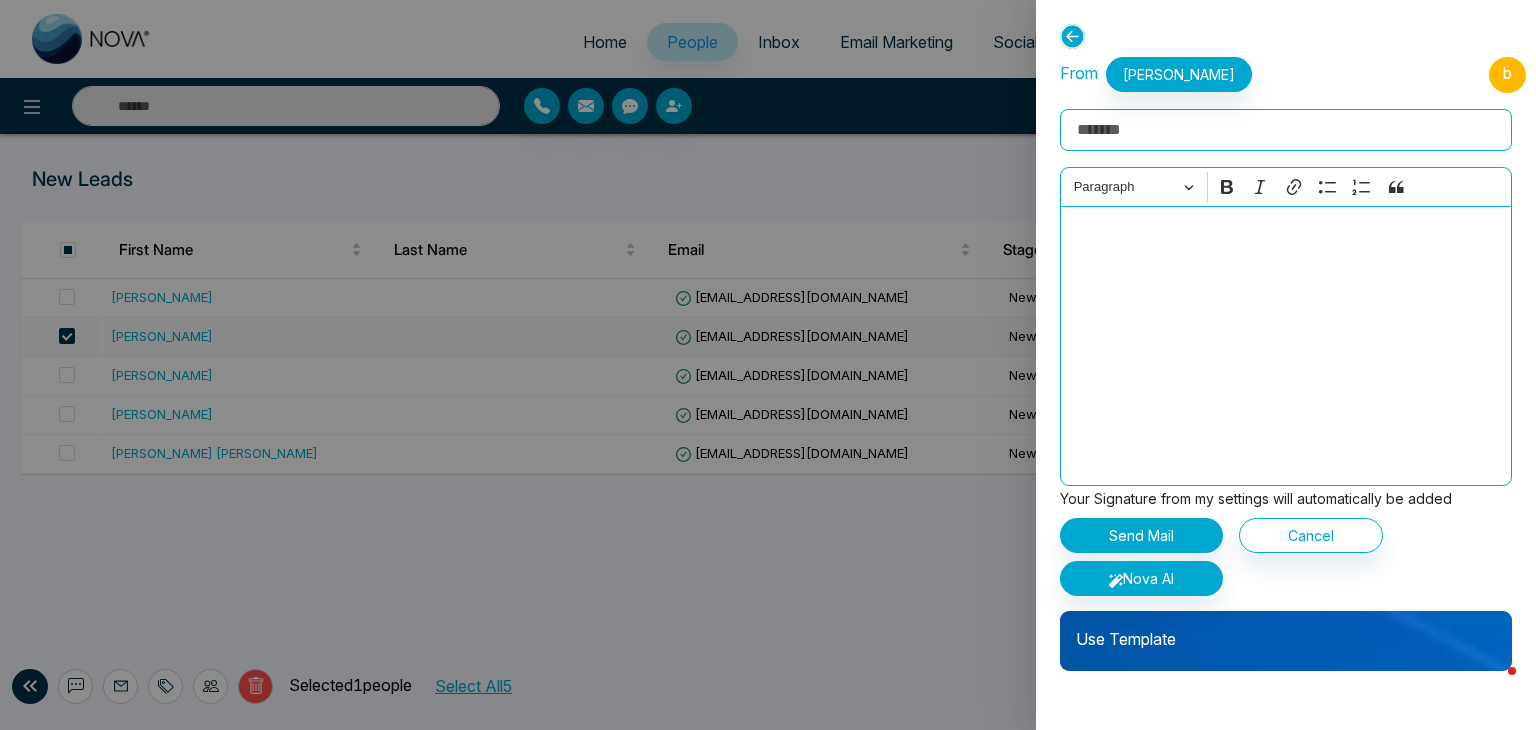 click on "Rich Text Editor" at bounding box center (1286, 130) 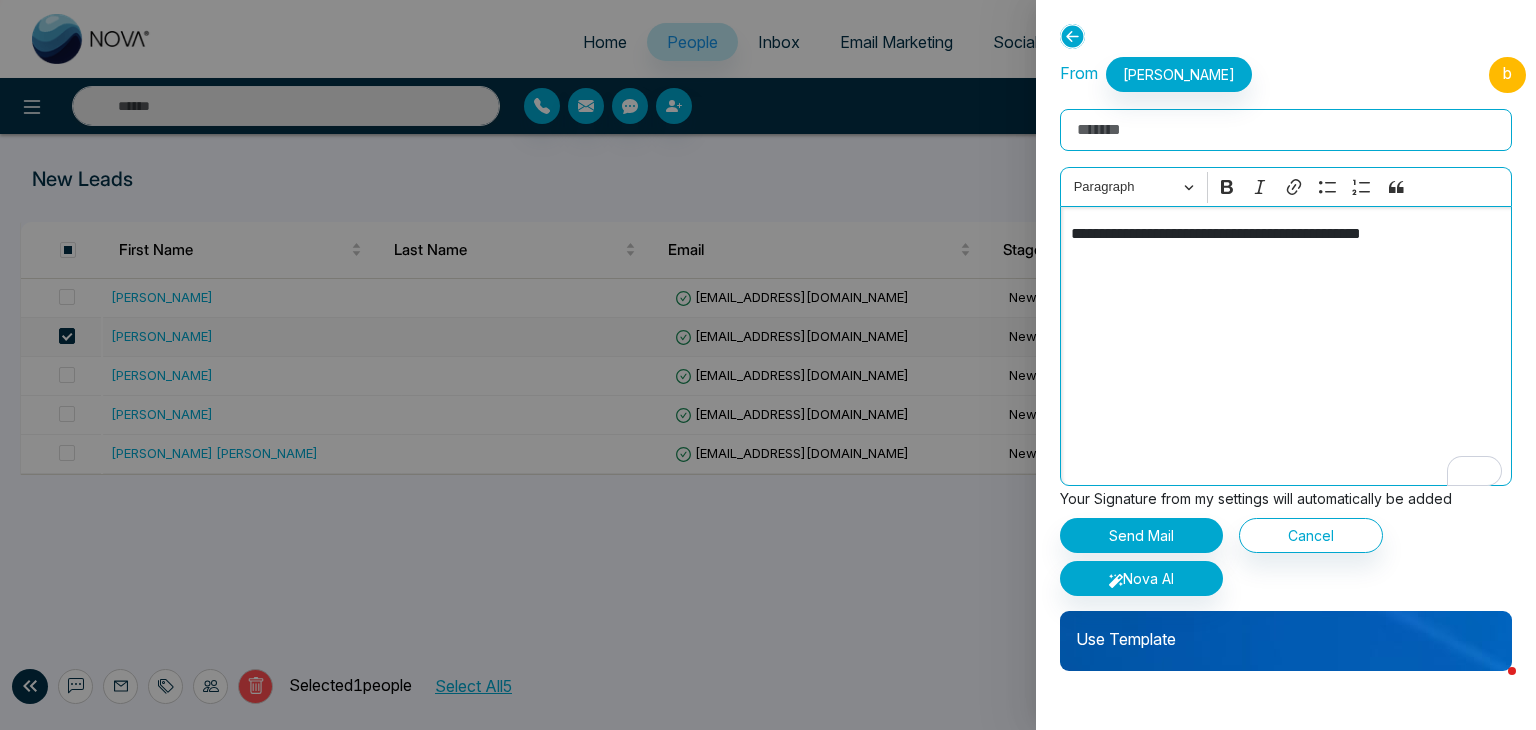 click on "Rich Text Editor" at bounding box center [1286, 130] 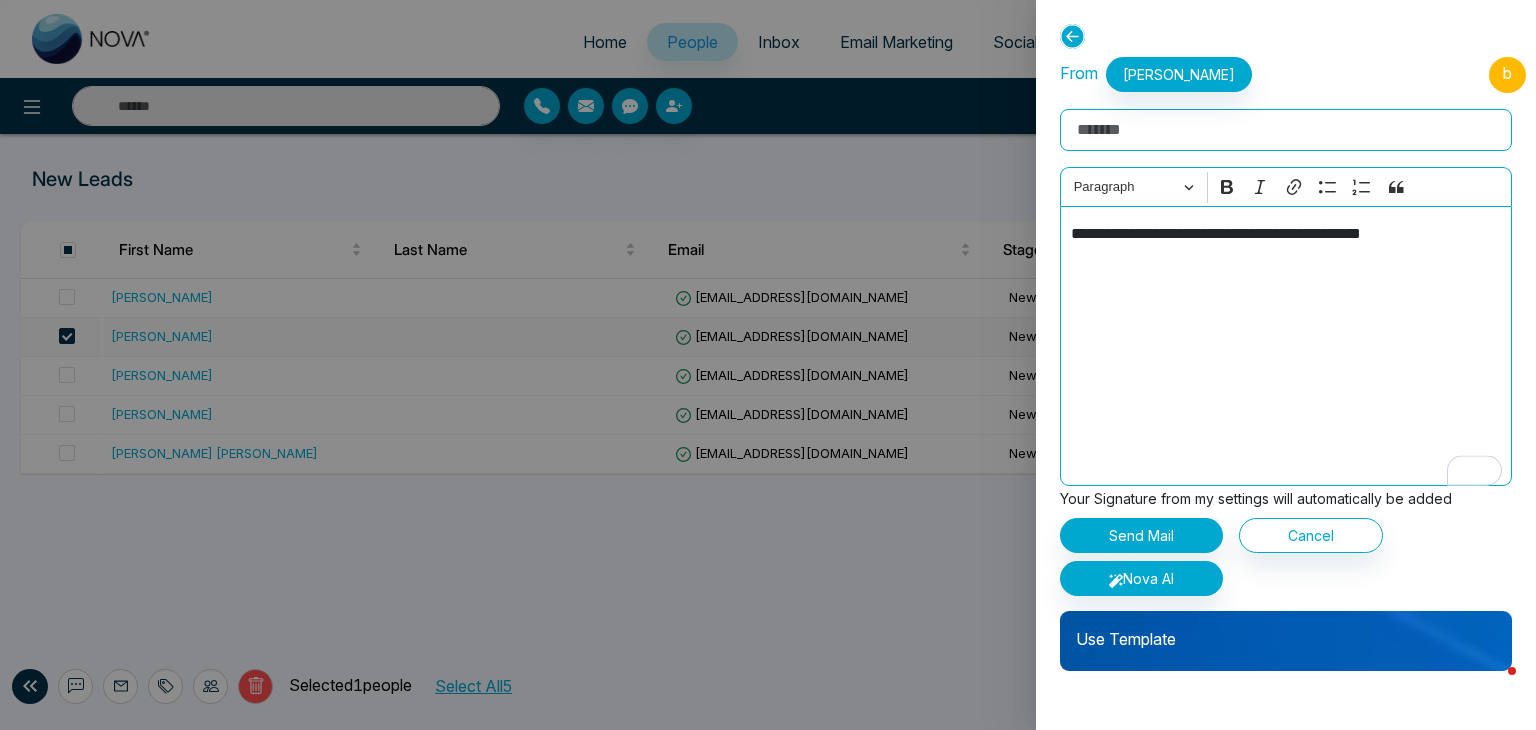 paste on "**********" 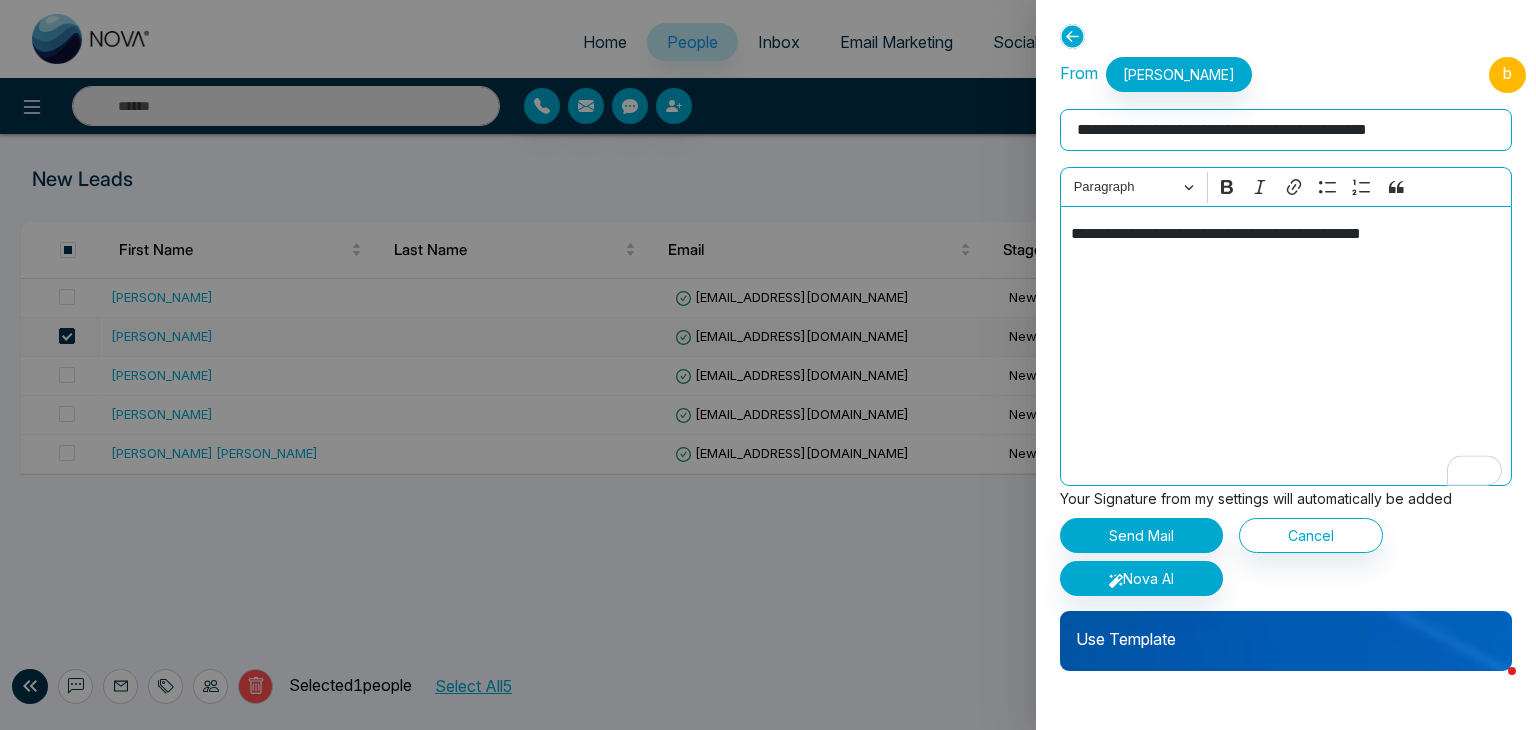 type on "**********" 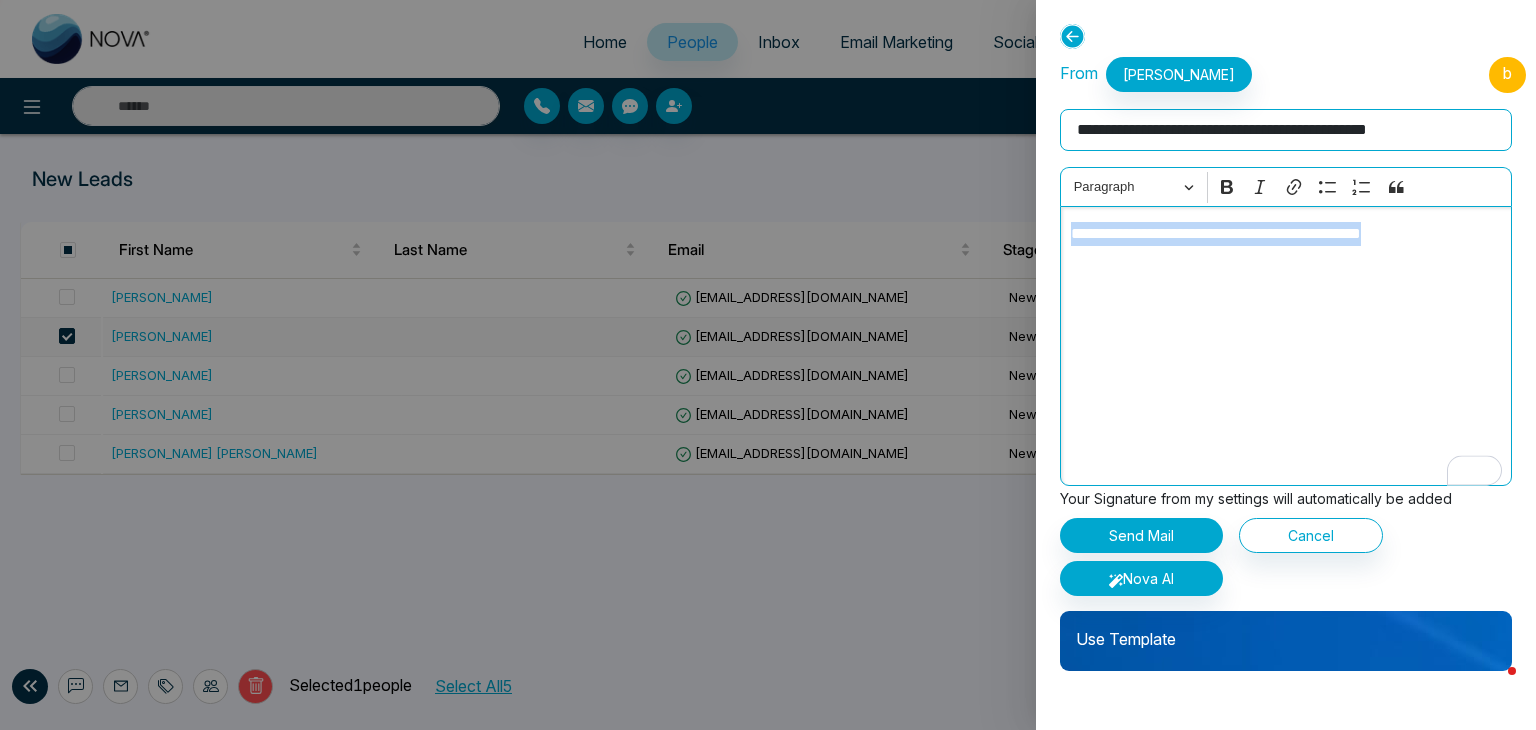 drag, startPoint x: 1454, startPoint y: 230, endPoint x: 736, endPoint y: 298, distance: 721.2129 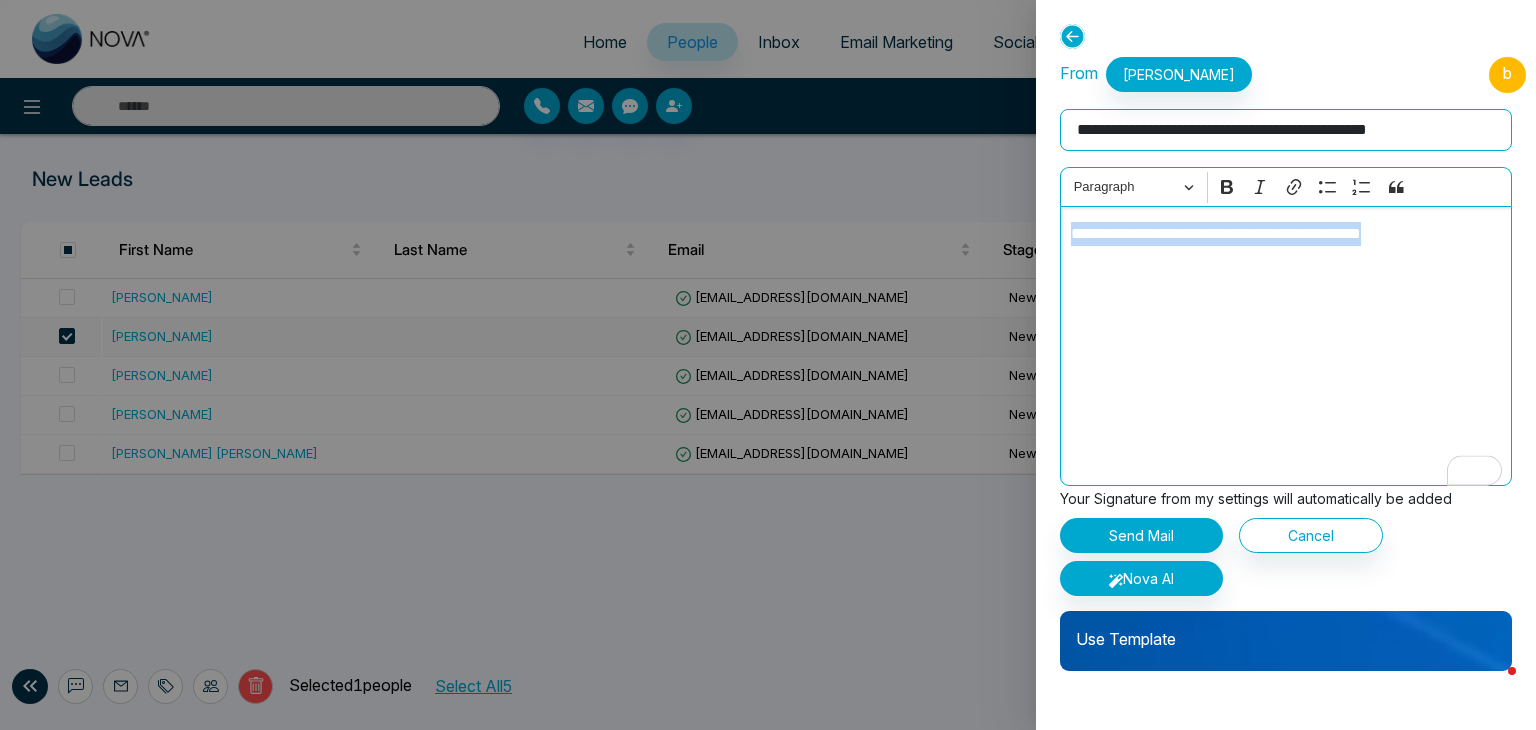 click on "**********" at bounding box center (768, 365) 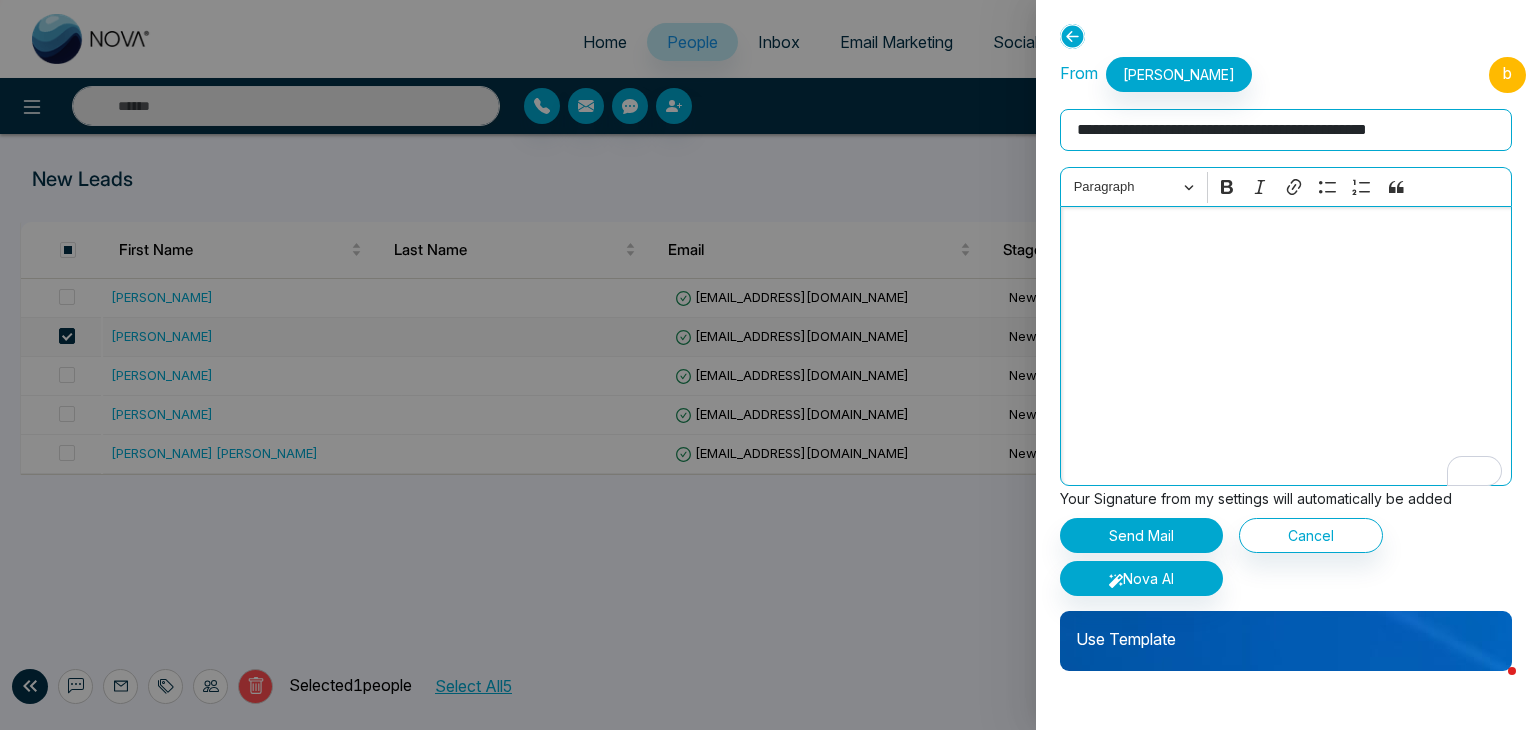click at bounding box center (1286, 346) 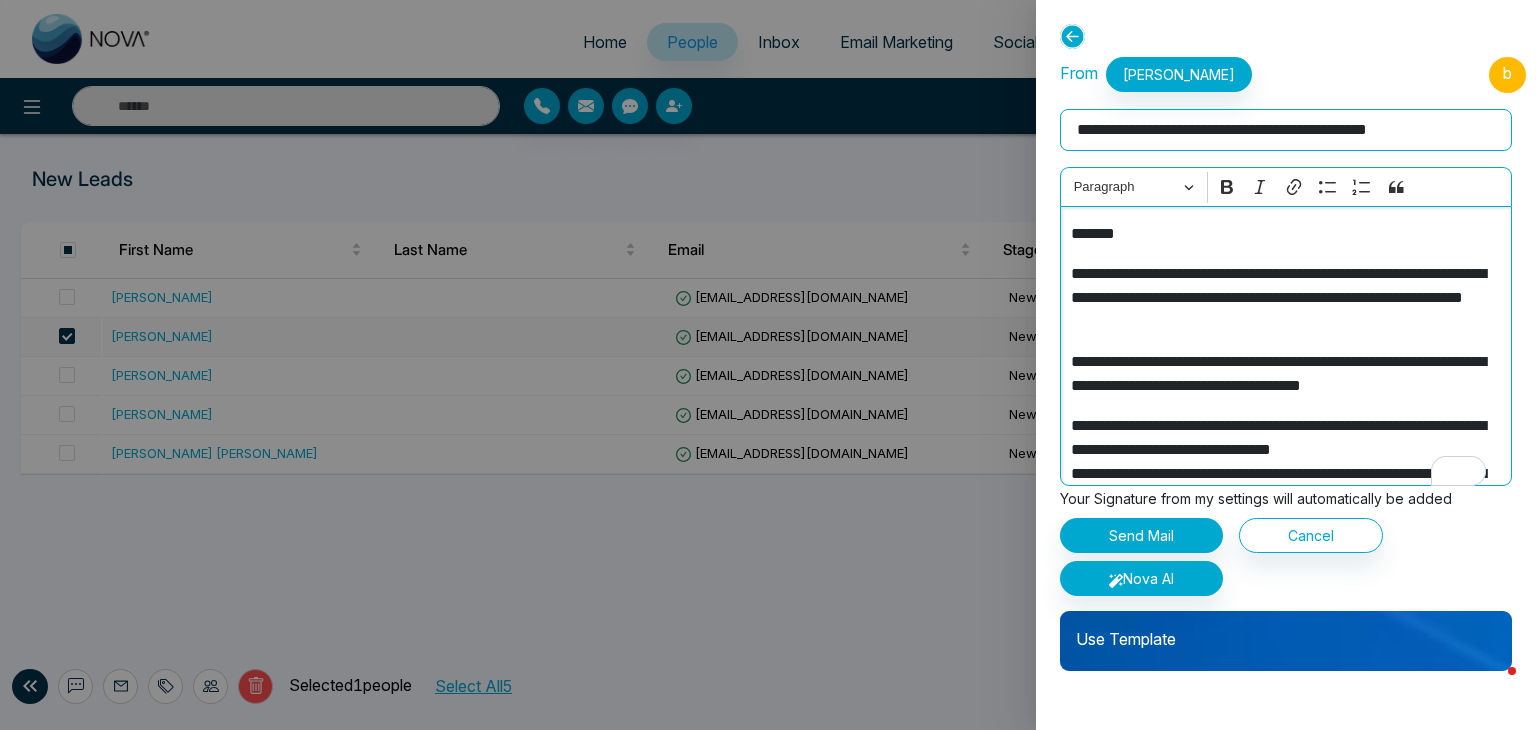 scroll, scrollTop: 998, scrollLeft: 0, axis: vertical 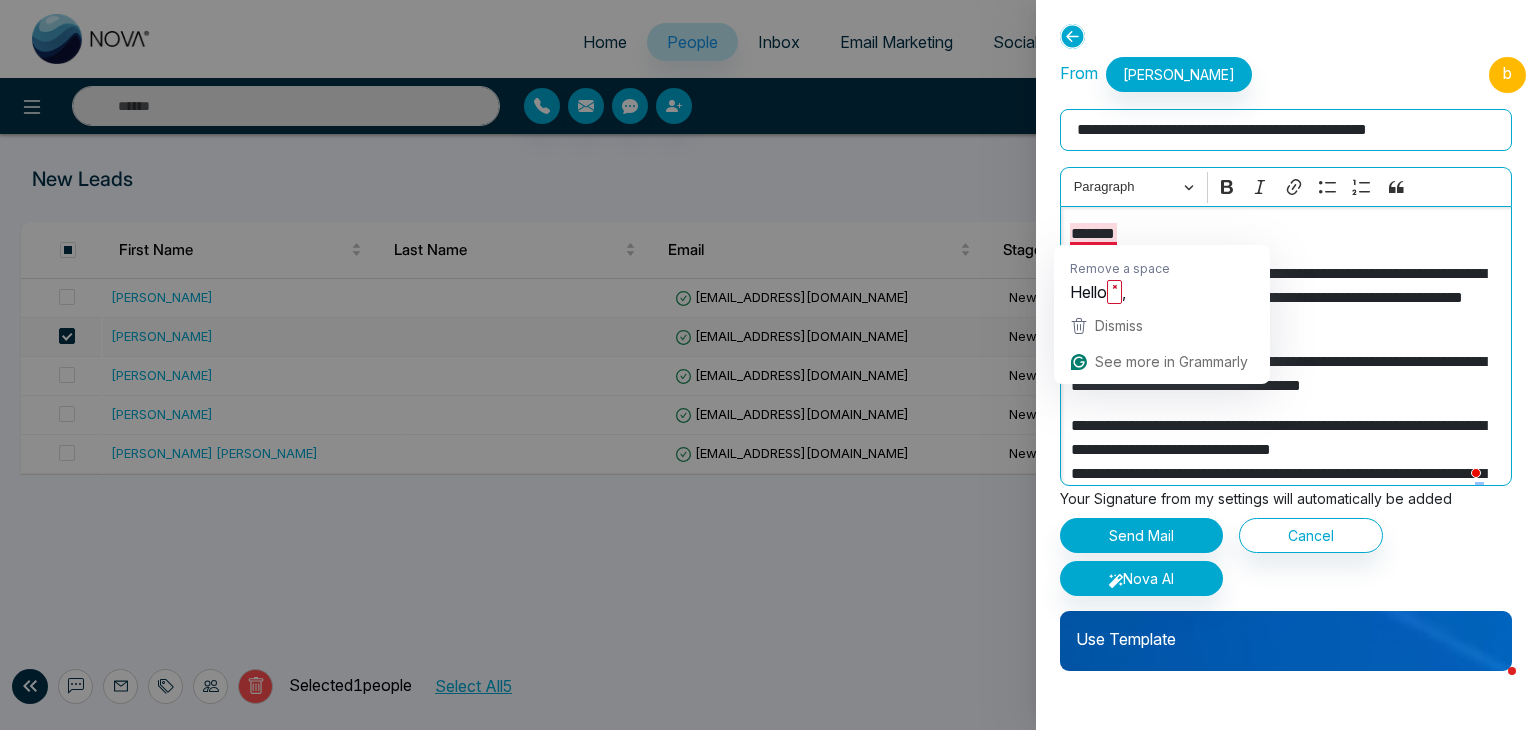 click on "*******" at bounding box center [1279, 234] 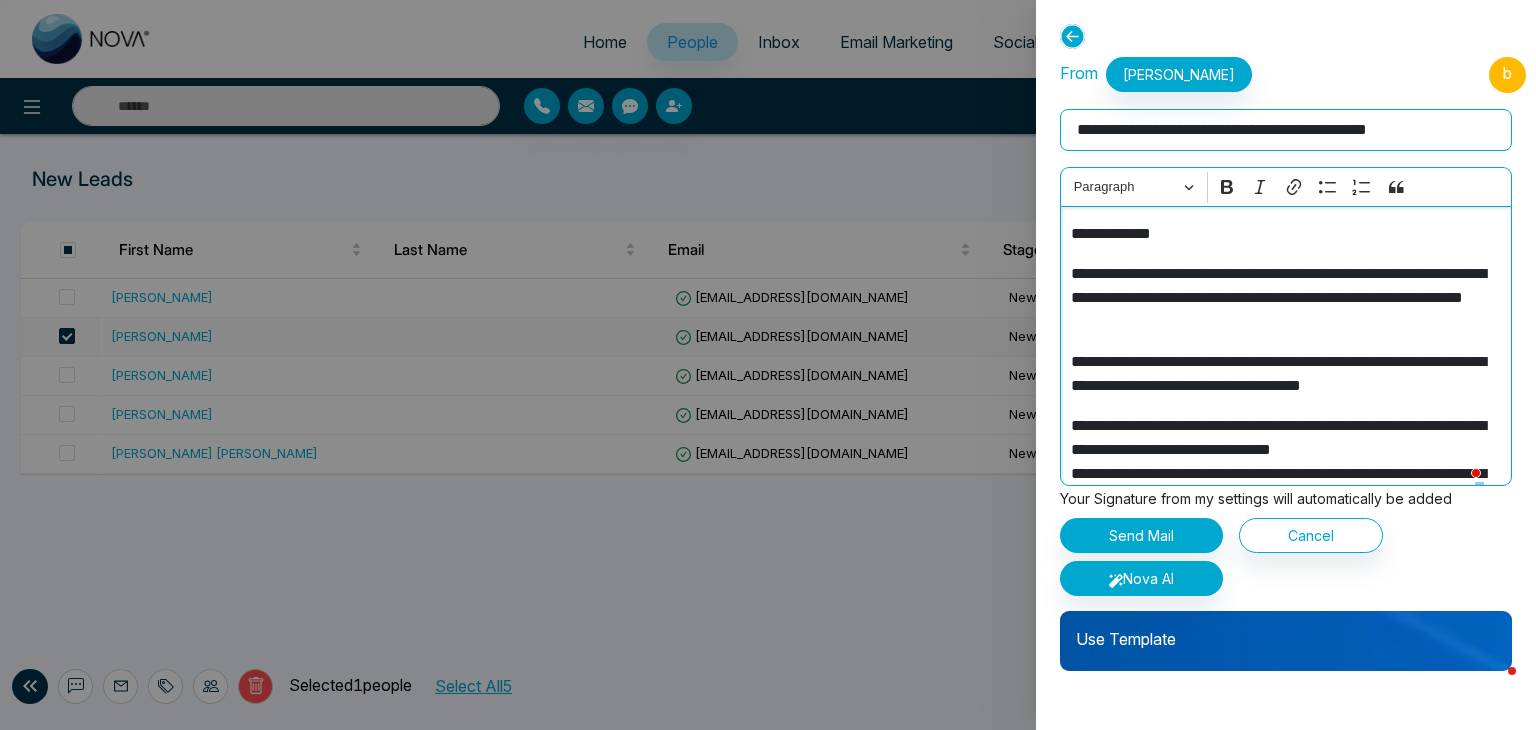 scroll, scrollTop: 81, scrollLeft: 0, axis: vertical 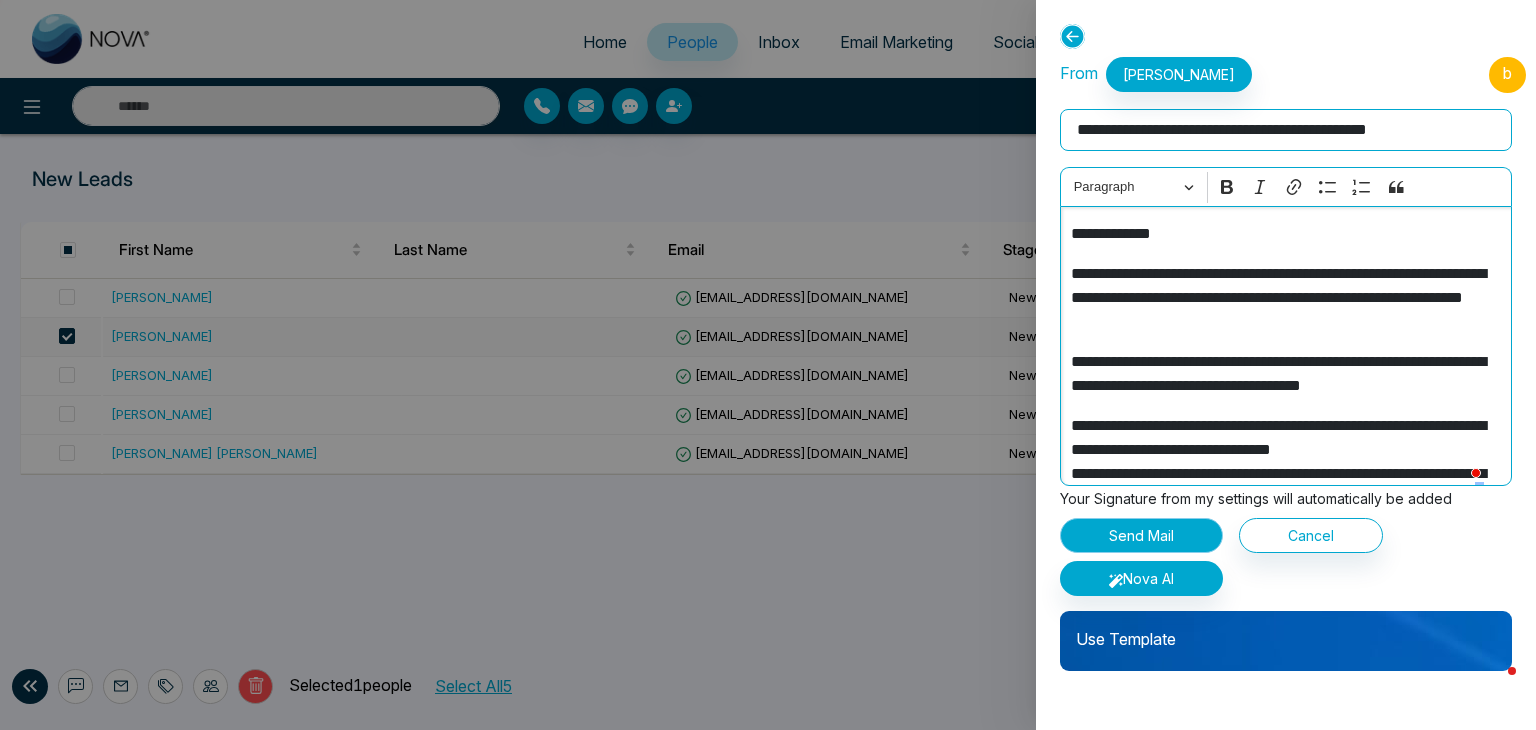 click on "Send Mail" at bounding box center (1141, 535) 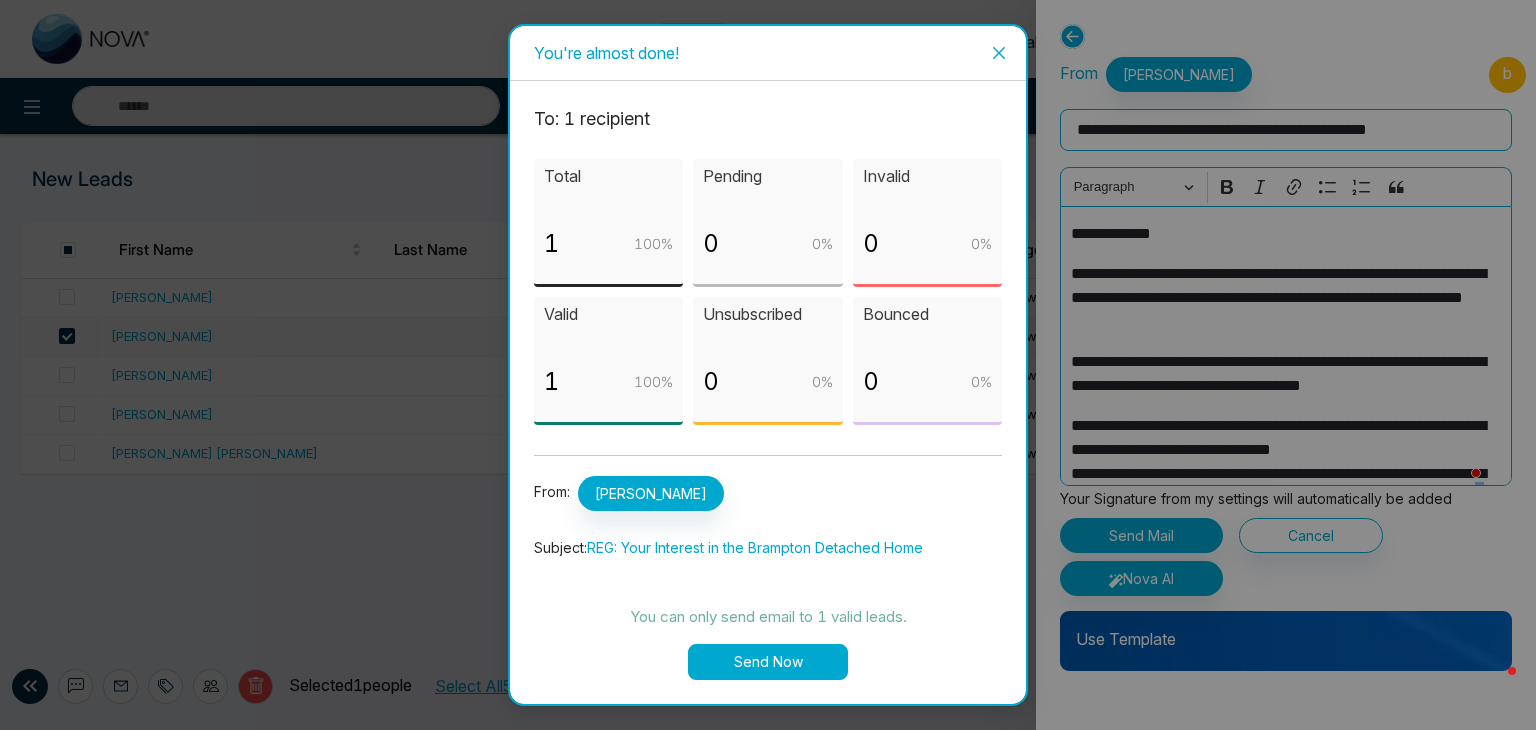 click on "Send Now" at bounding box center (768, 662) 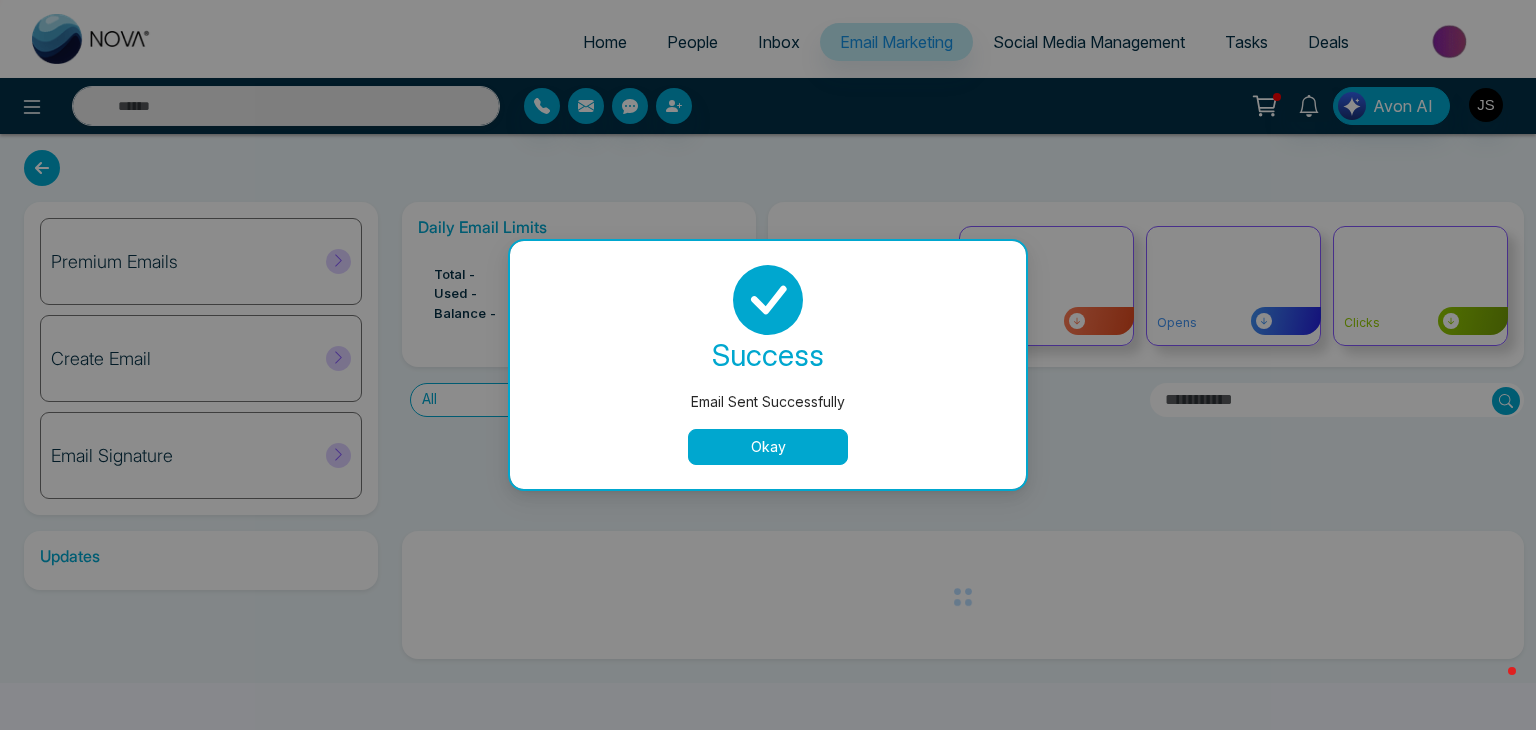 click on "Okay" at bounding box center (768, 447) 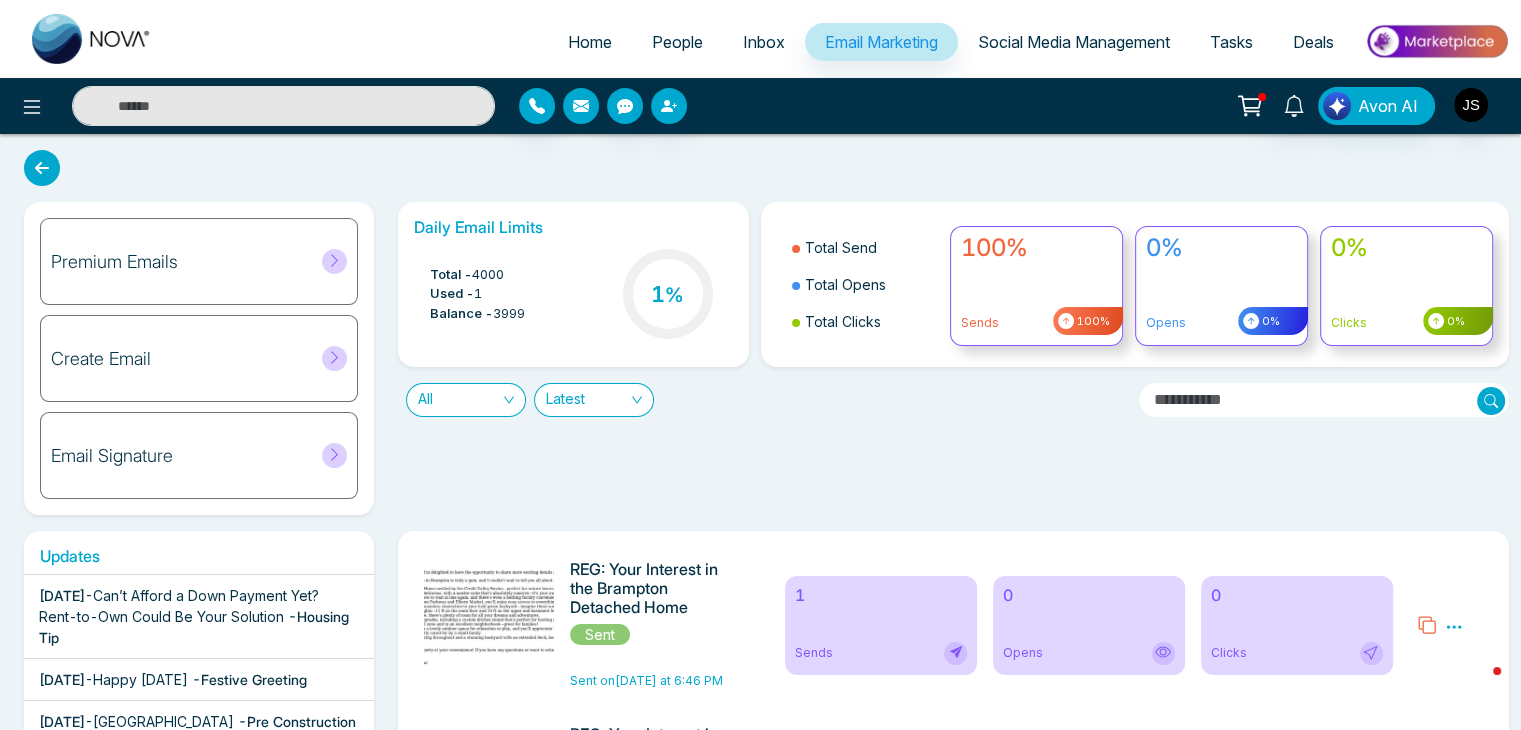 click 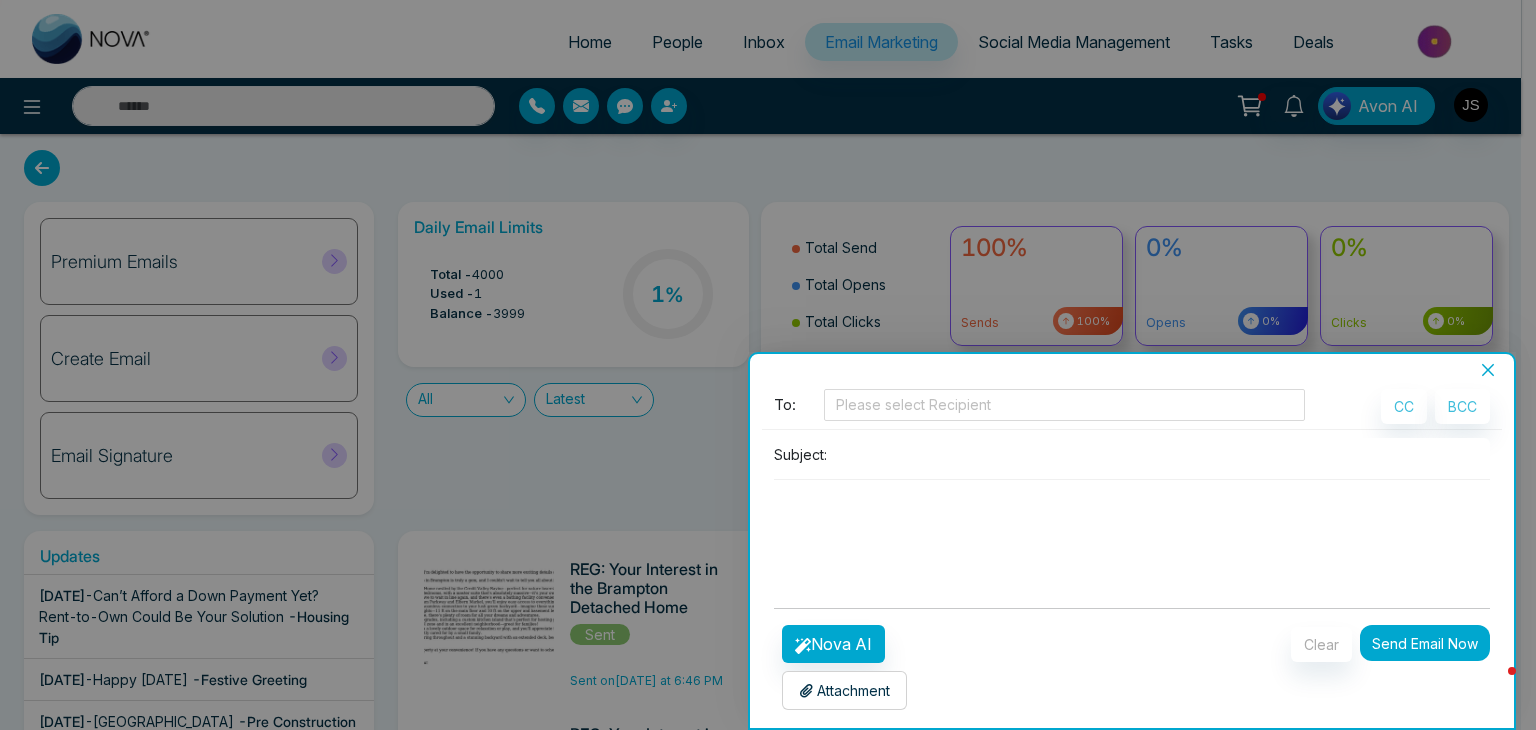 click 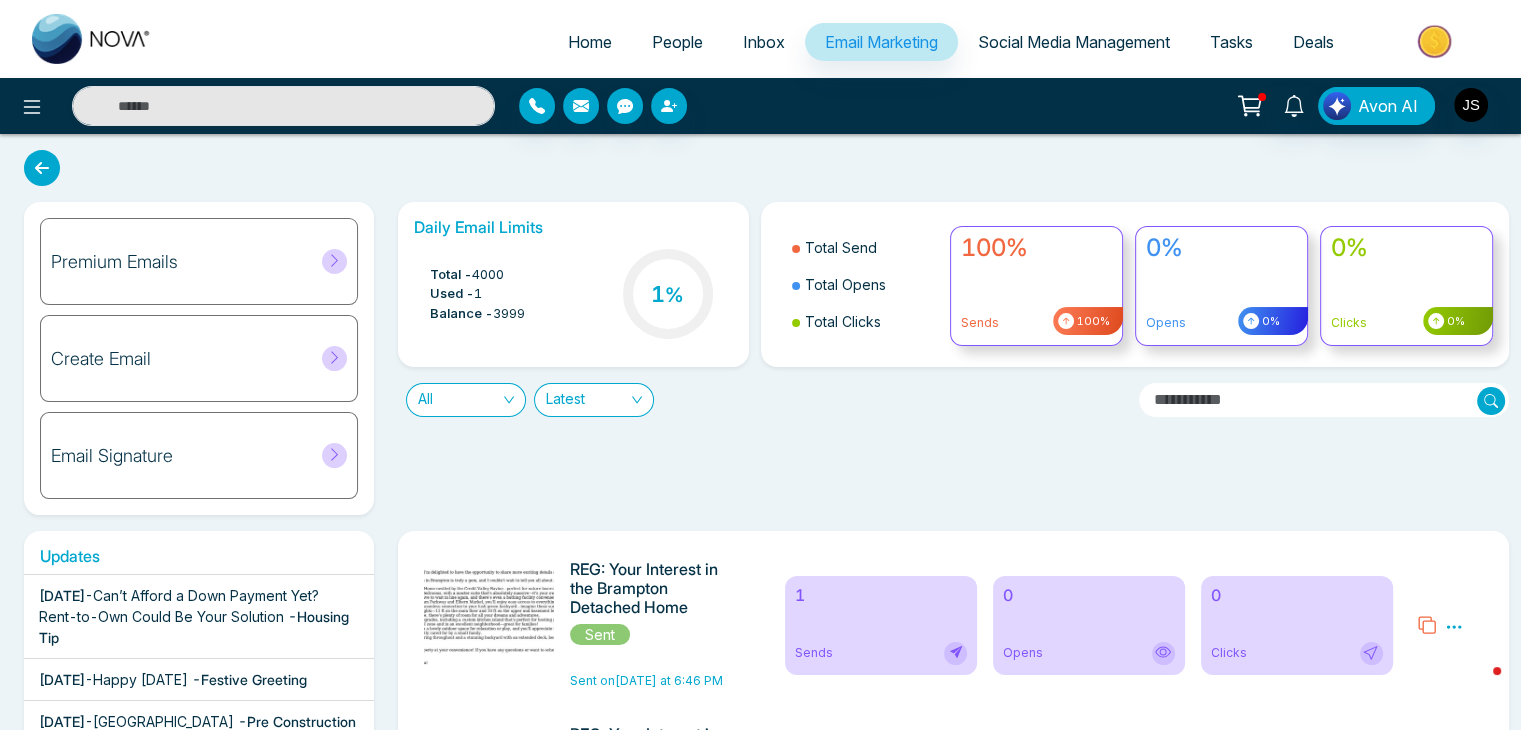 click on "People" at bounding box center [677, 42] 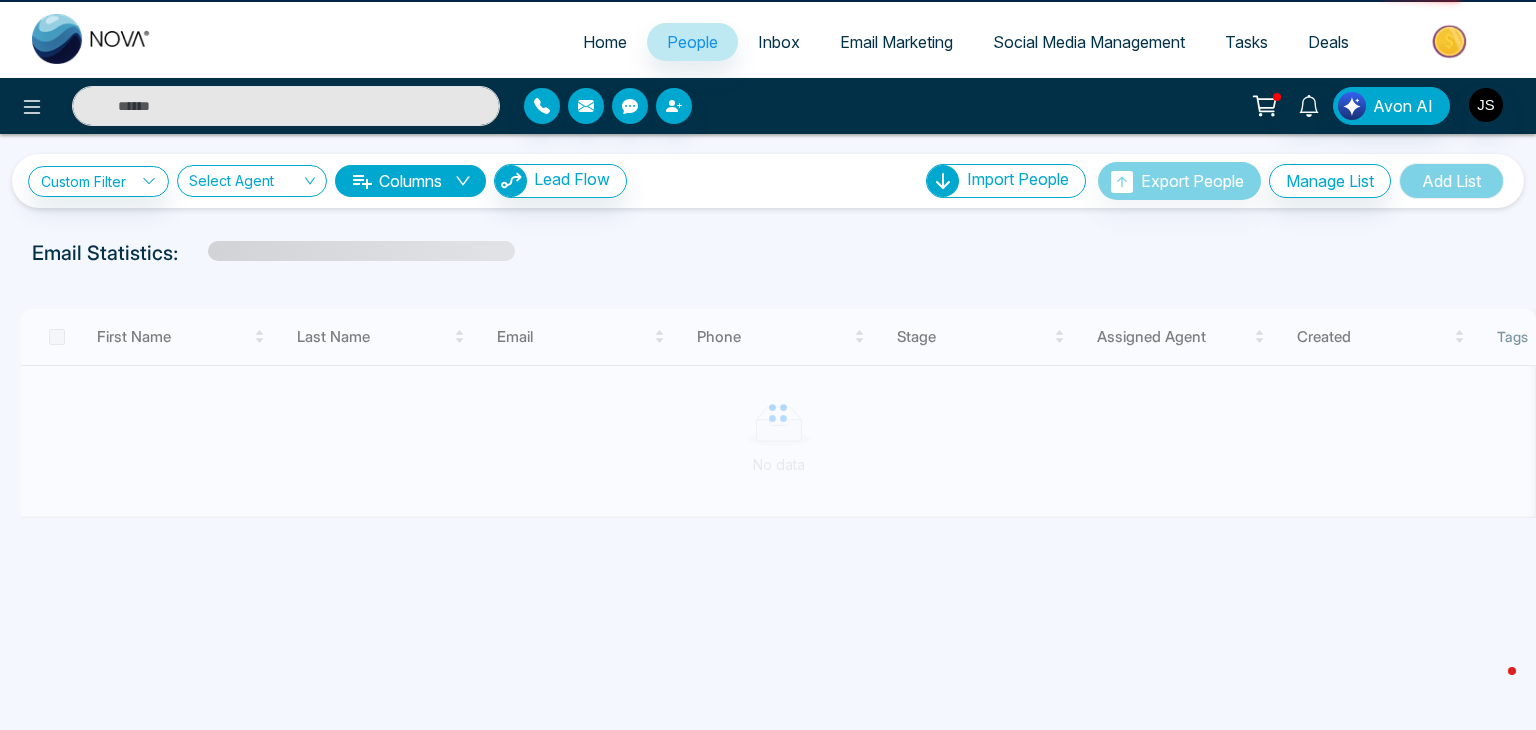click on "Home" at bounding box center [605, 42] 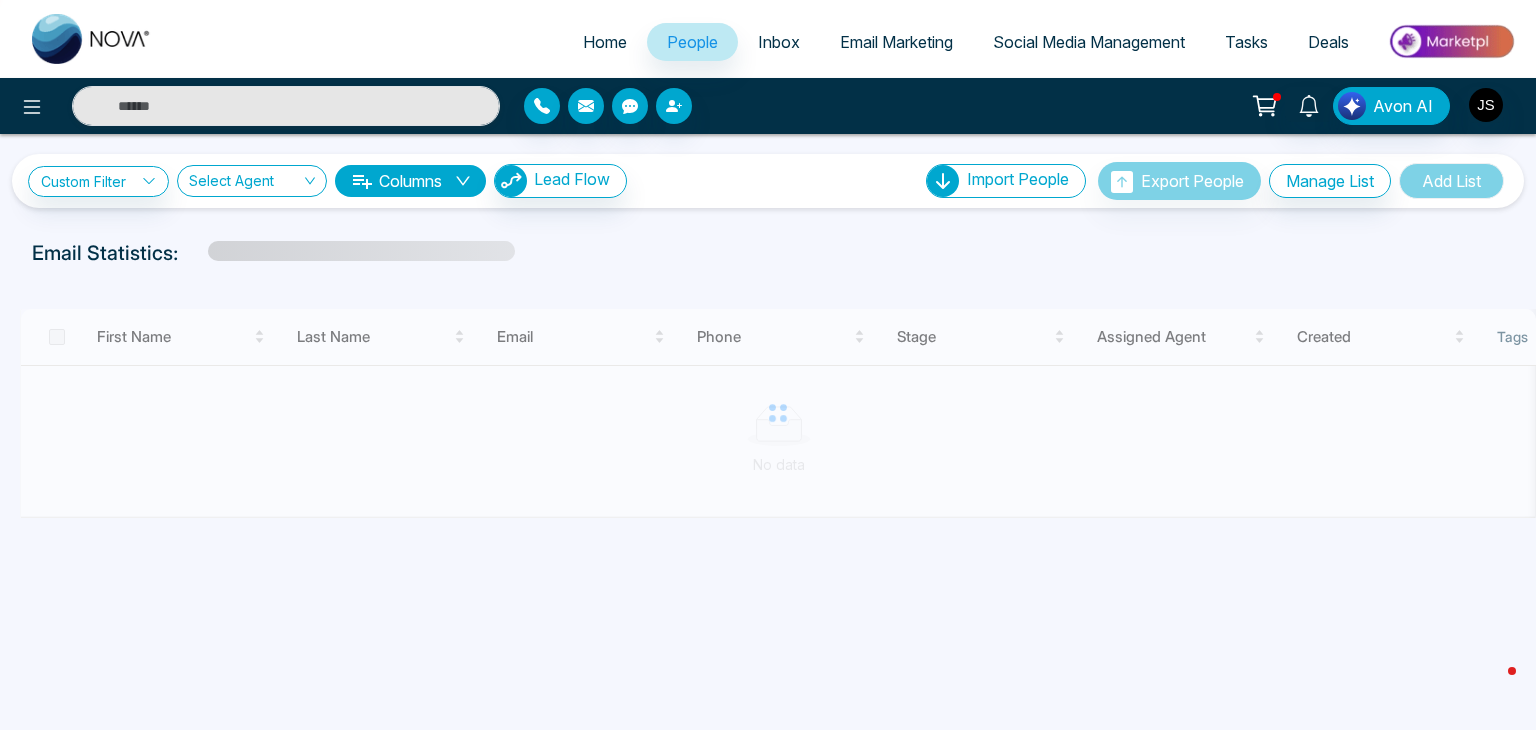 select on "*" 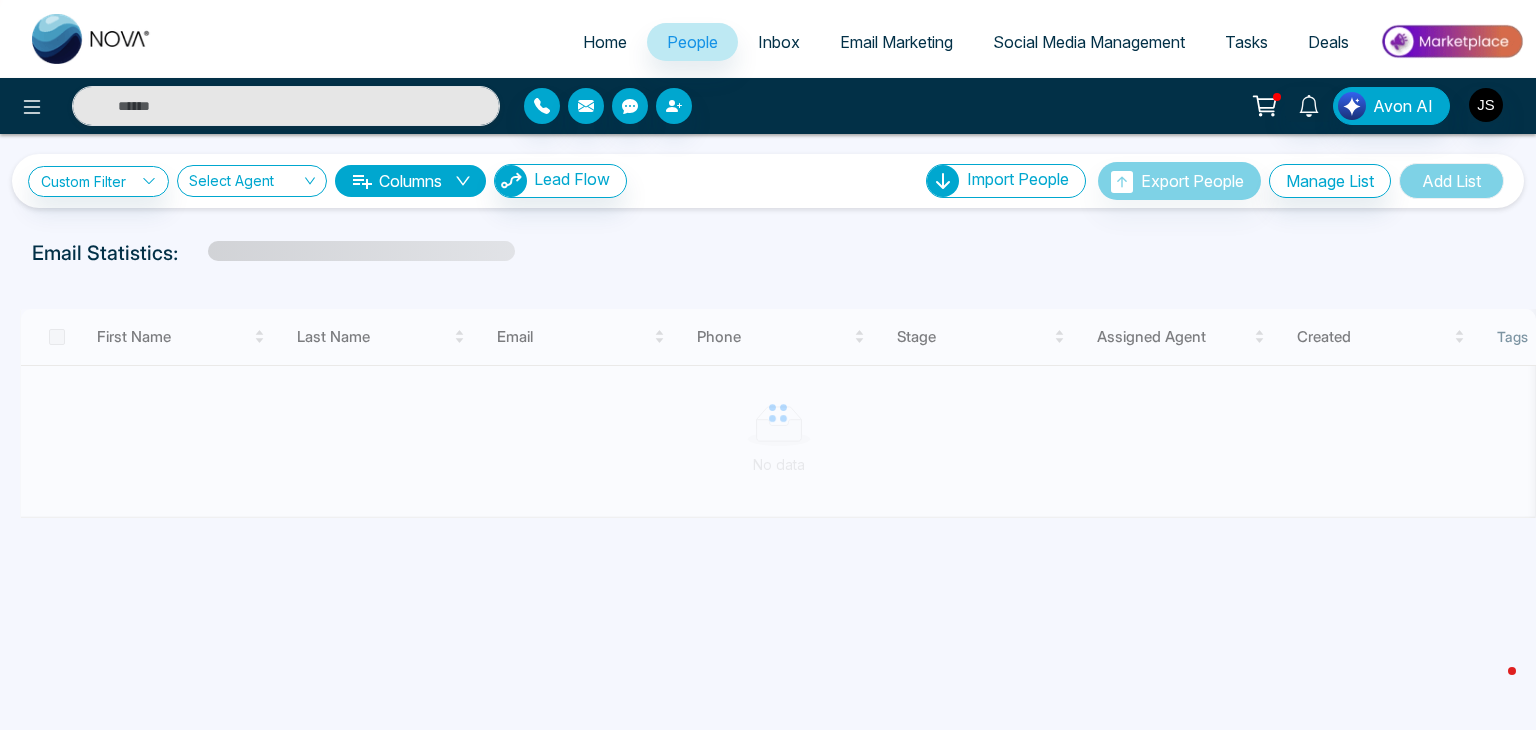select on "*" 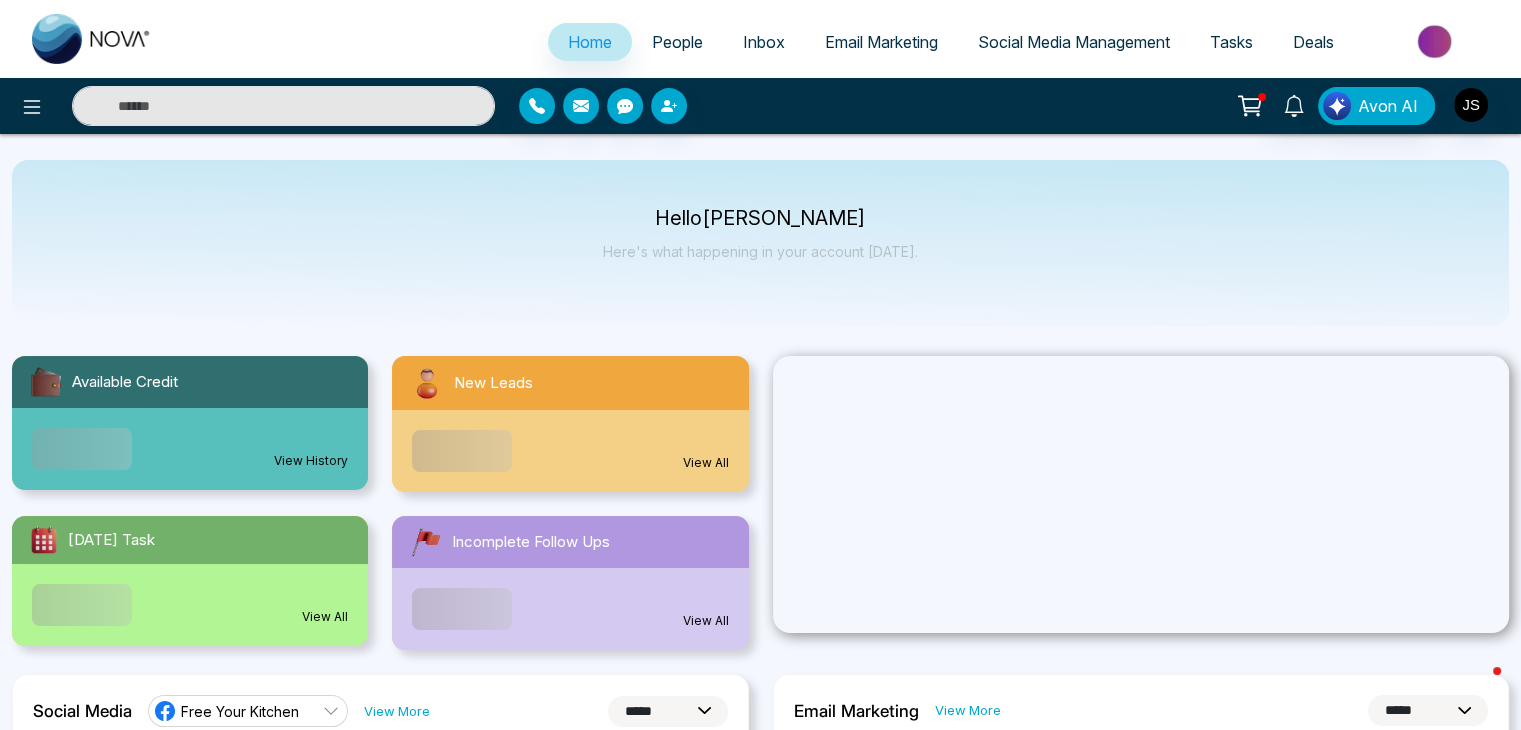 click on "View All" at bounding box center (570, 451) 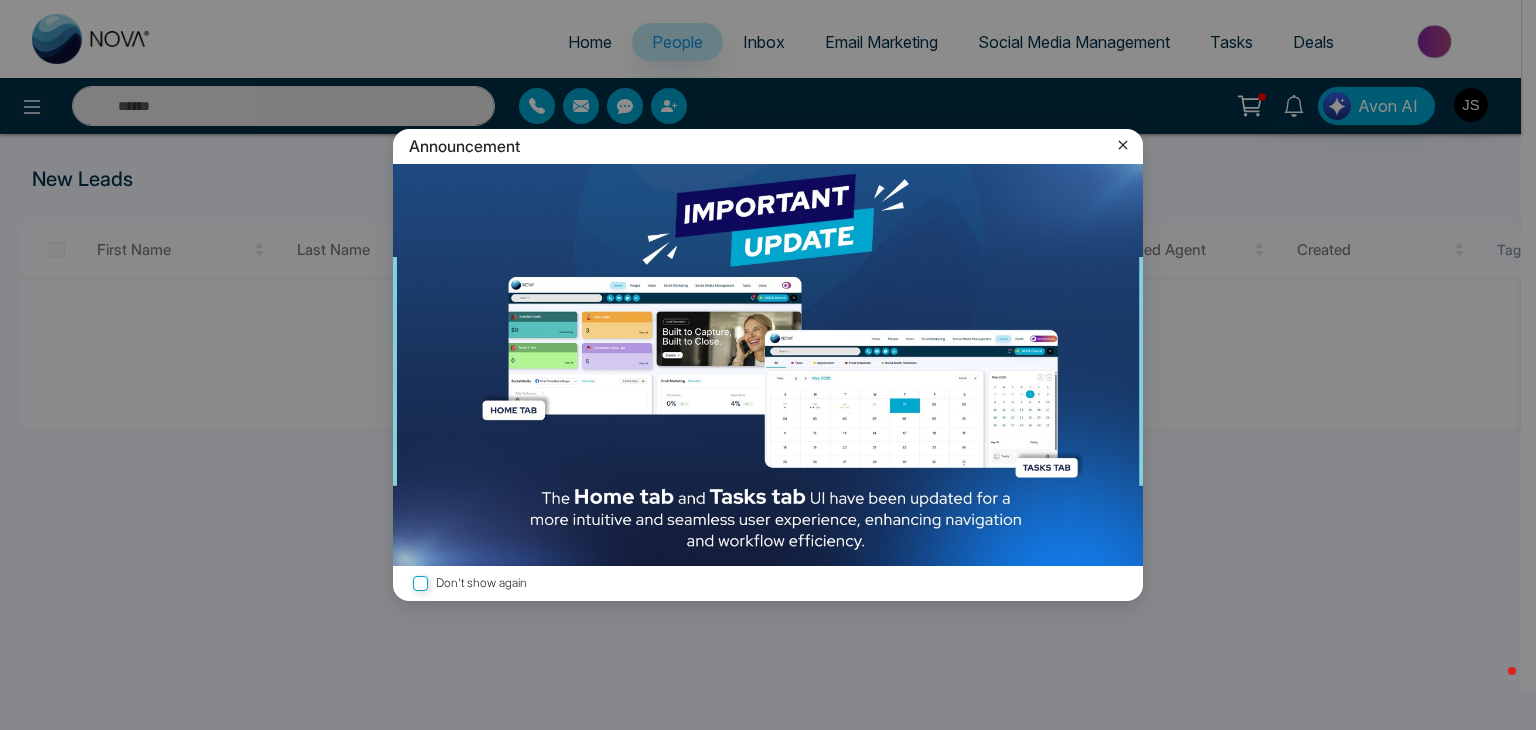 click 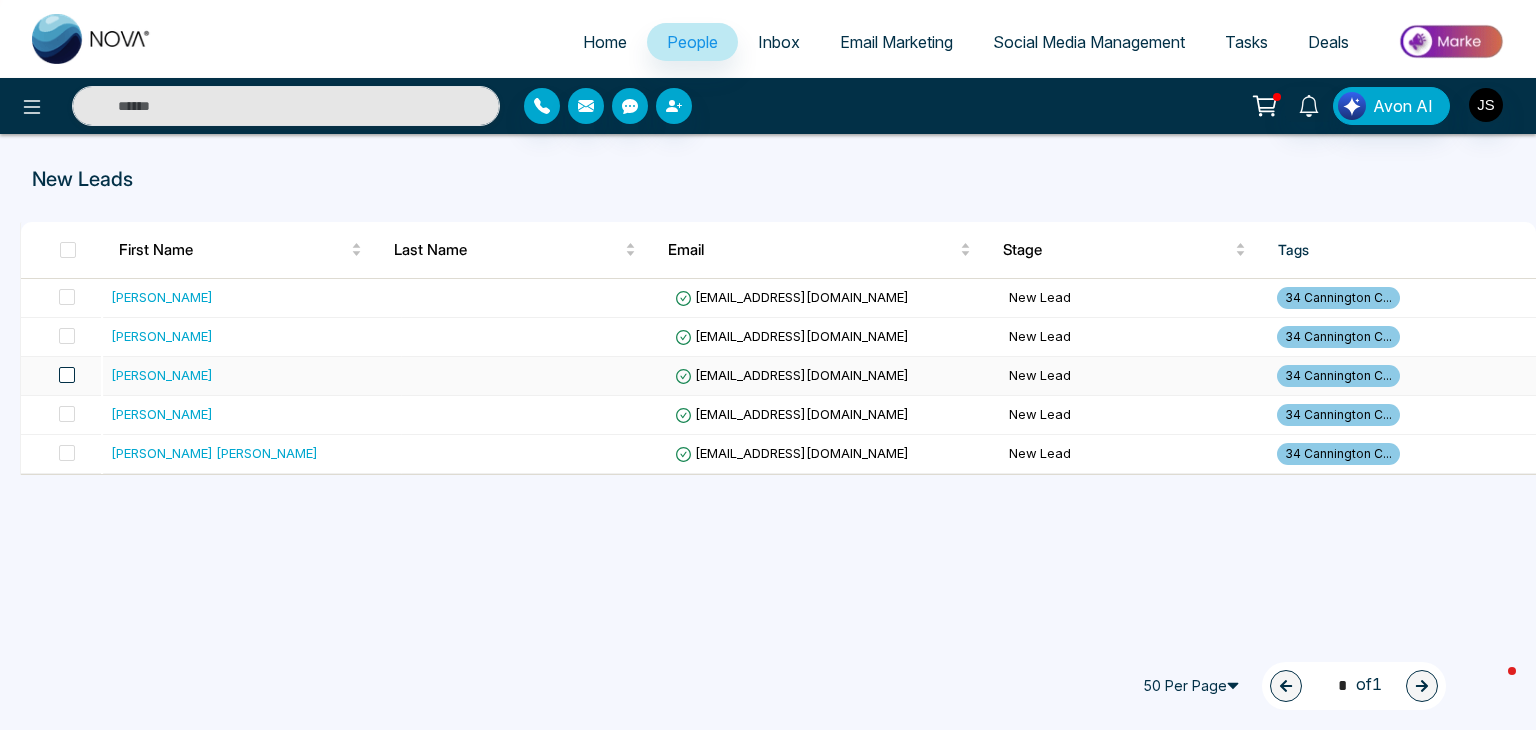 click at bounding box center (67, 375) 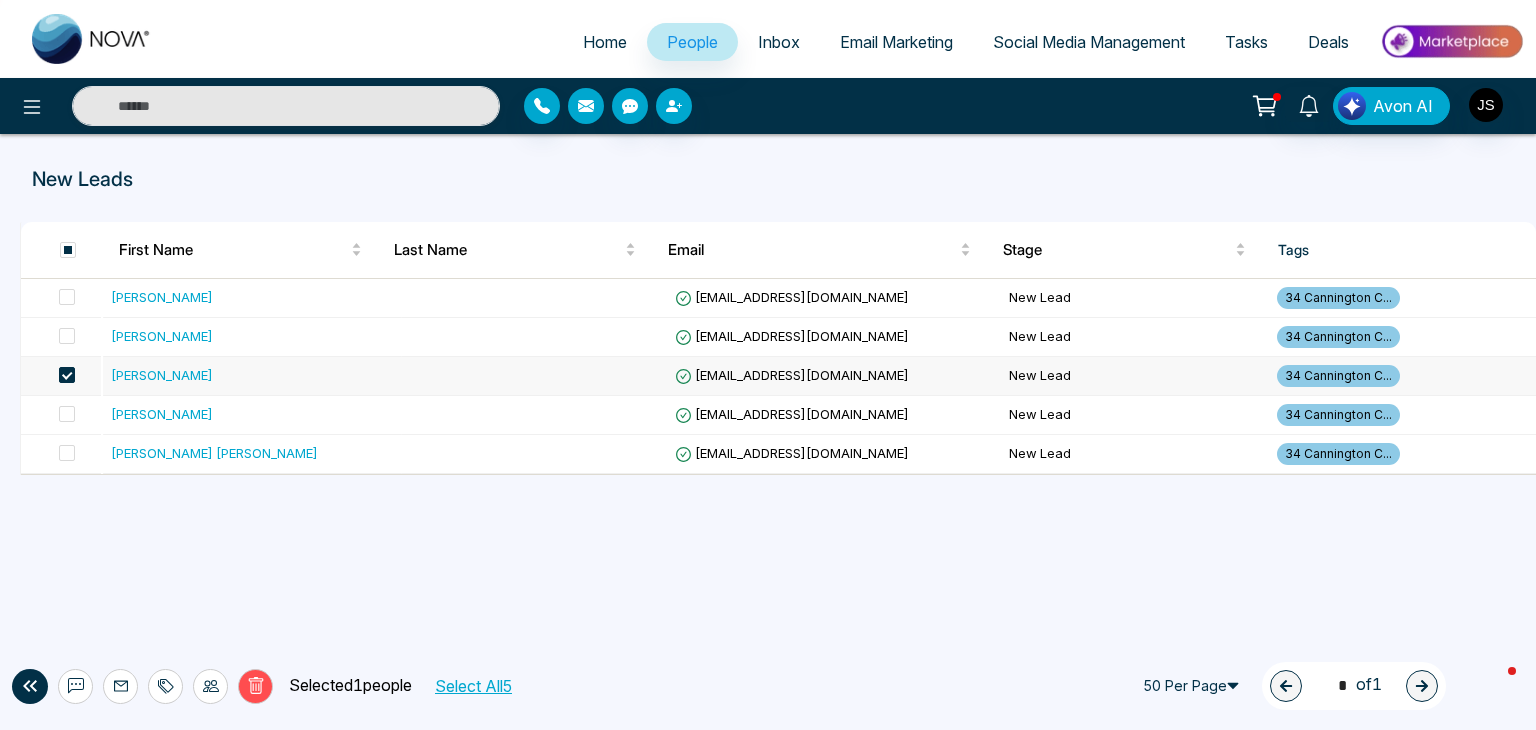 click 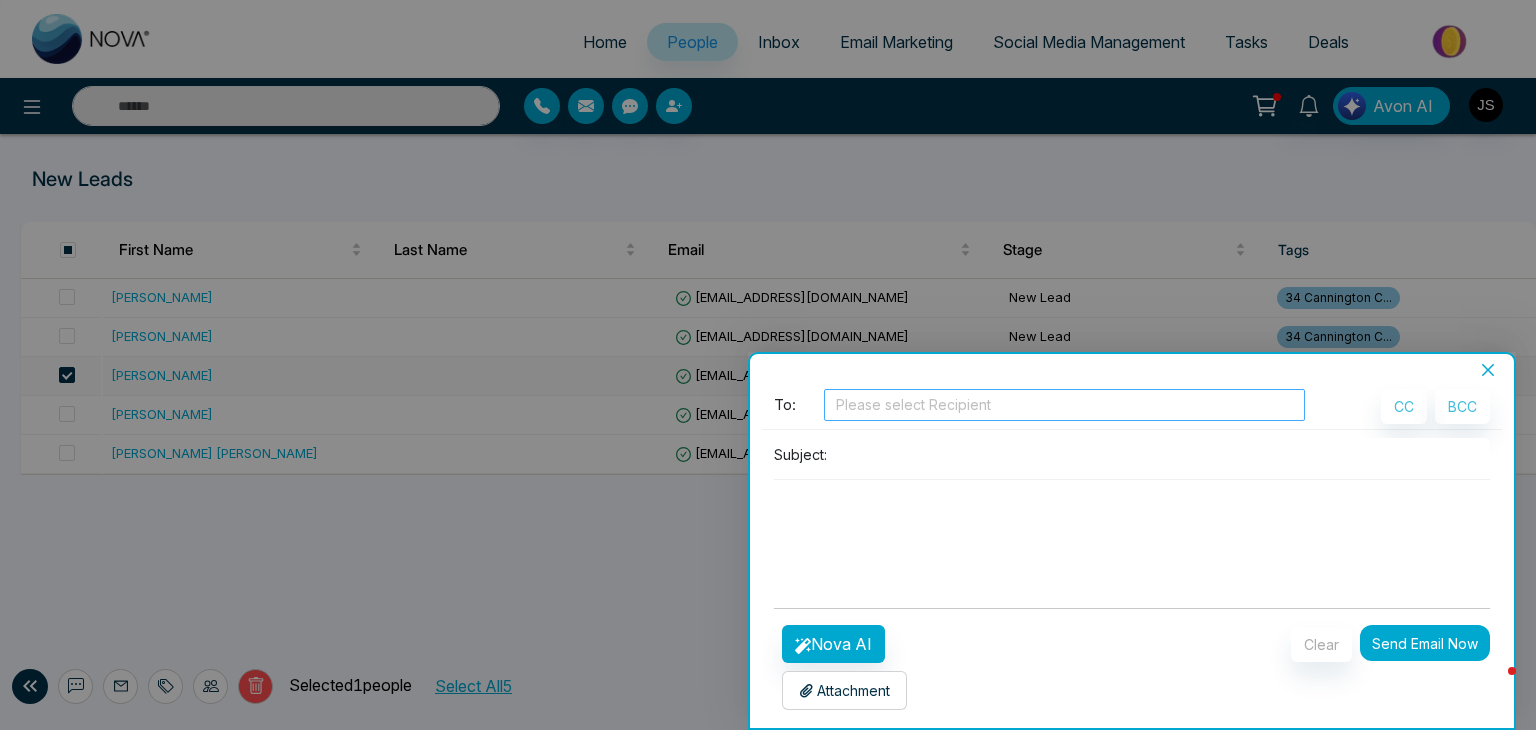 click at bounding box center (1064, 405) 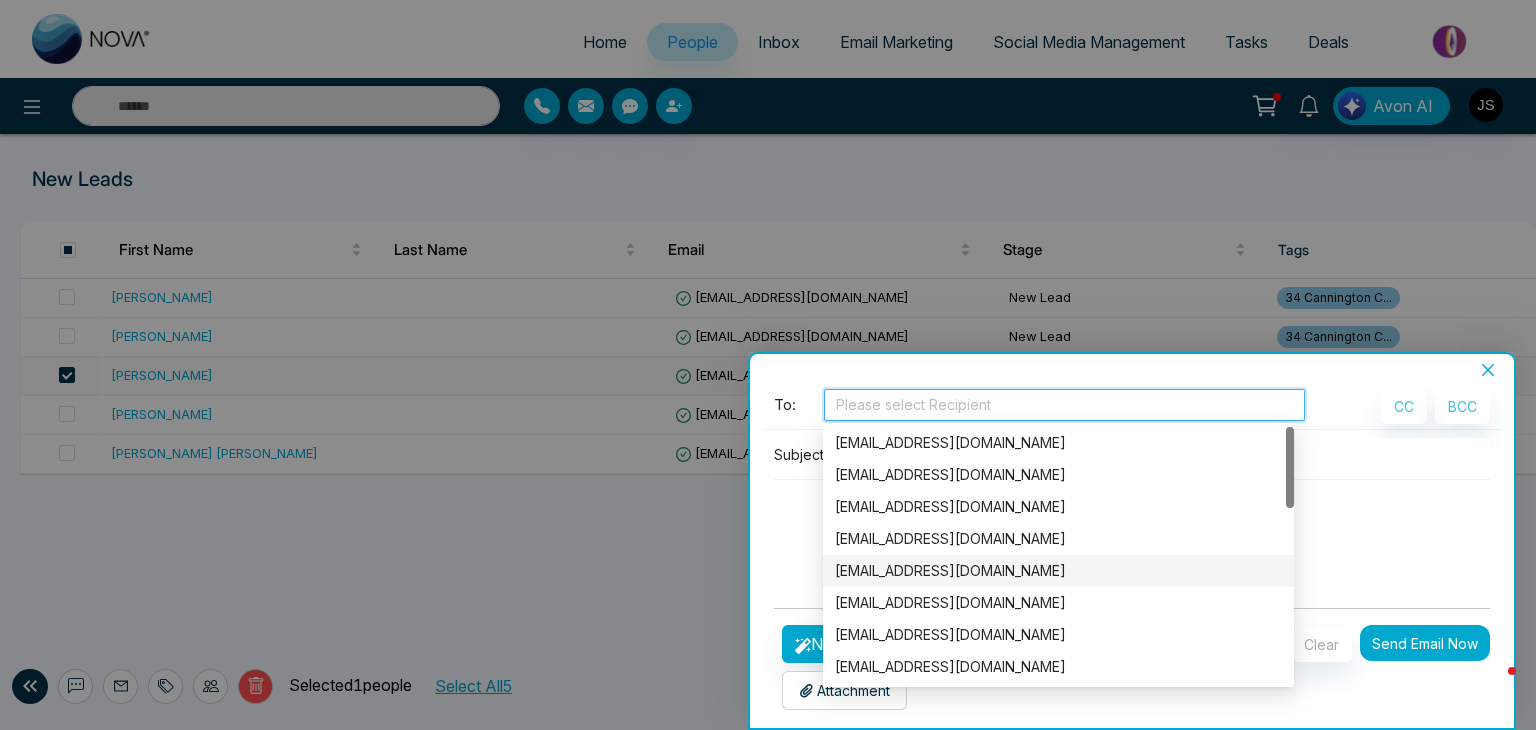 click on "[EMAIL_ADDRESS][DOMAIN_NAME]" at bounding box center [1058, 571] 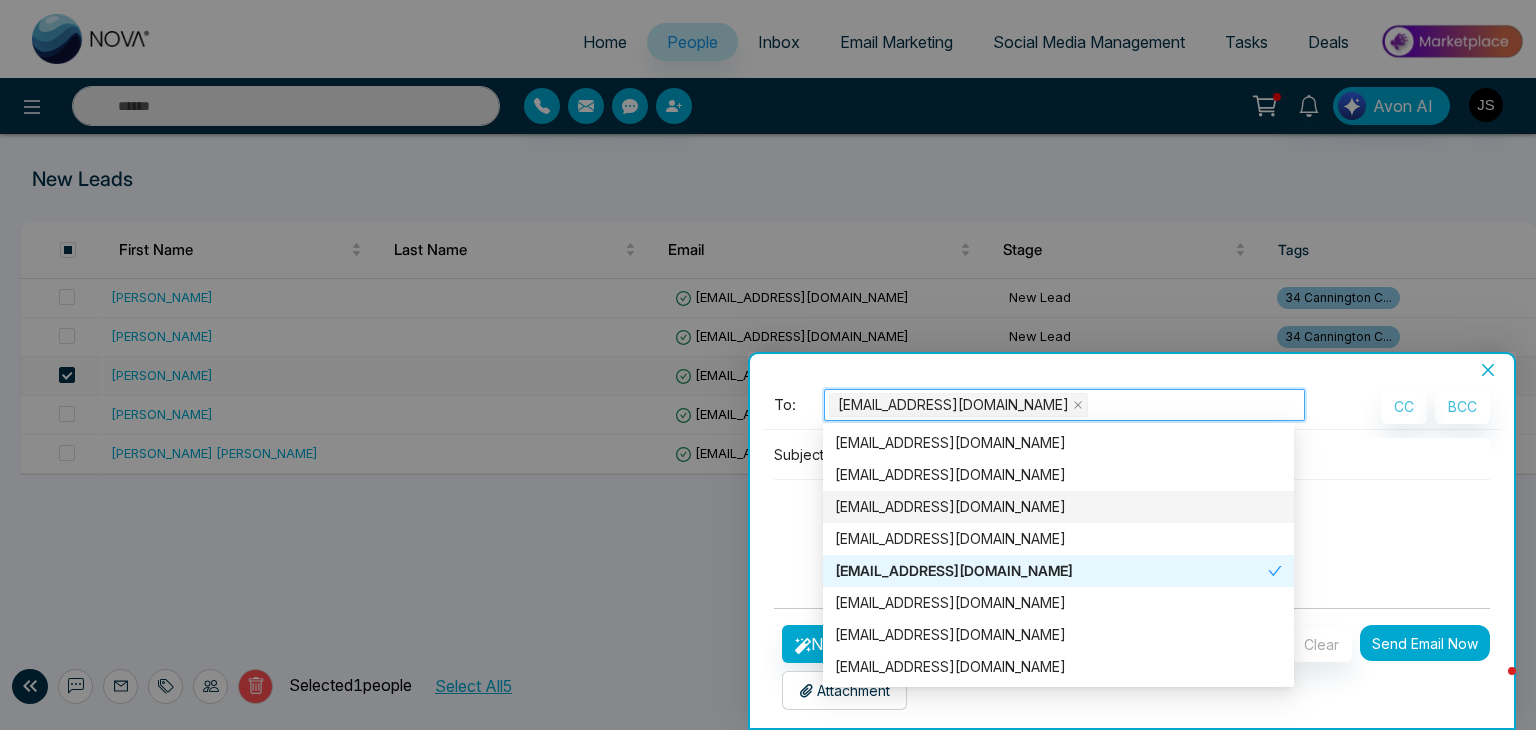 click at bounding box center [1132, 528] 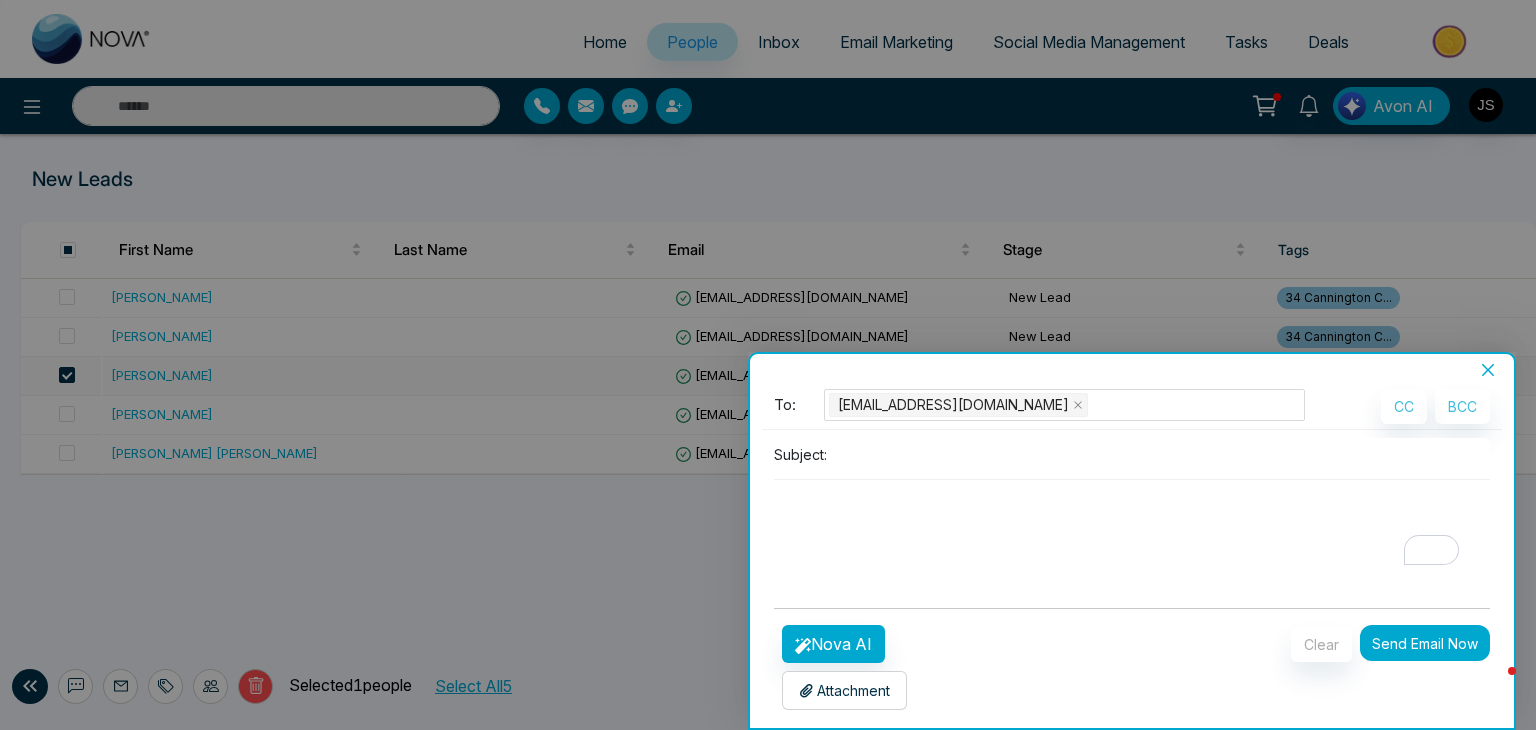 click at bounding box center [1162, 454] 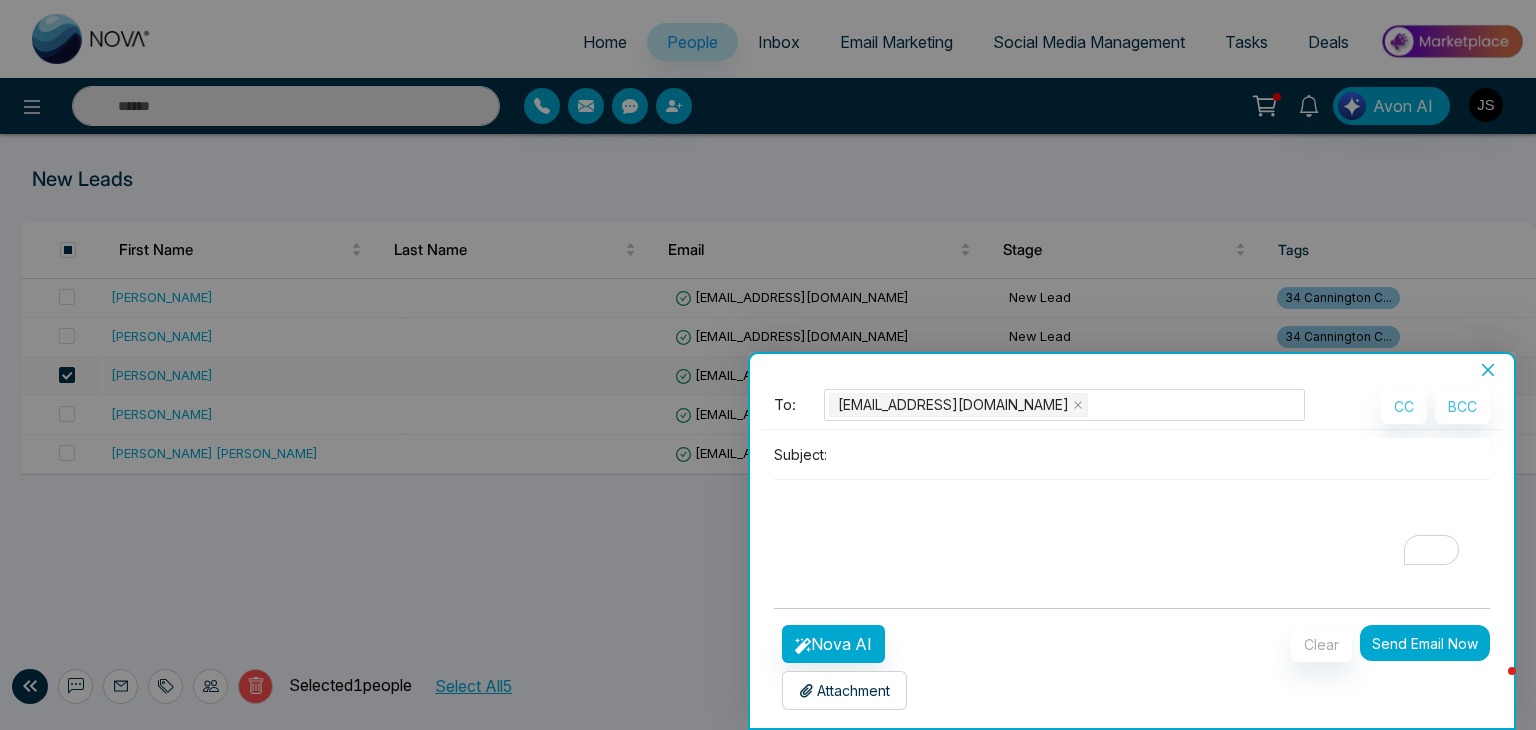 click at bounding box center (1132, 528) 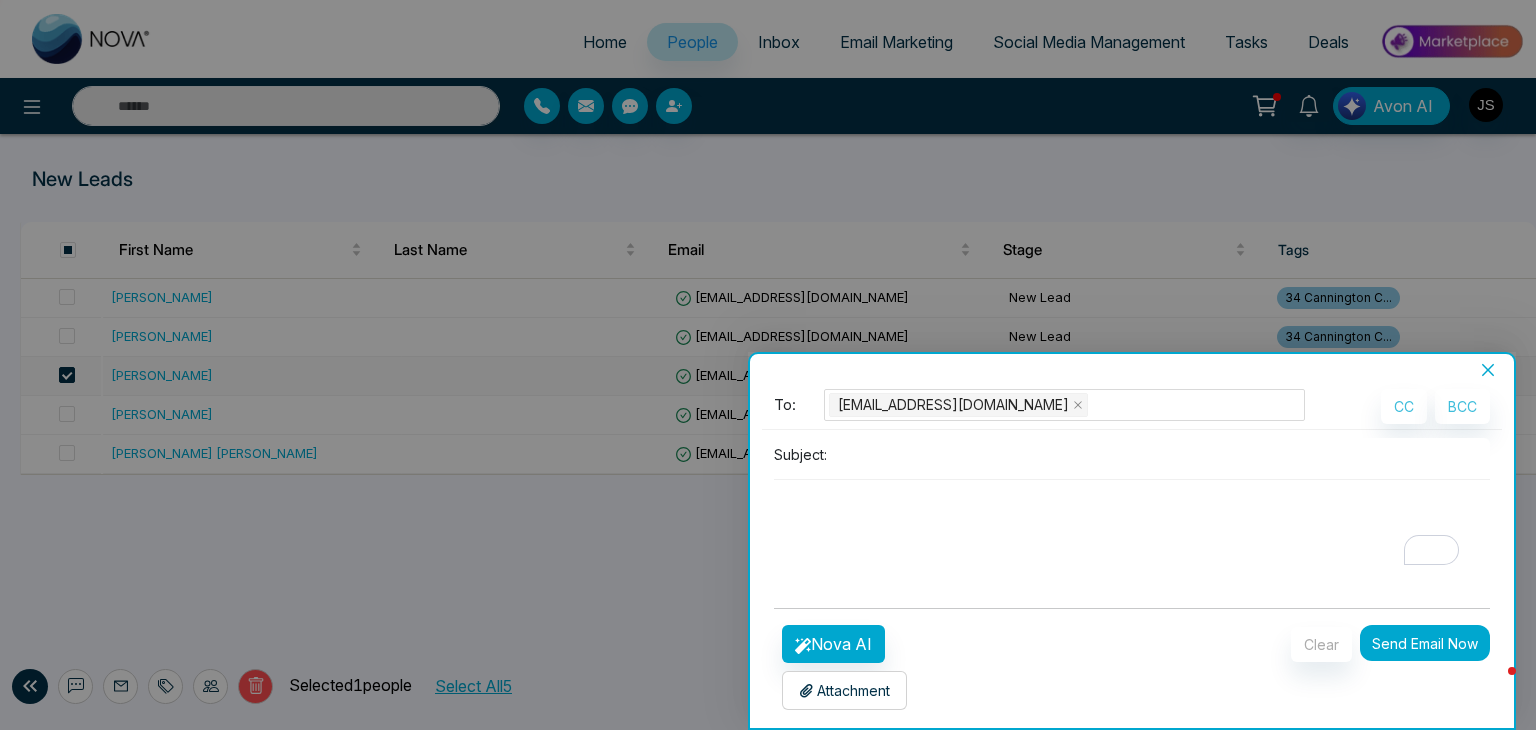 paste on "**********" 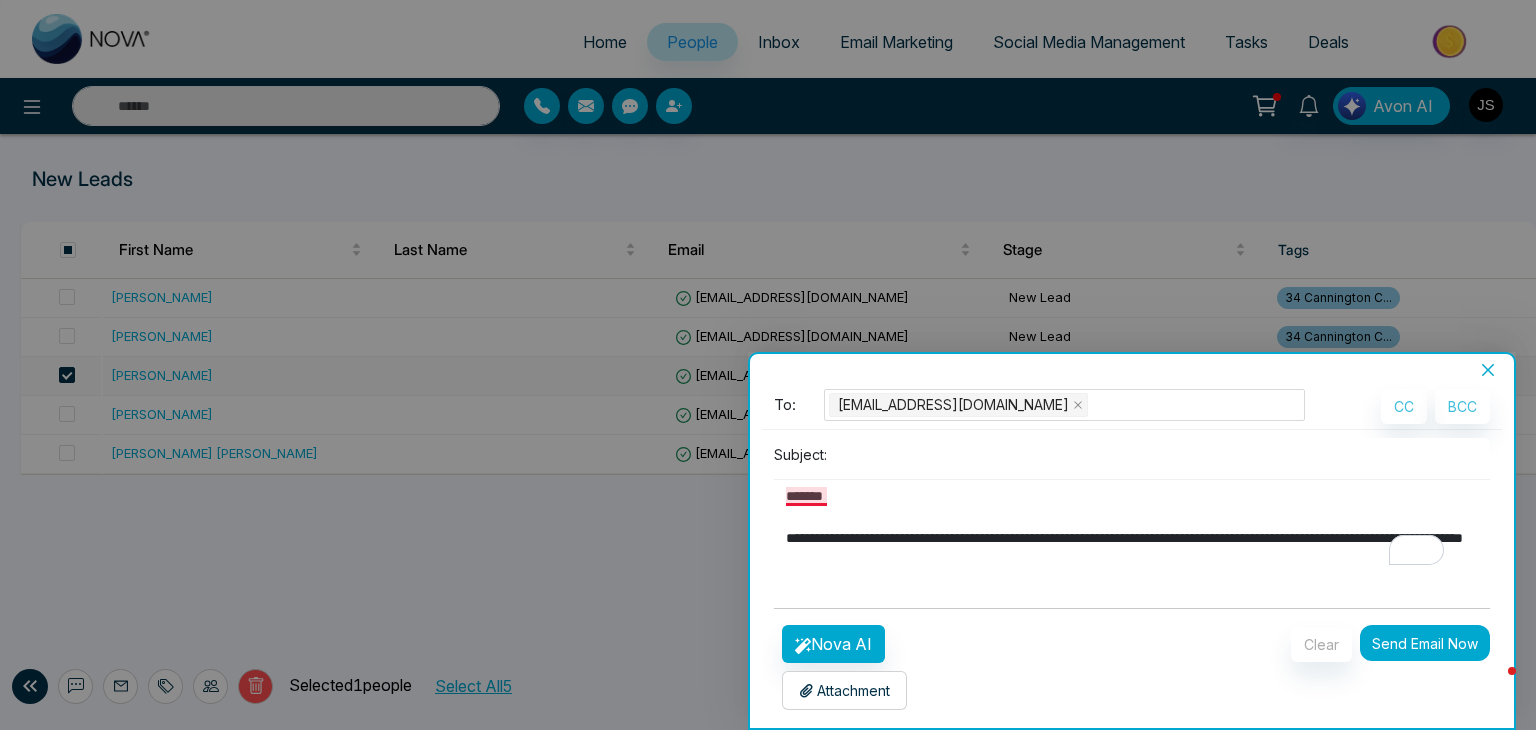 click at bounding box center (1125, 528) 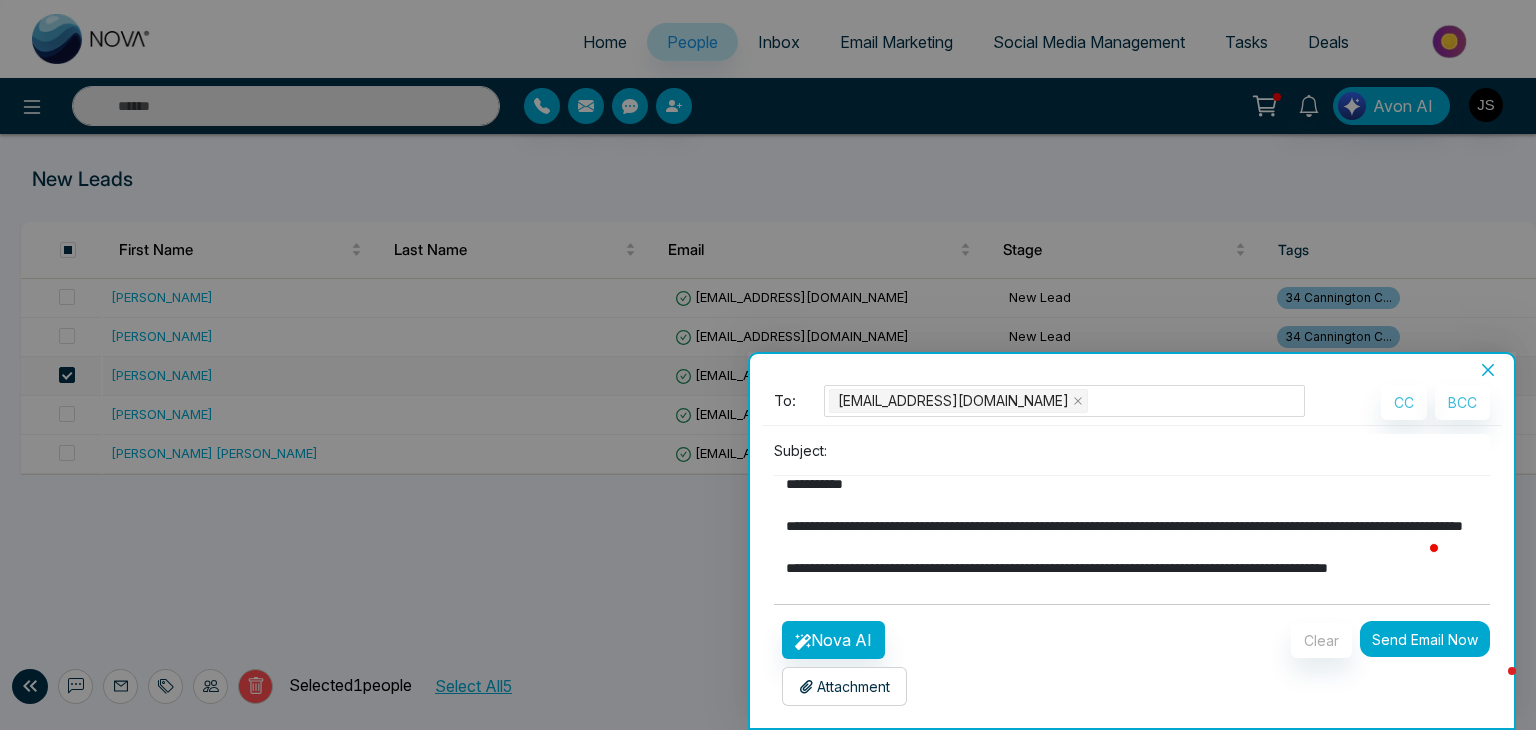 type on "**********" 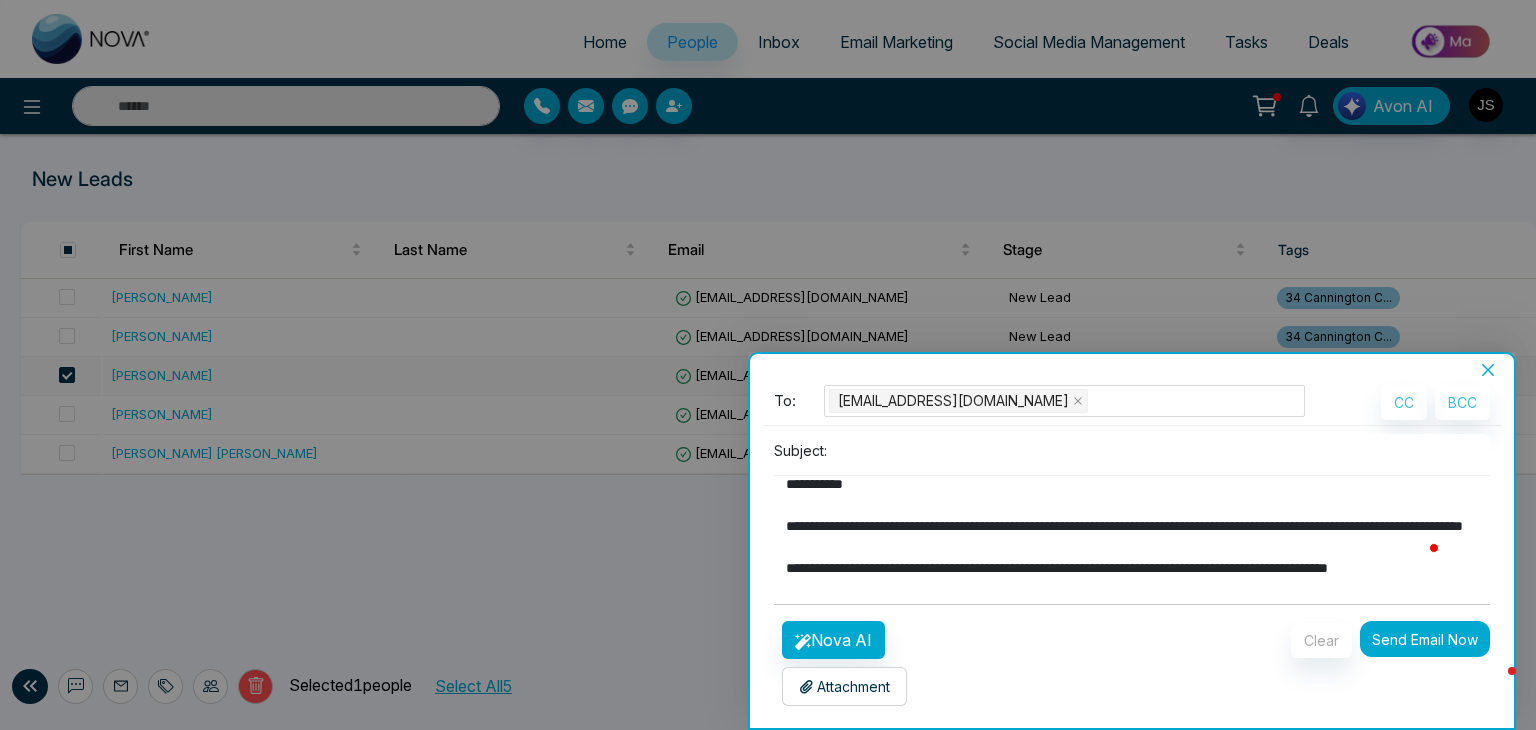 click at bounding box center [1162, 450] 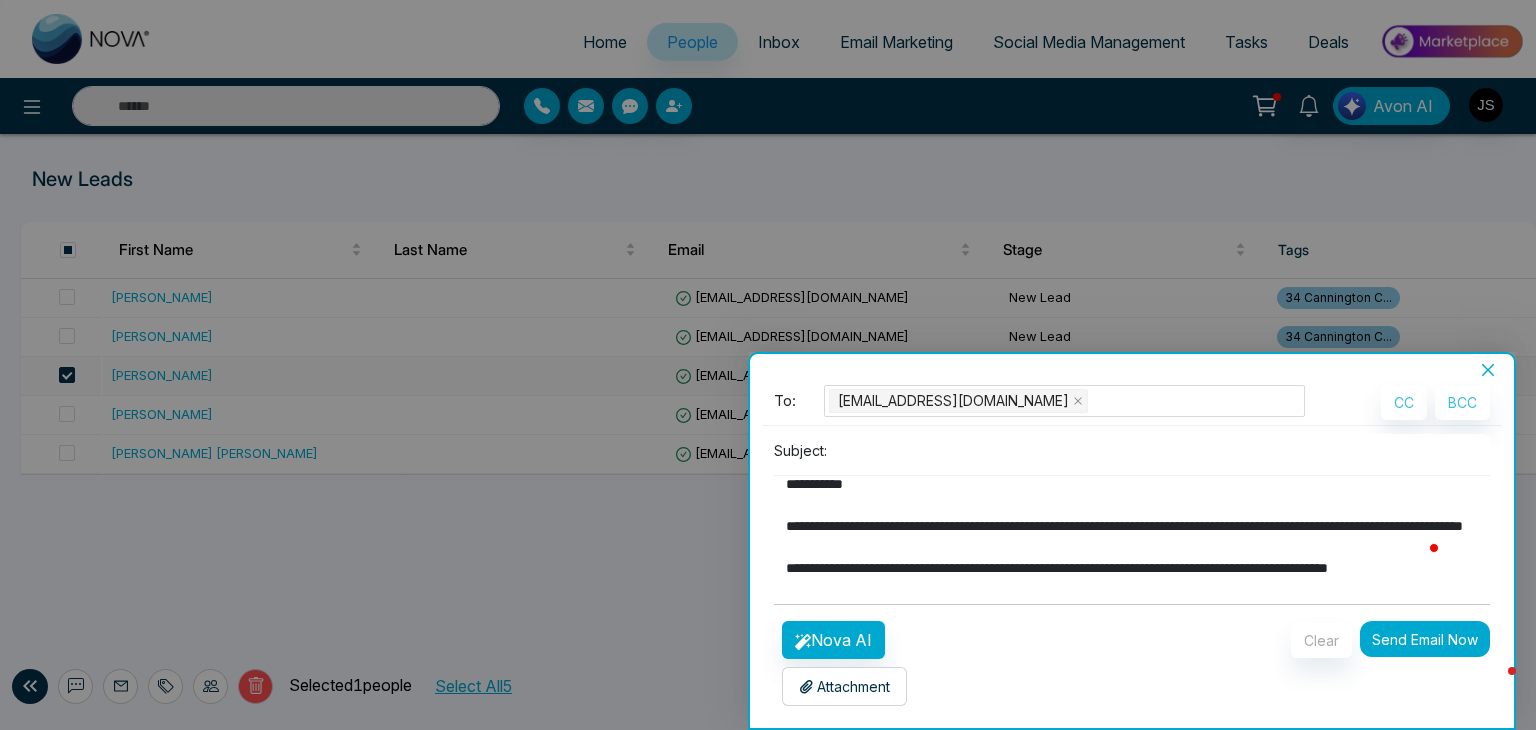 type on "*" 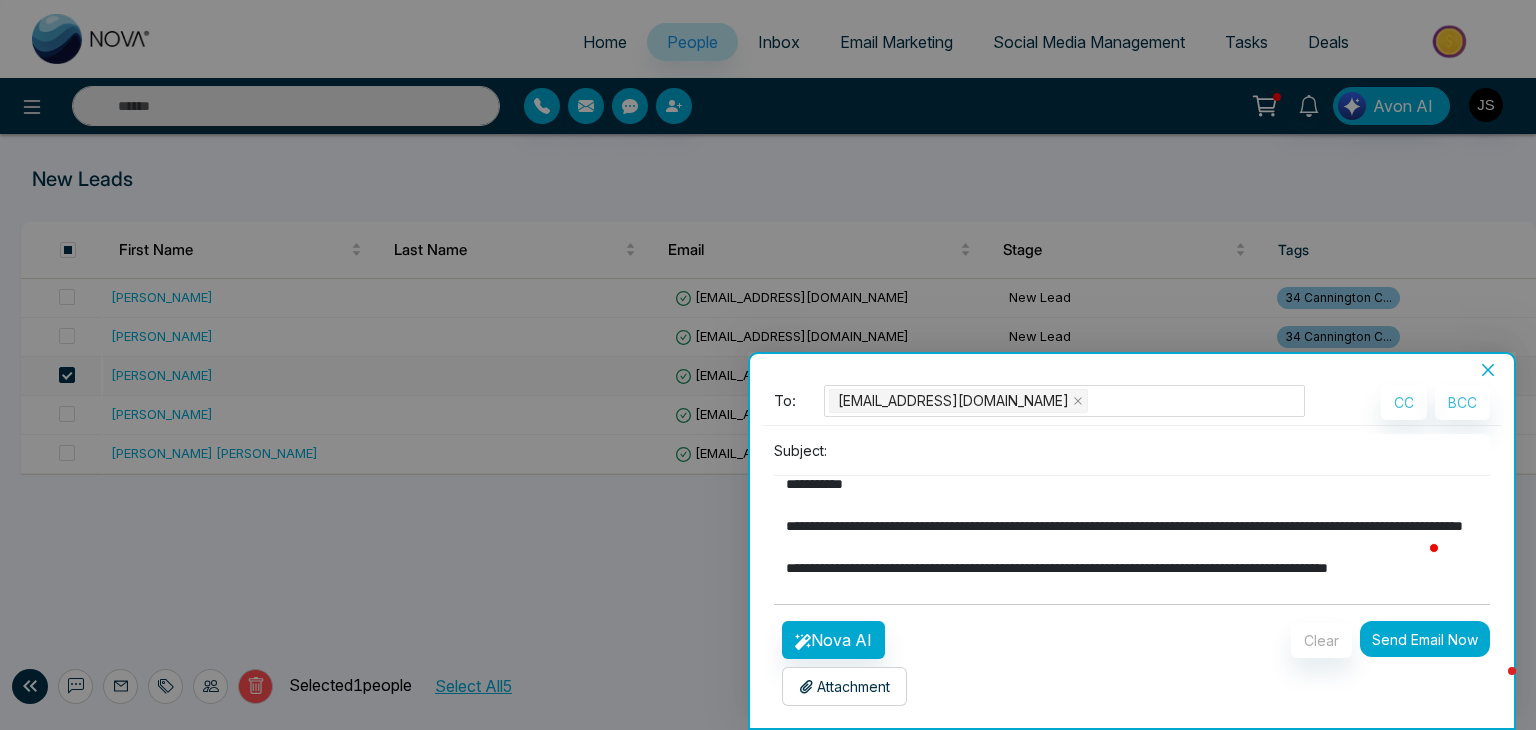 paste on "**********" 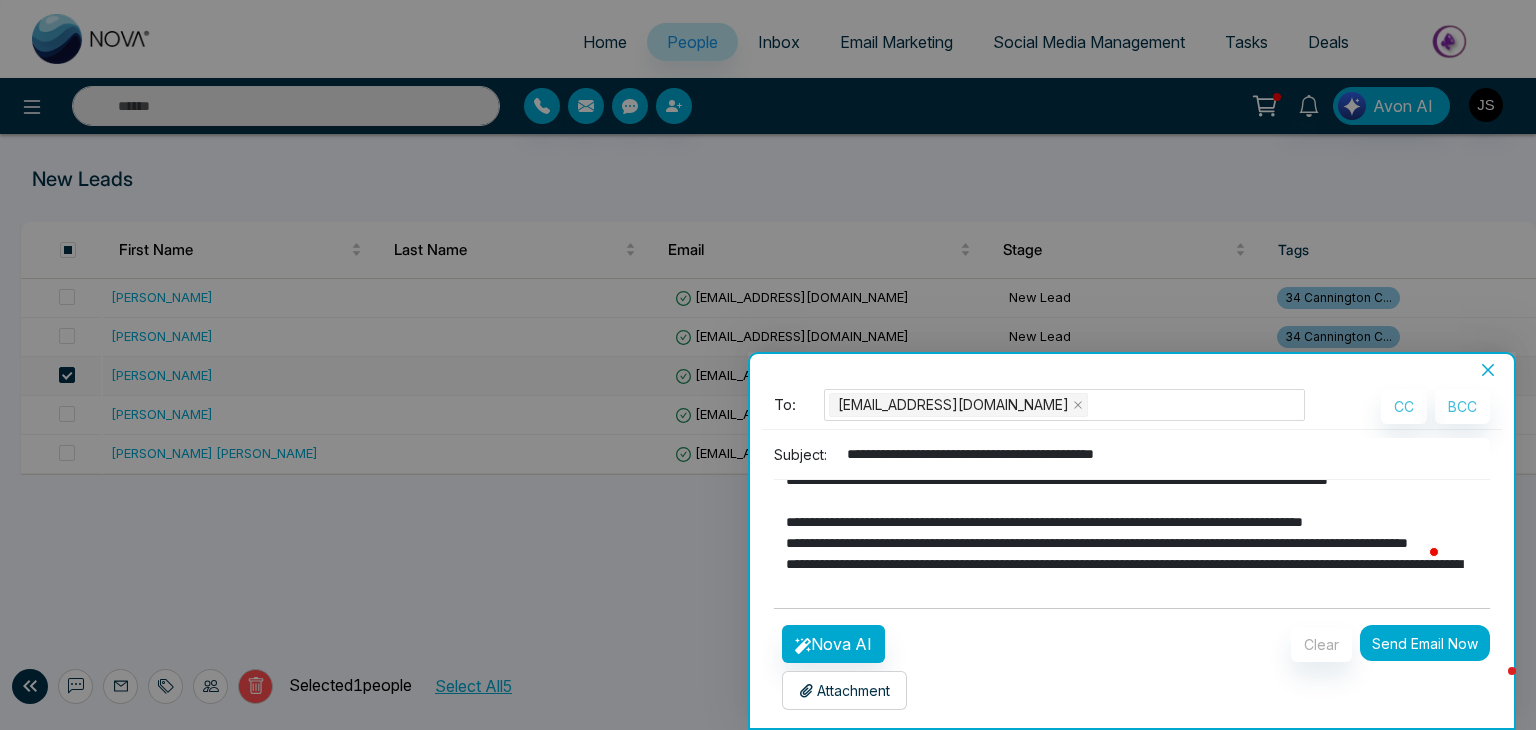 type on "**********" 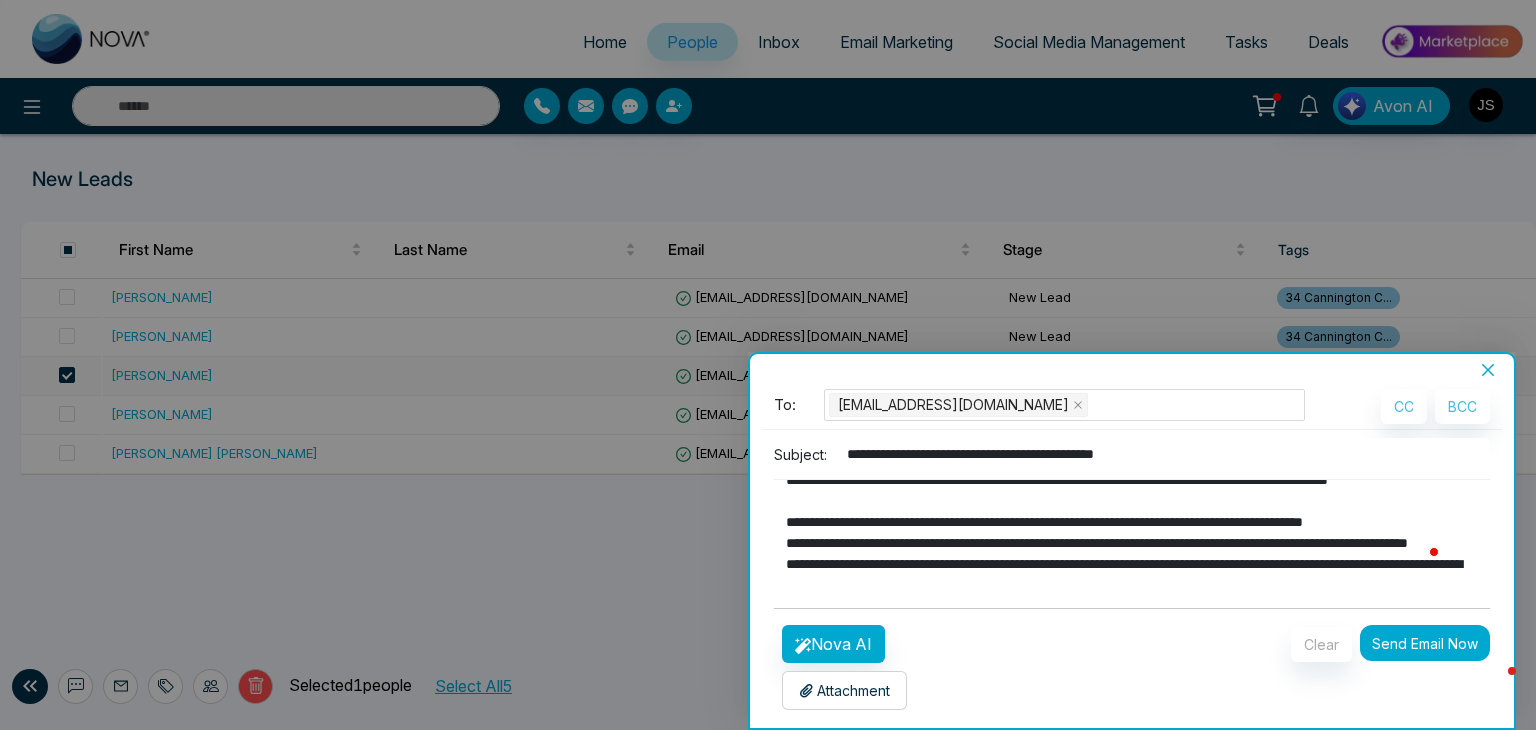 click on "Send Email Now" at bounding box center [1425, 643] 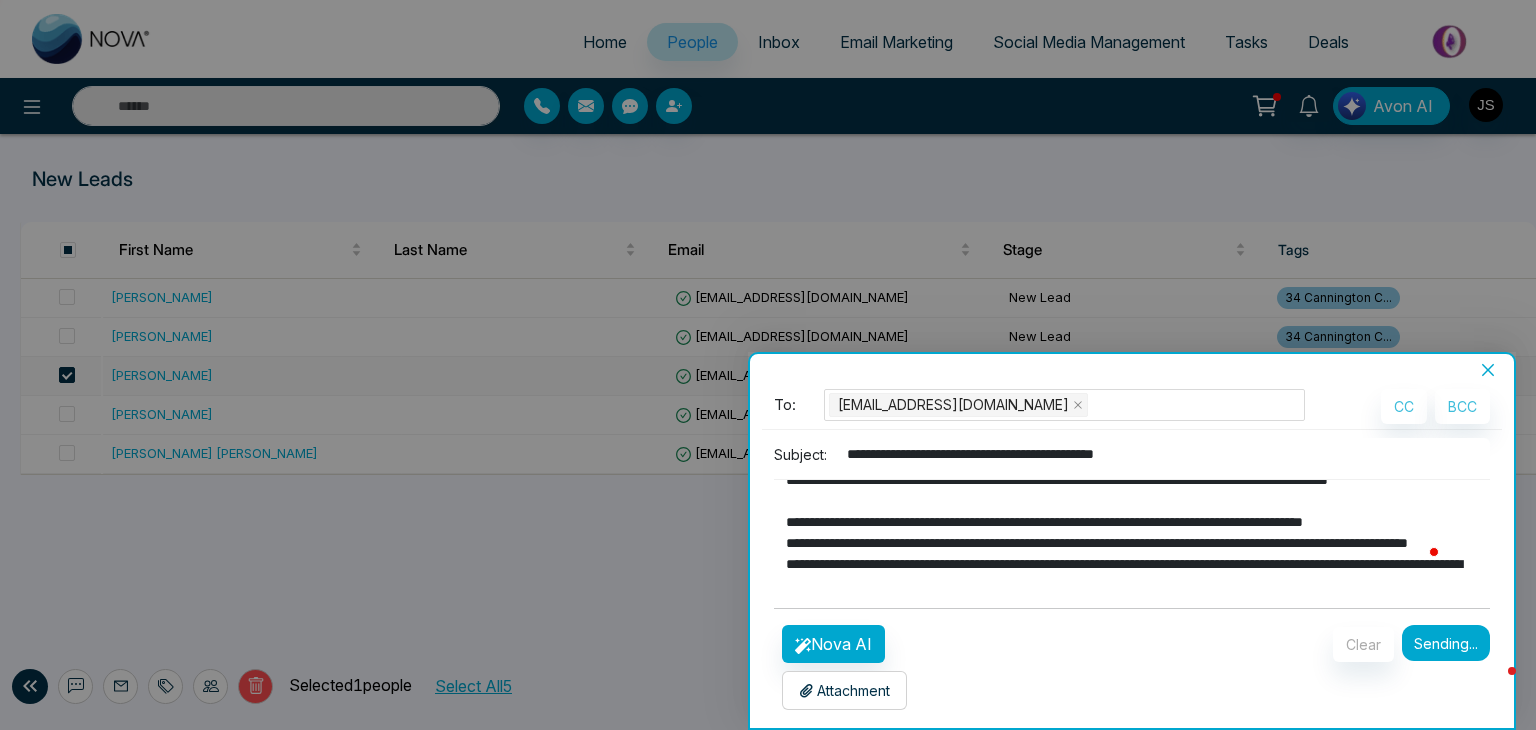 type 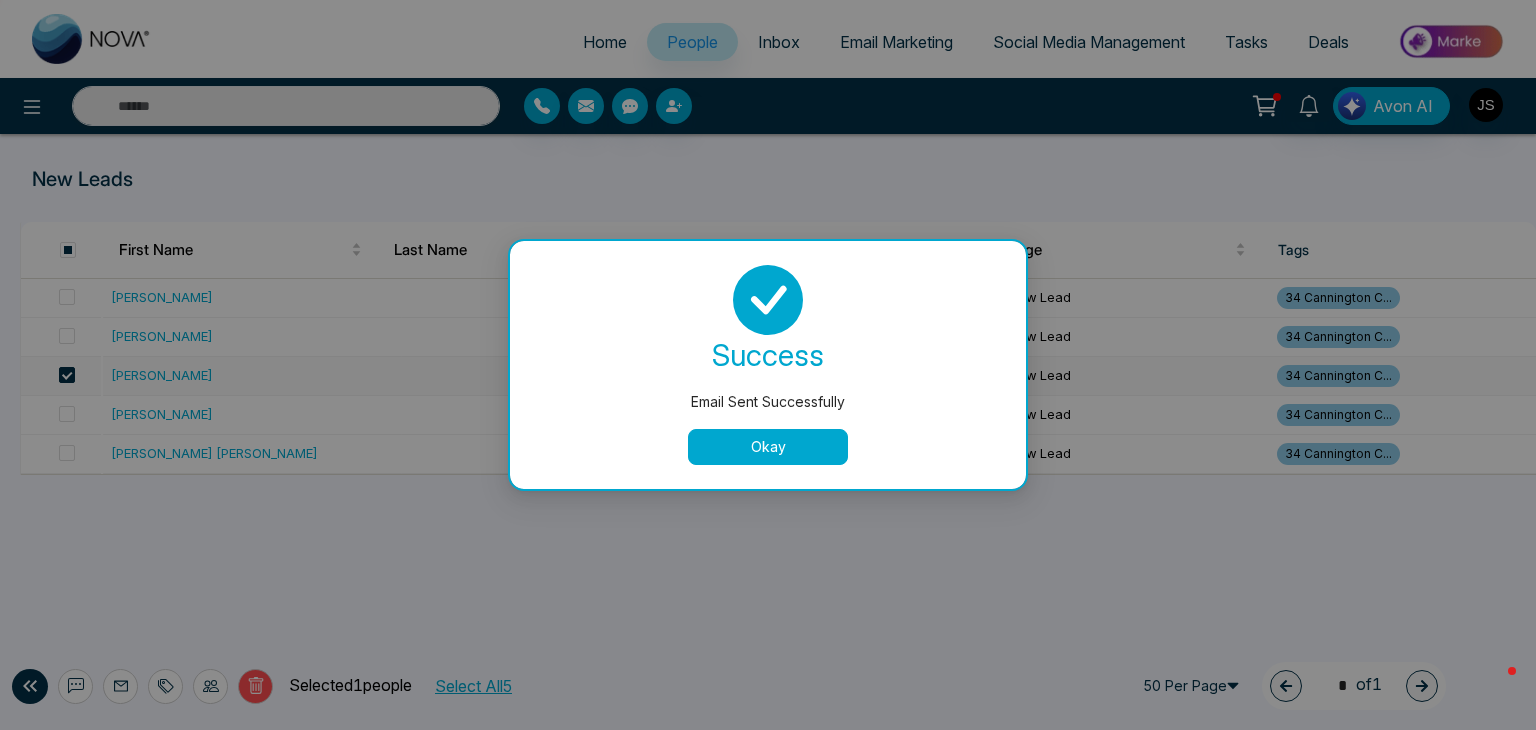 click on "Okay" at bounding box center [768, 447] 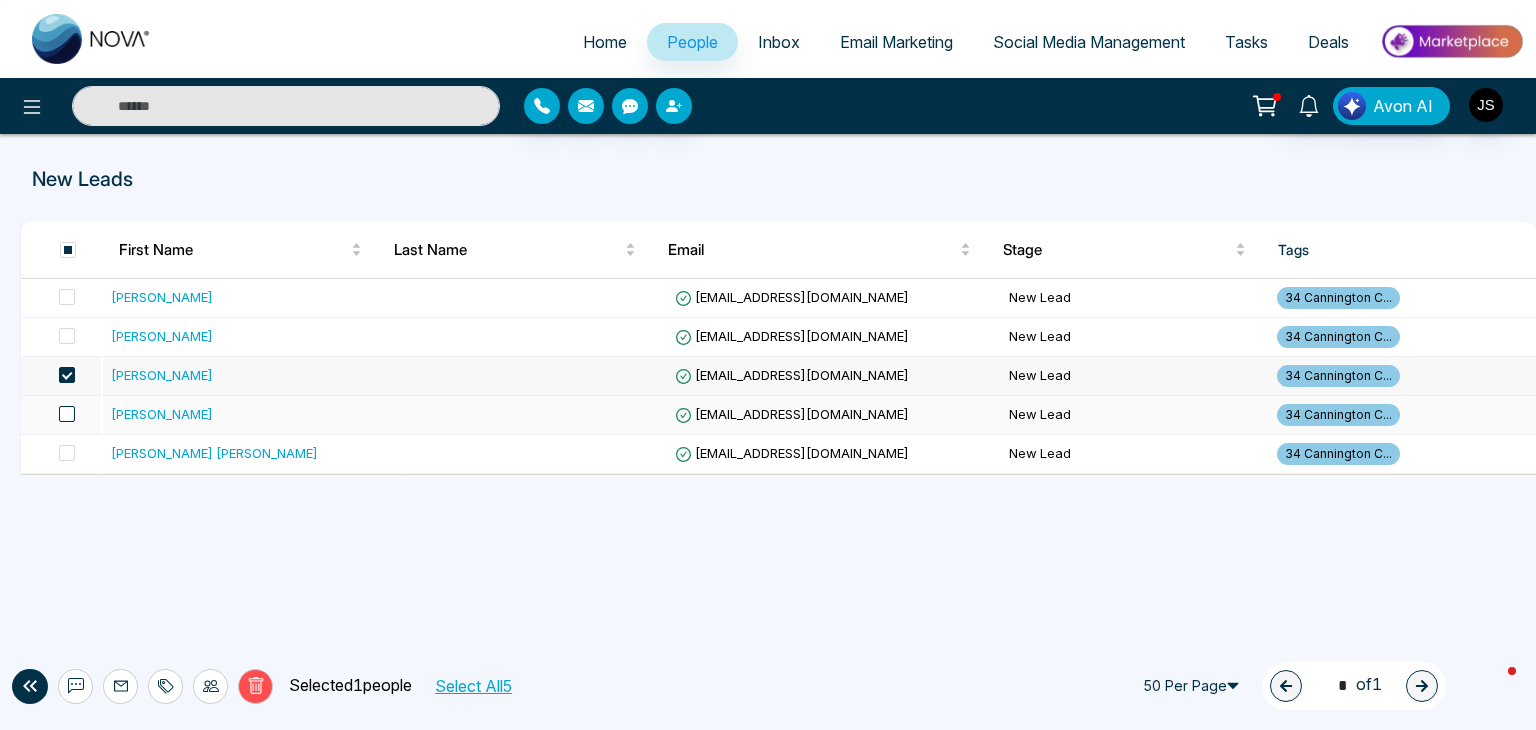 click at bounding box center (67, 414) 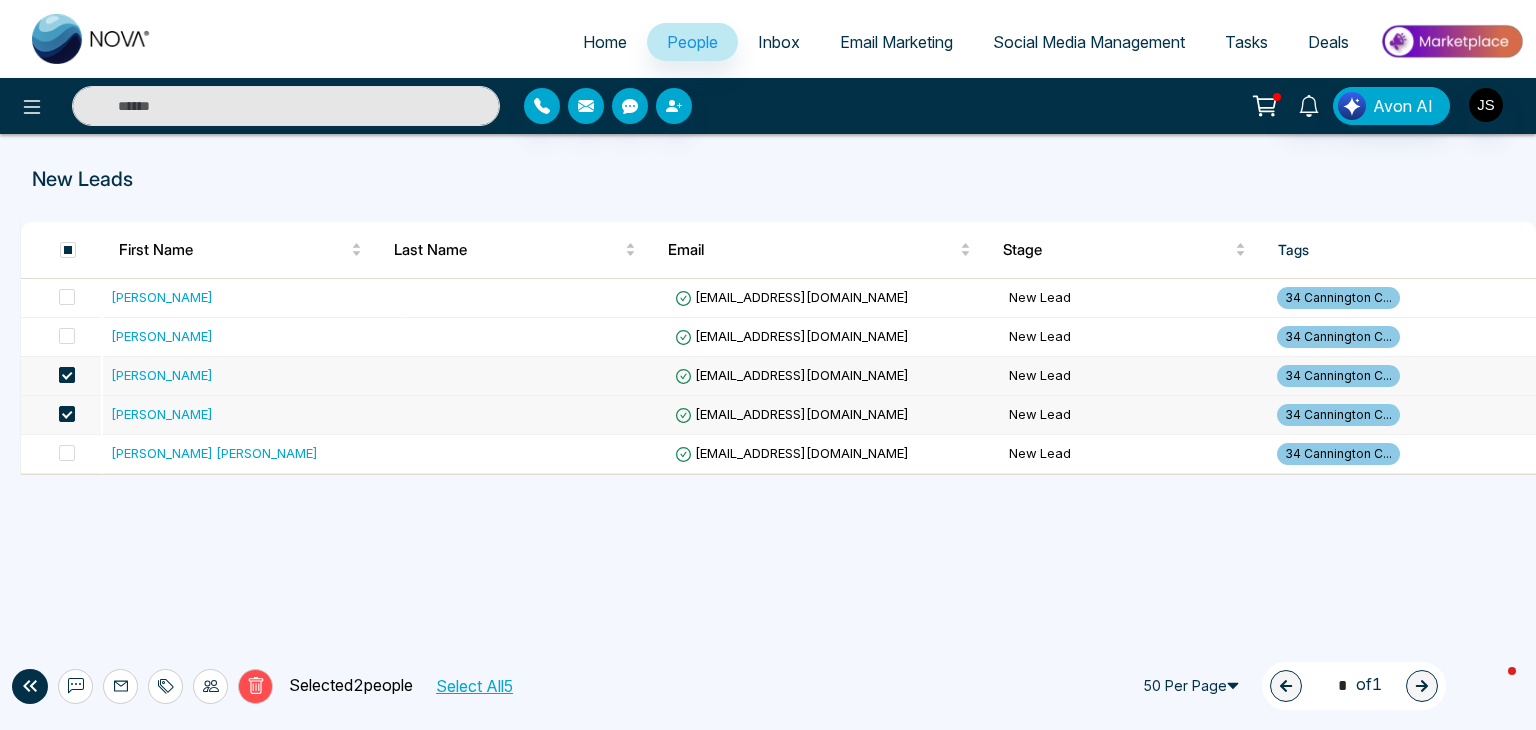 click at bounding box center (67, 375) 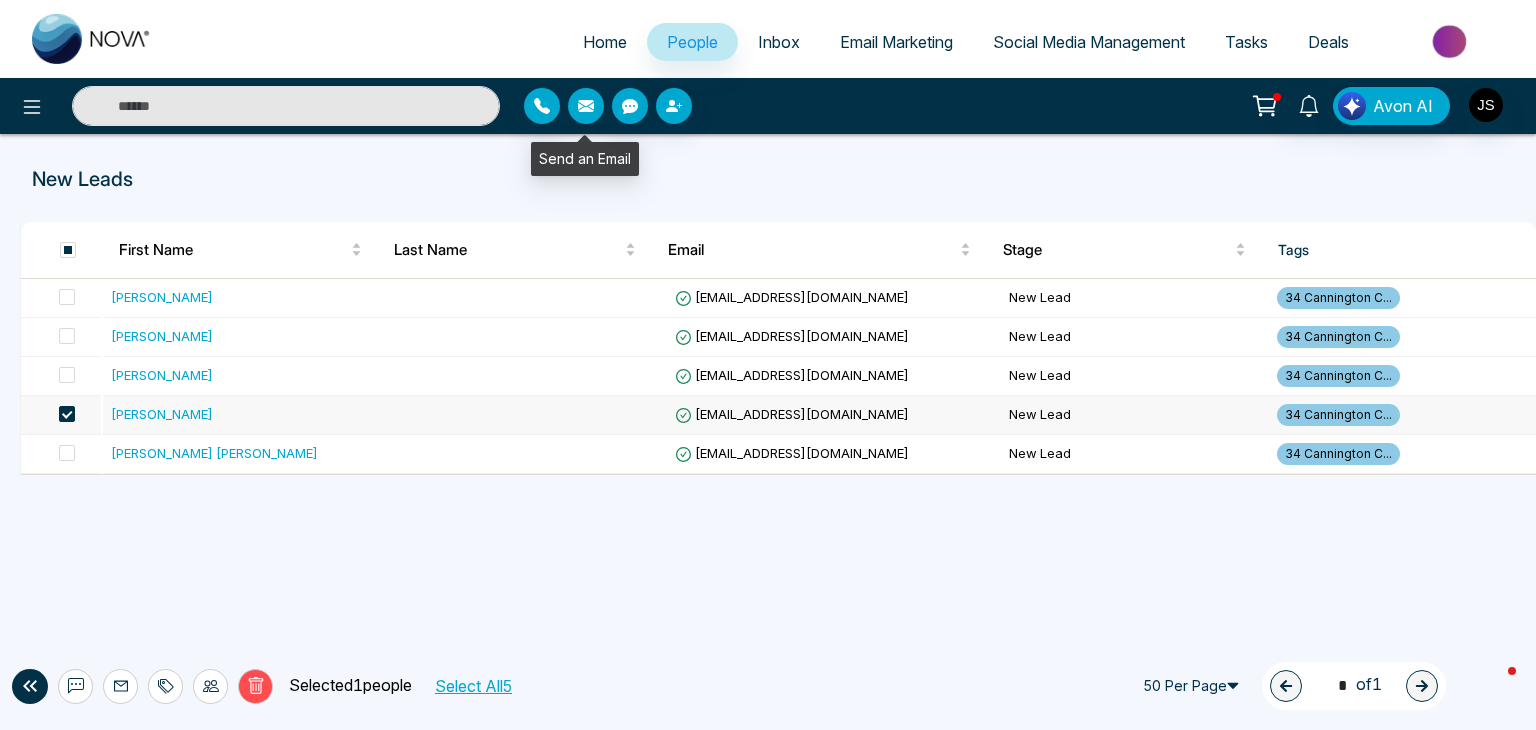 click 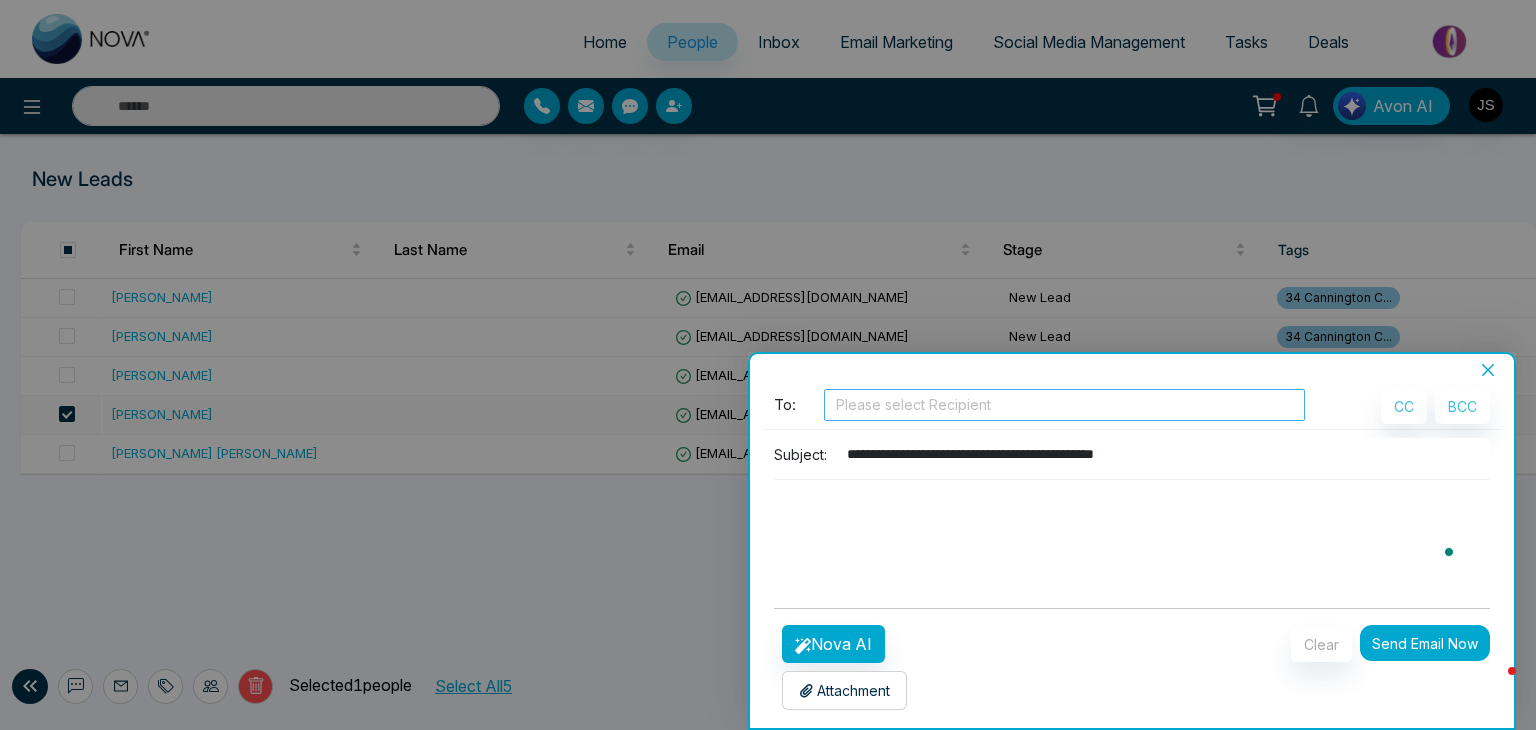 click at bounding box center [1064, 405] 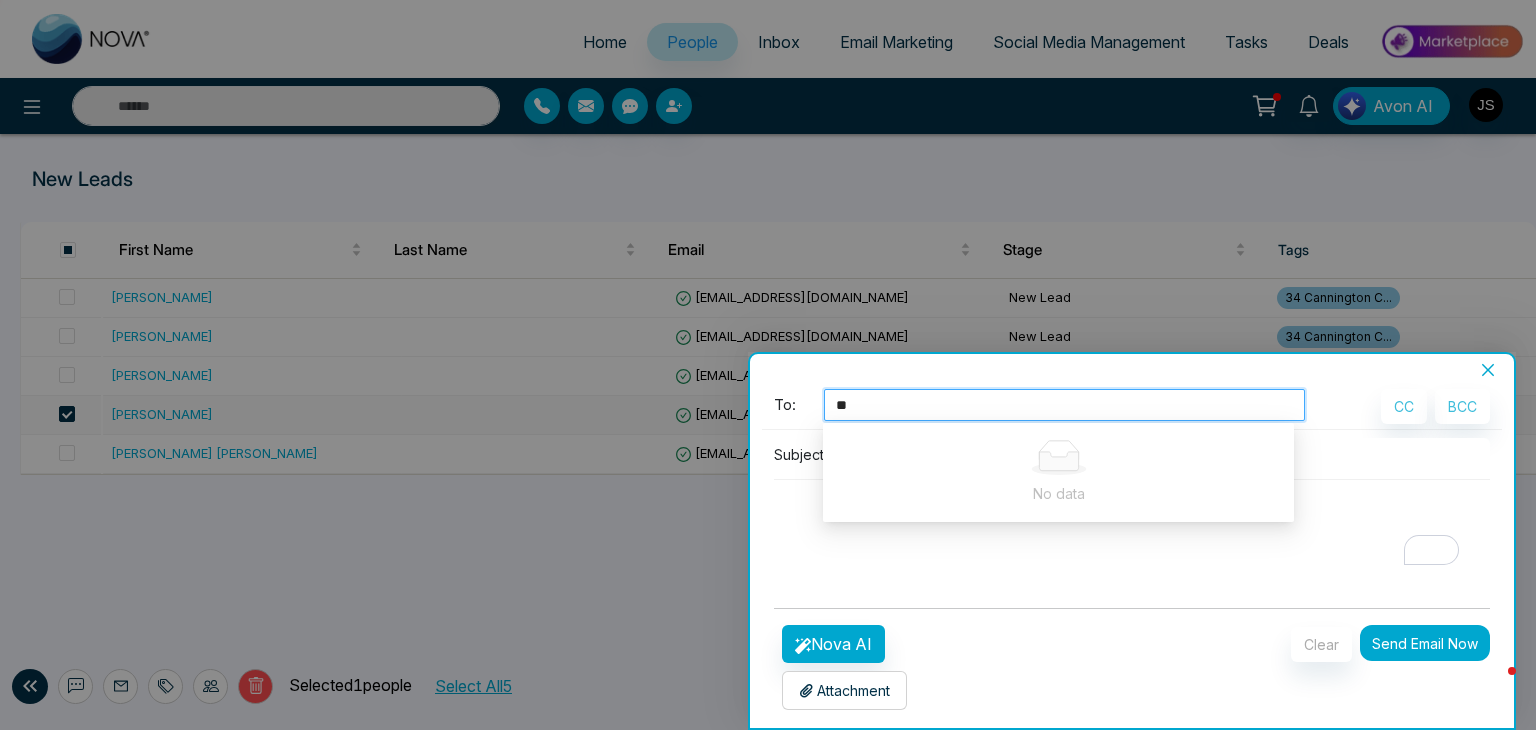 type on "*" 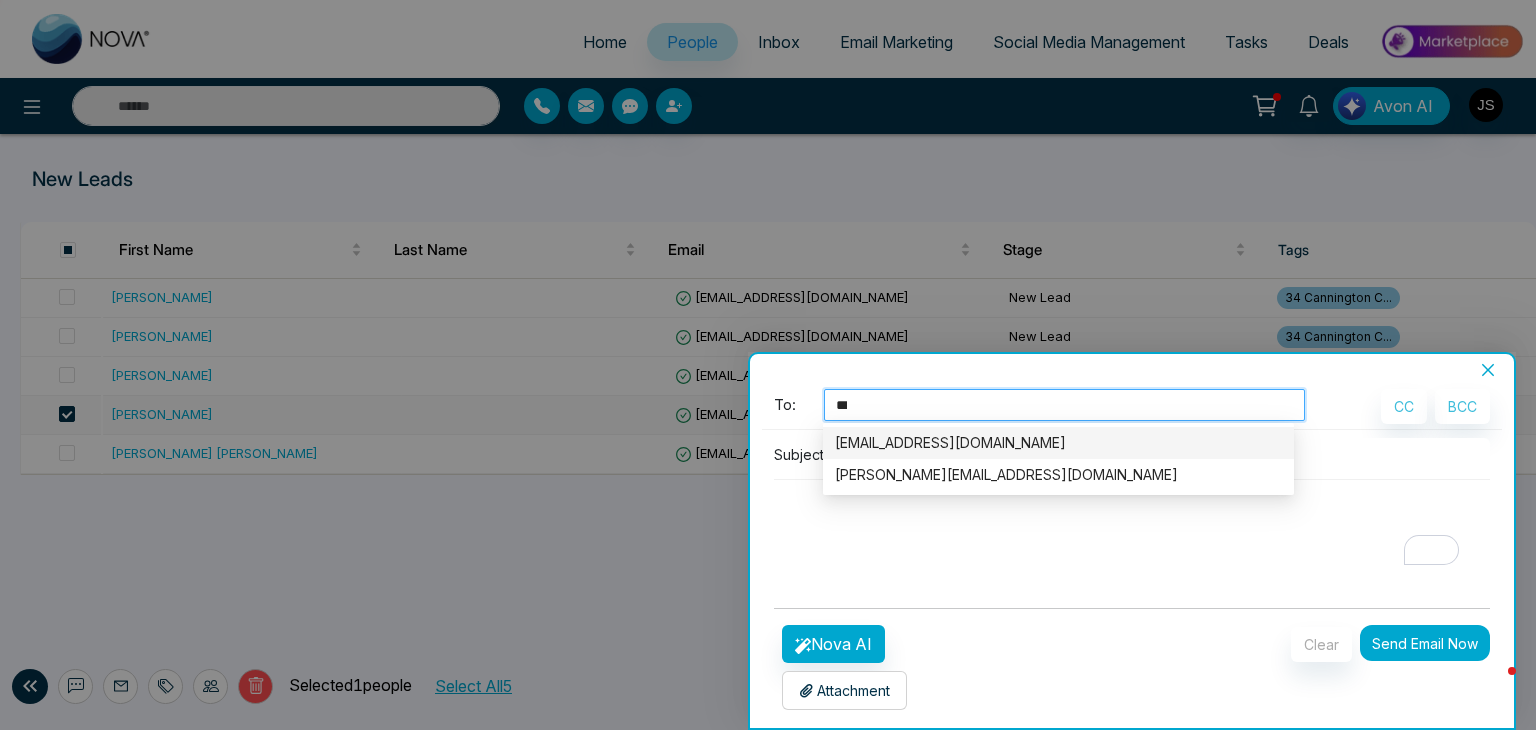 type on "****" 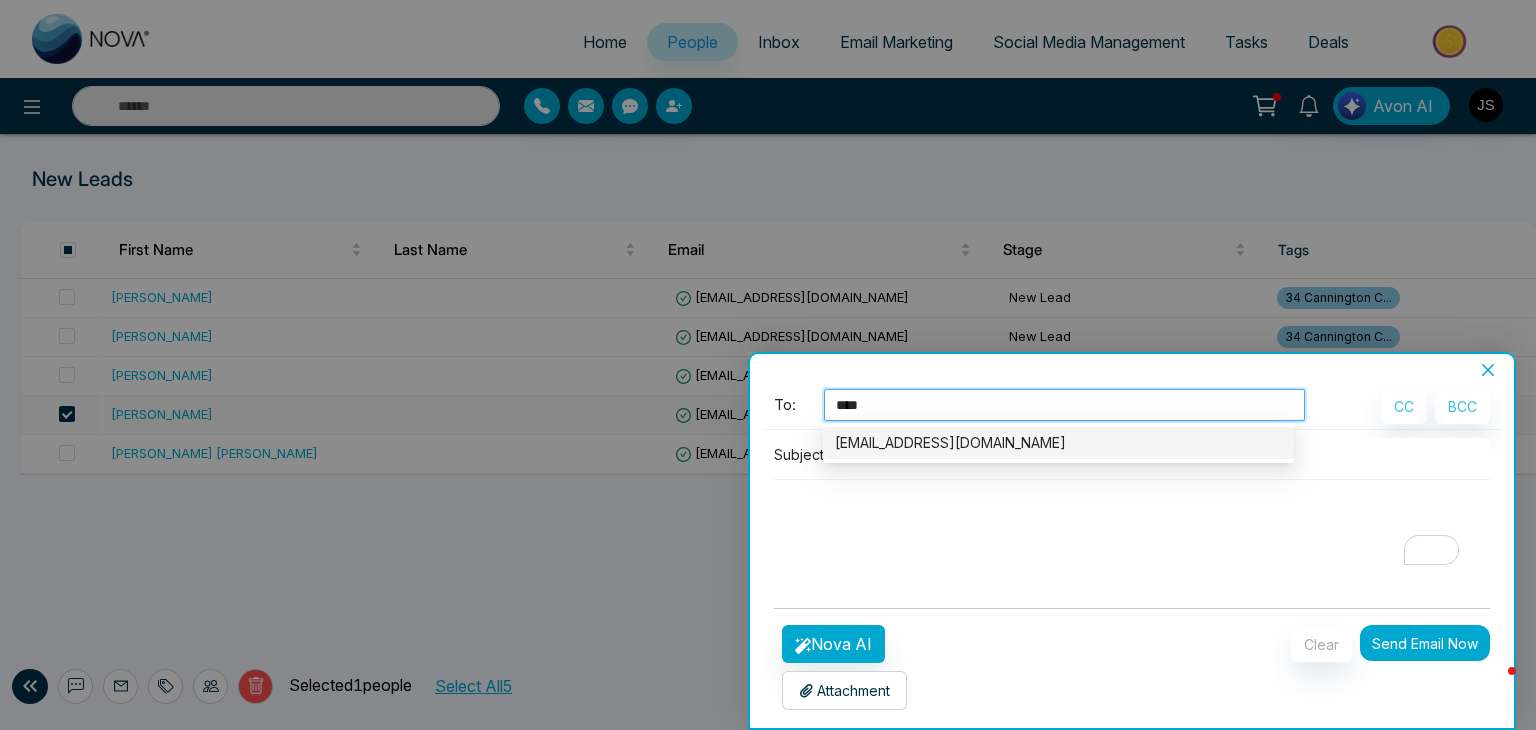 type 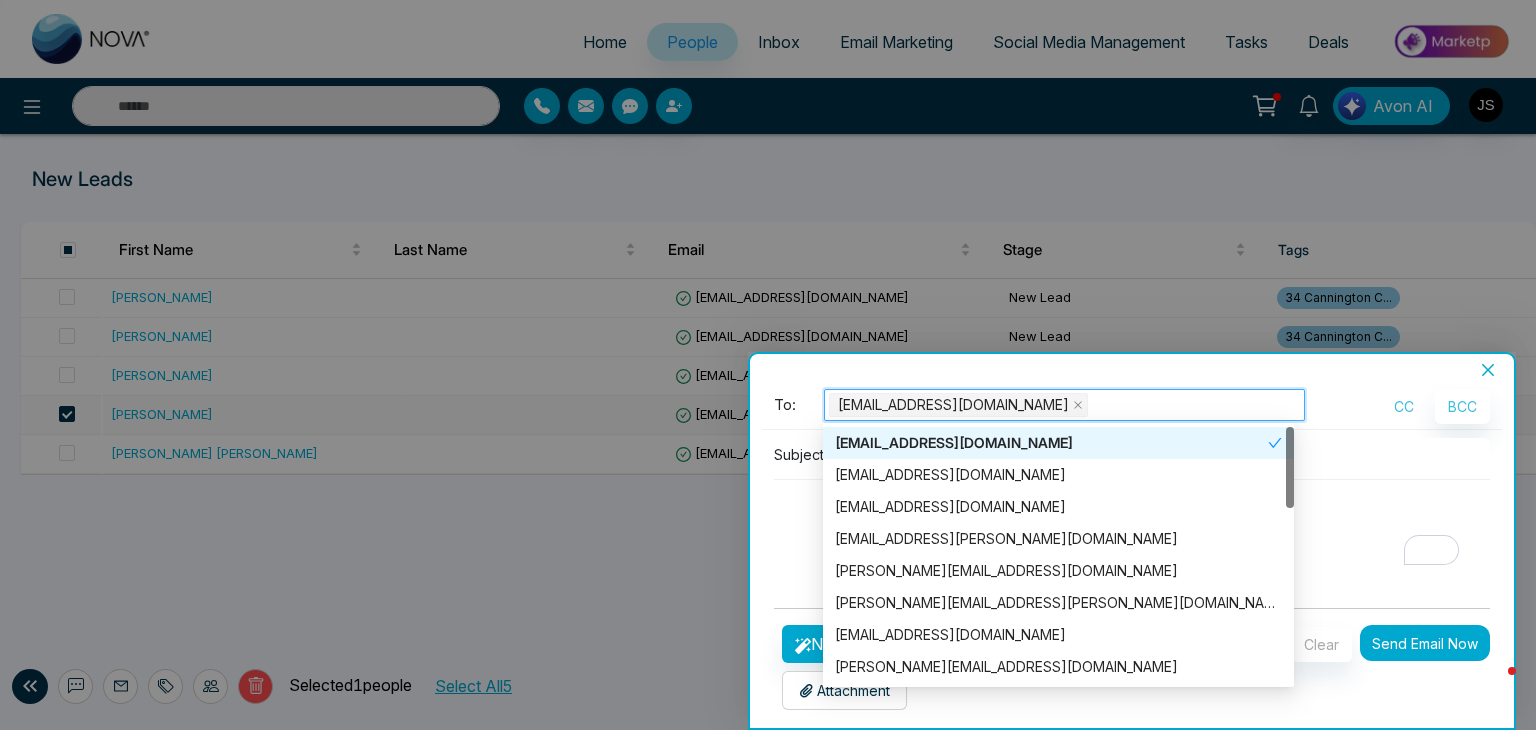 type 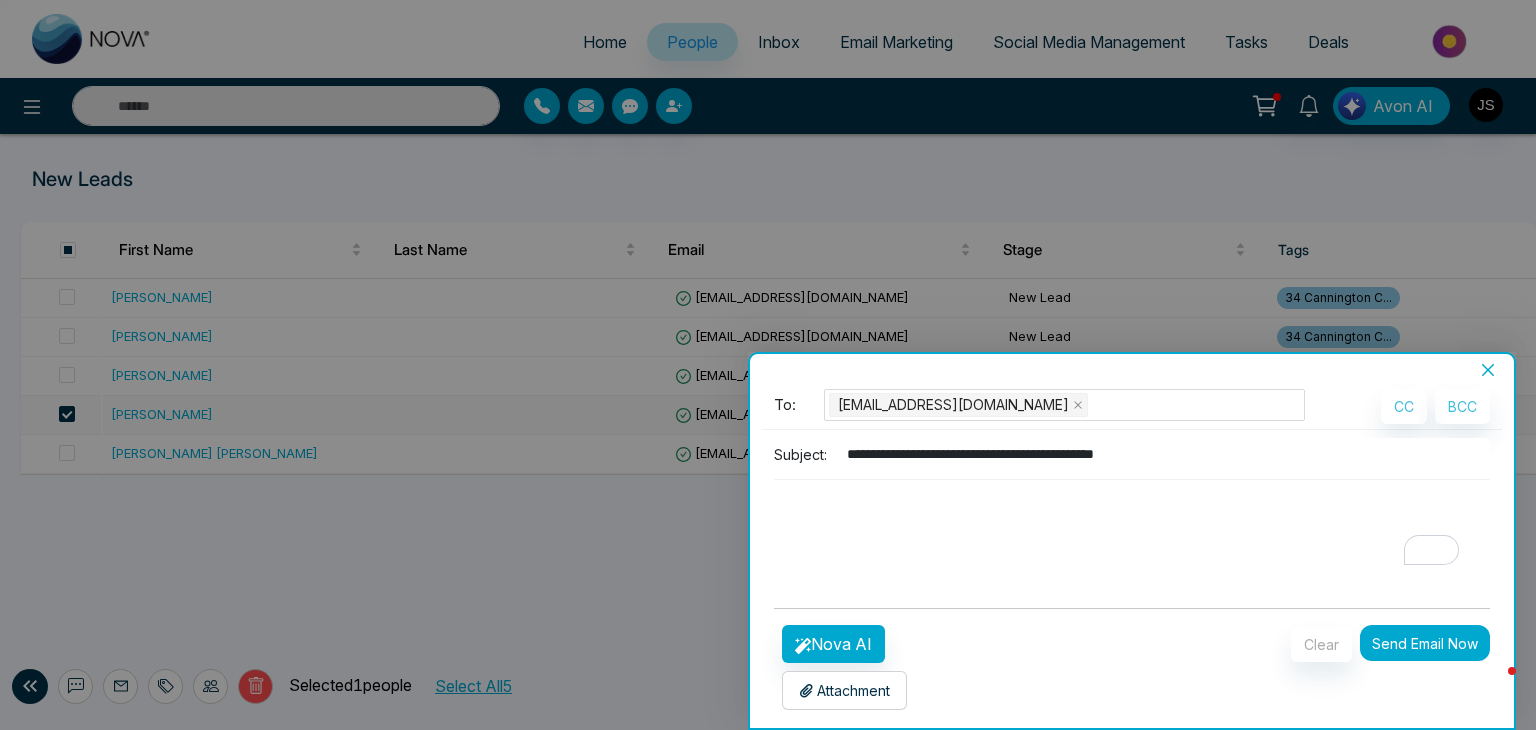 click on "**********" at bounding box center (1162, 454) 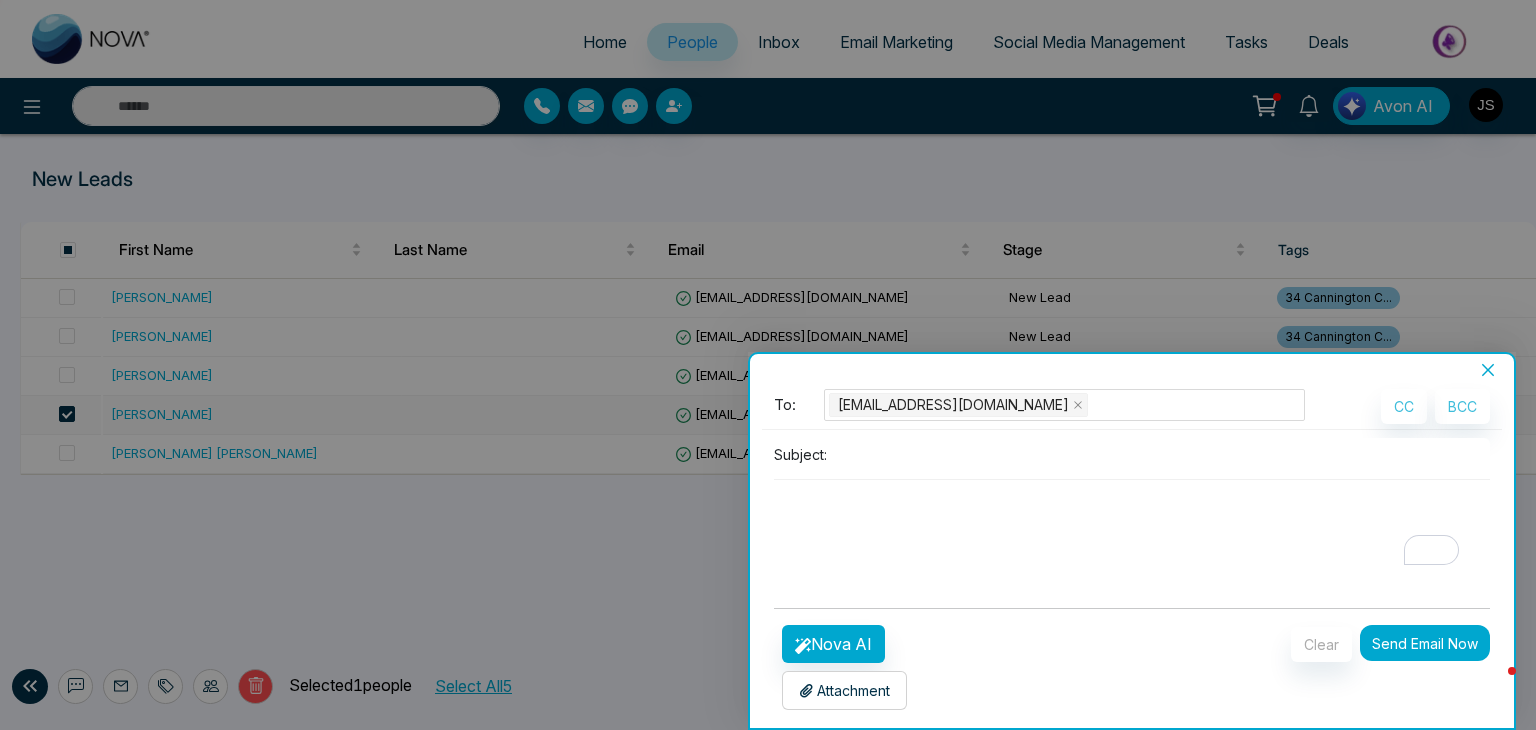 paste on "**********" 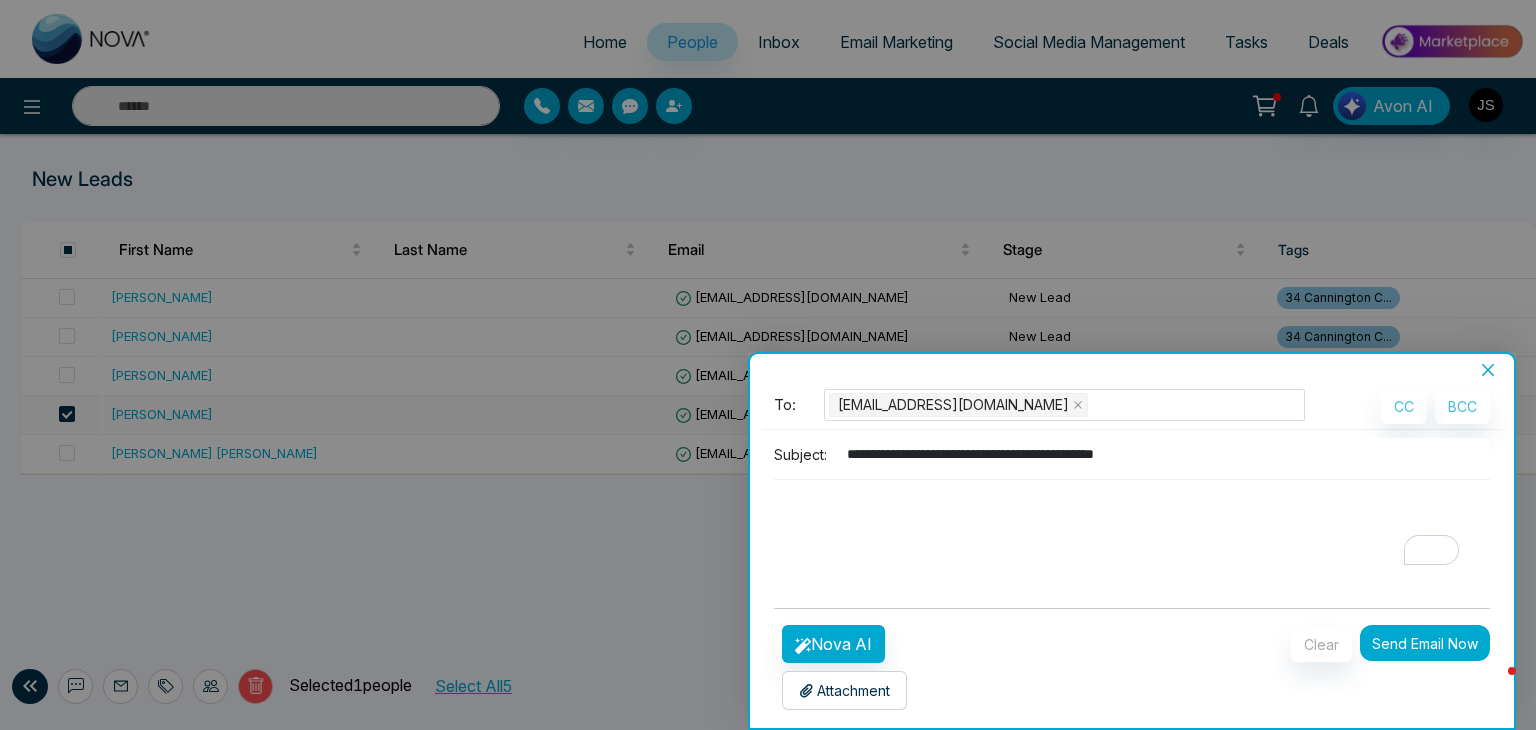 type on "**********" 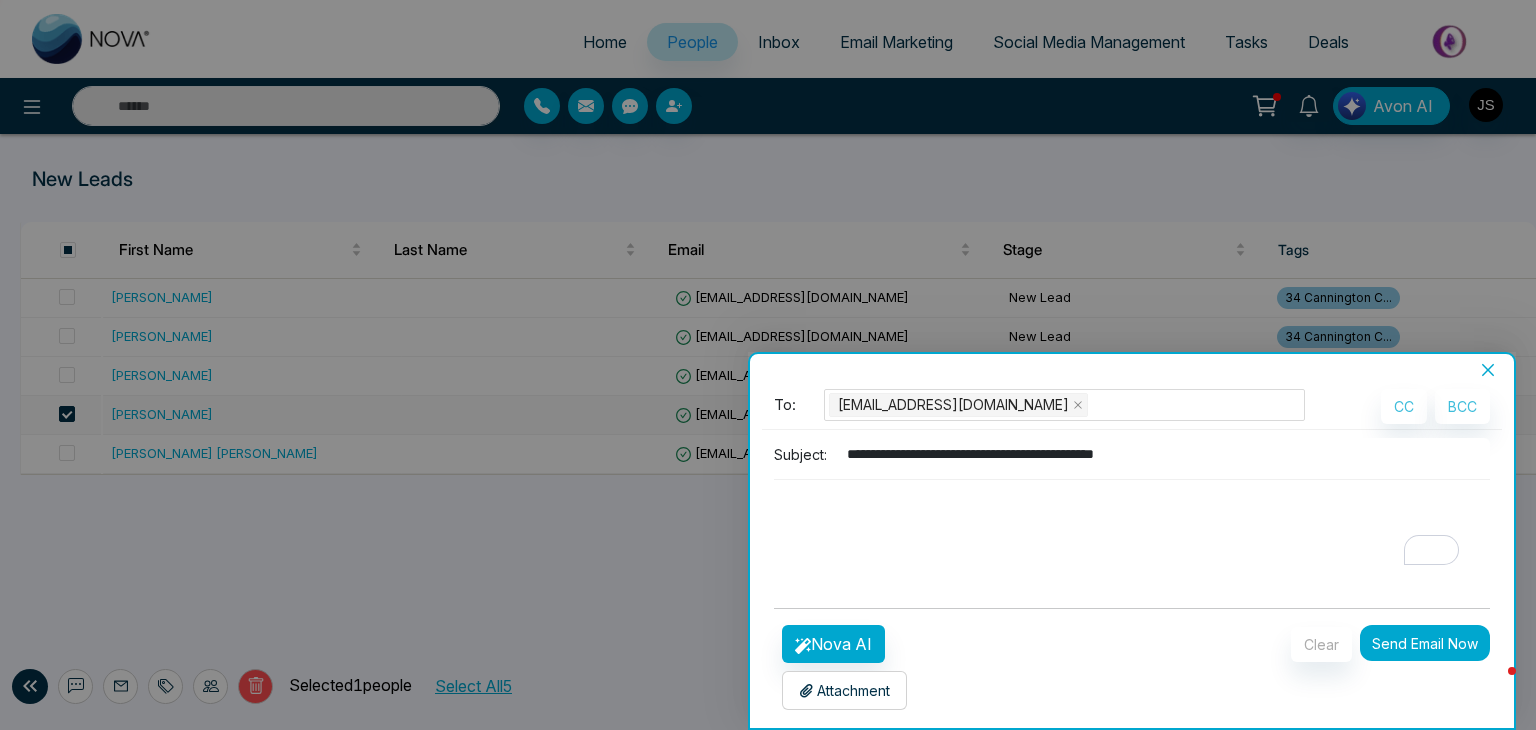 click at bounding box center (1125, 528) 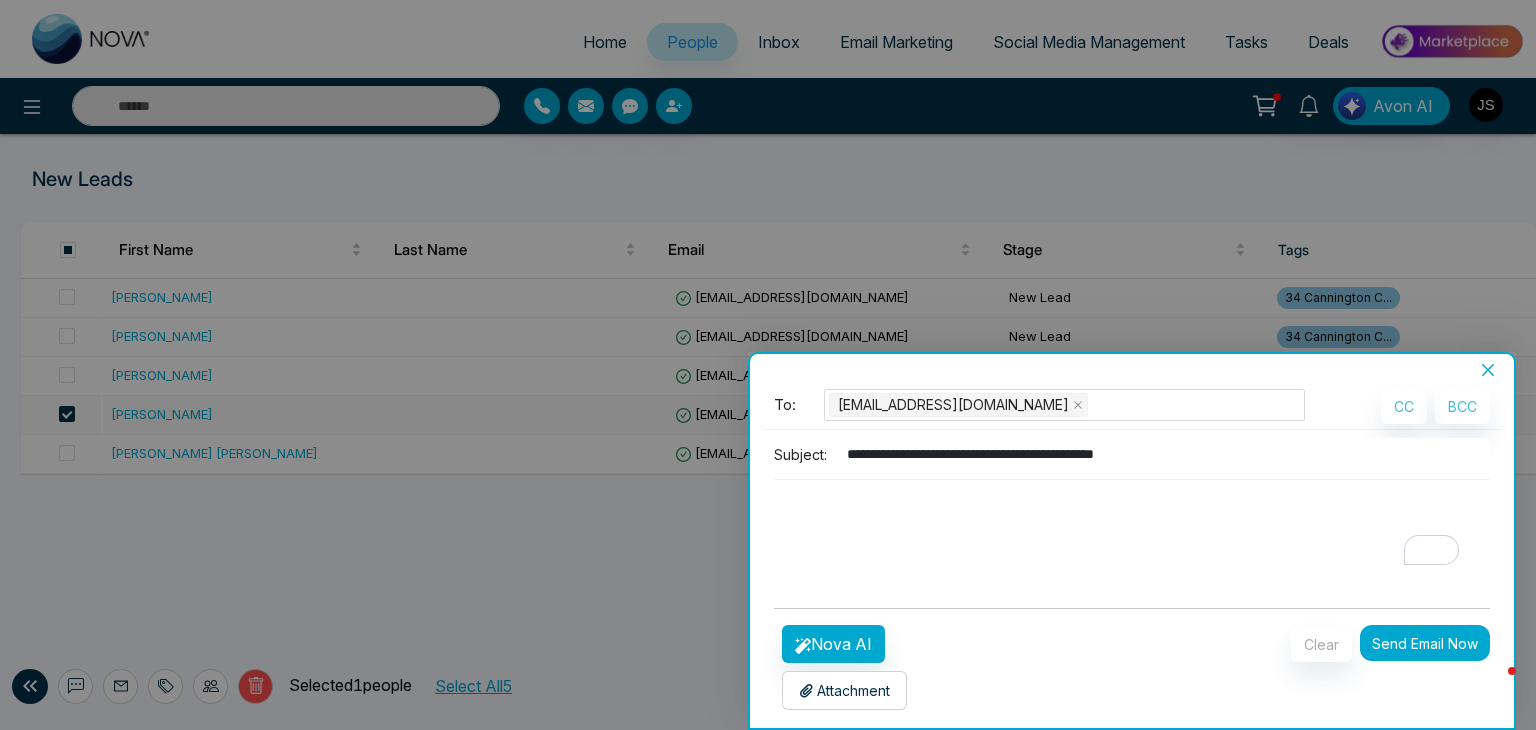 paste on "**********" 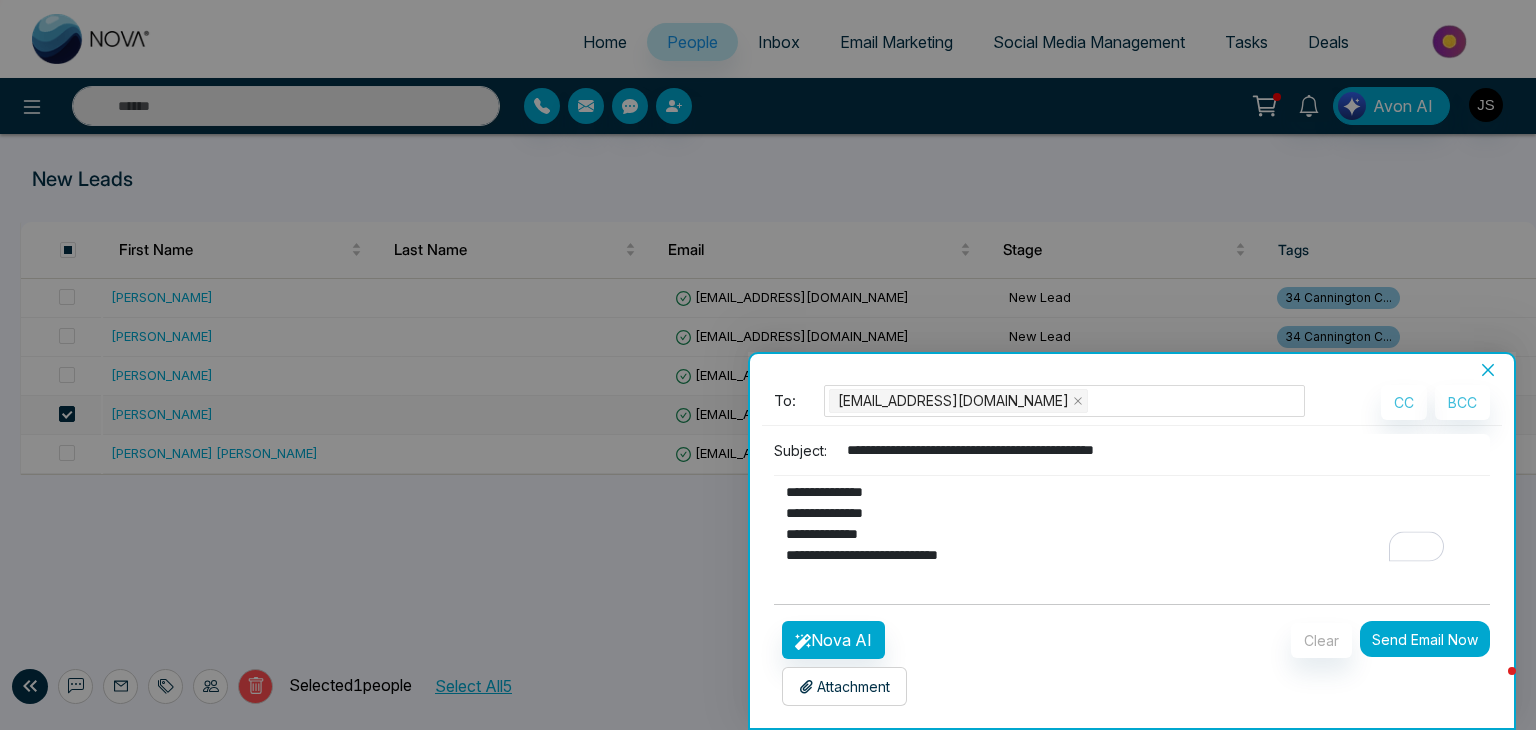 type on "**********" 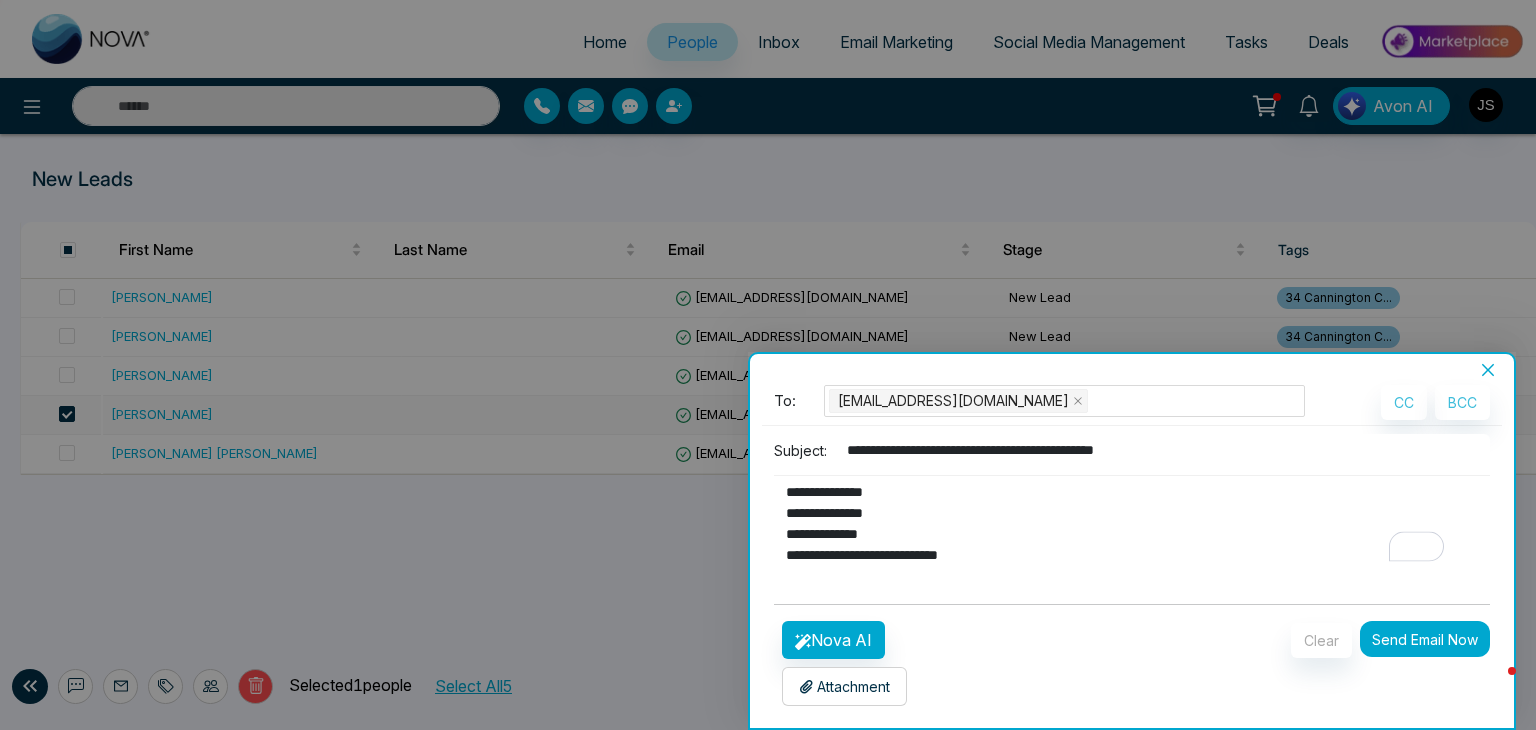click on "Send Email Now" at bounding box center [1425, 639] 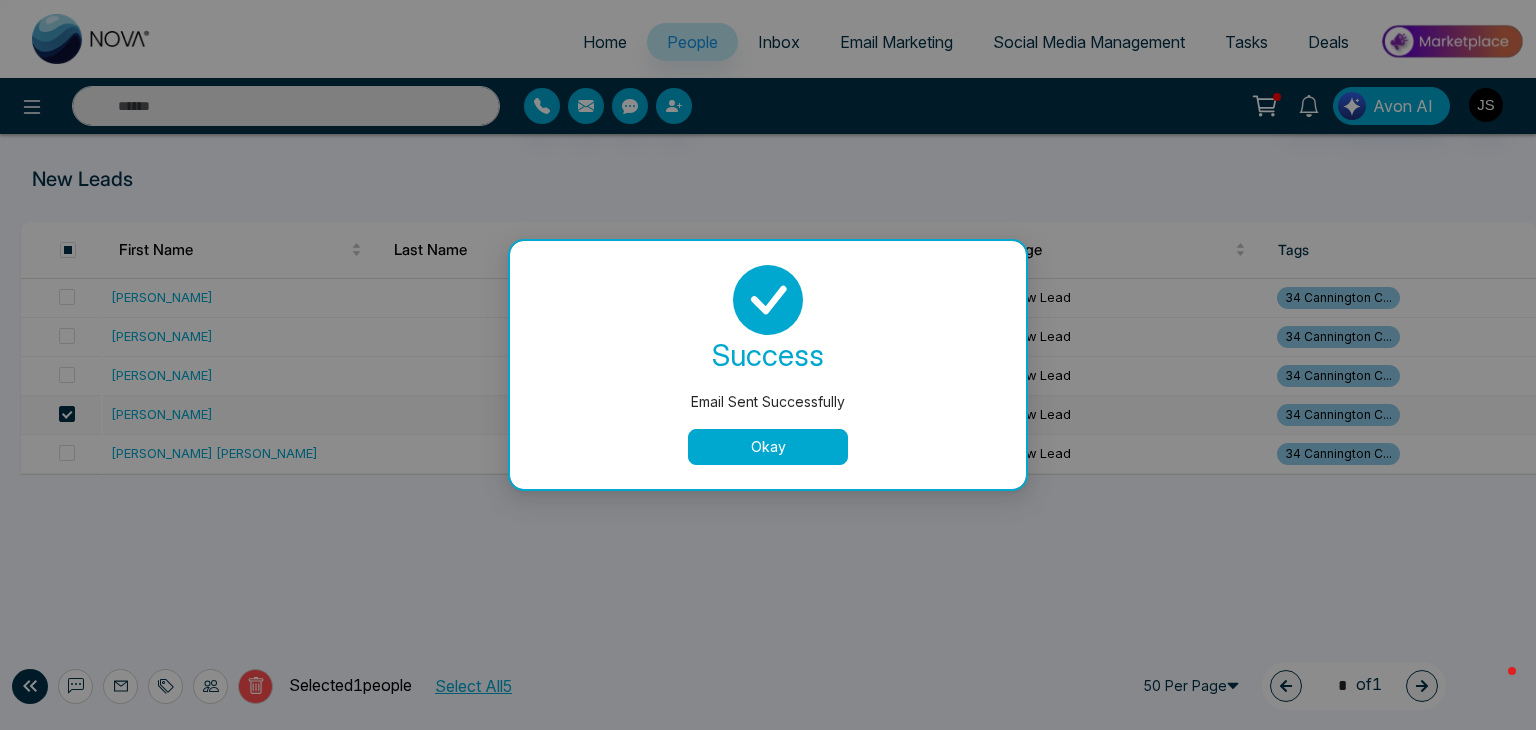 click on "Okay" at bounding box center [768, 447] 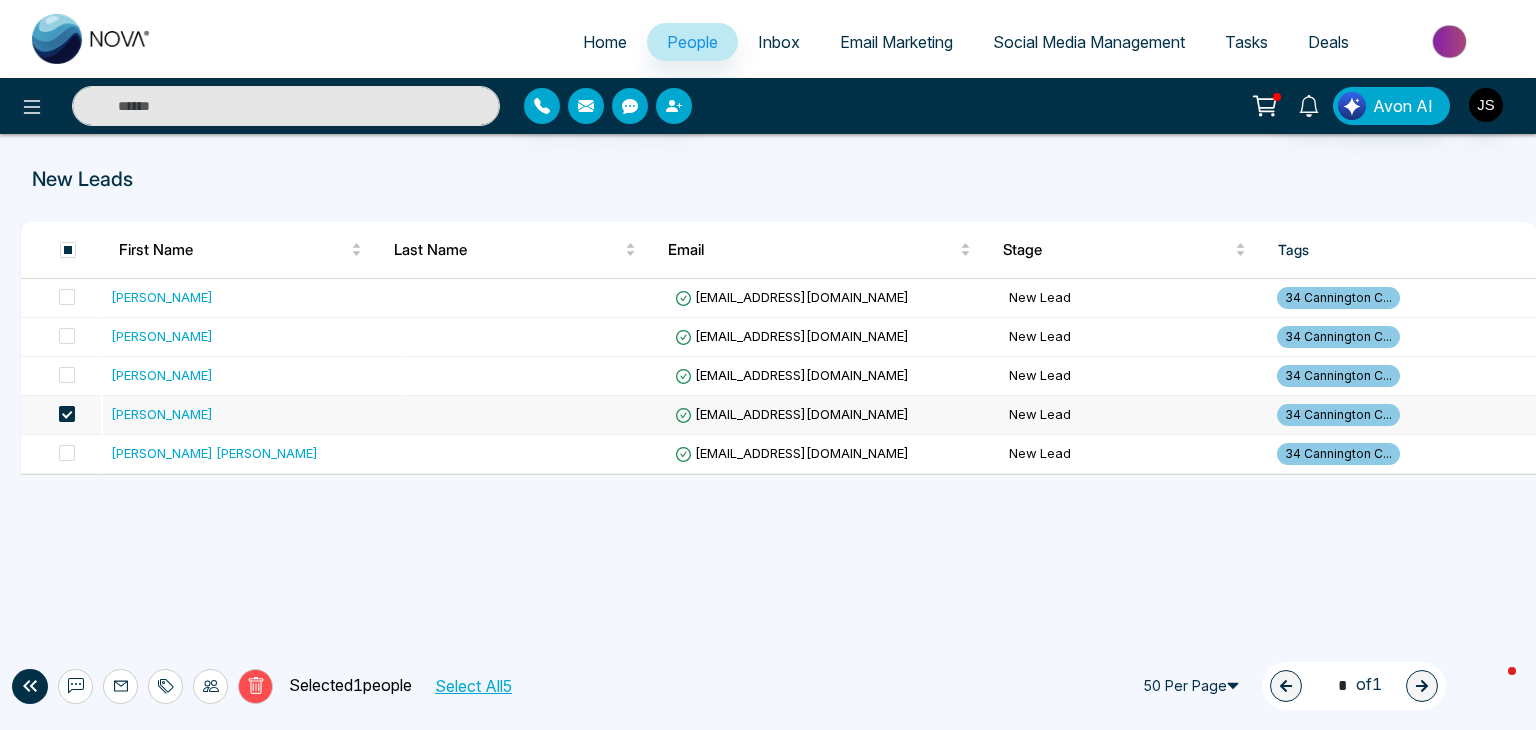 click at bounding box center [67, 414] 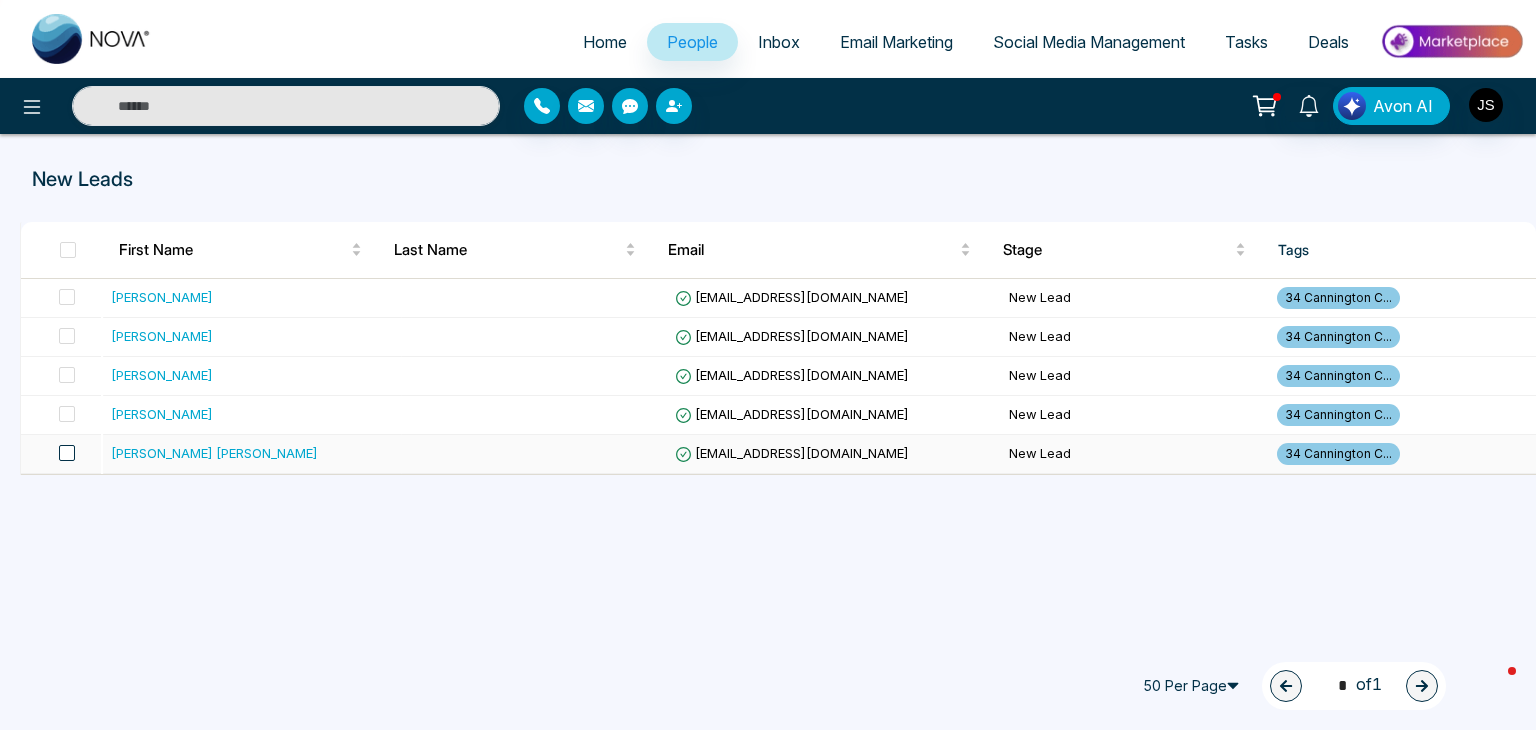 click at bounding box center (67, 453) 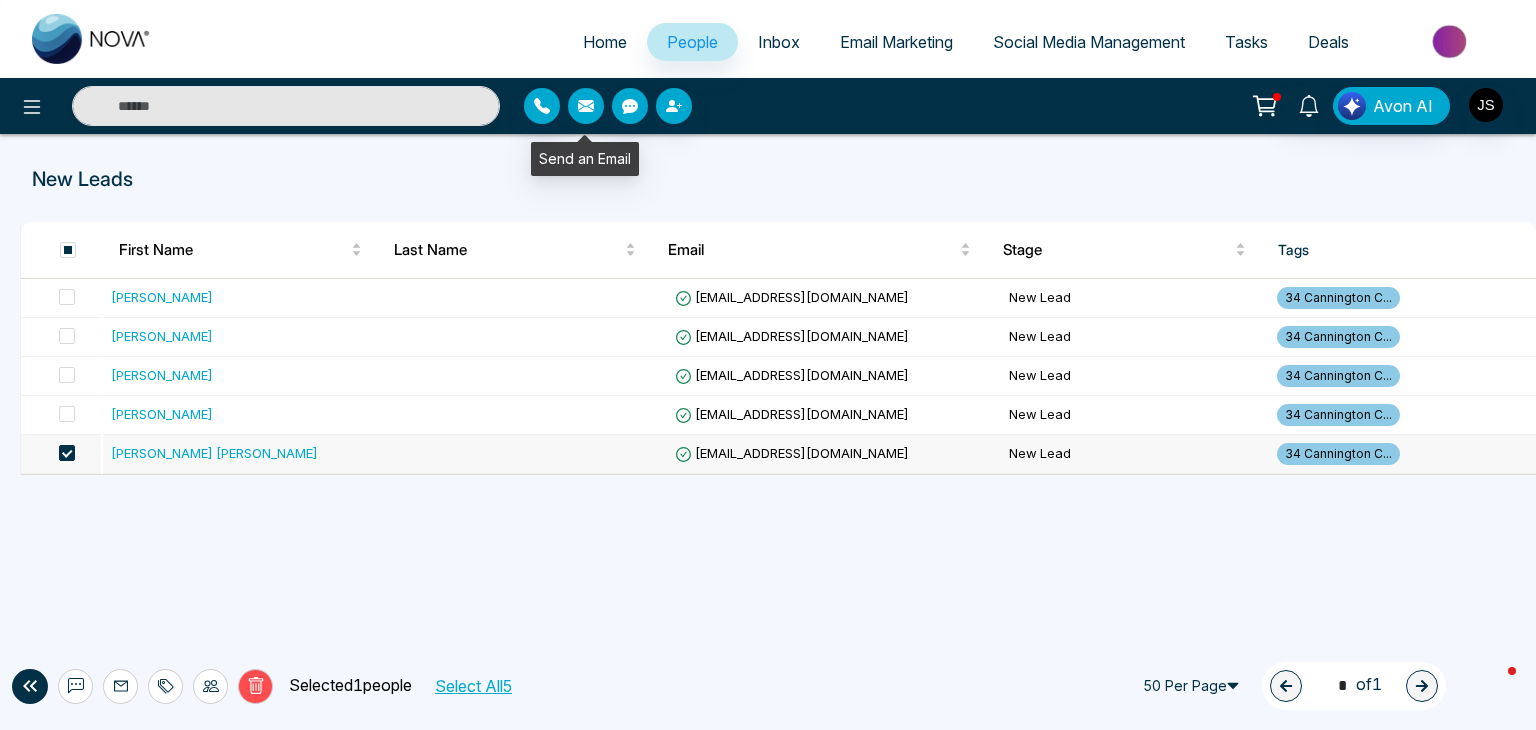 click 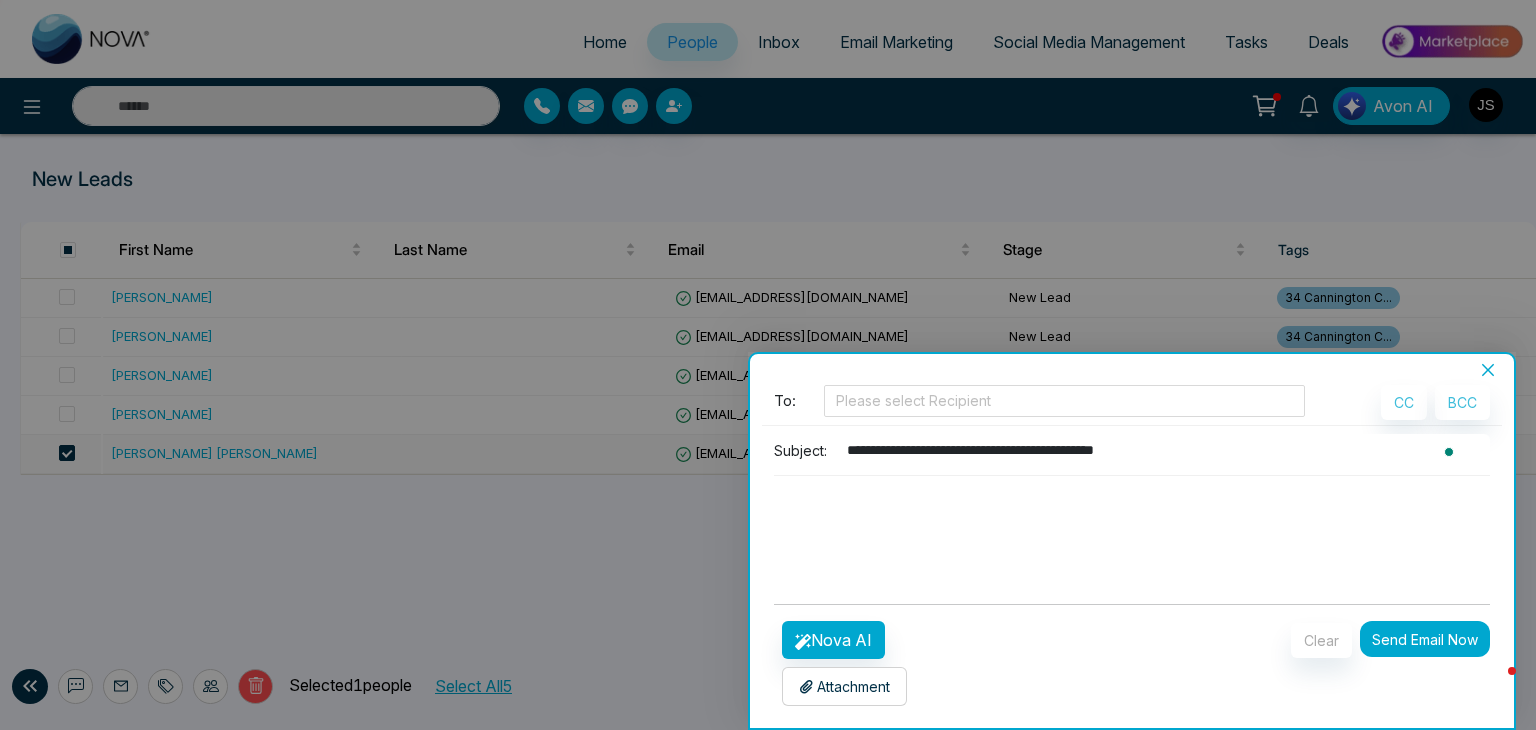 click at bounding box center (1125, 524) 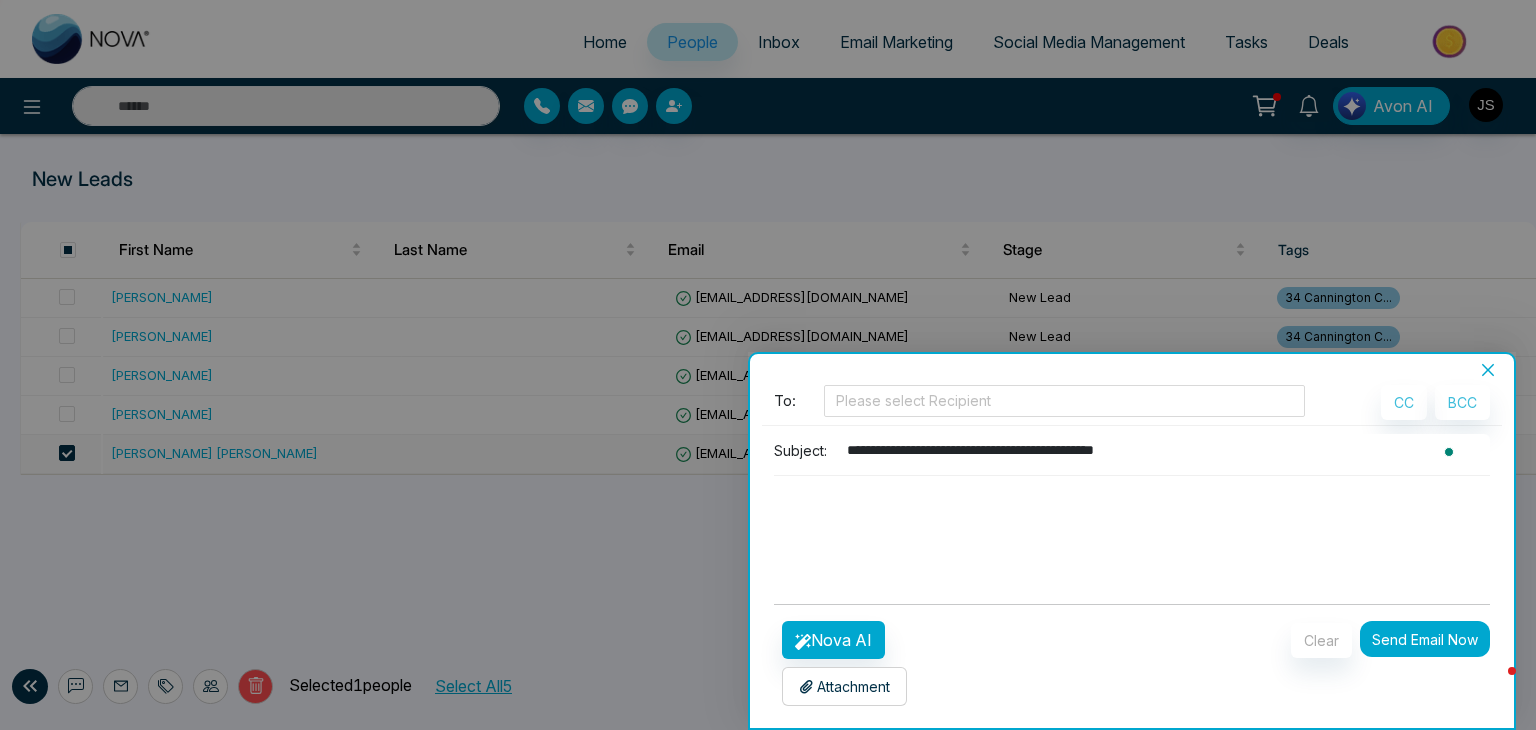 paste on "**********" 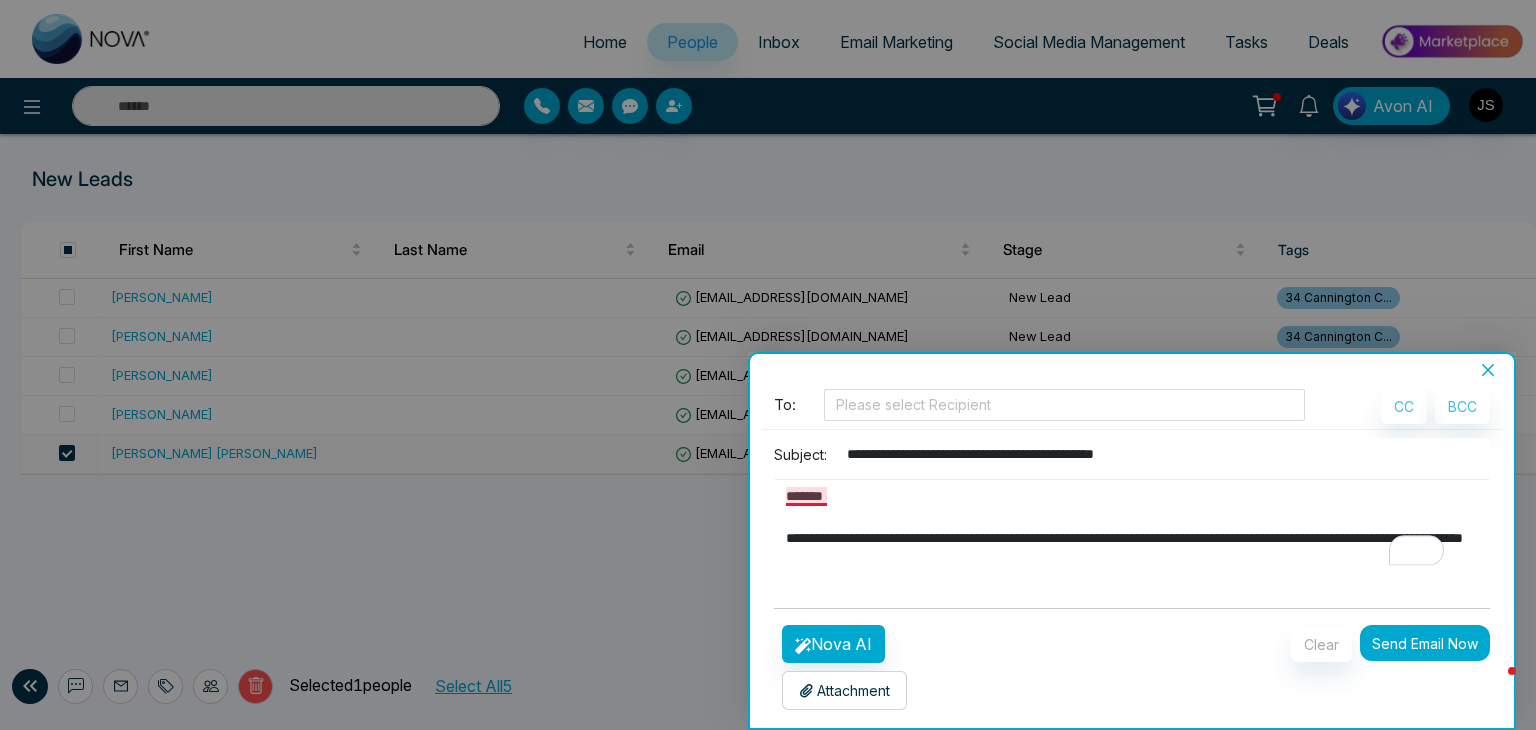 click at bounding box center (1125, 528) 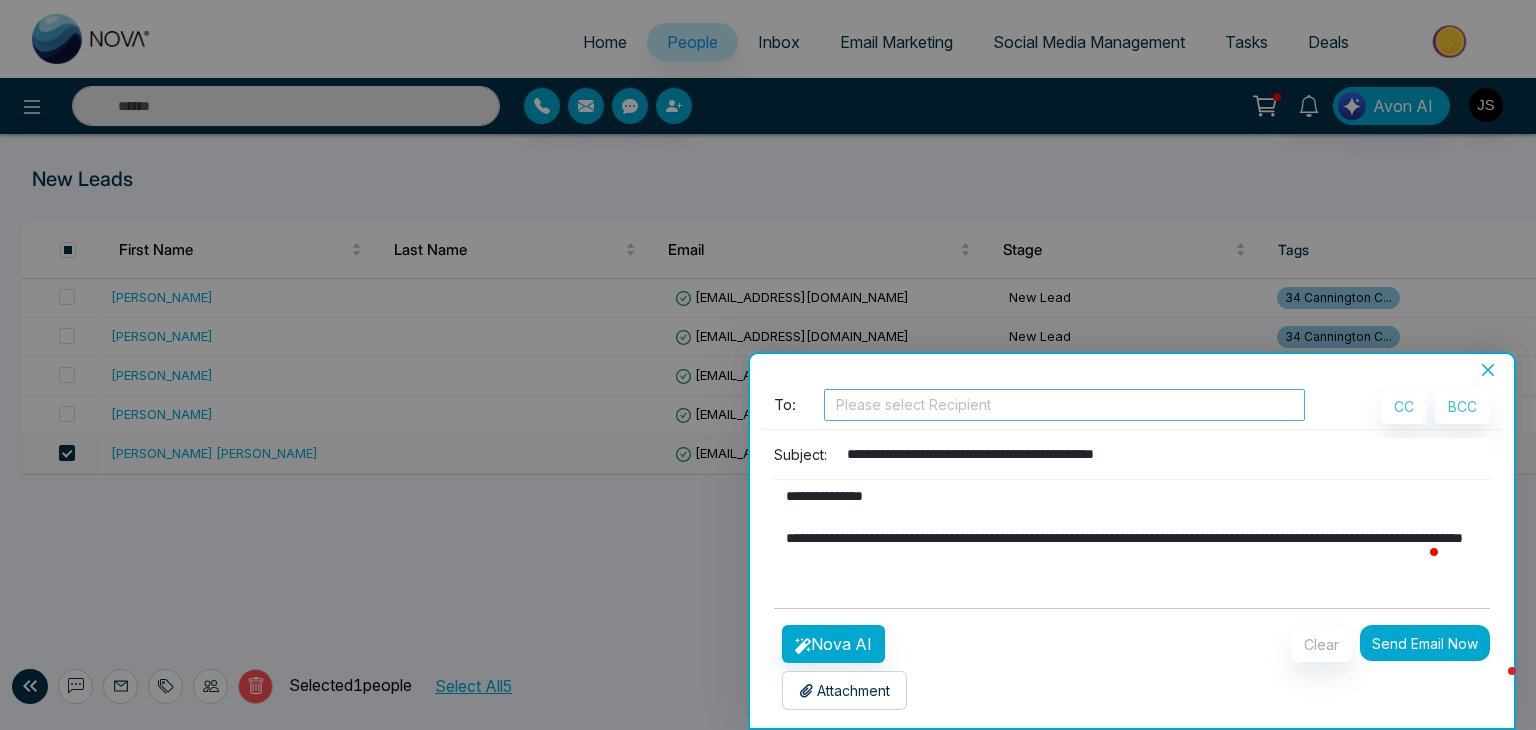 click at bounding box center [1064, 405] 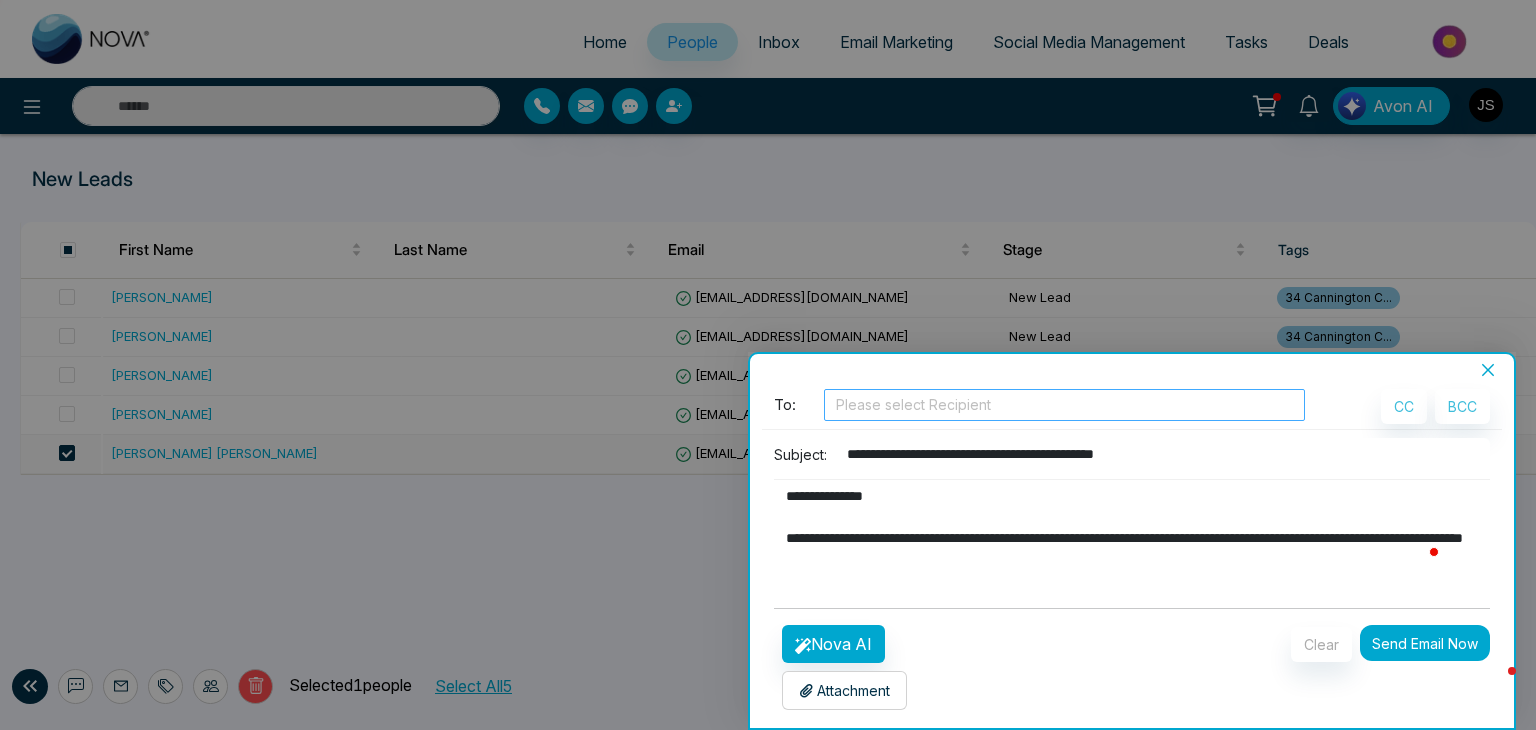 type on "**********" 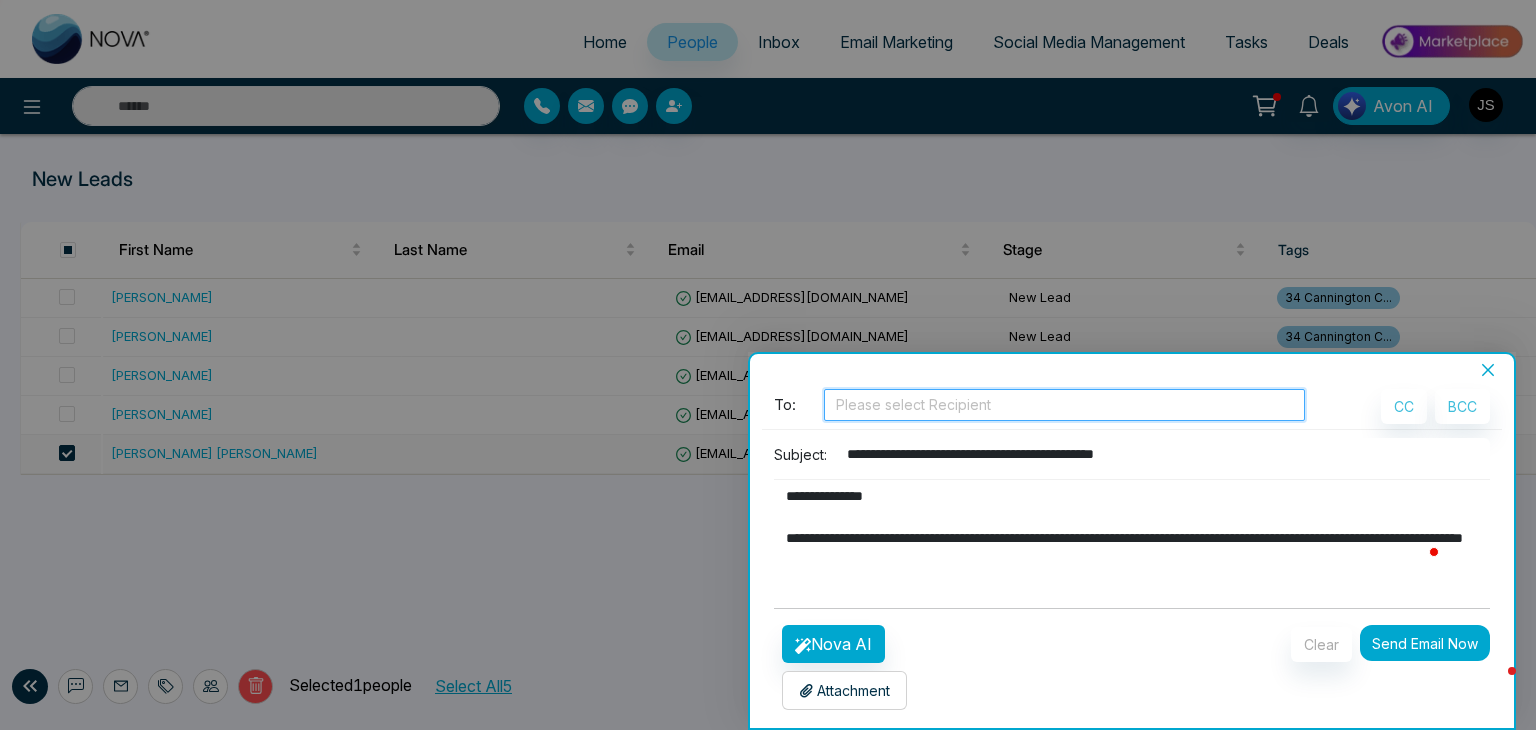 paste on "**********" 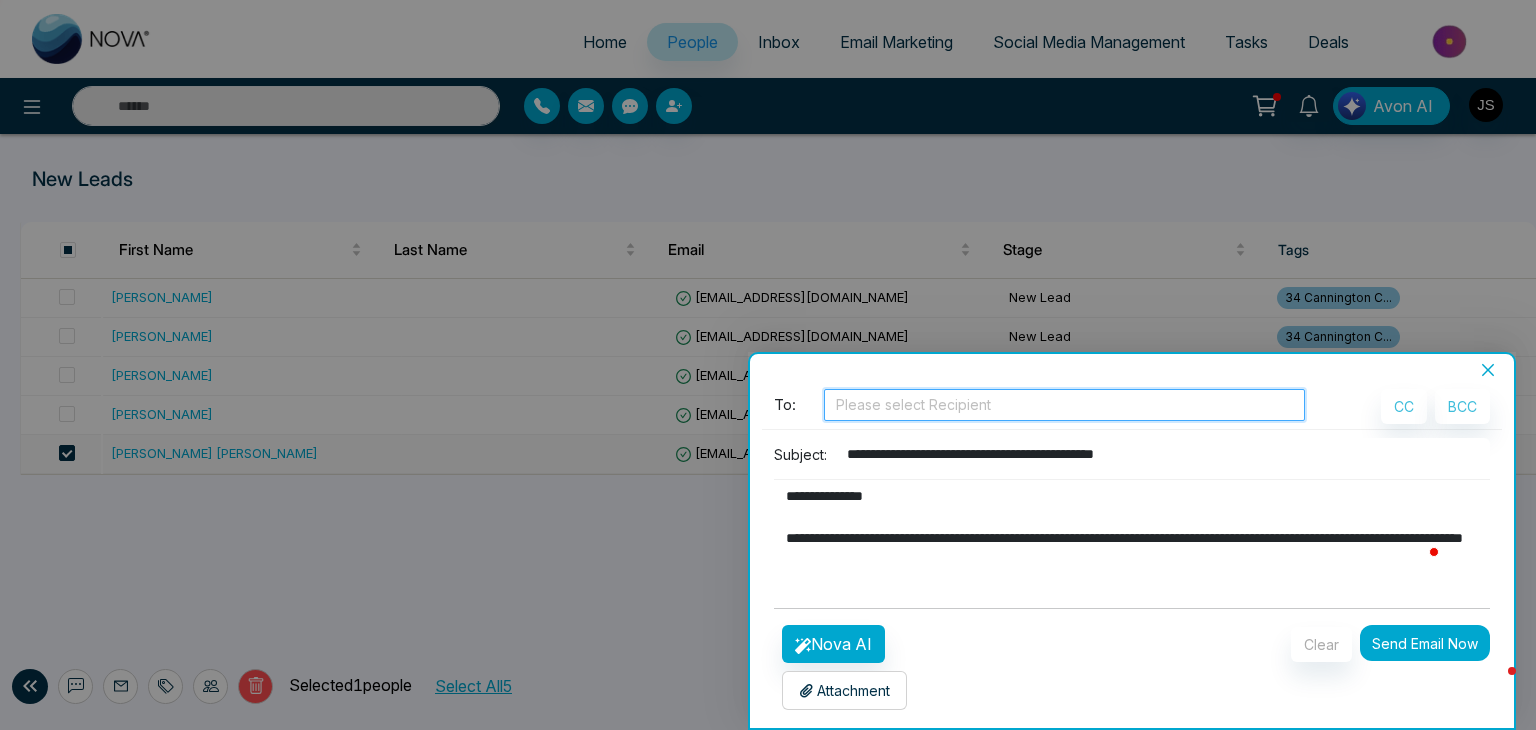 type on "**********" 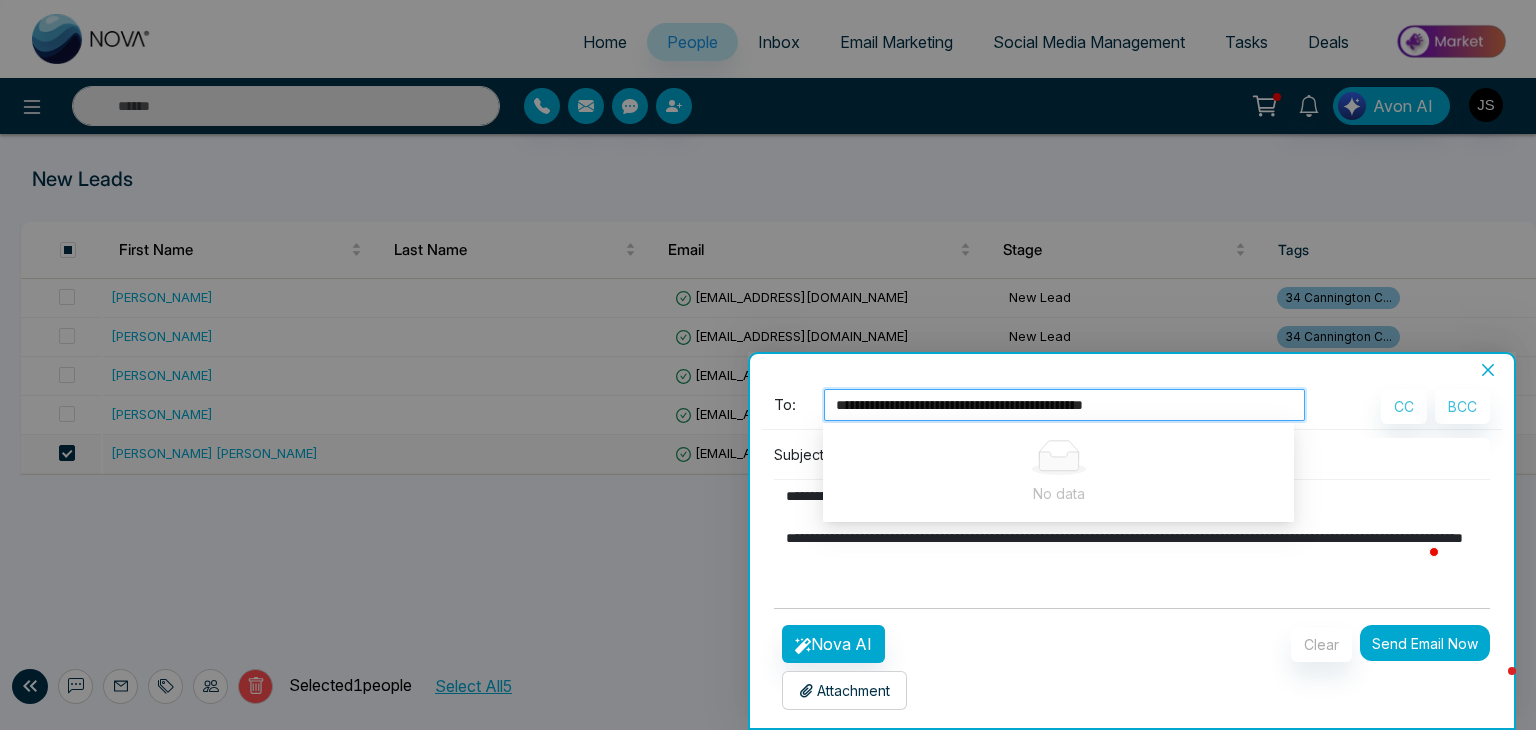 type 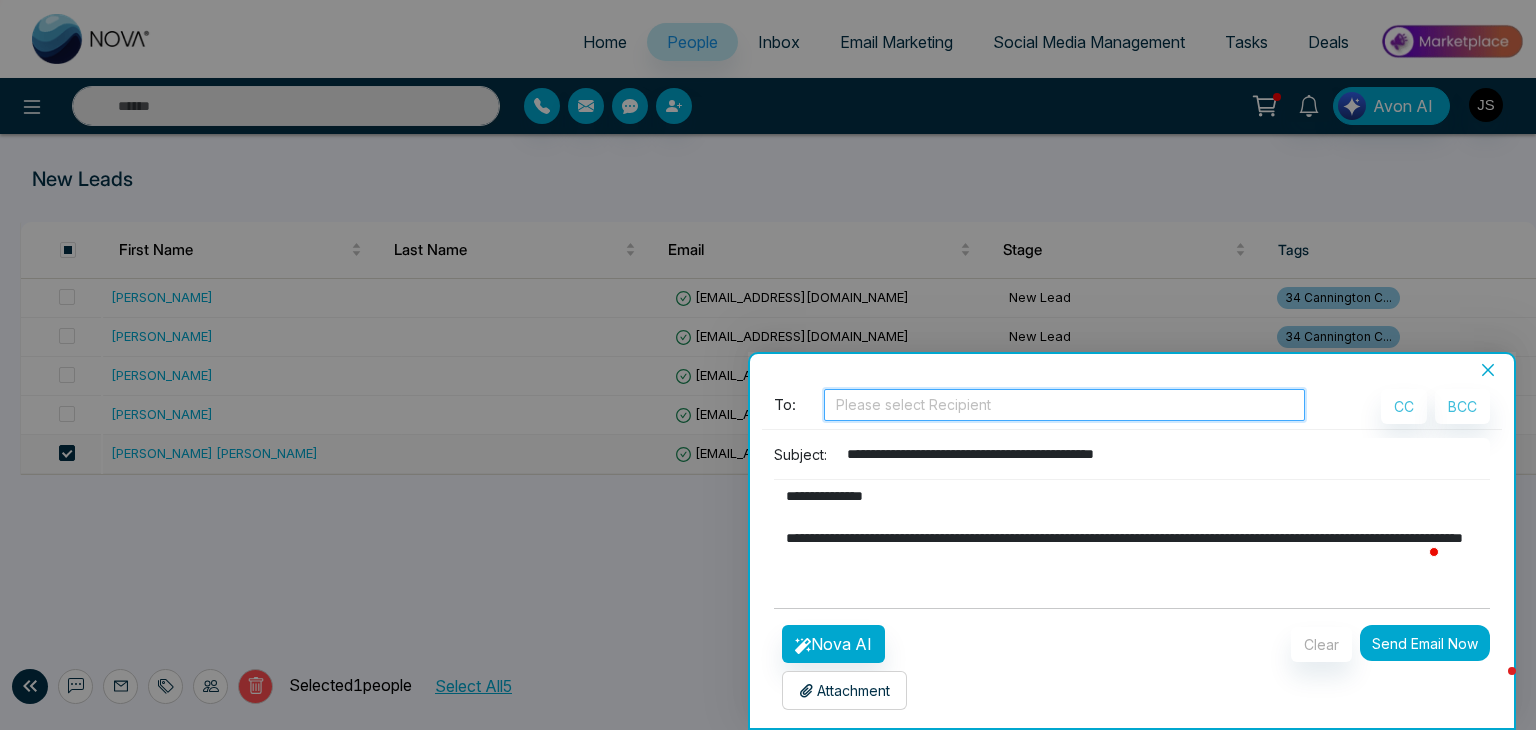 drag, startPoint x: 1204, startPoint y: 395, endPoint x: 412, endPoint y: 406, distance: 792.07635 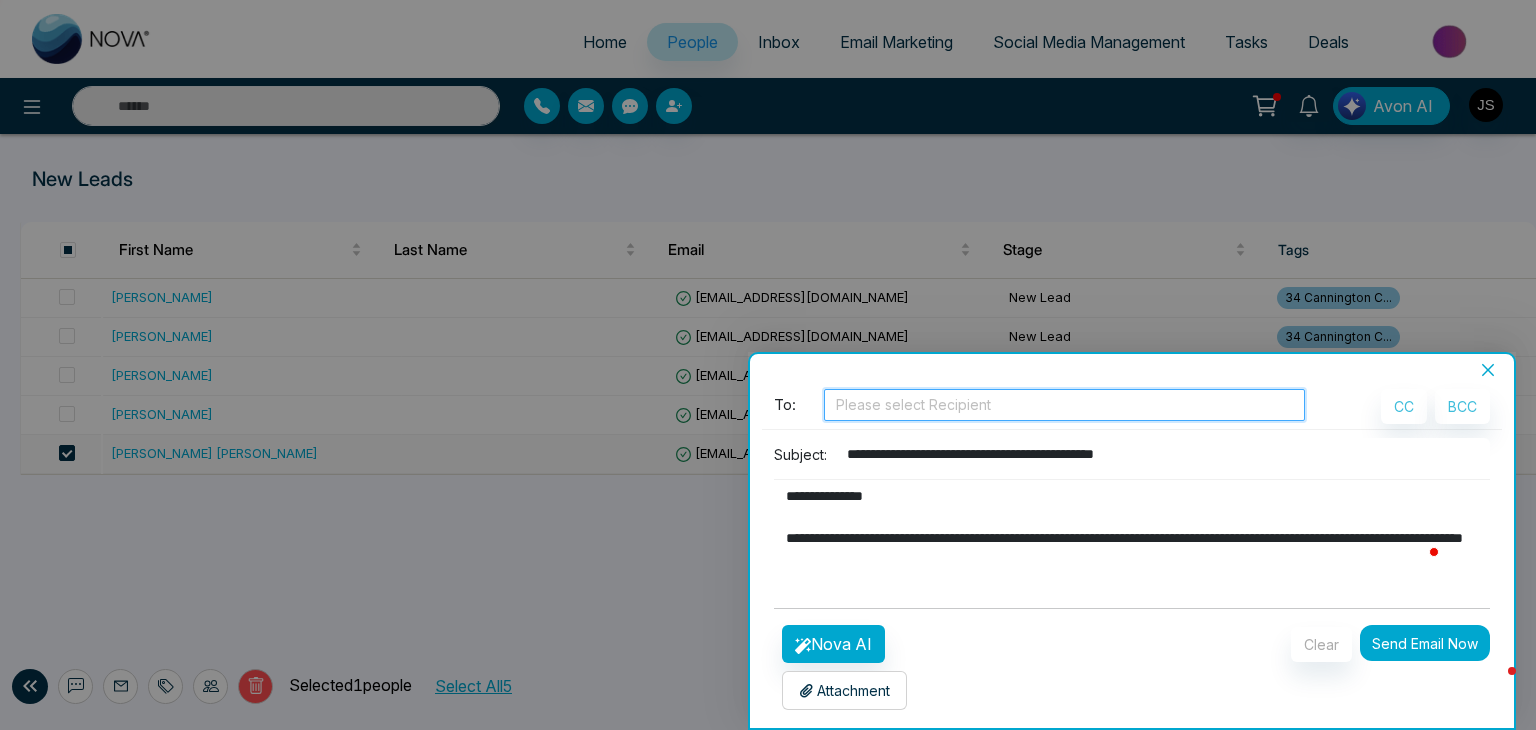 click on "**********" at bounding box center [768, 365] 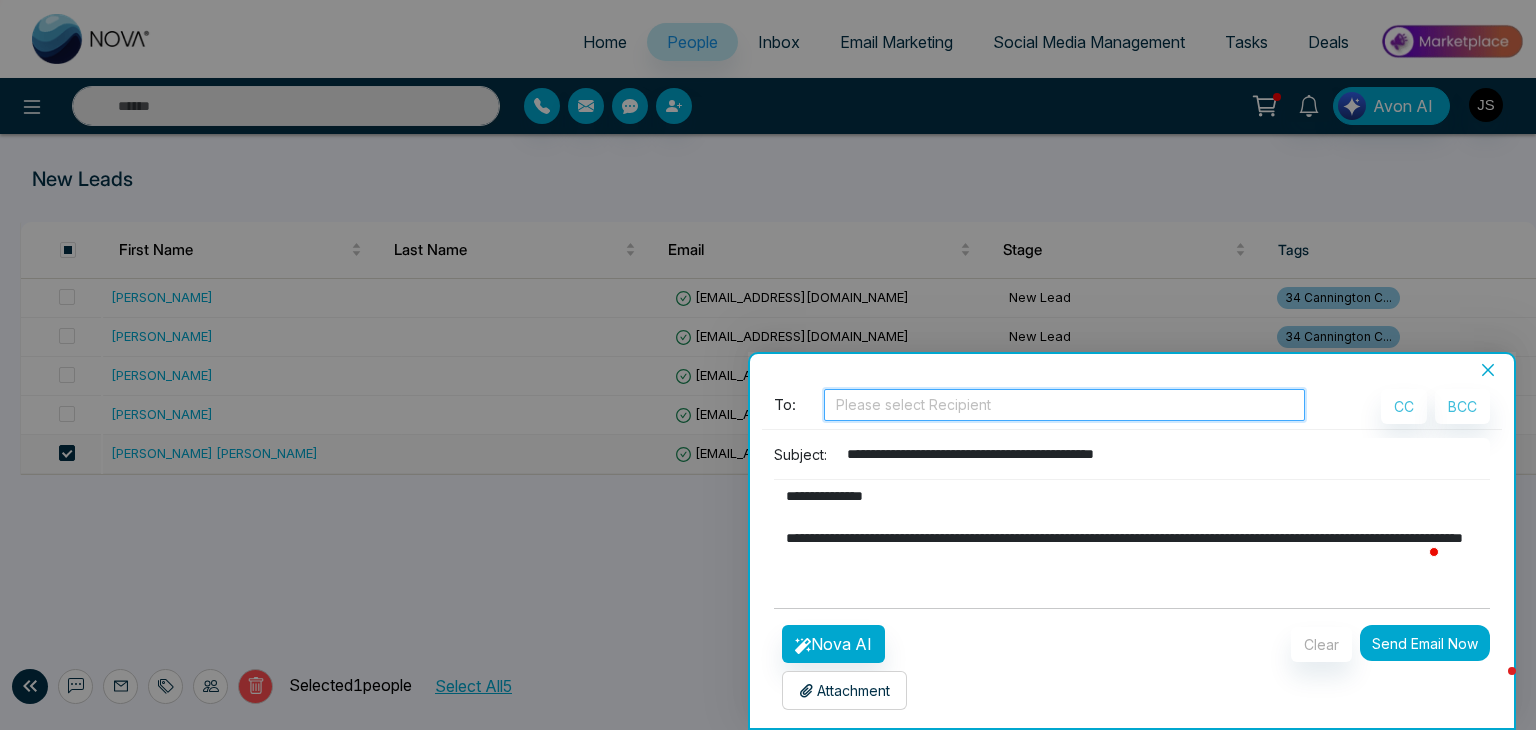 click on "**********" at bounding box center (1162, 454) 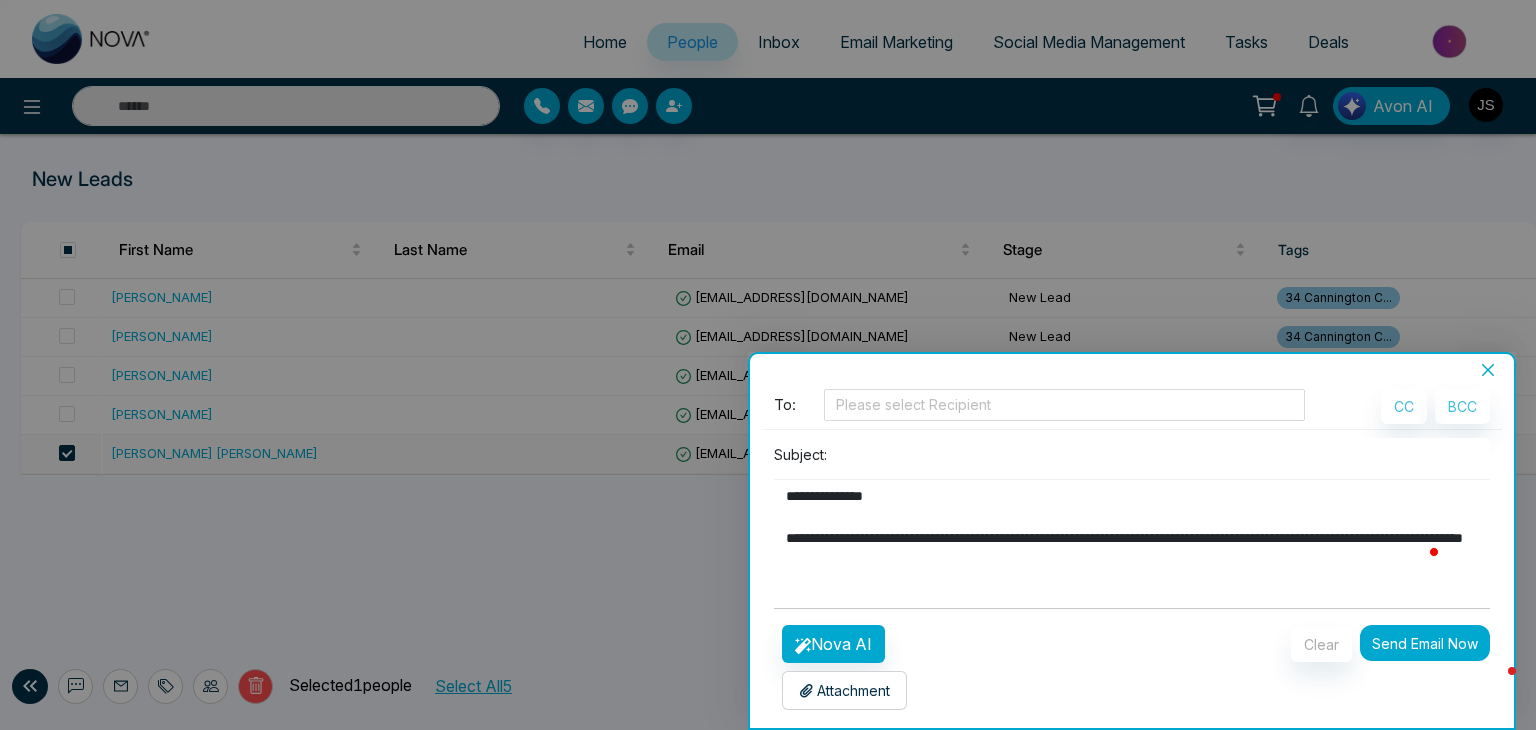paste on "**********" 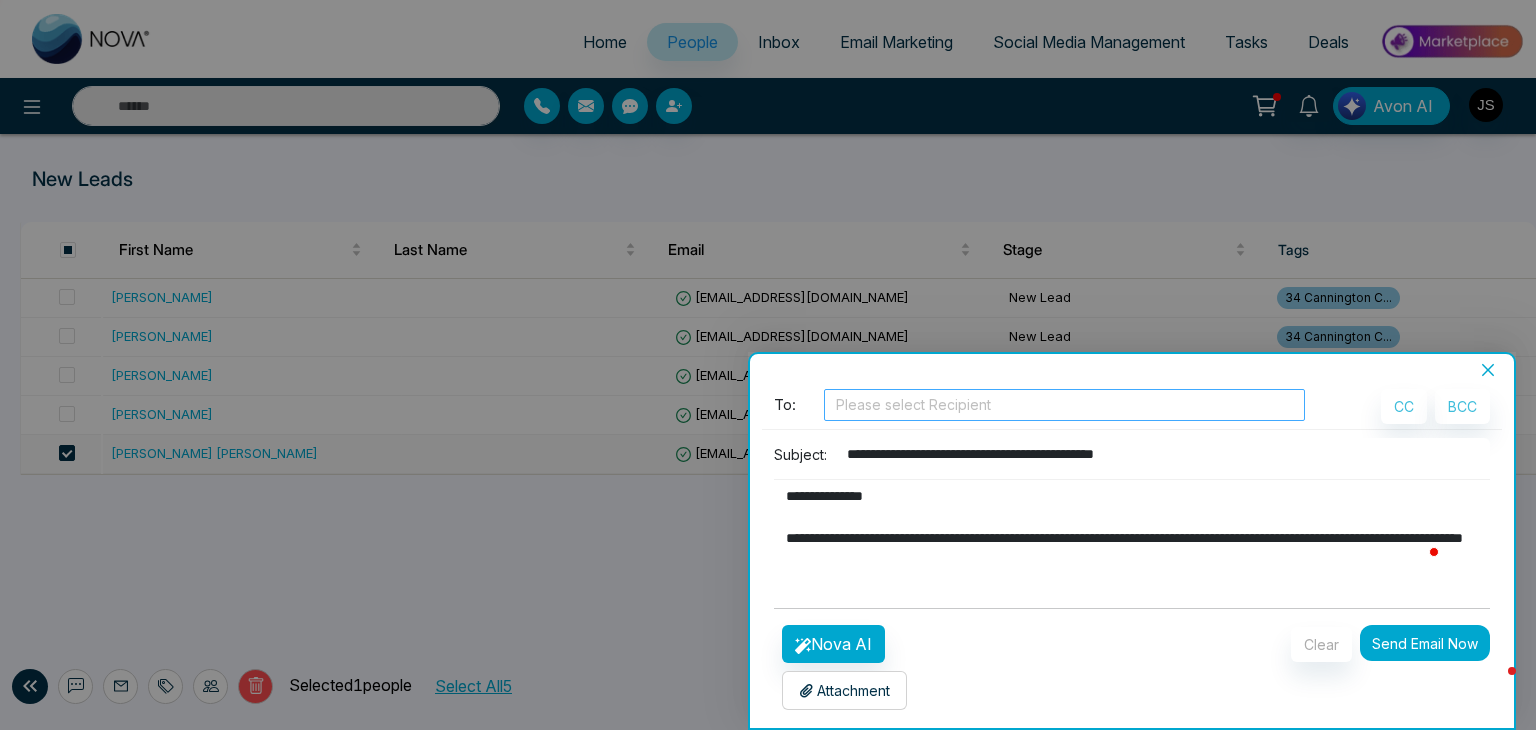 click at bounding box center (1064, 405) 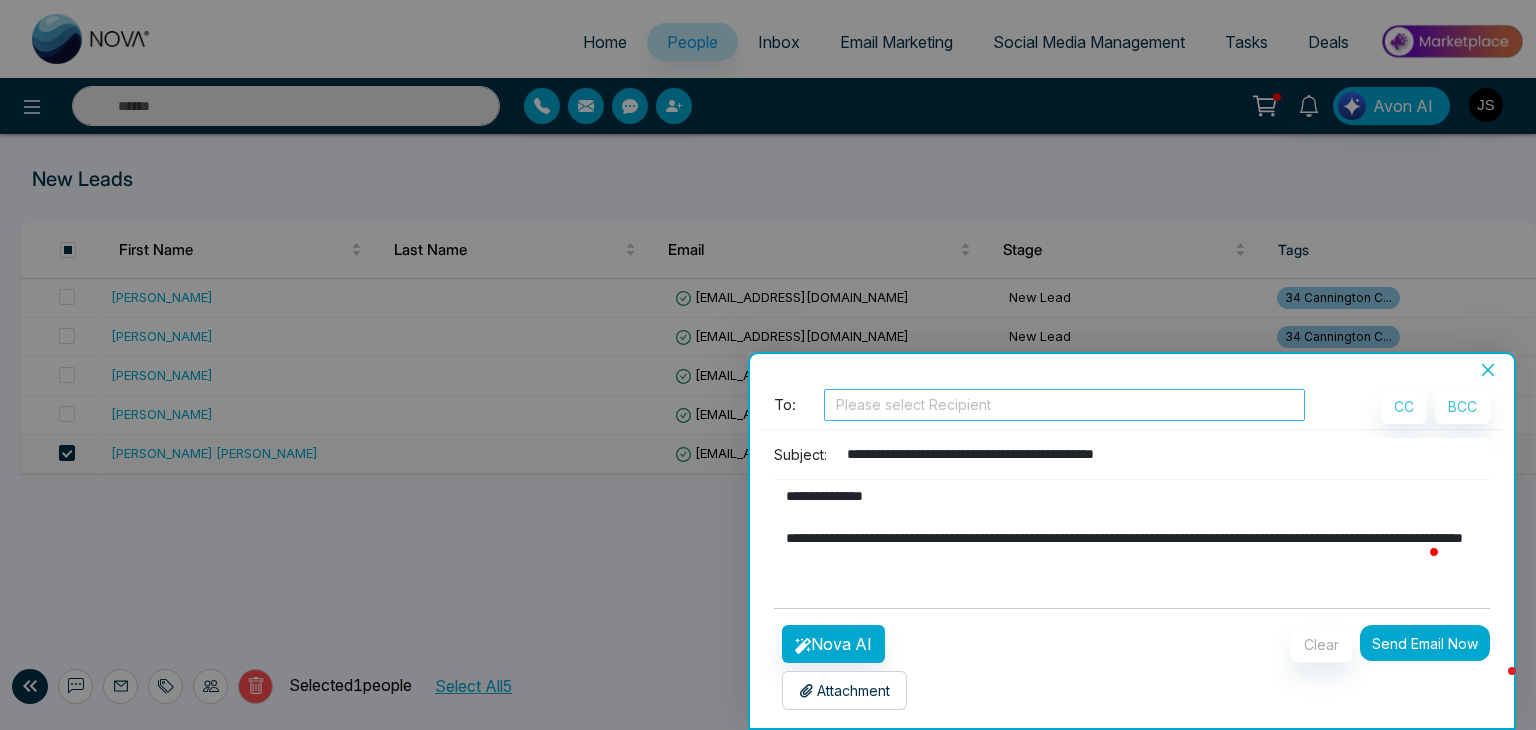 type on "**********" 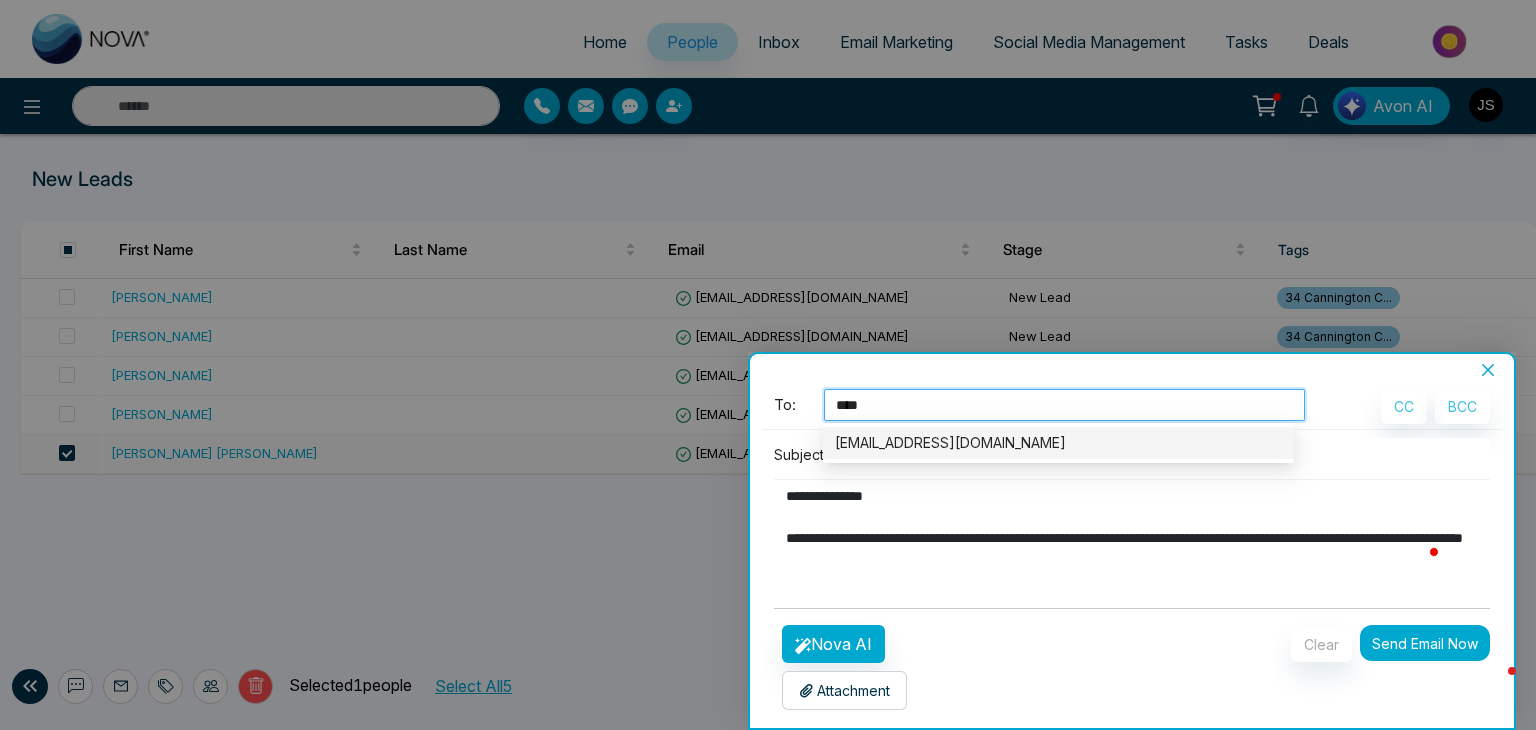 type on "*****" 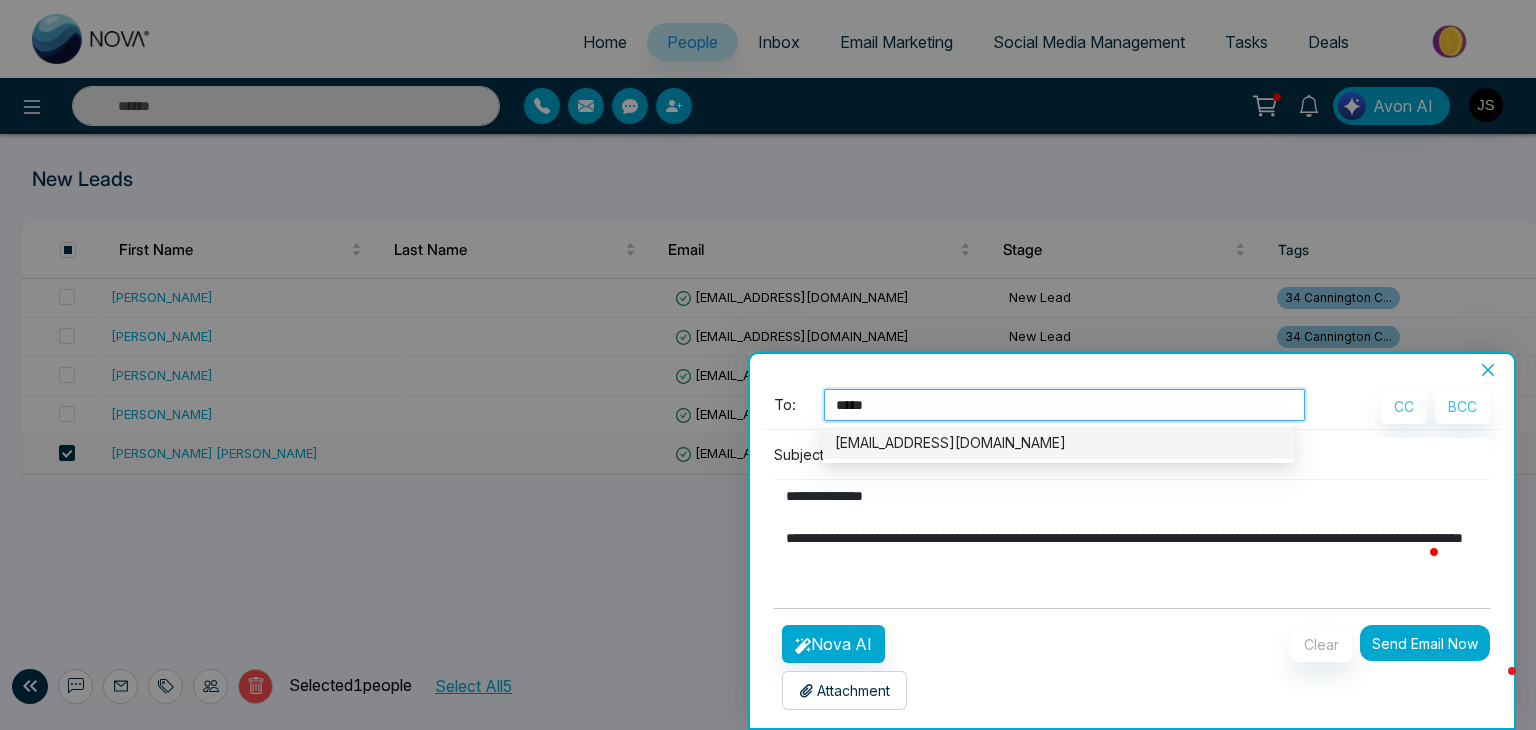 type 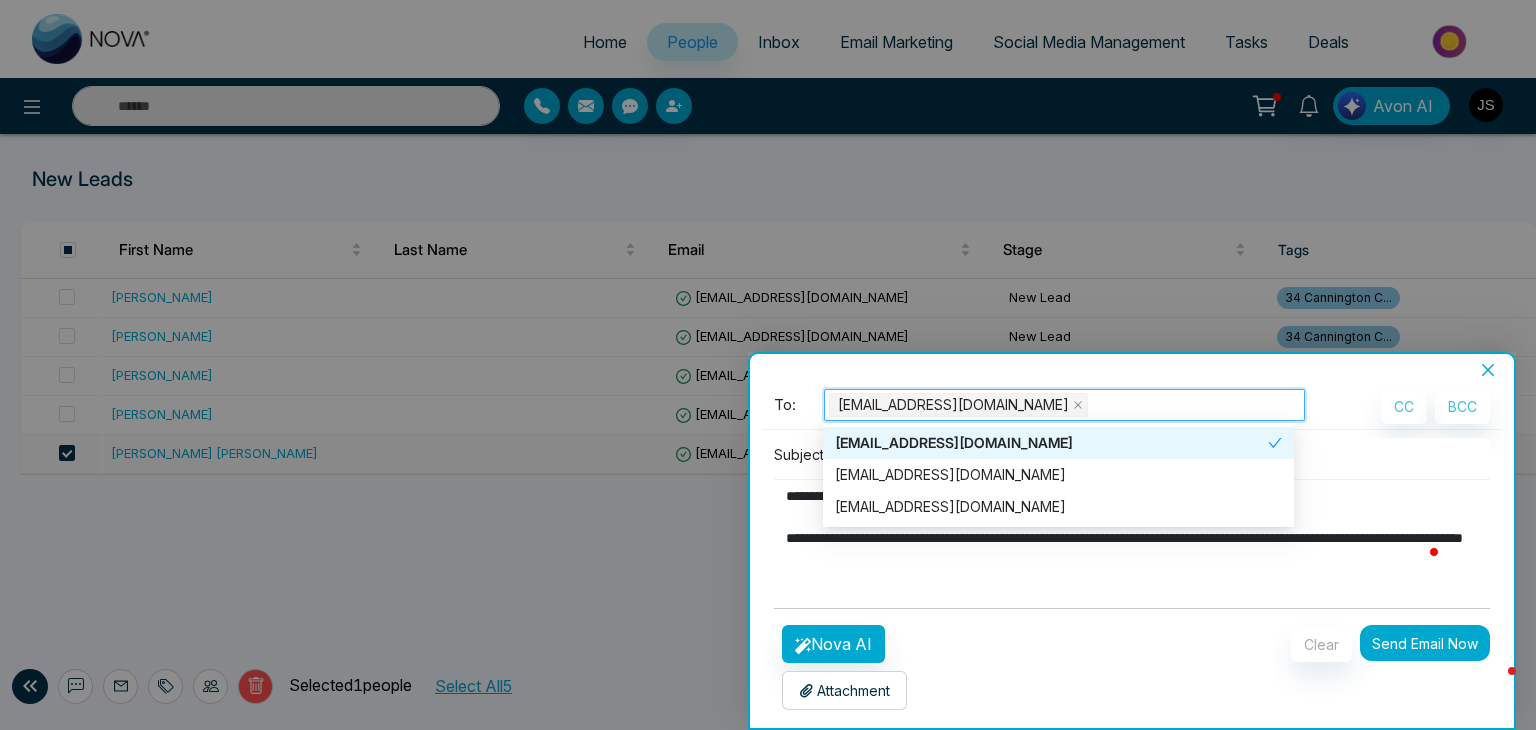 click on "CC BCC" at bounding box center (1409, 406) 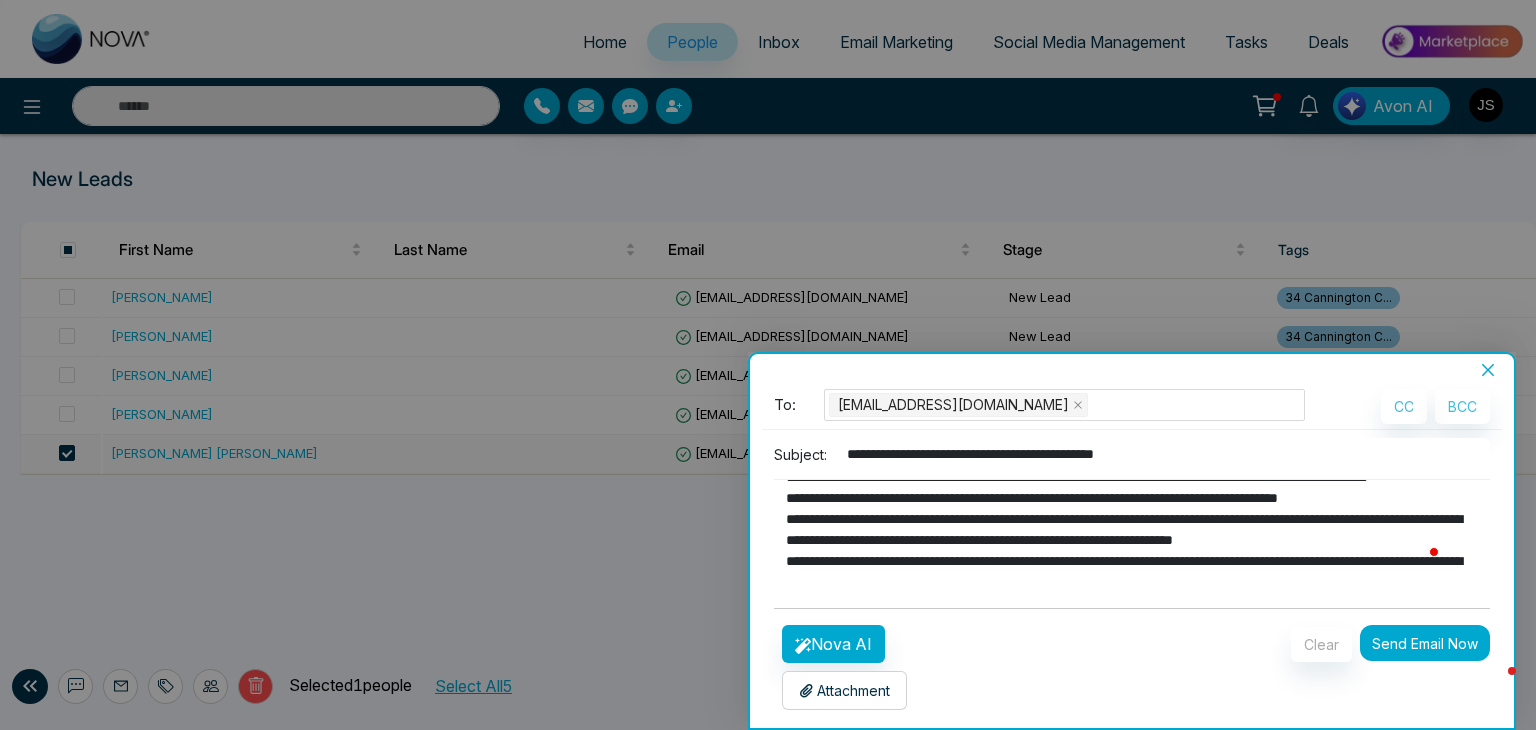 click on "Send Email Now" at bounding box center [1425, 643] 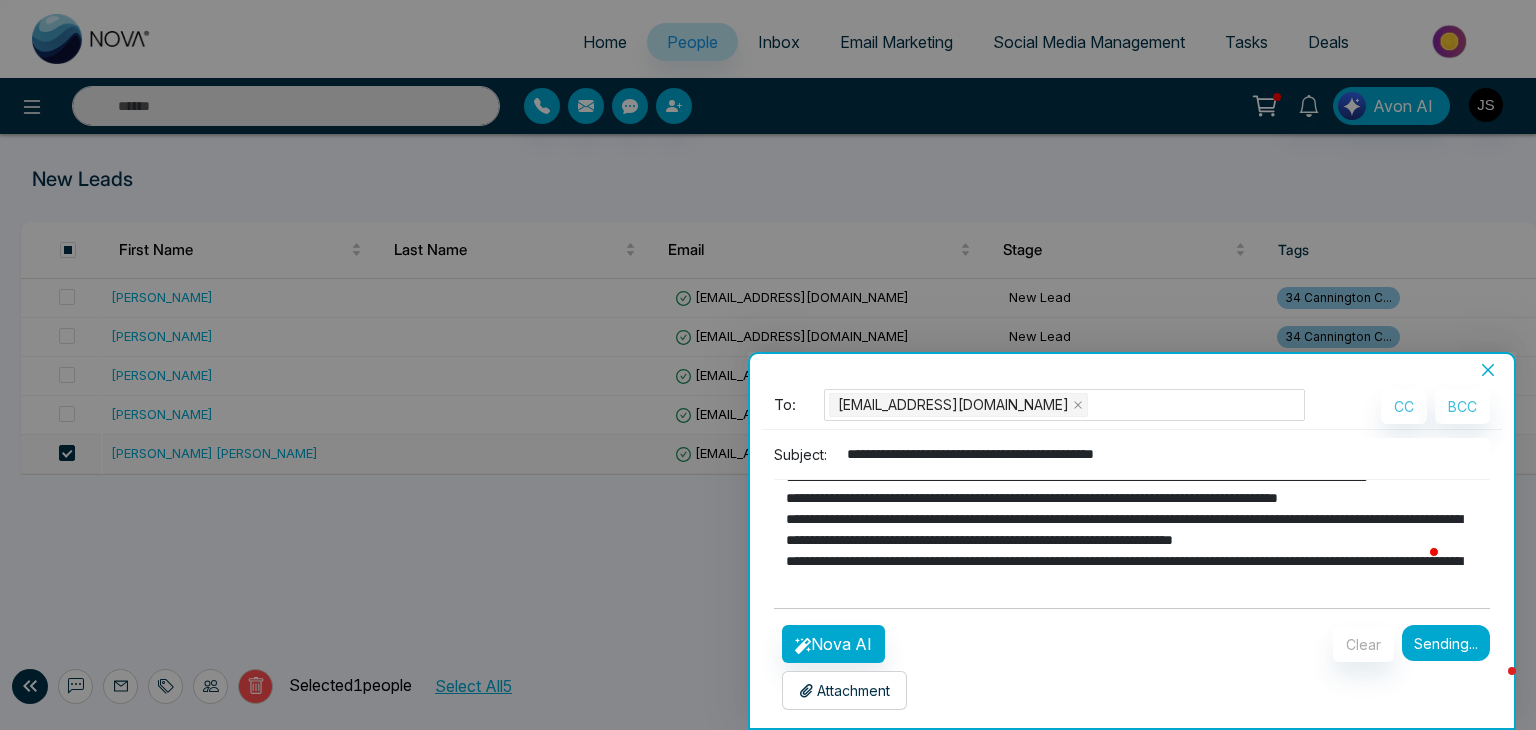 type 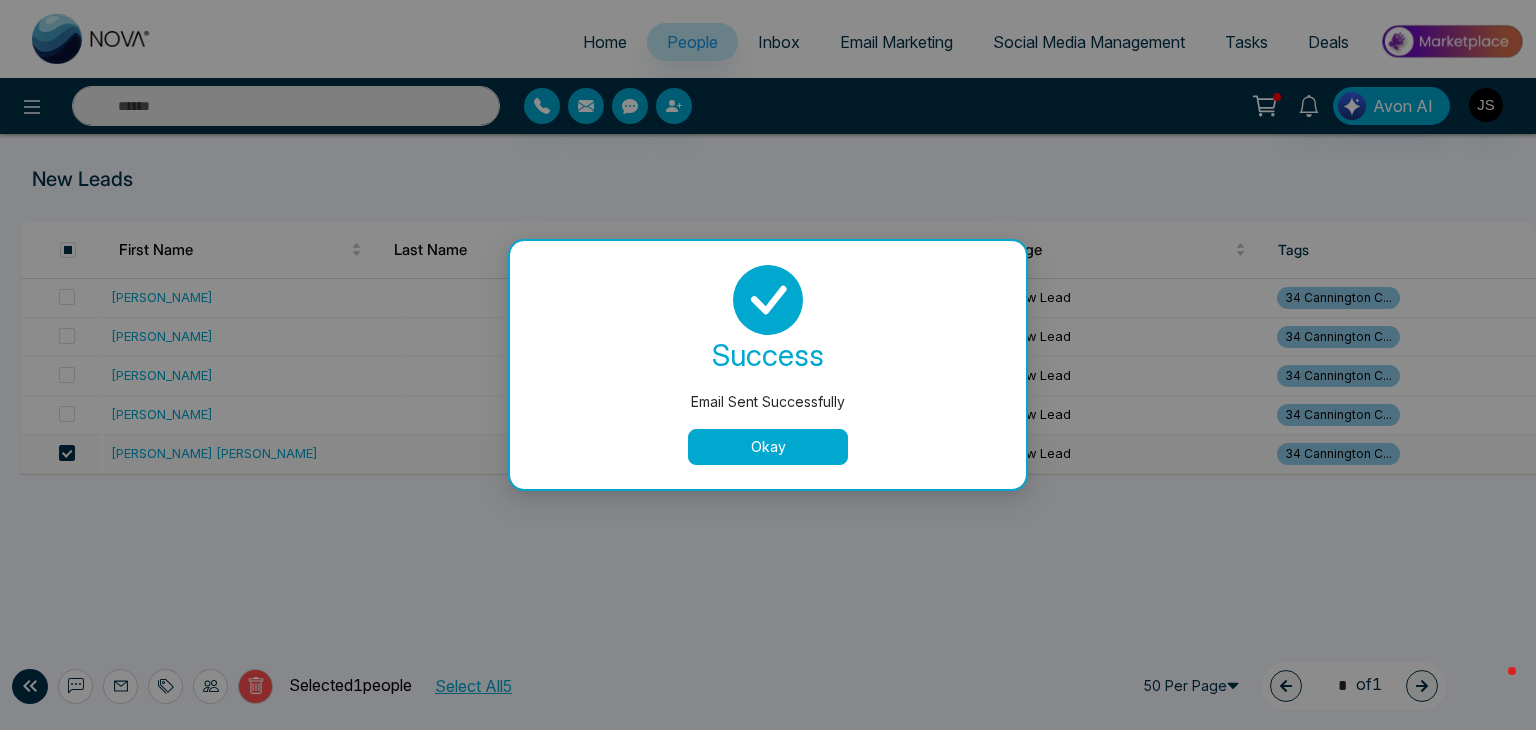 click on "Okay" at bounding box center [768, 447] 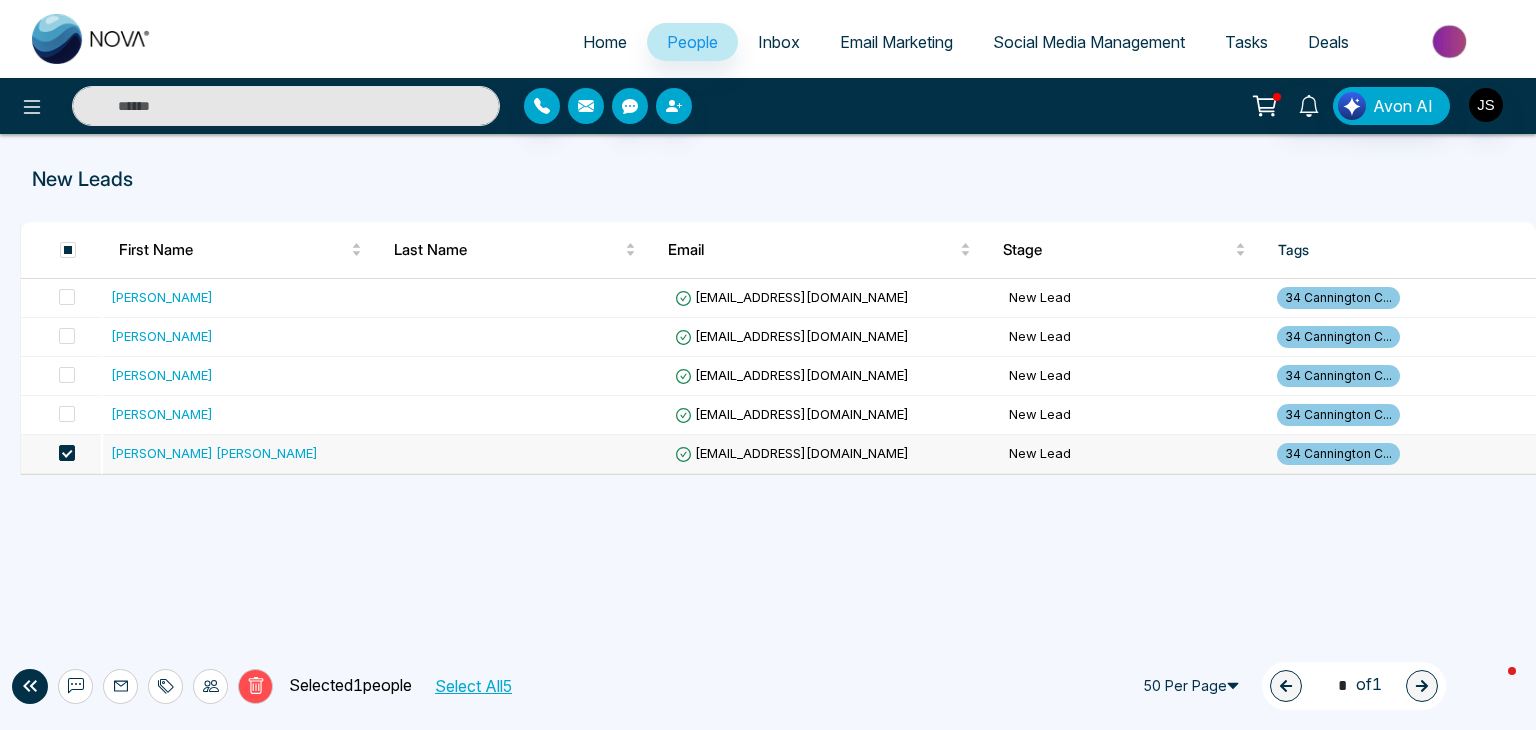 click 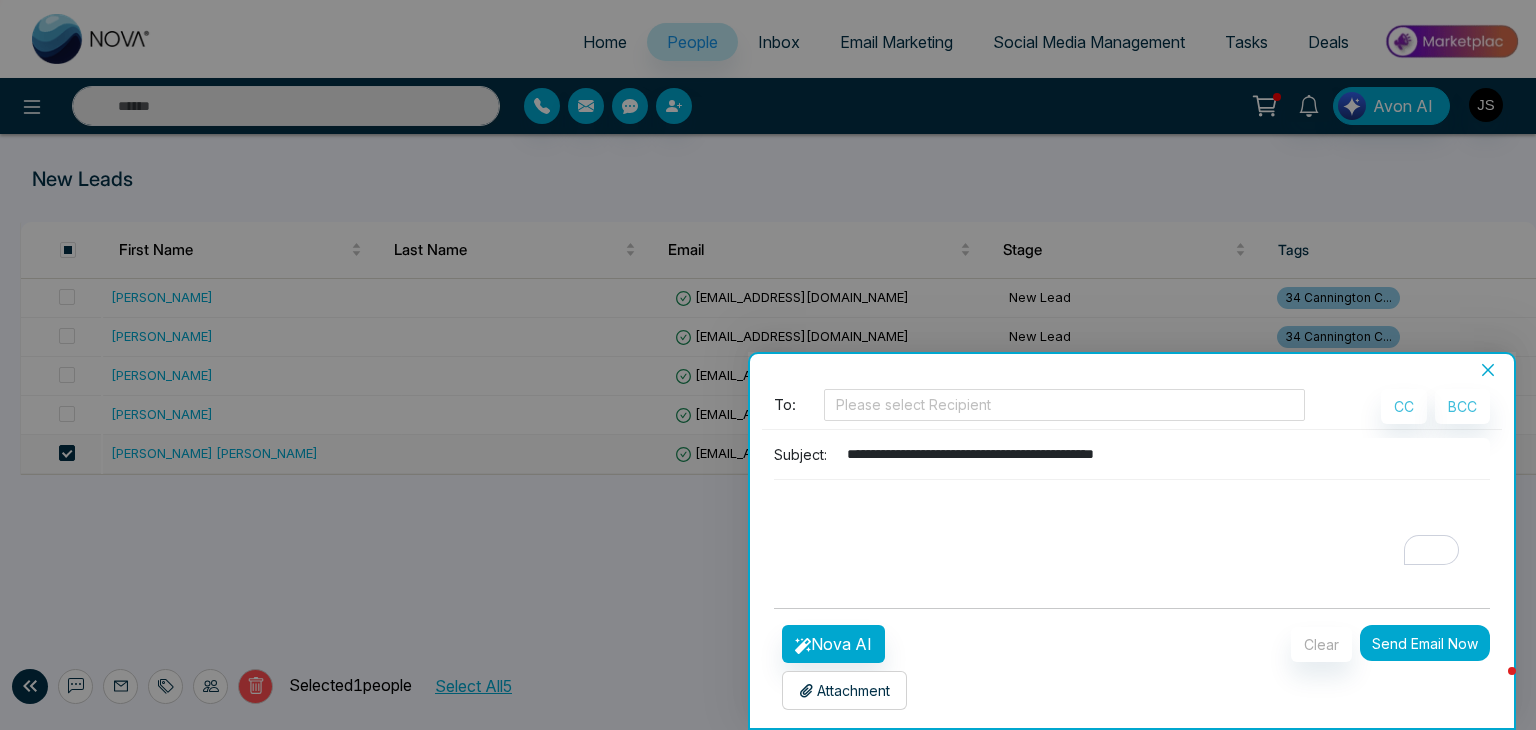 click 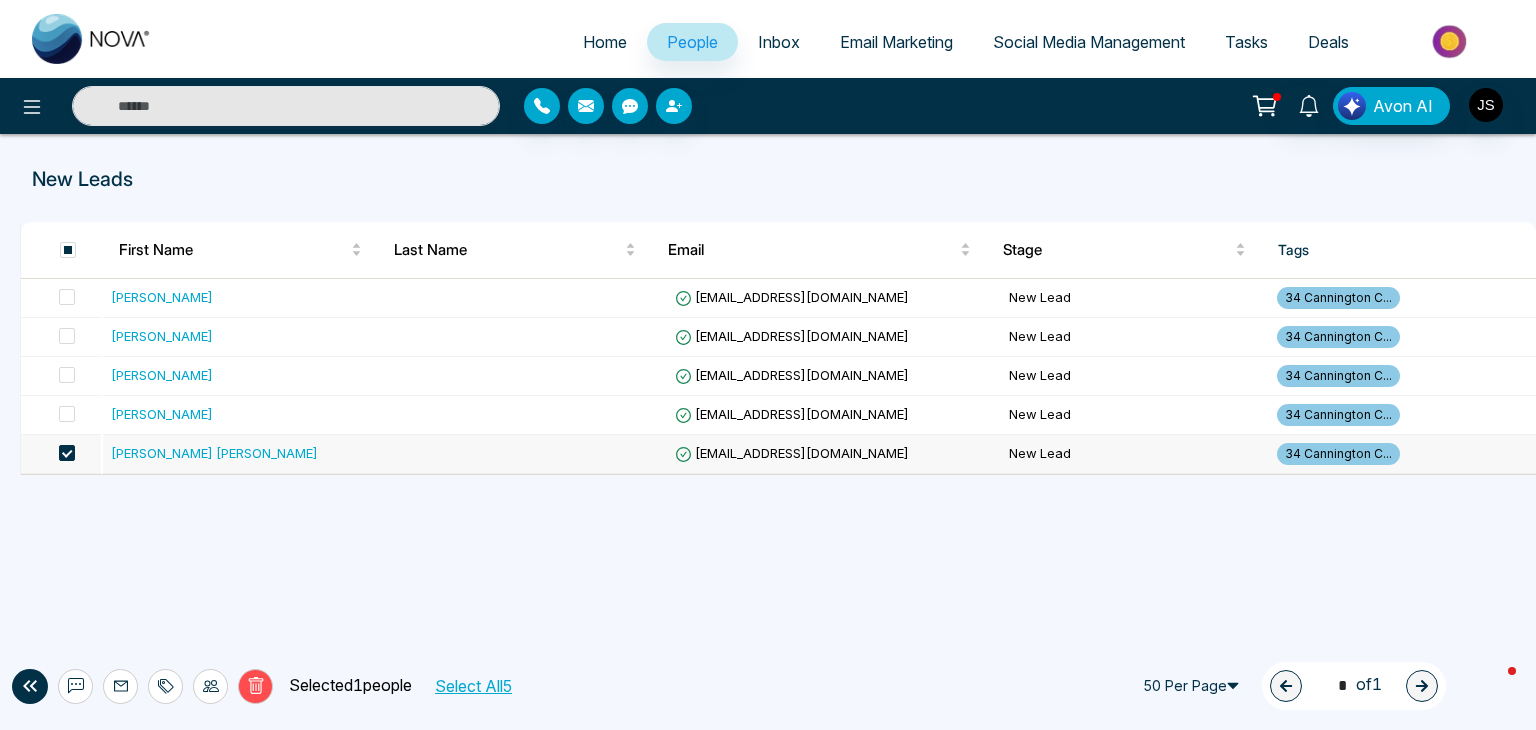 click on "Home" at bounding box center [605, 42] 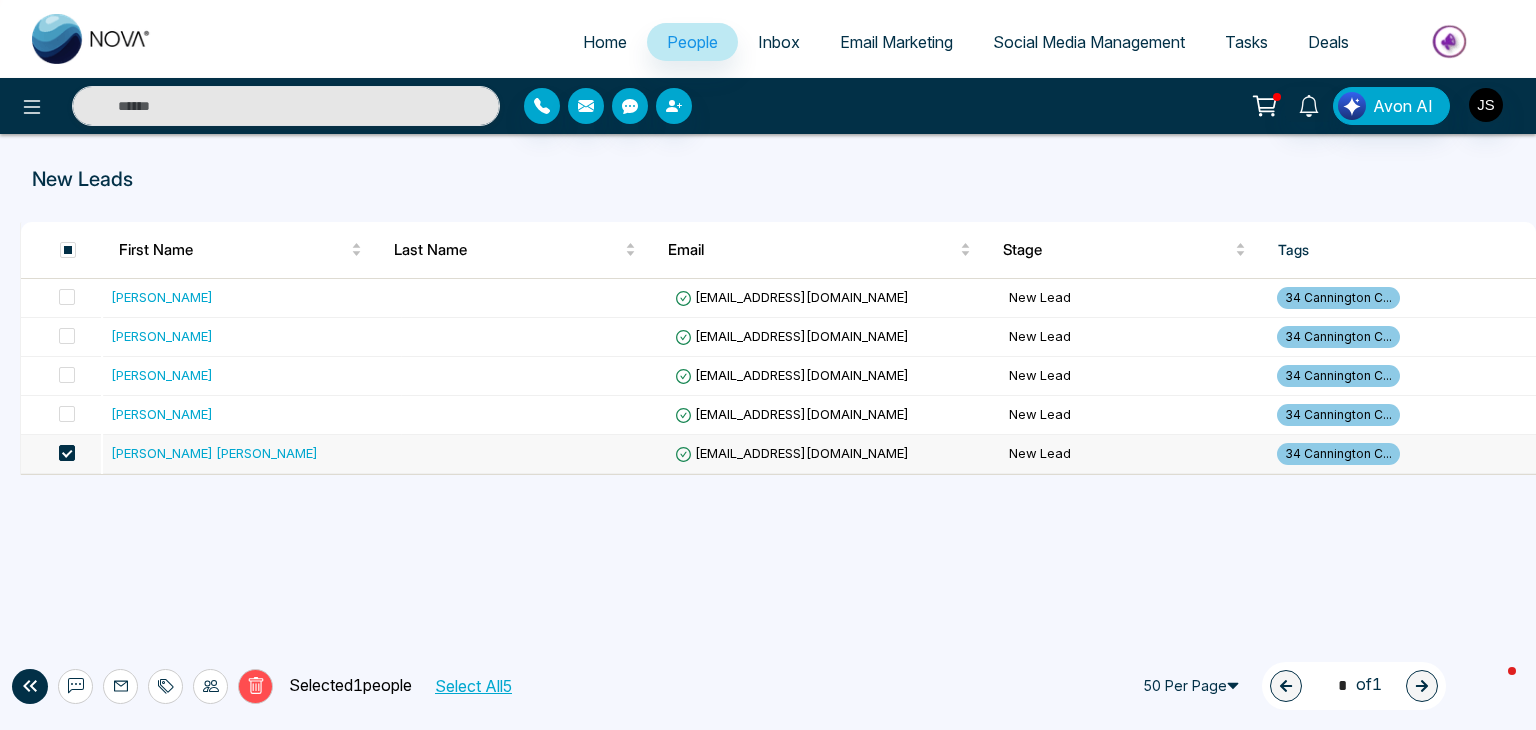 select on "*" 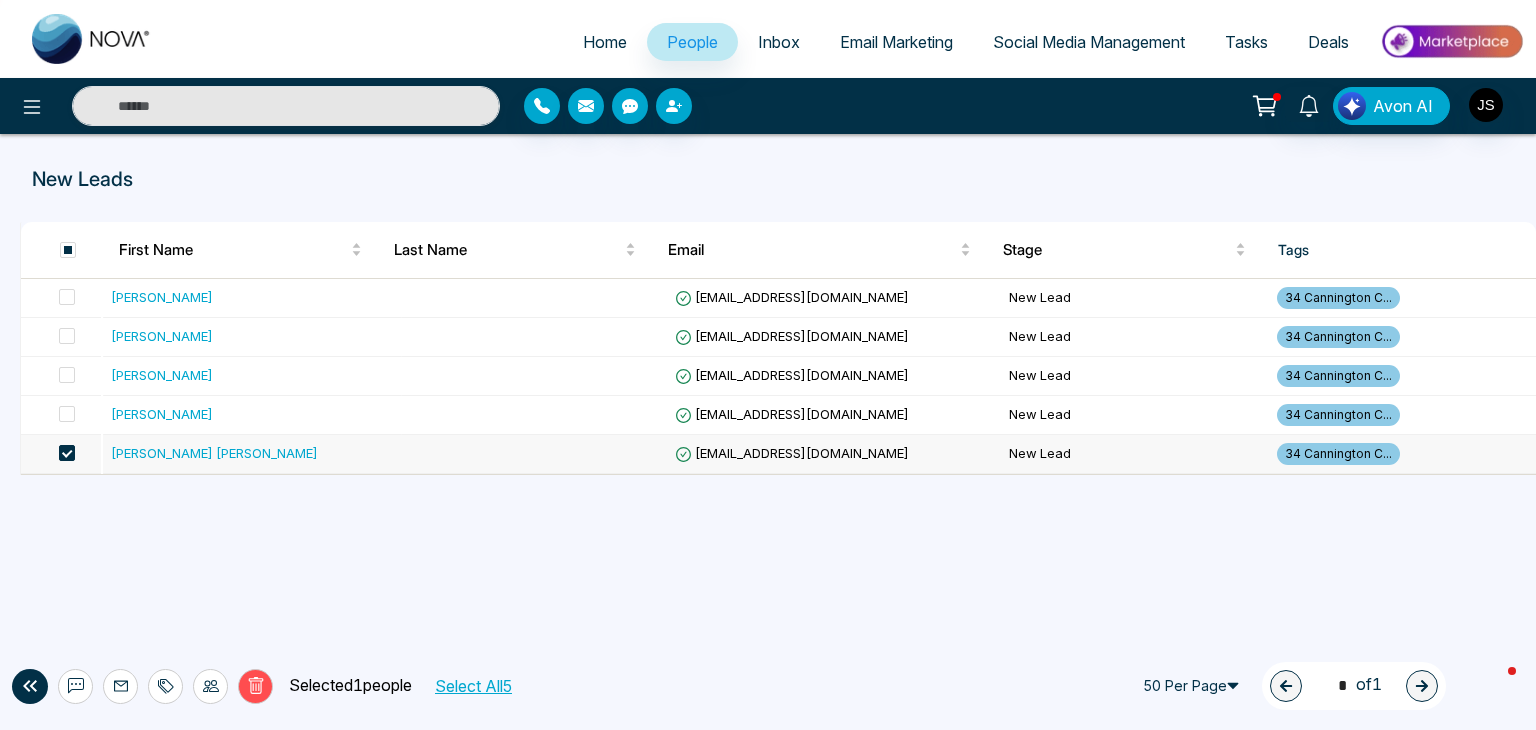select on "*" 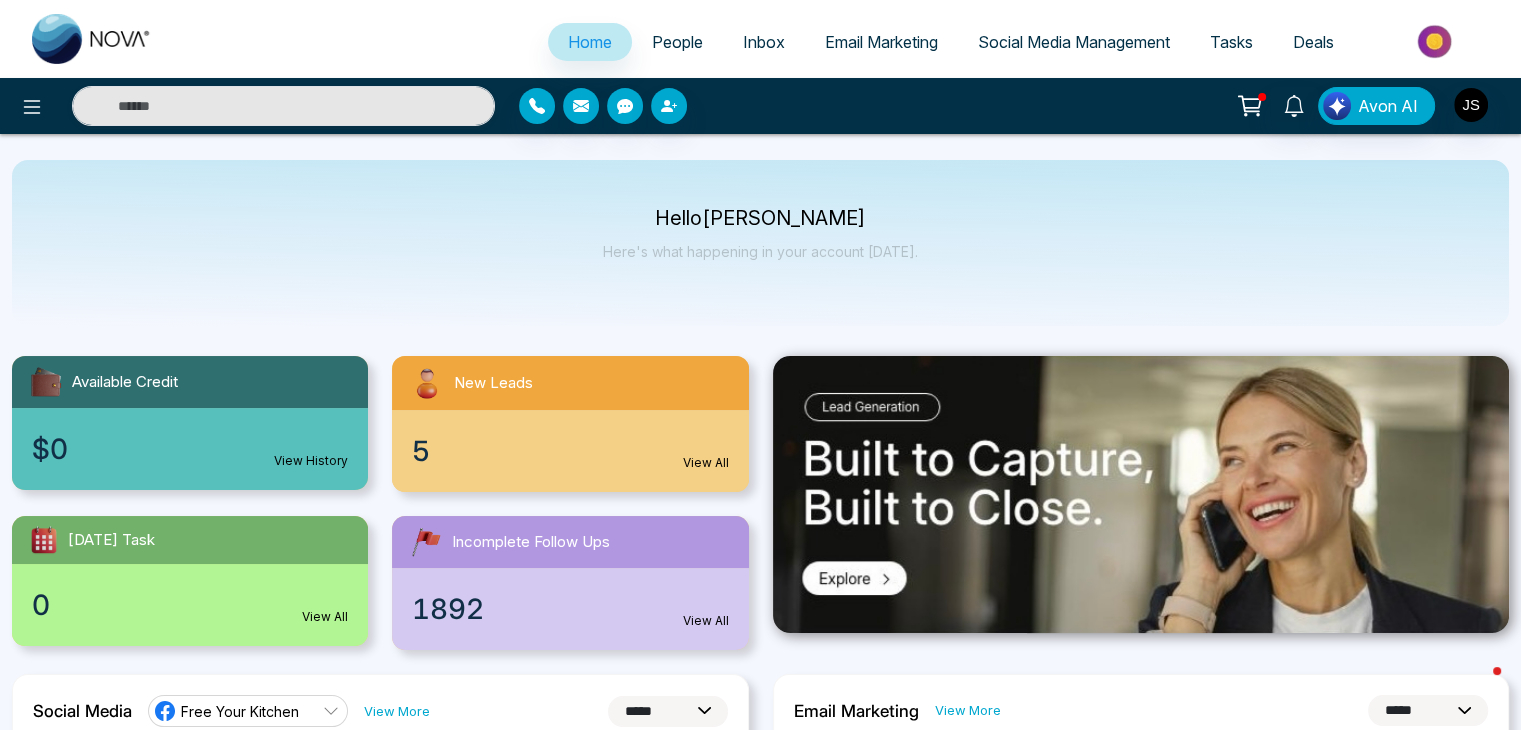 click on "Inbox" at bounding box center [764, 42] 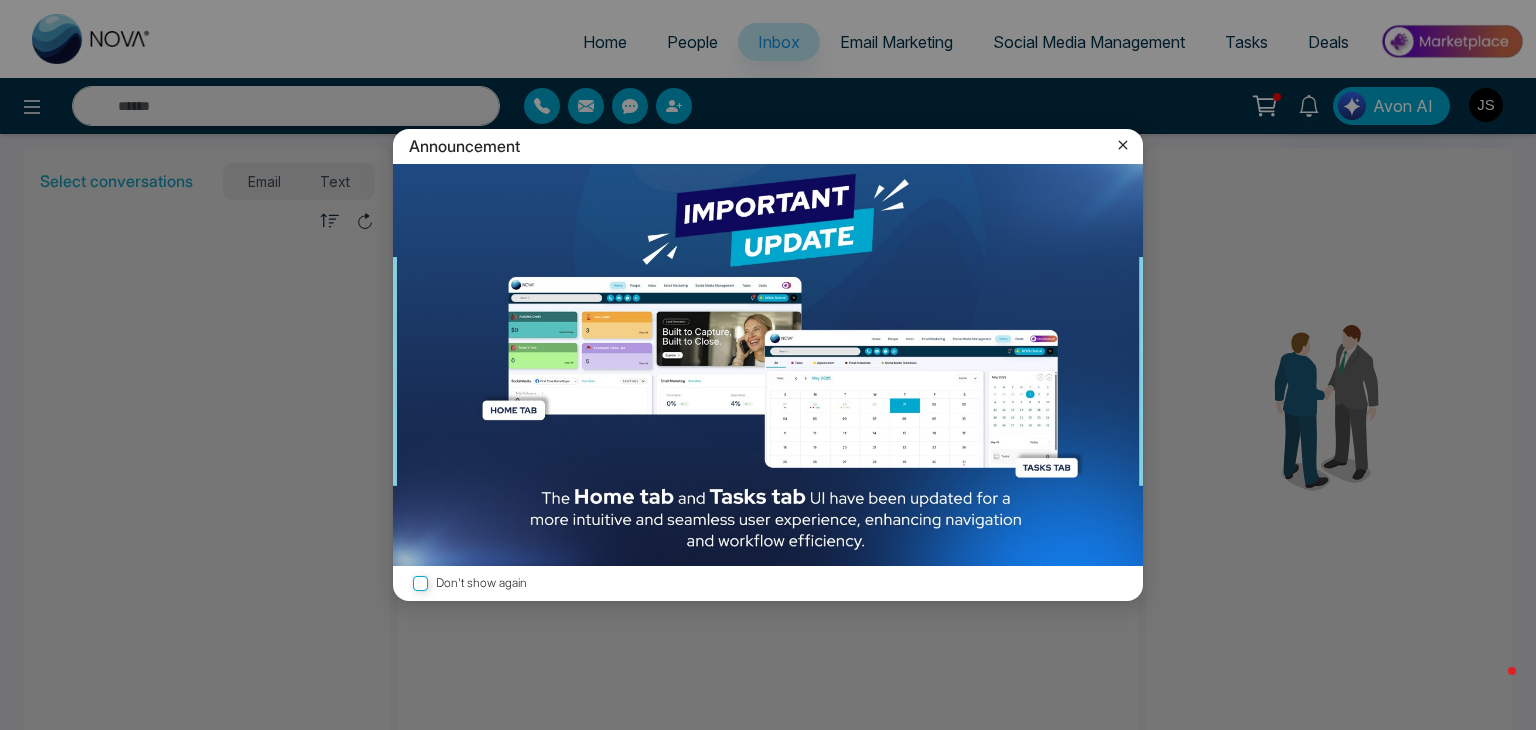 click 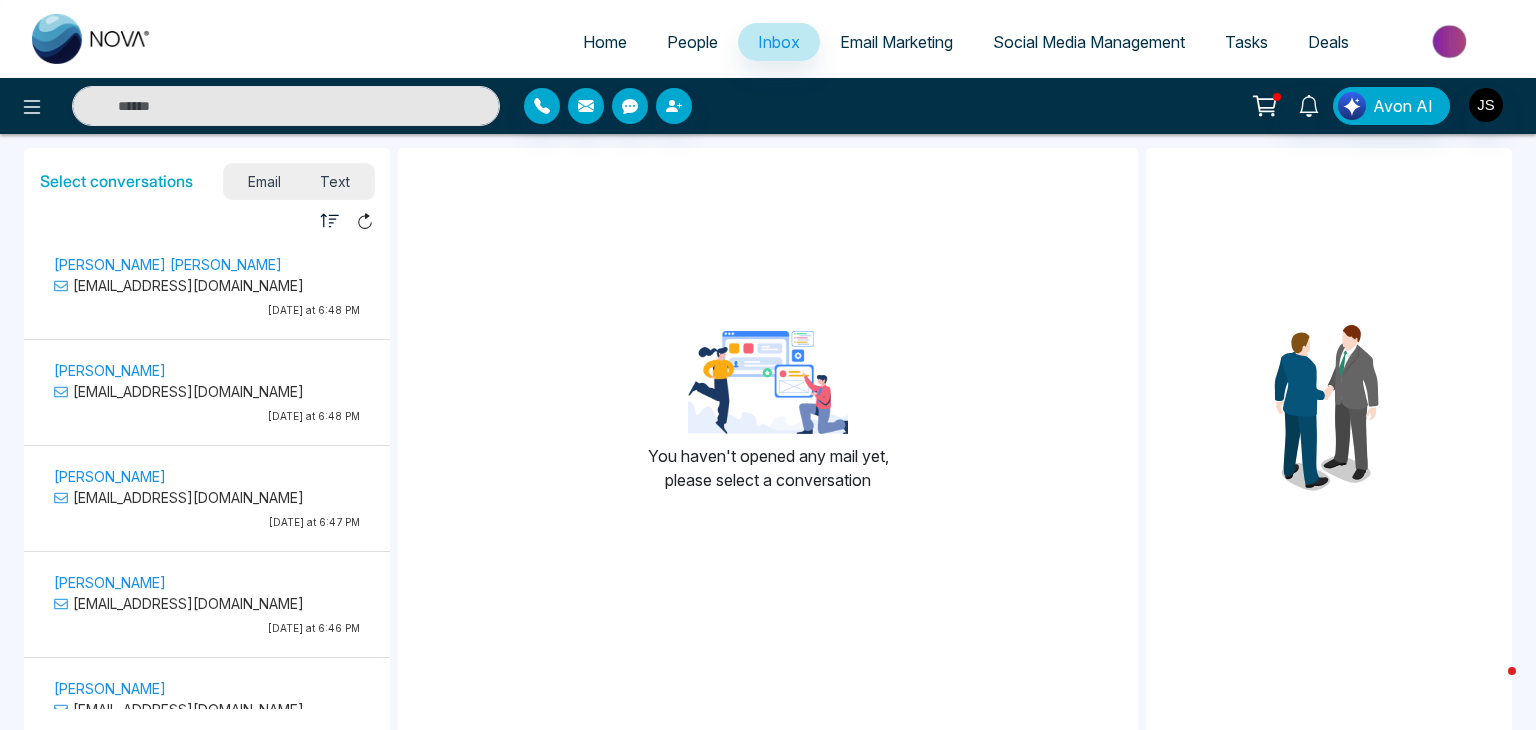click on "Email Marketing" at bounding box center [896, 42] 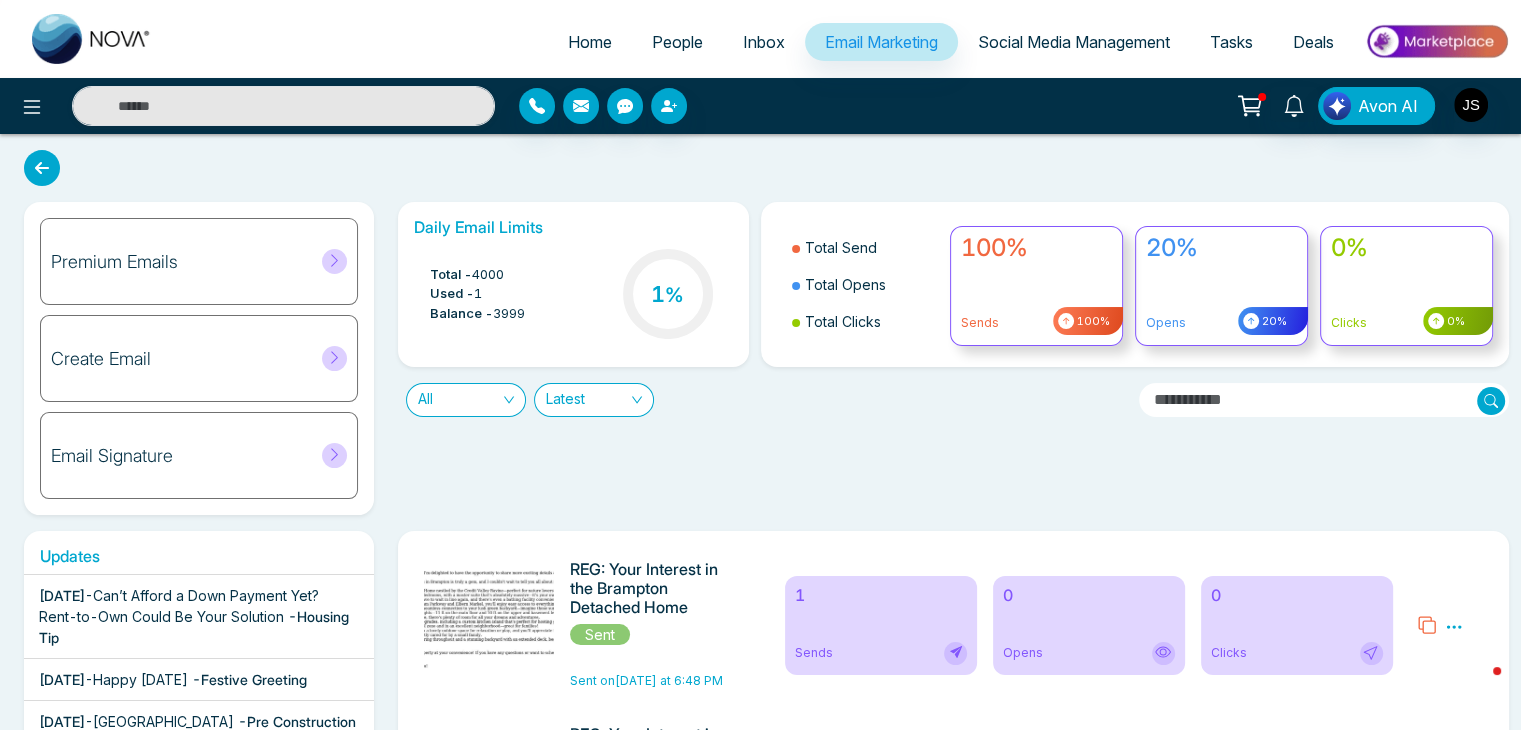 click on "20%" at bounding box center (1273, 321) 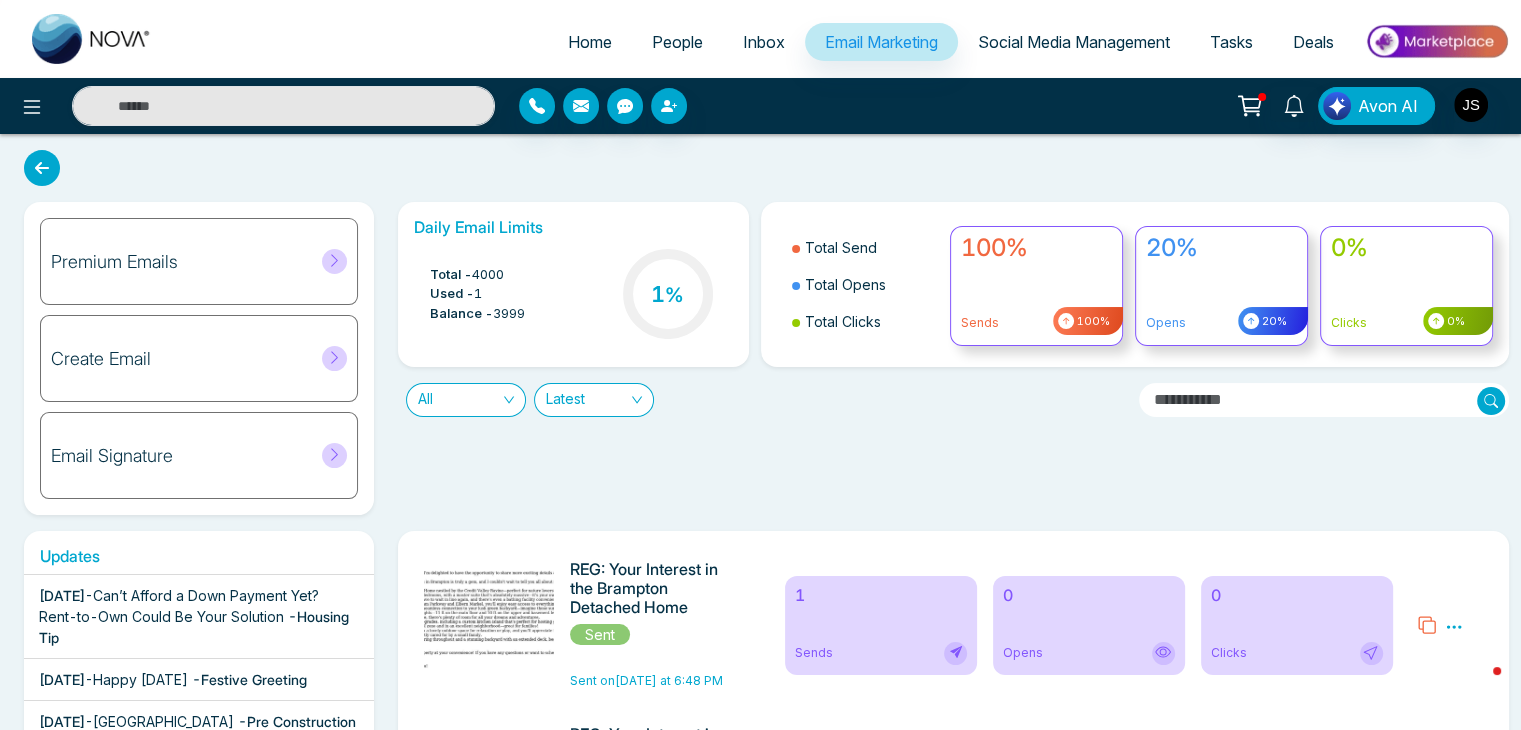 click on "Opens" at bounding box center (1221, 323) 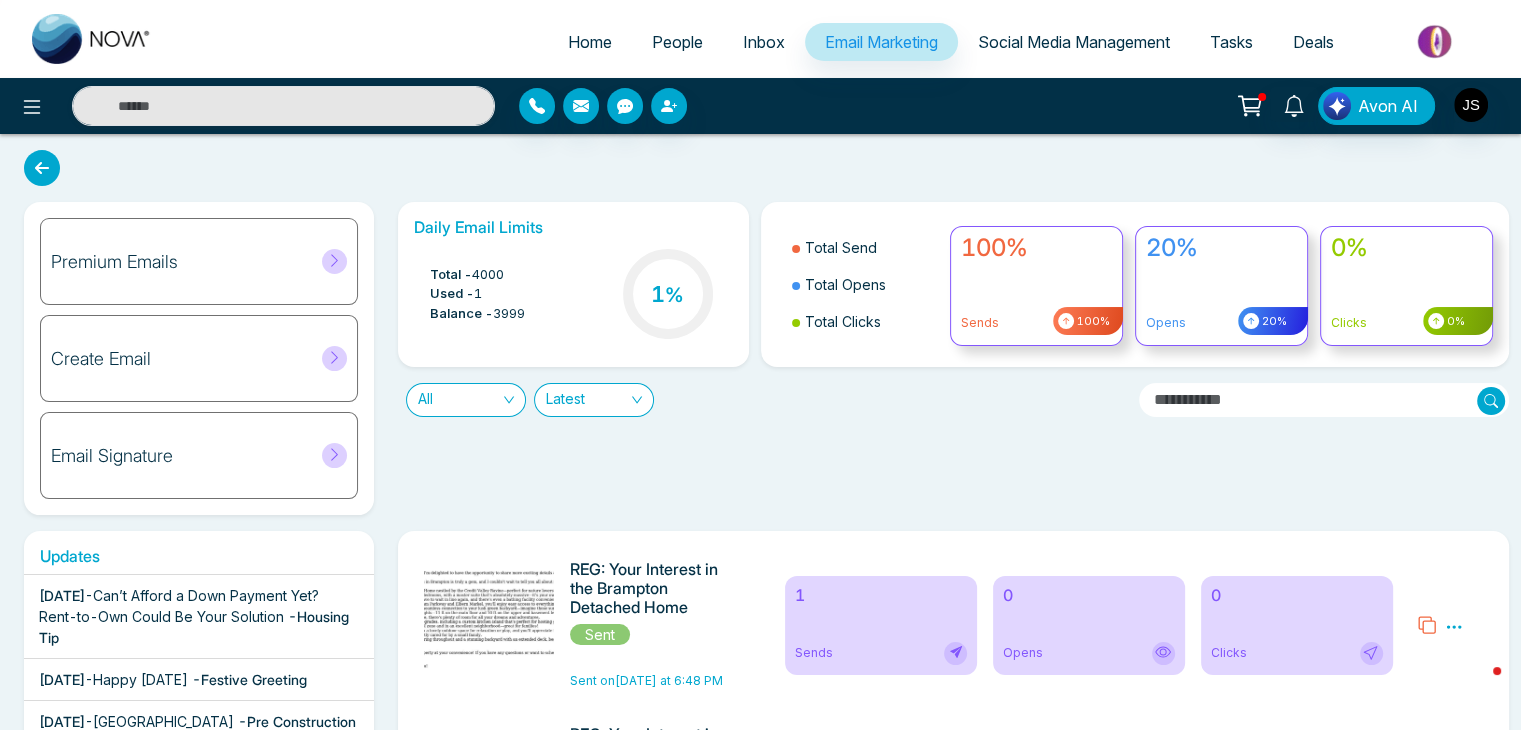 click on "0% Clicks 0%" at bounding box center [1406, 286] 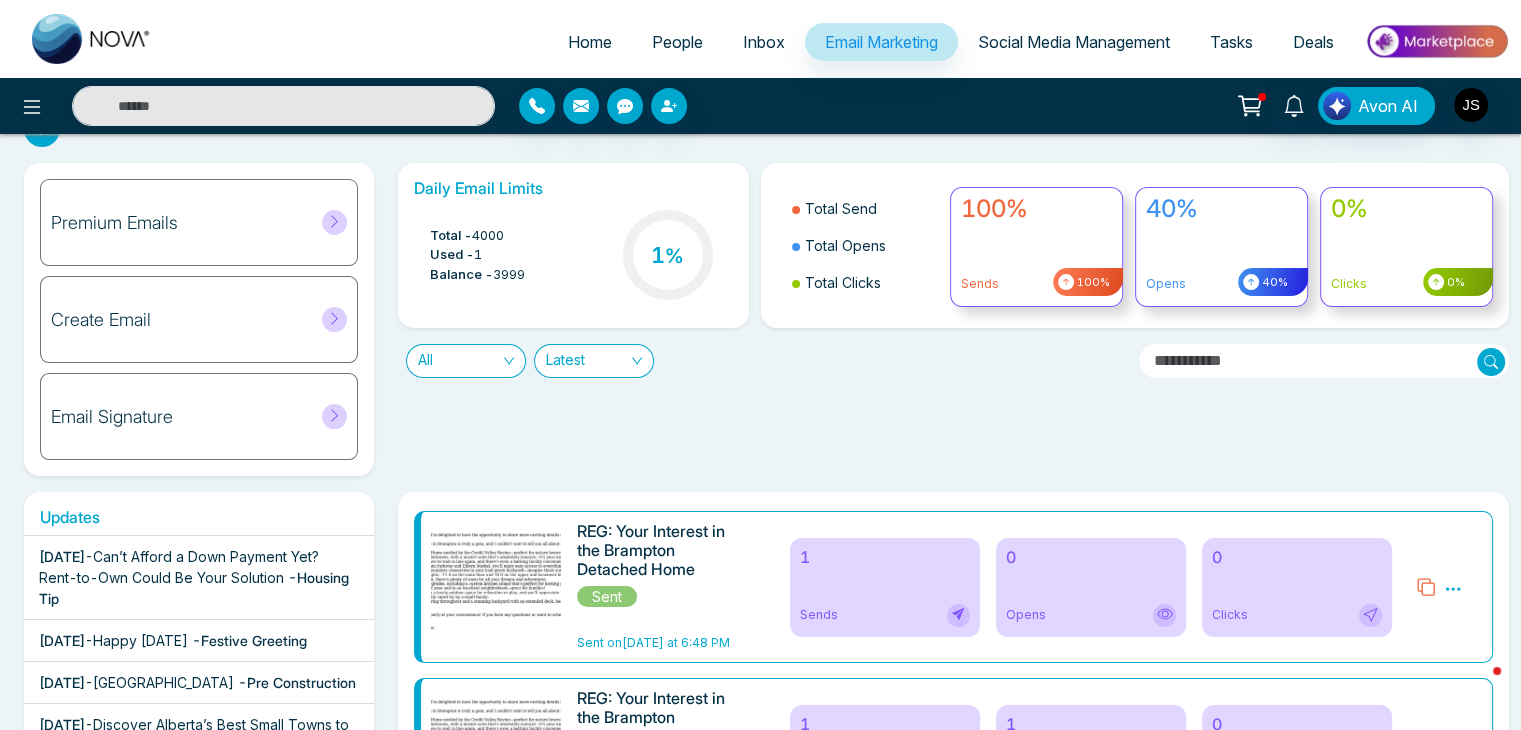 scroll, scrollTop: 0, scrollLeft: 0, axis: both 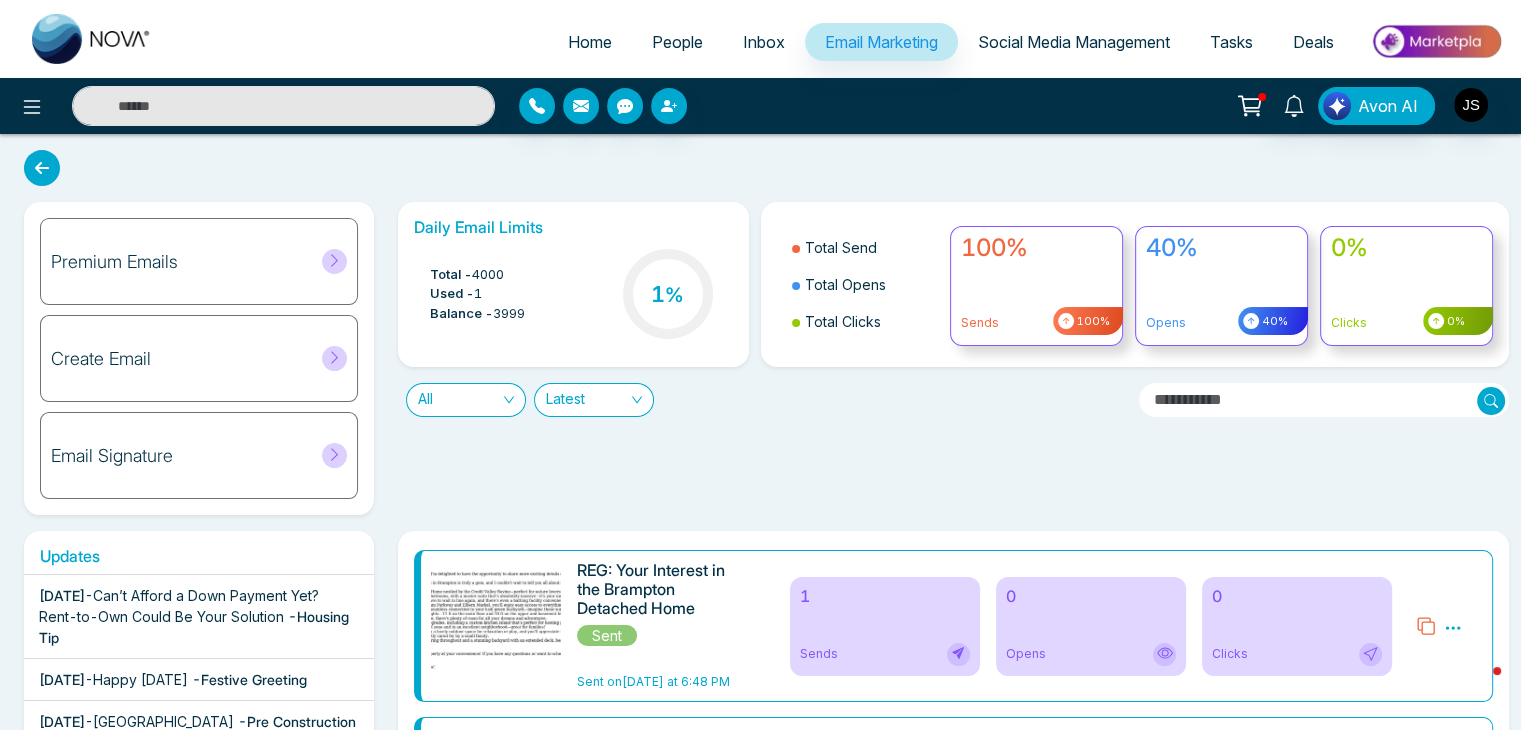 click on "40% Opens 40%" at bounding box center (1221, 286) 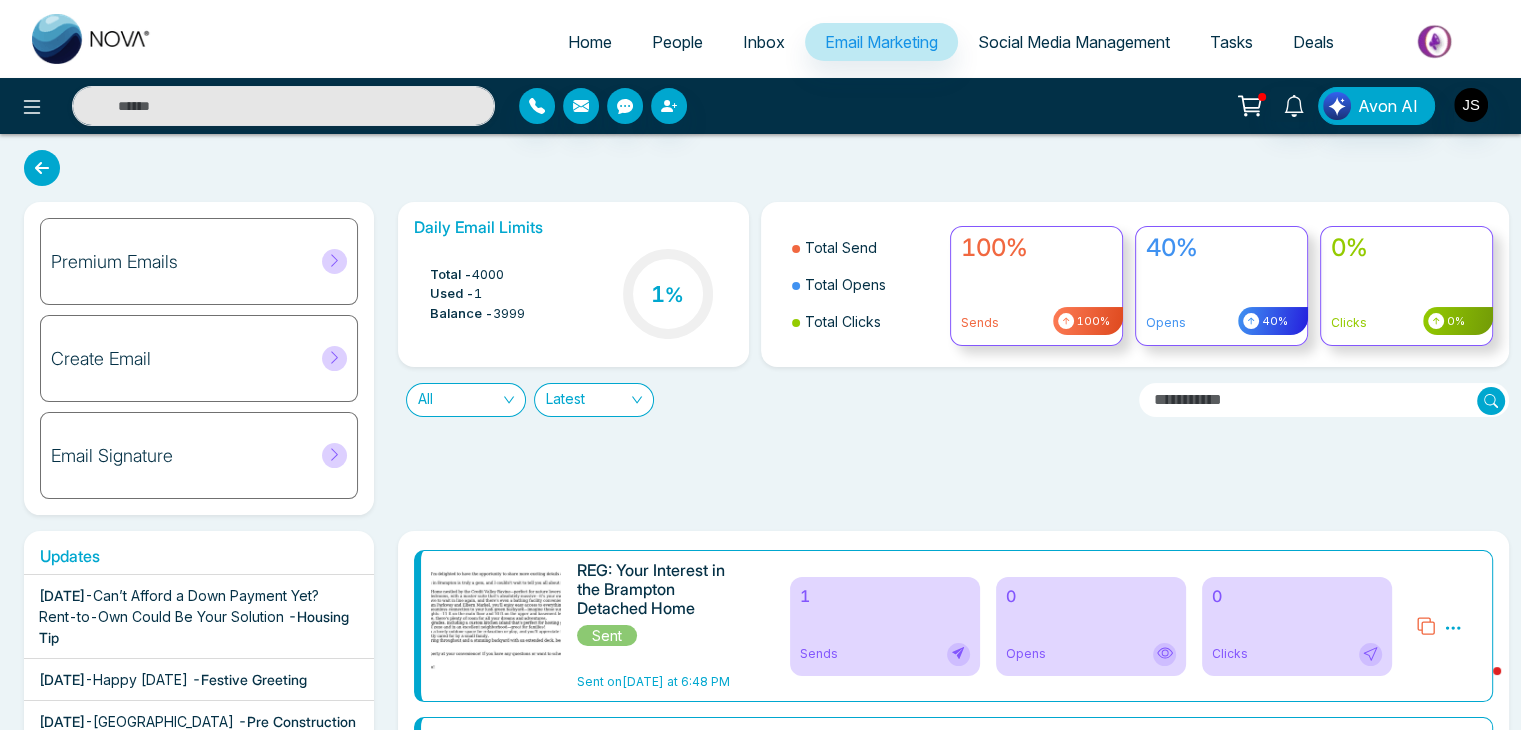 click on "40%" at bounding box center (1221, 248) 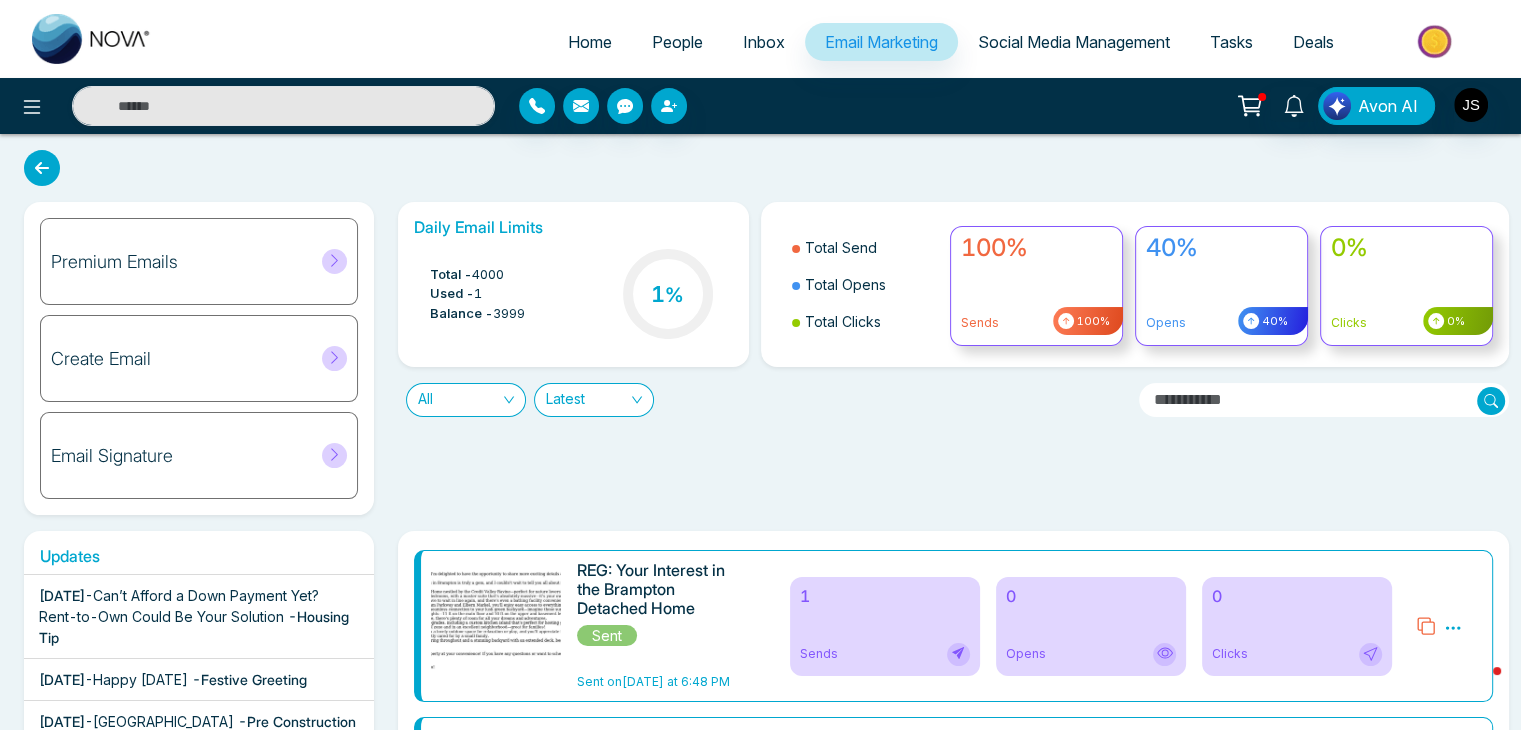 click on "40%" at bounding box center [1221, 248] 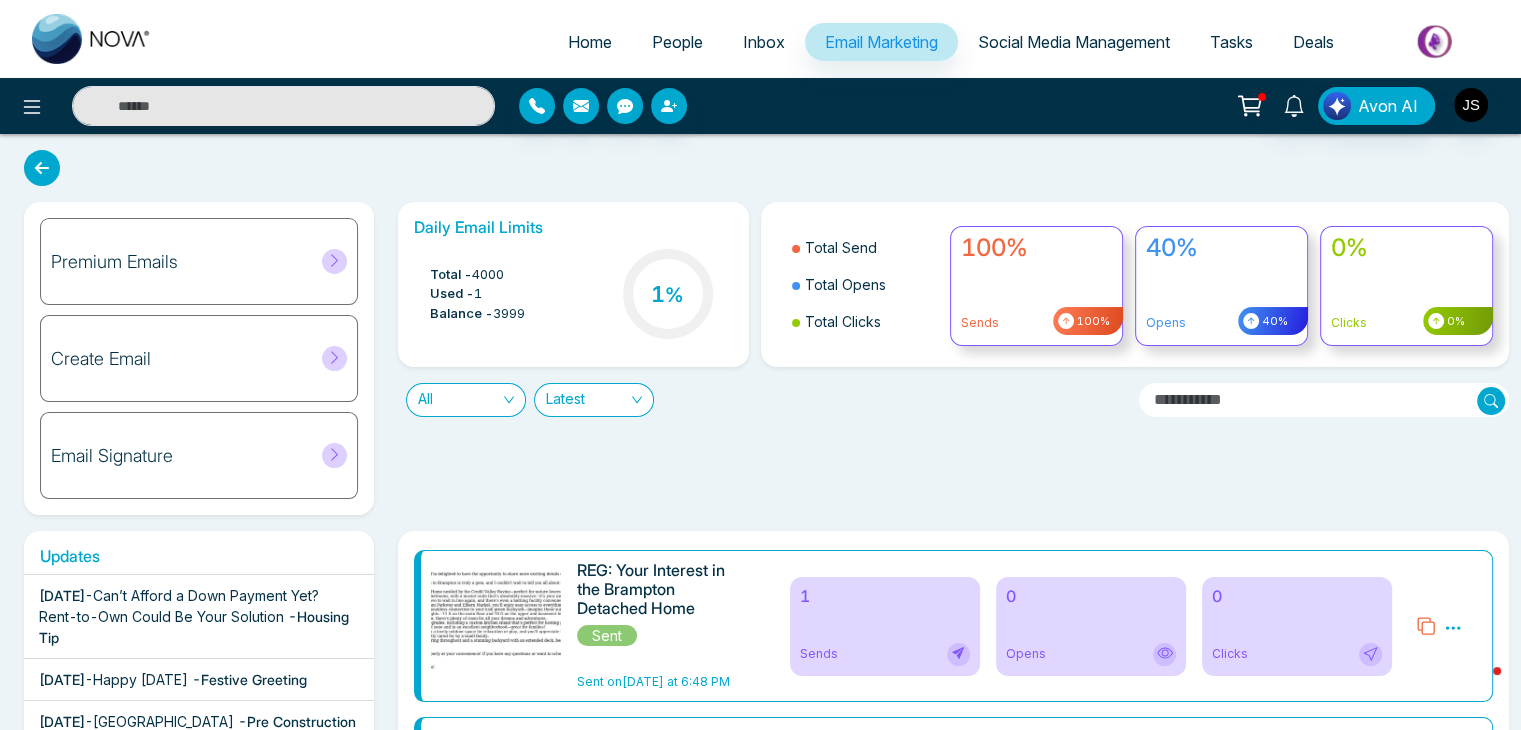 click on "0% Clicks 0%" at bounding box center (1406, 286) 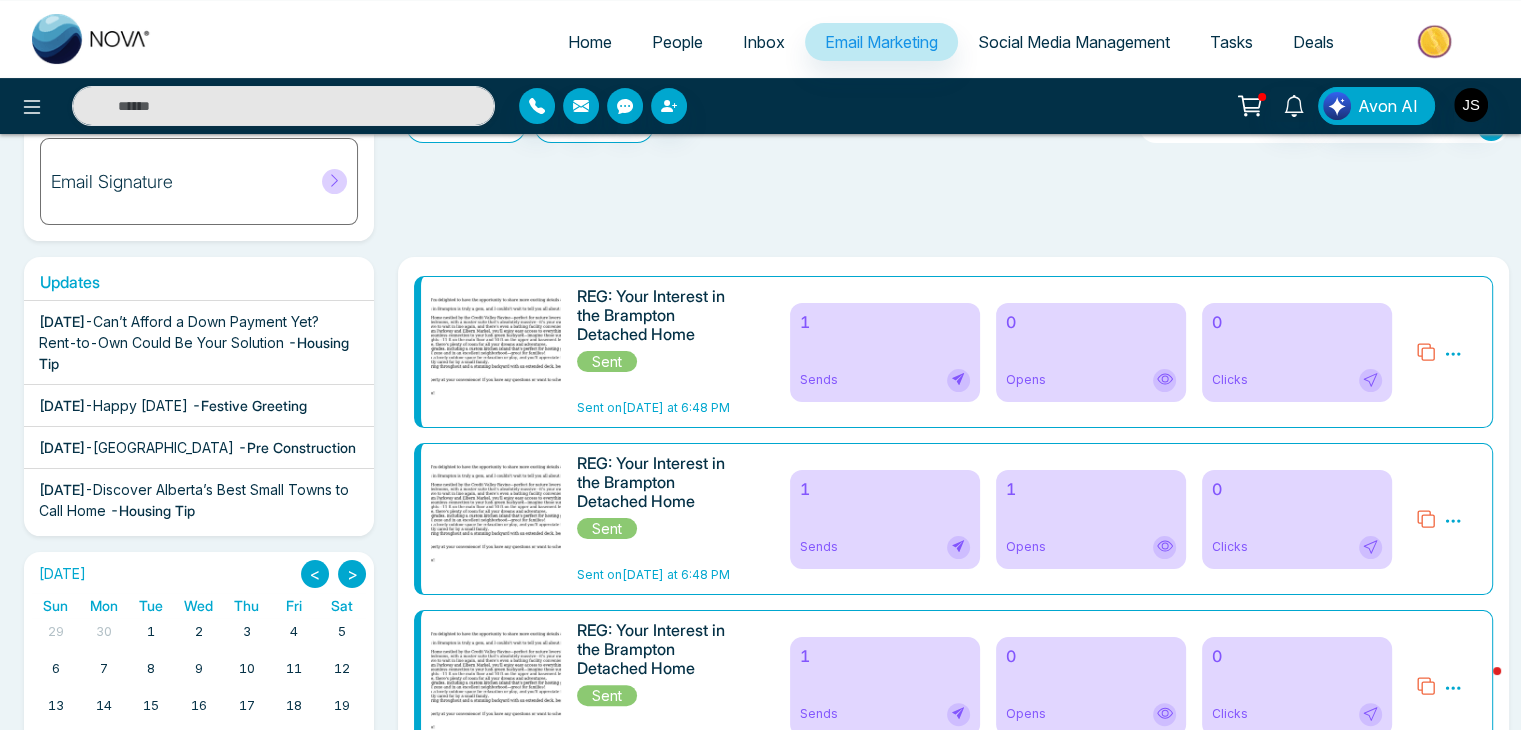 scroll, scrollTop: 300, scrollLeft: 0, axis: vertical 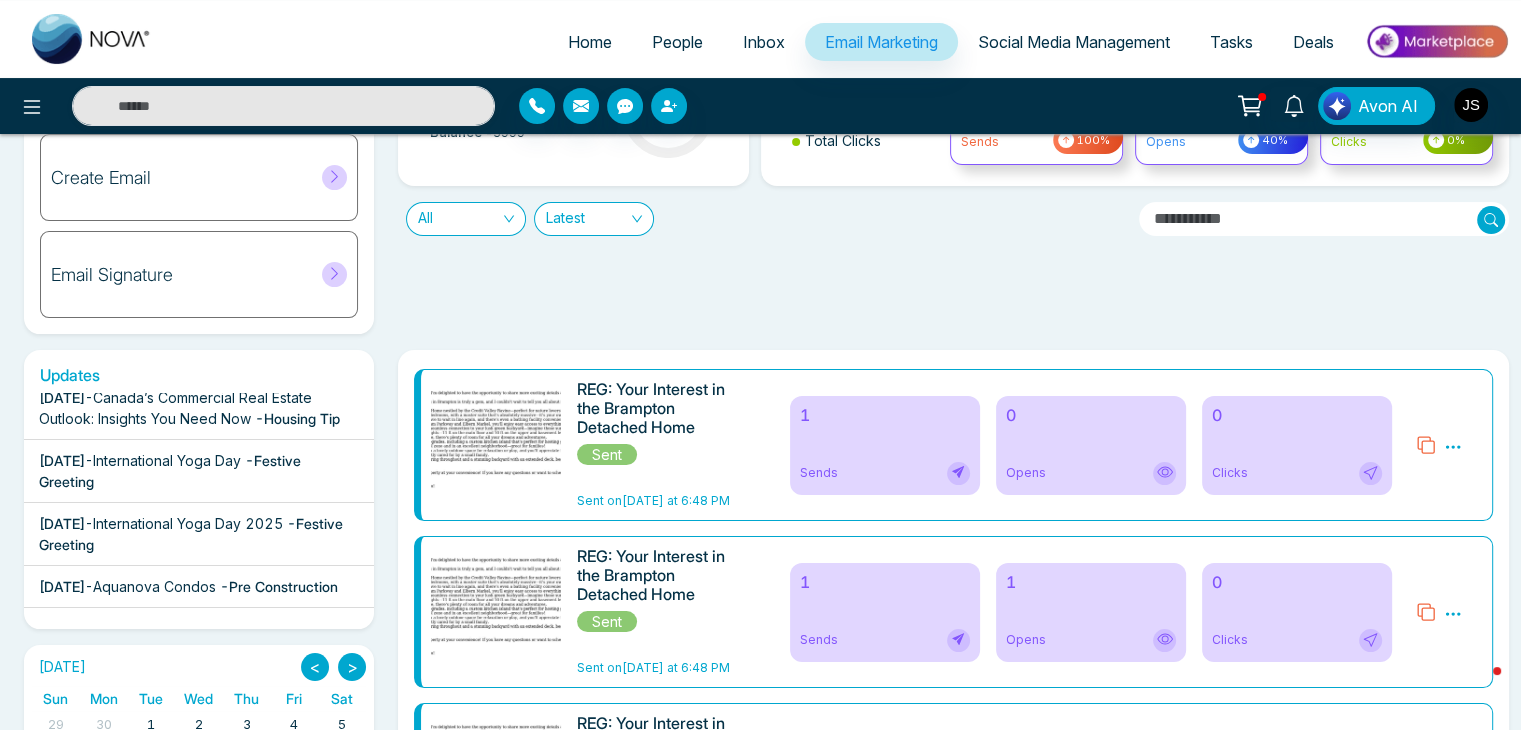 click 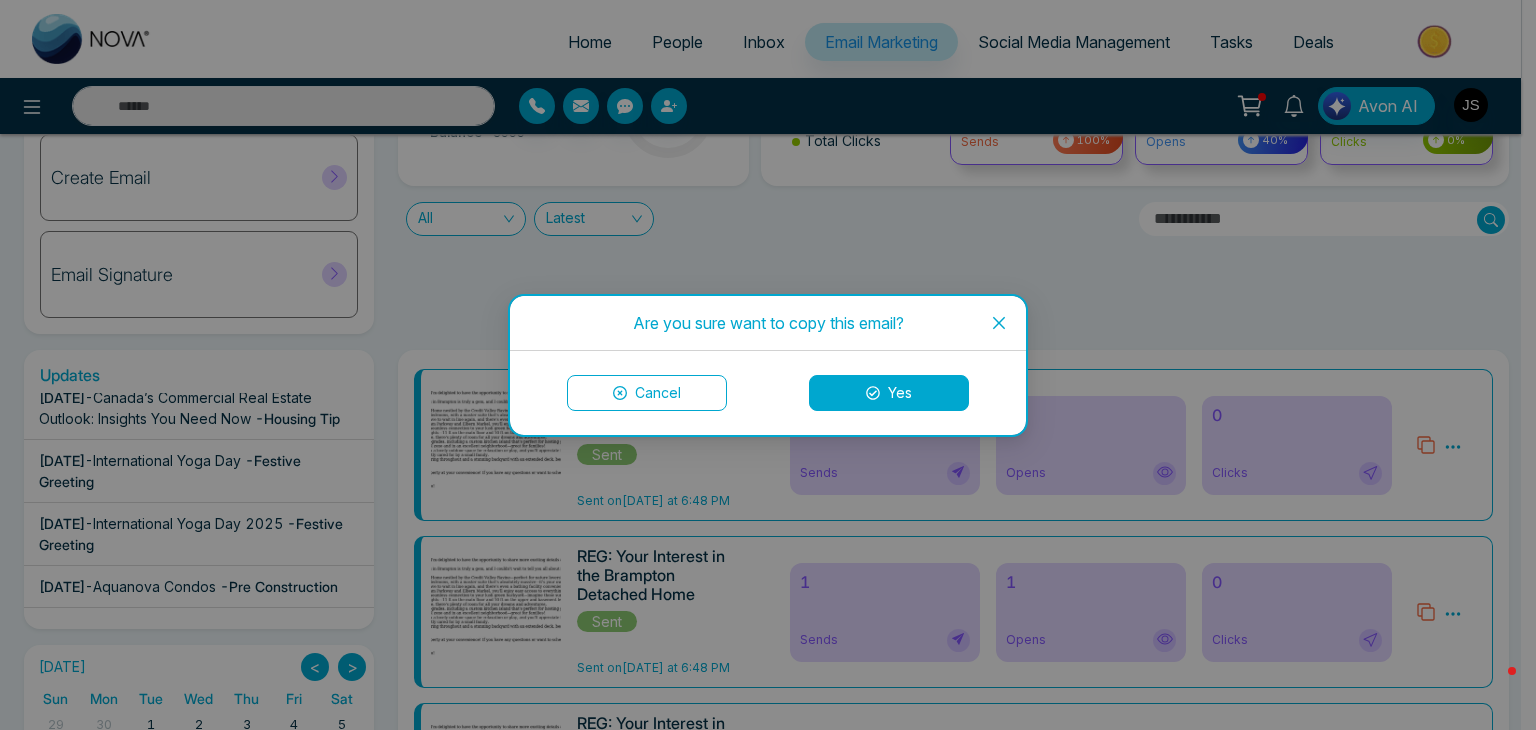 click 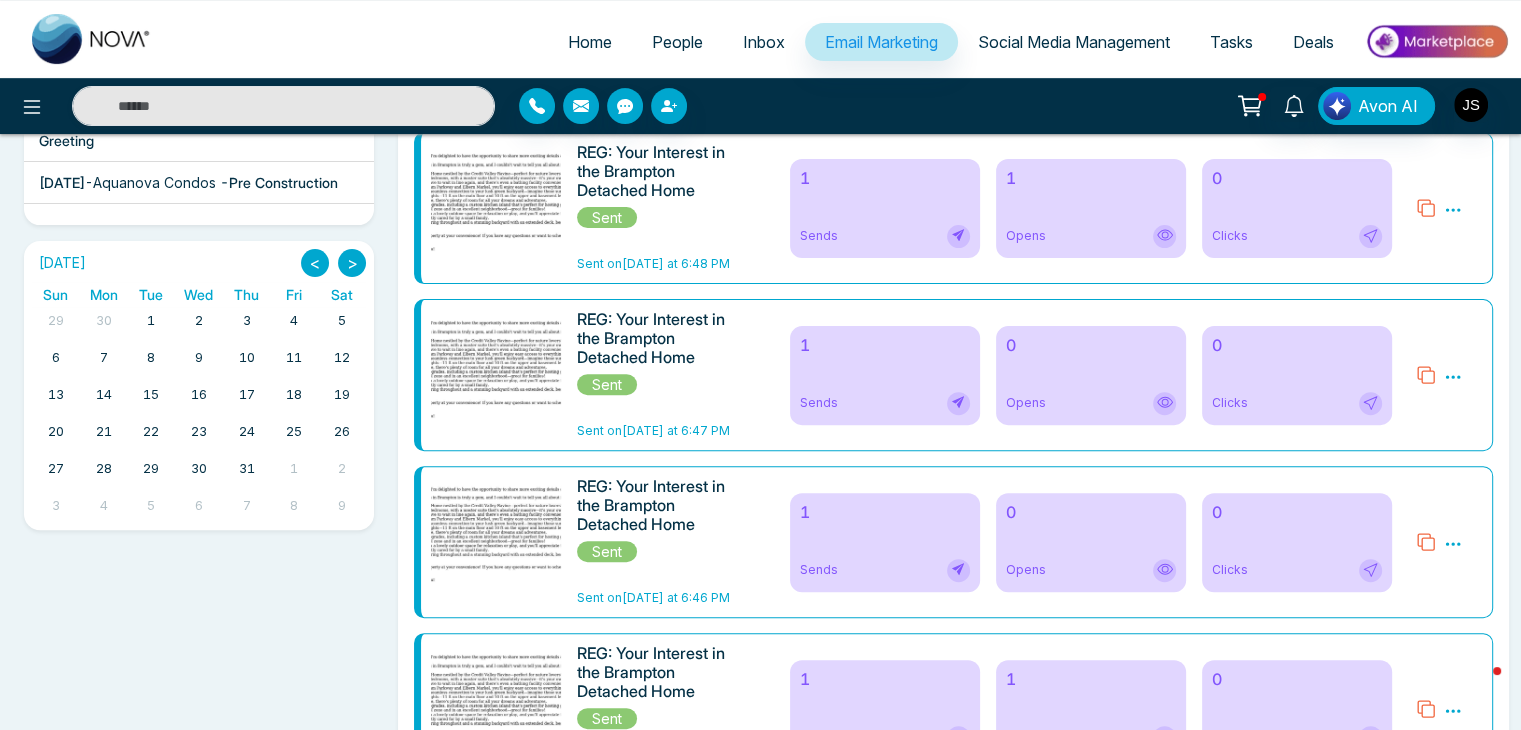 scroll, scrollTop: 681, scrollLeft: 0, axis: vertical 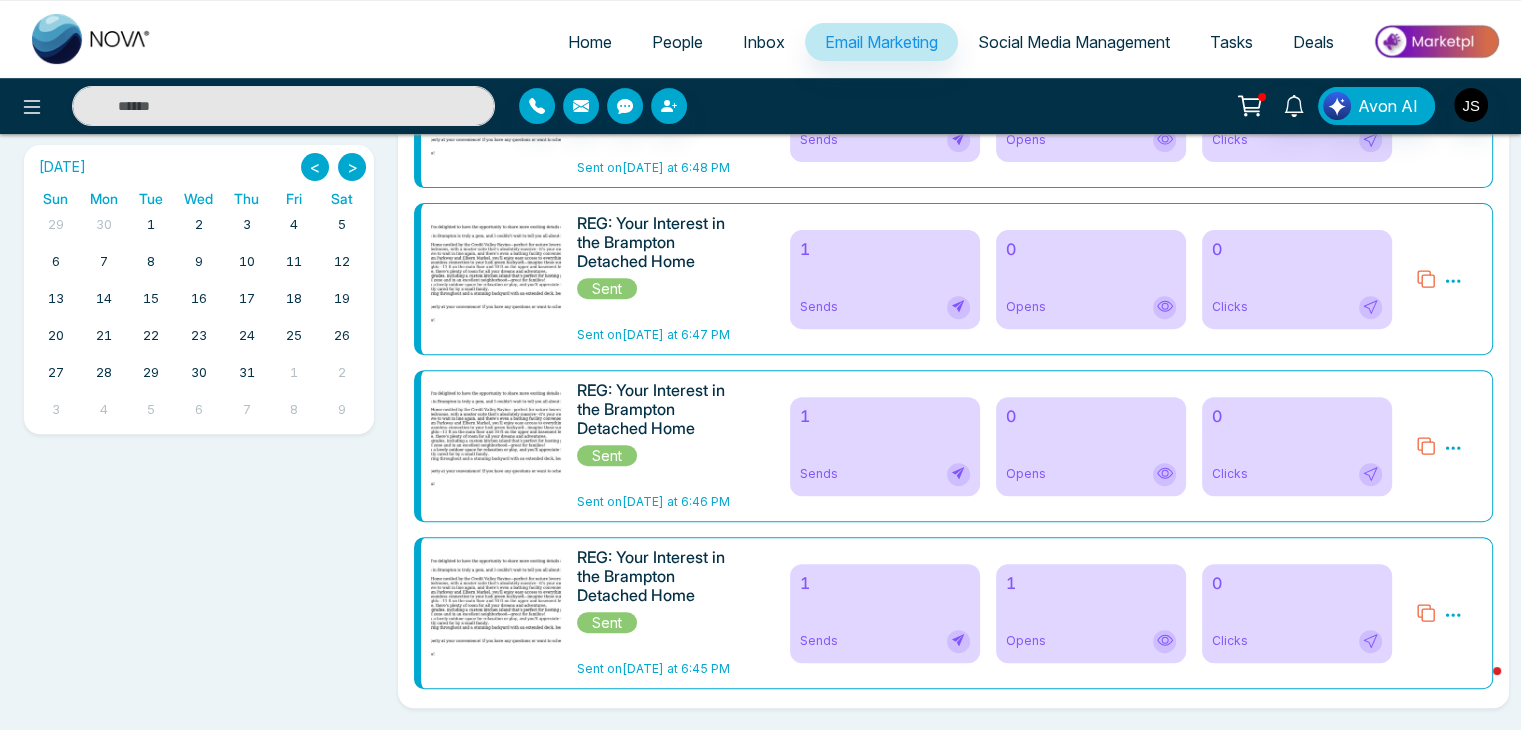 click at bounding box center [501, 614] 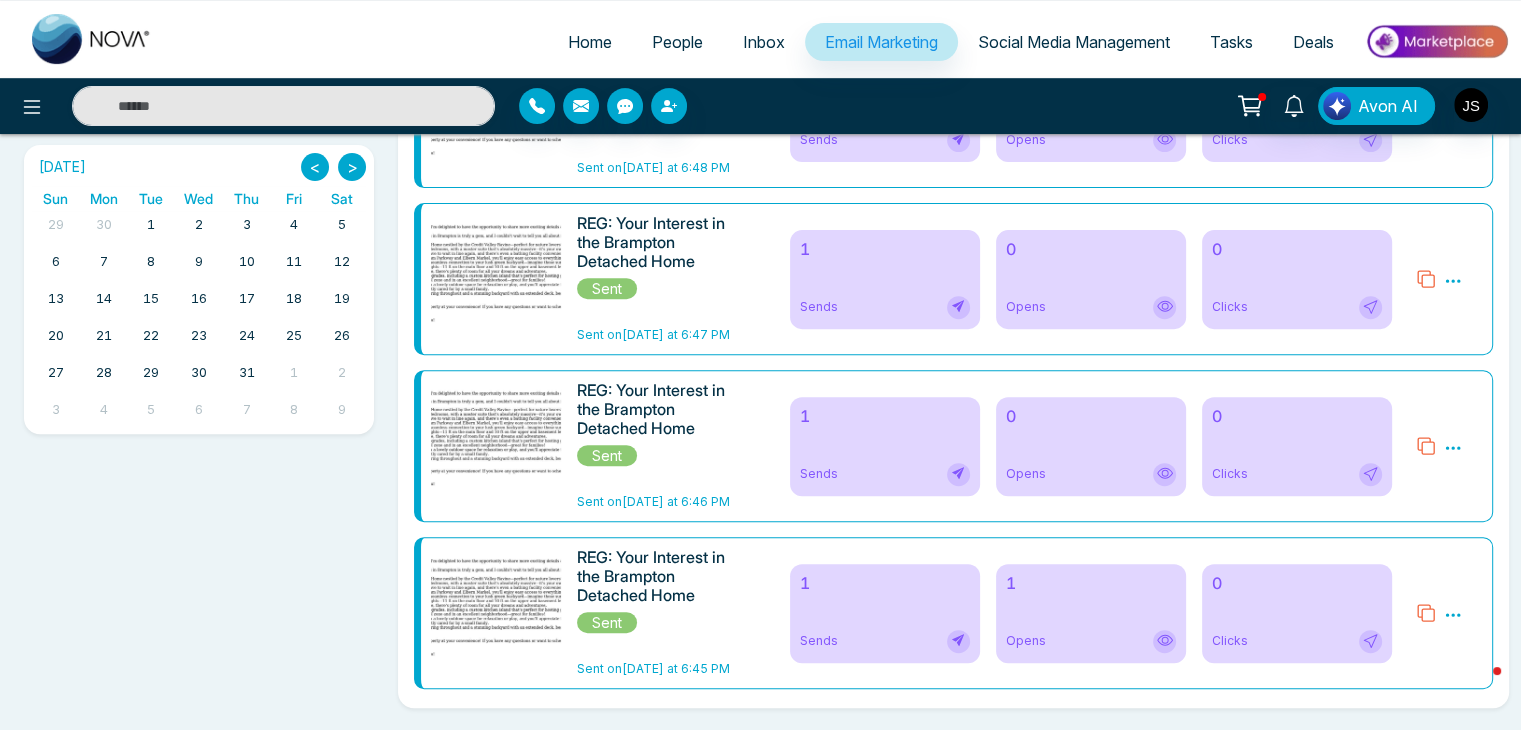 click on "0 Clicks" at bounding box center [1297, 613] 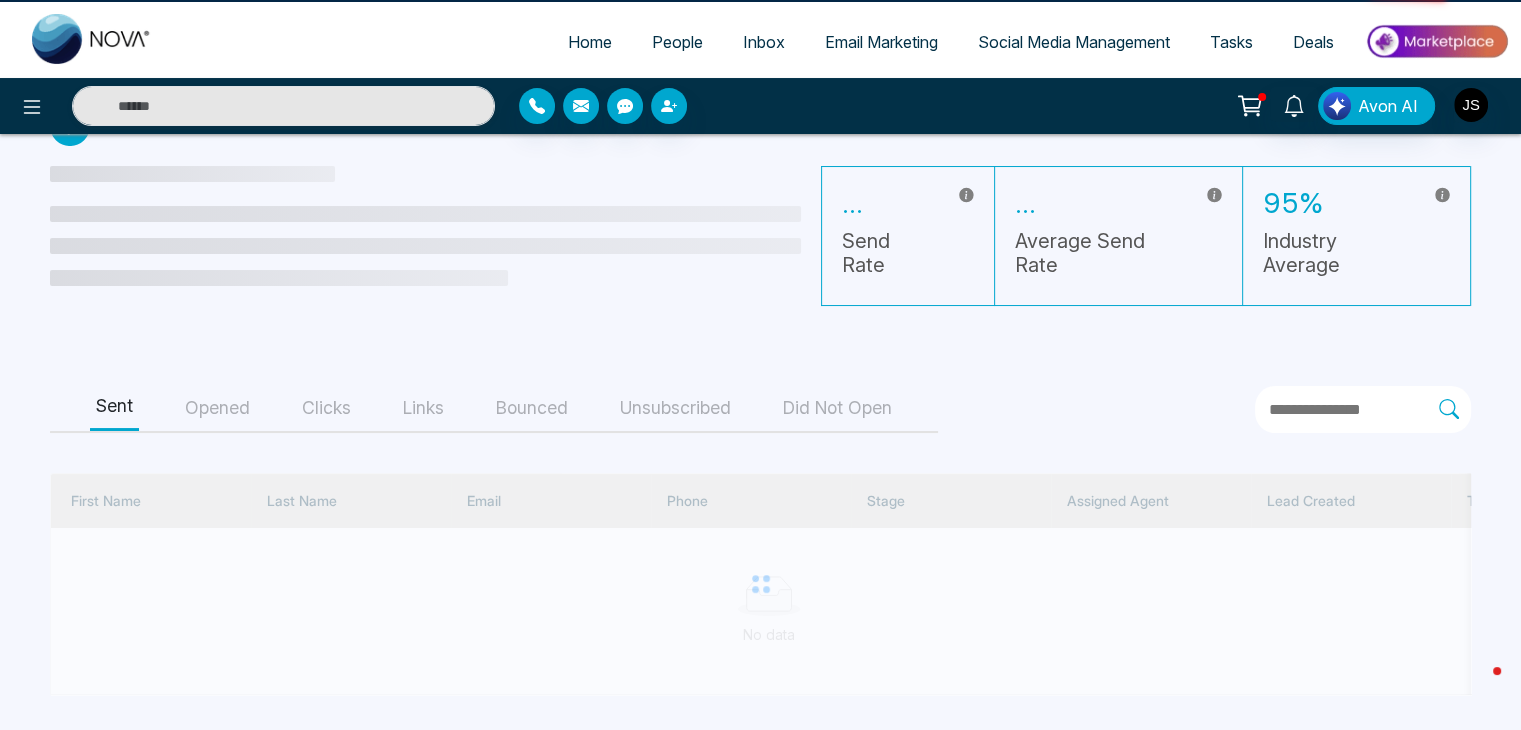 scroll, scrollTop: 0, scrollLeft: 0, axis: both 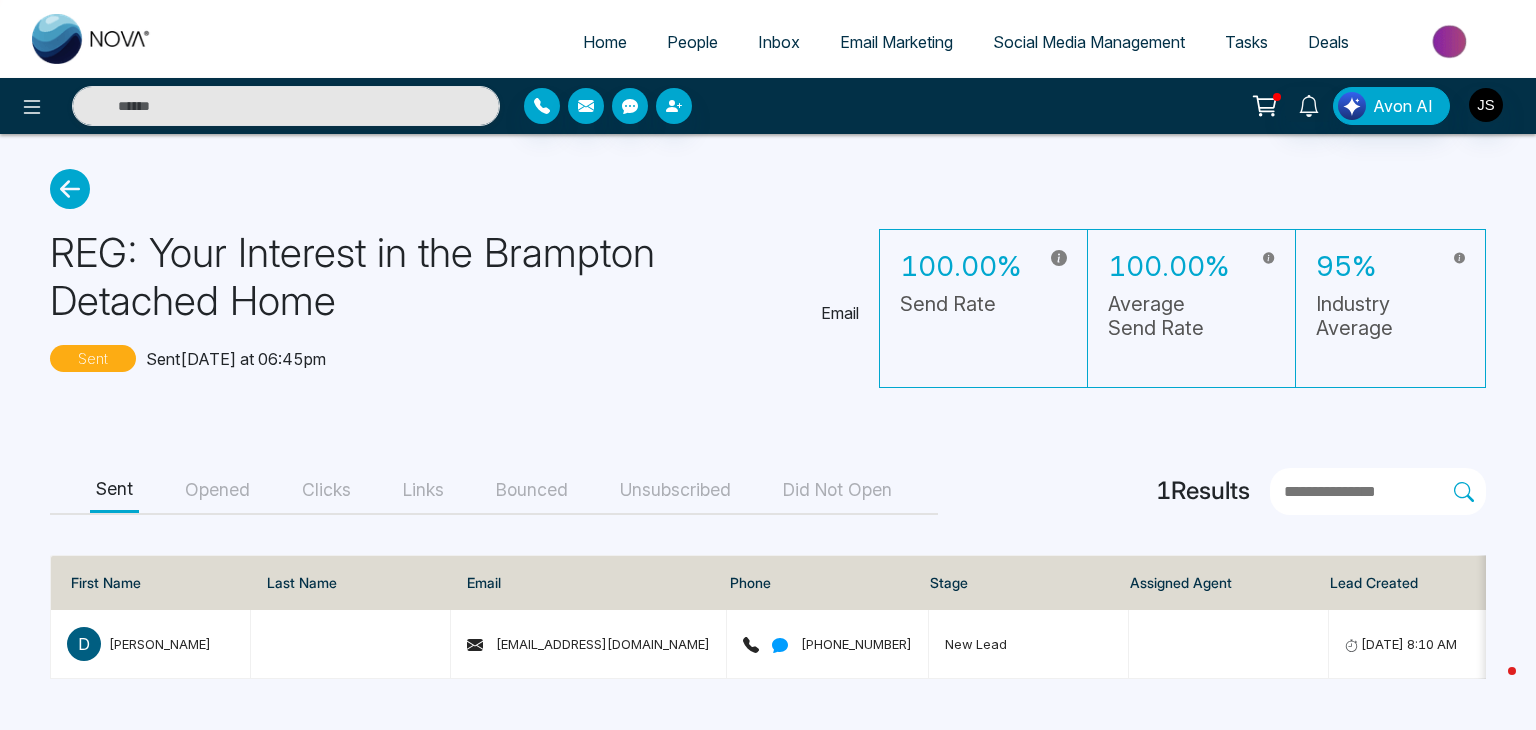 click 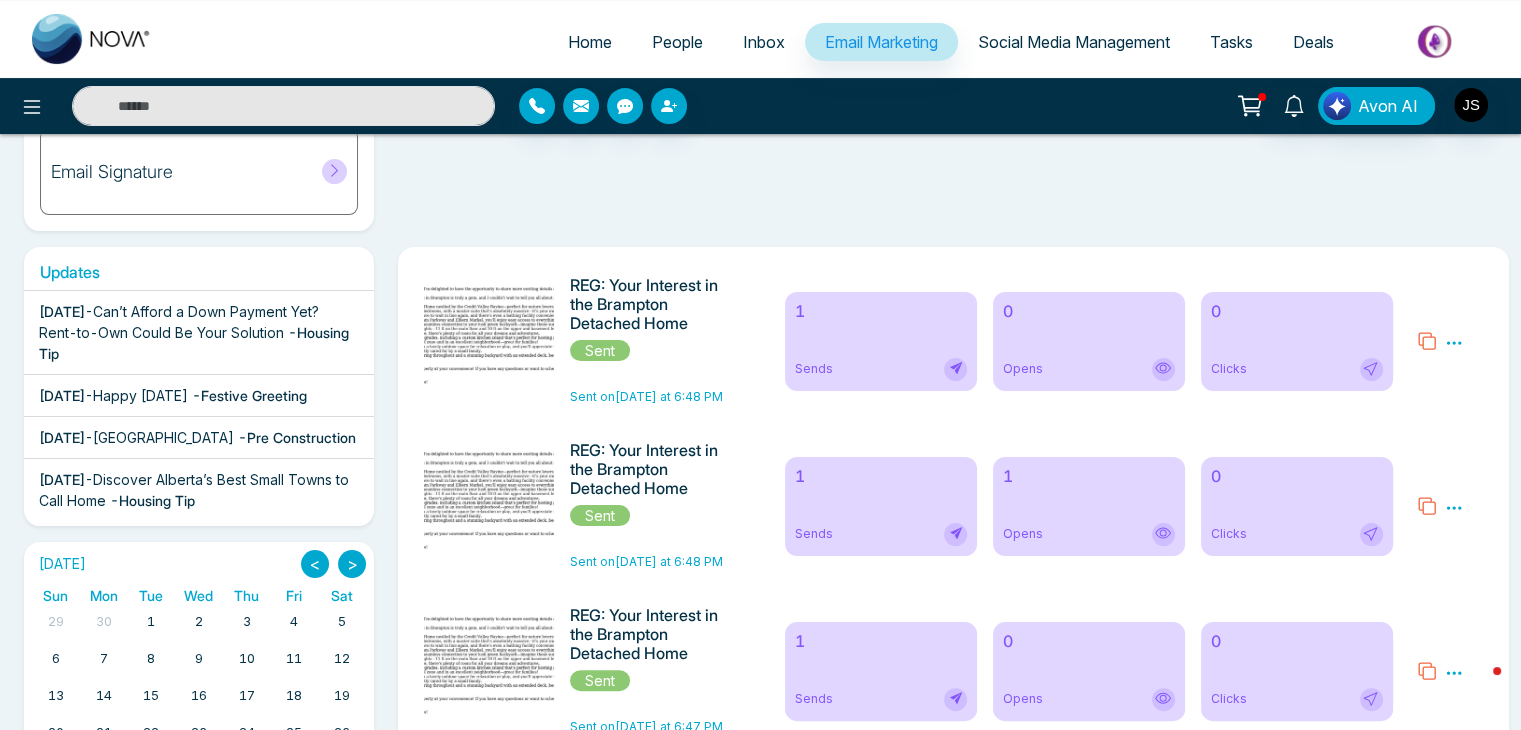 scroll, scrollTop: 281, scrollLeft: 0, axis: vertical 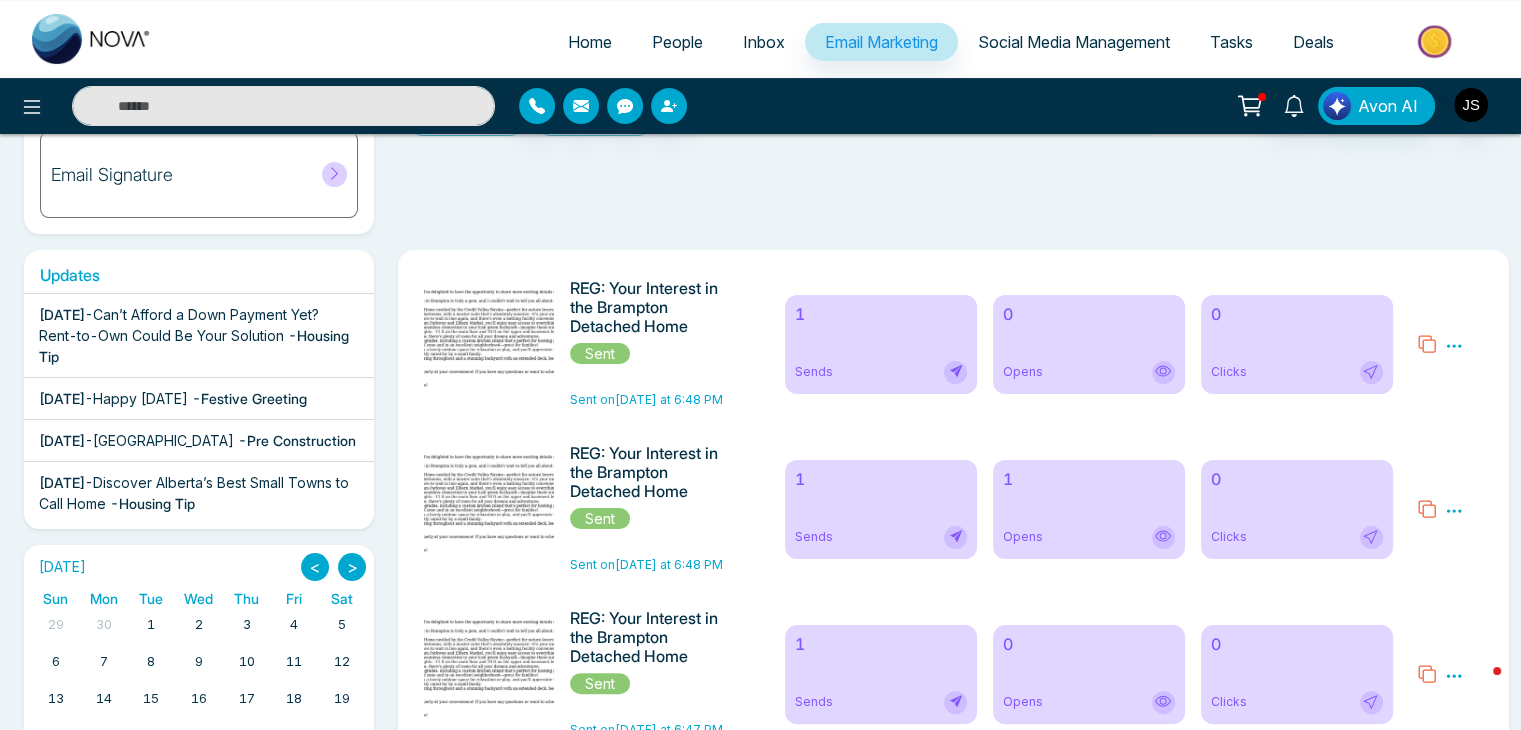 click on "1 Opens" at bounding box center (1089, 509) 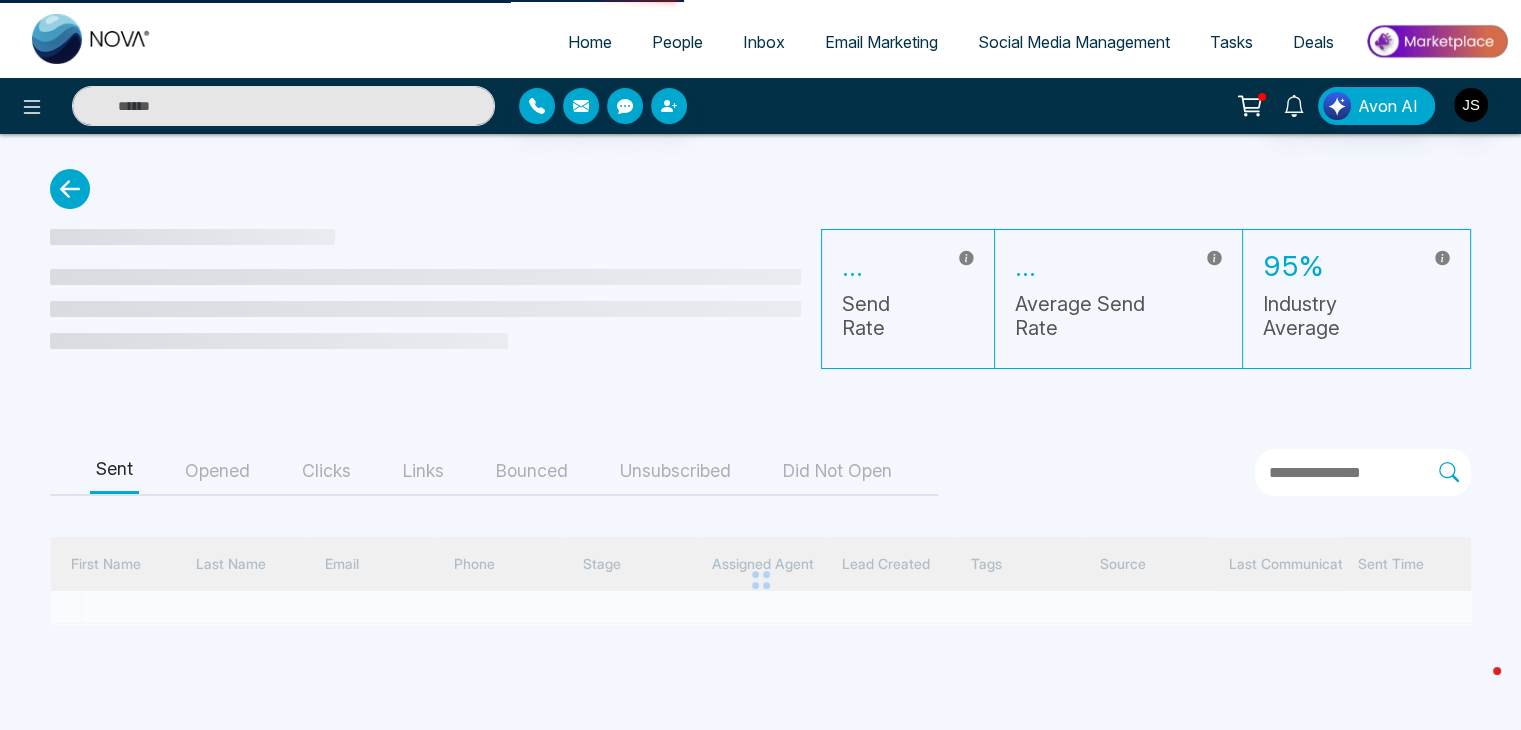 scroll, scrollTop: 0, scrollLeft: 0, axis: both 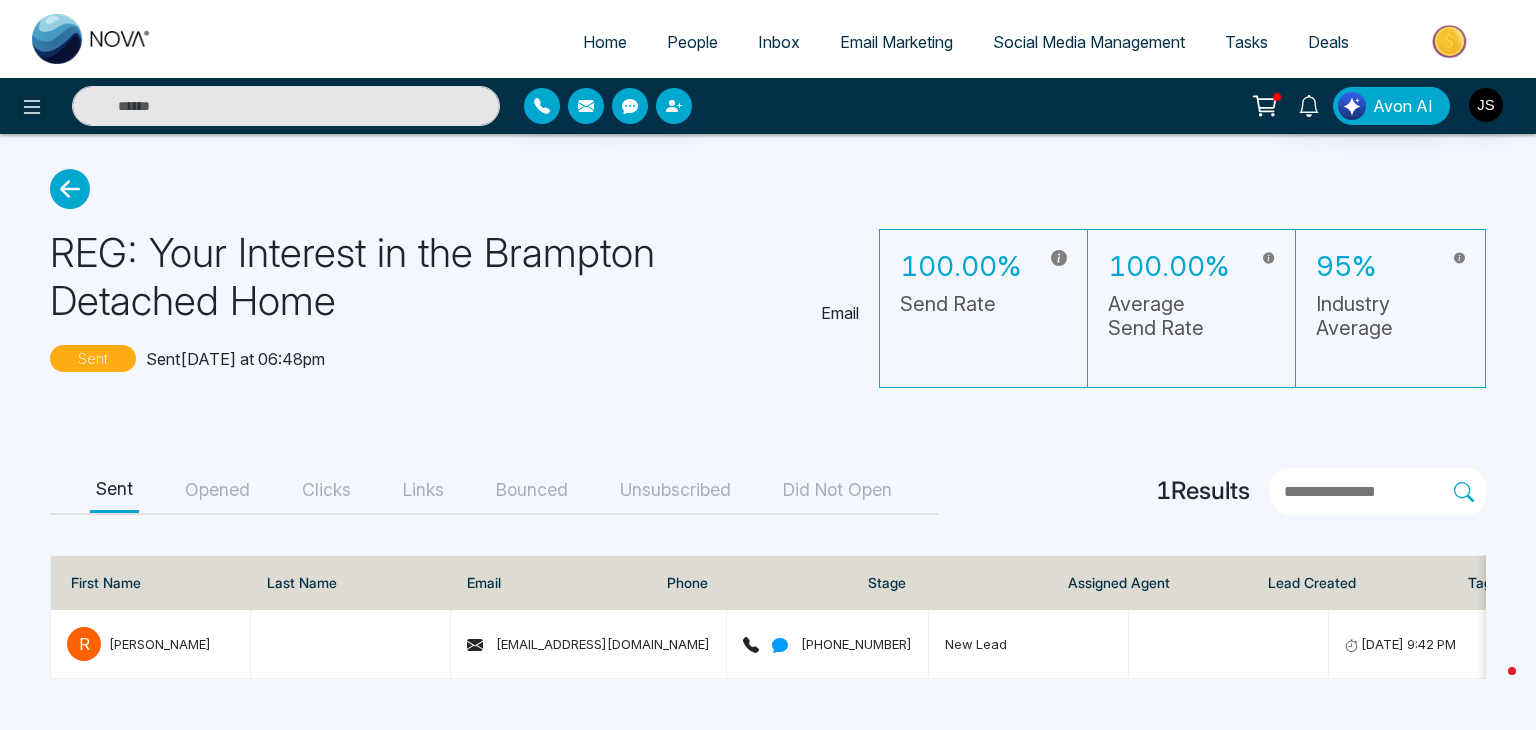 click 